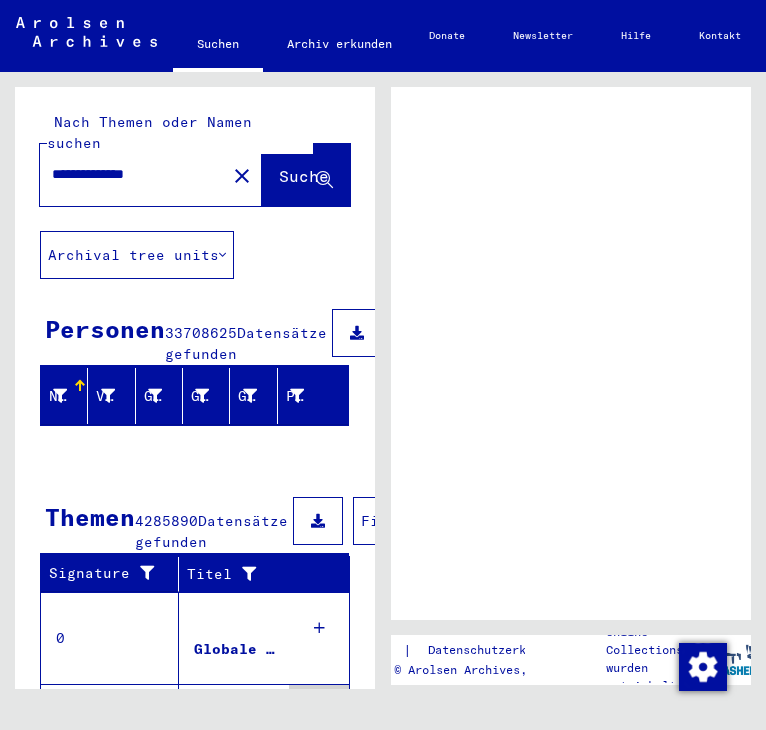 scroll, scrollTop: 0, scrollLeft: 0, axis: both 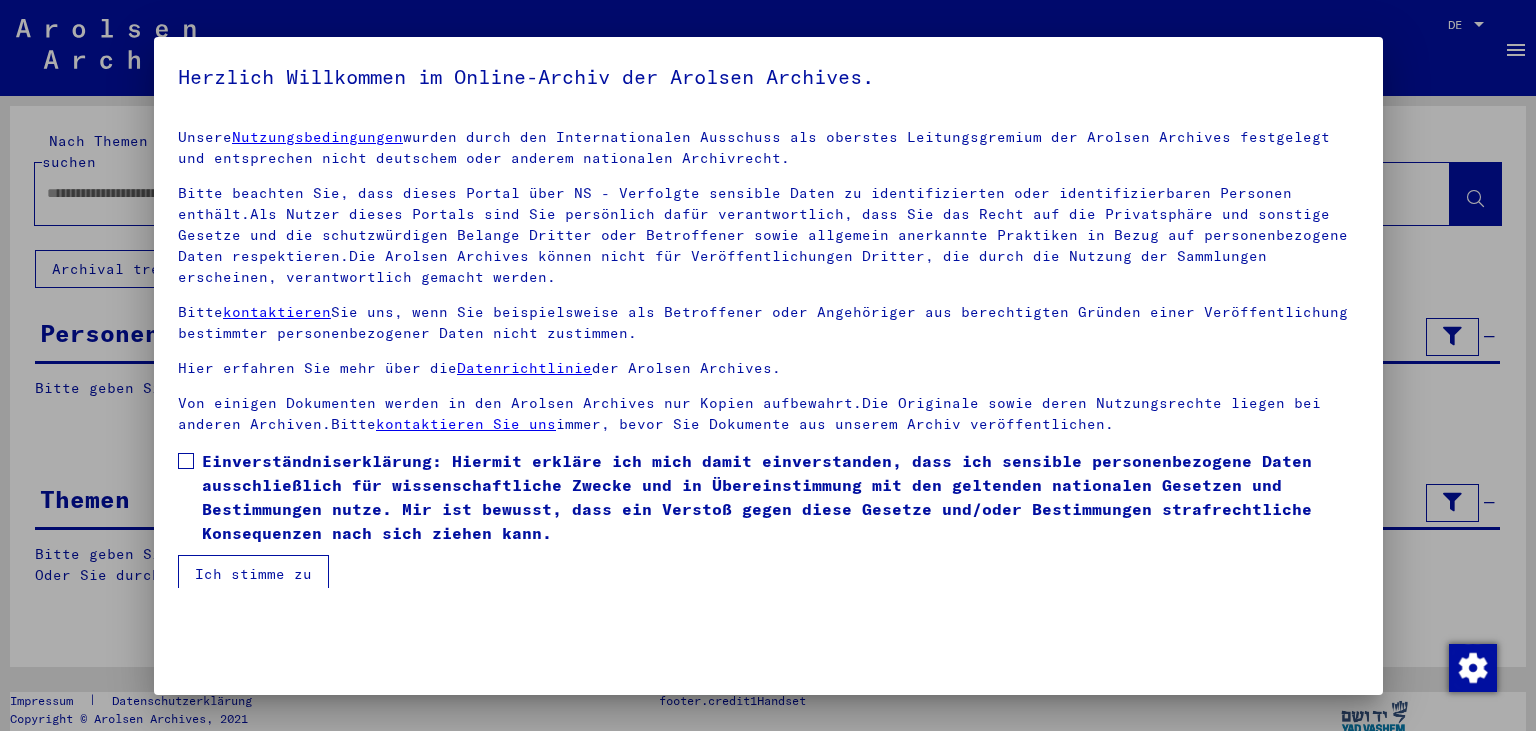 type on "**********" 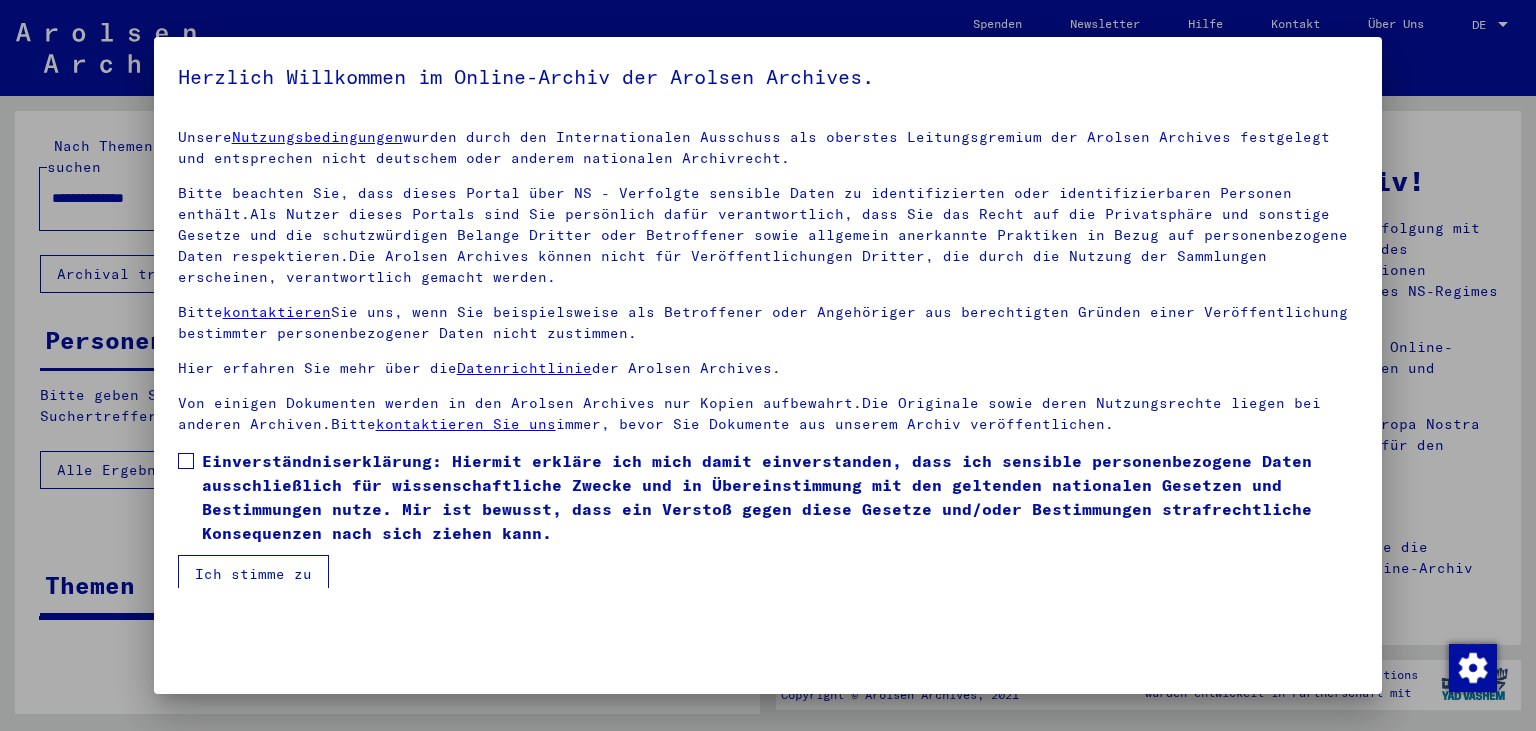 click on "Ich stimme zu" at bounding box center (253, 574) 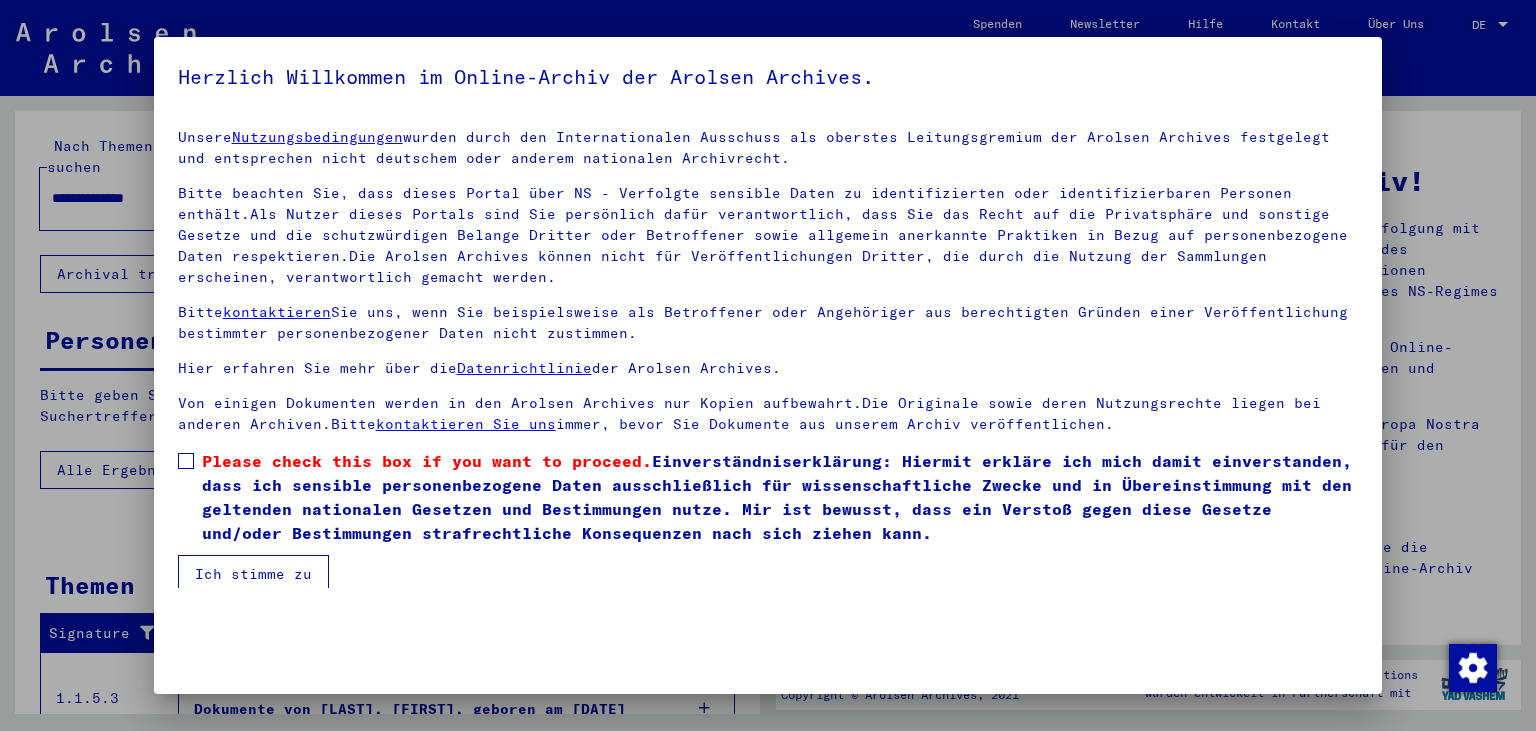 scroll, scrollTop: 4, scrollLeft: 0, axis: vertical 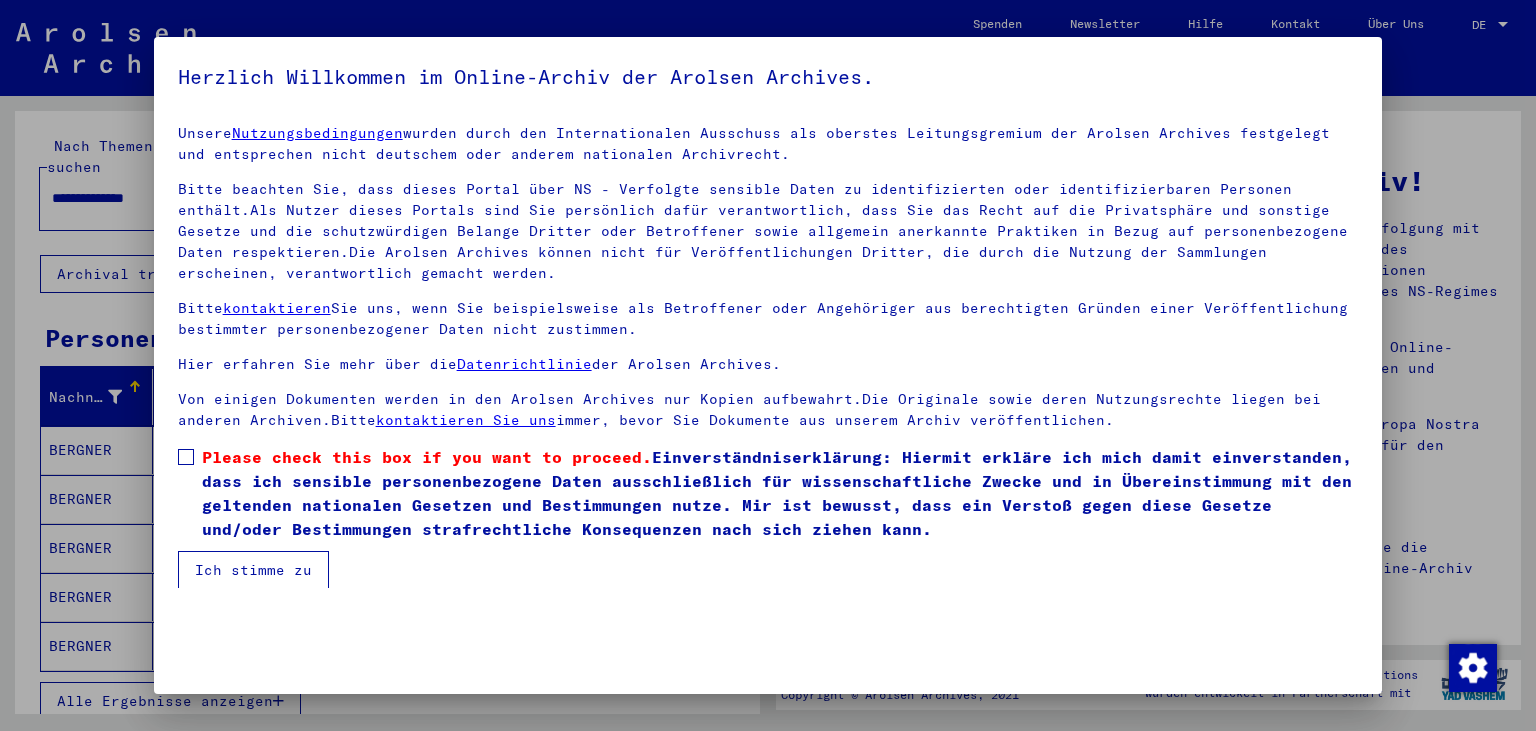 click at bounding box center [186, 457] 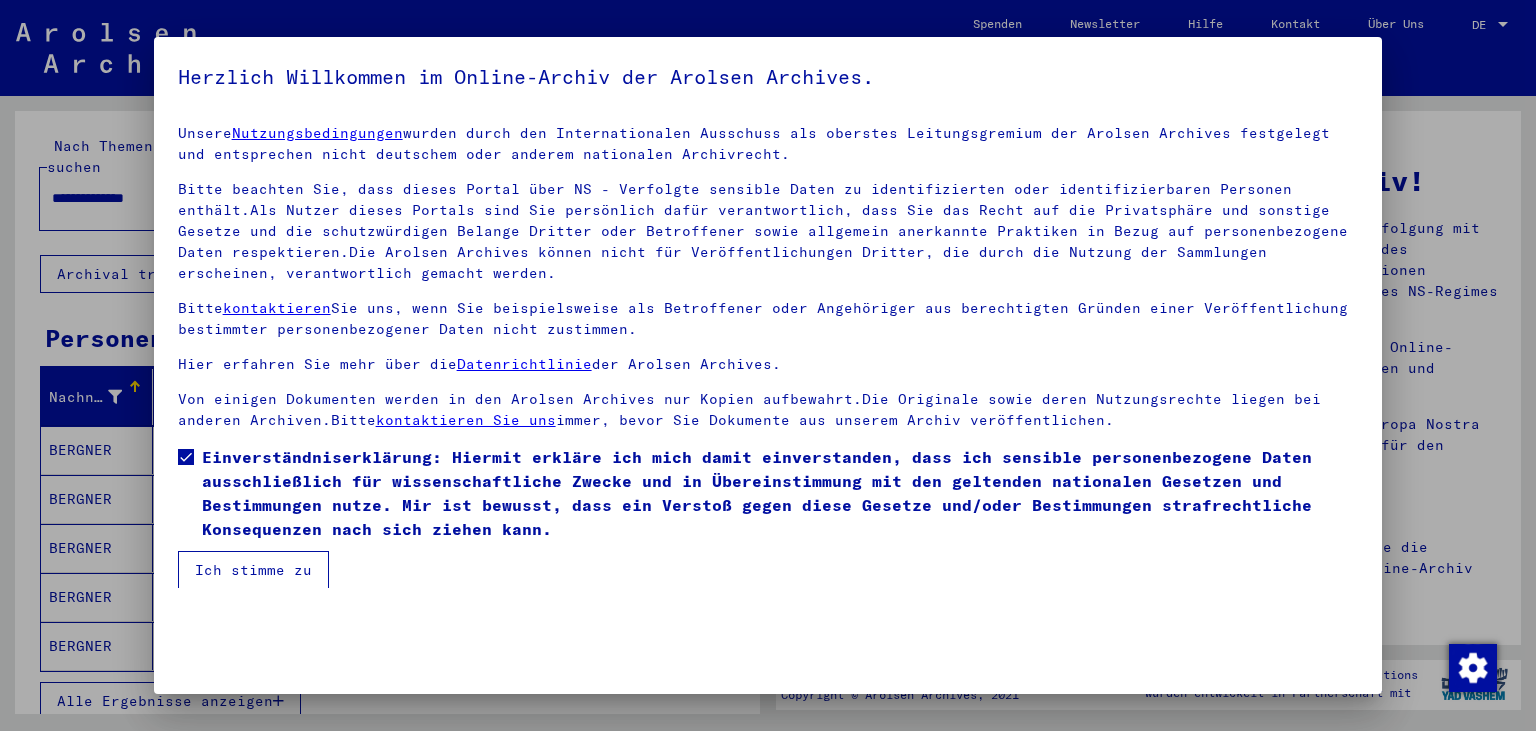 click on "Ich stimme zu" at bounding box center [253, 570] 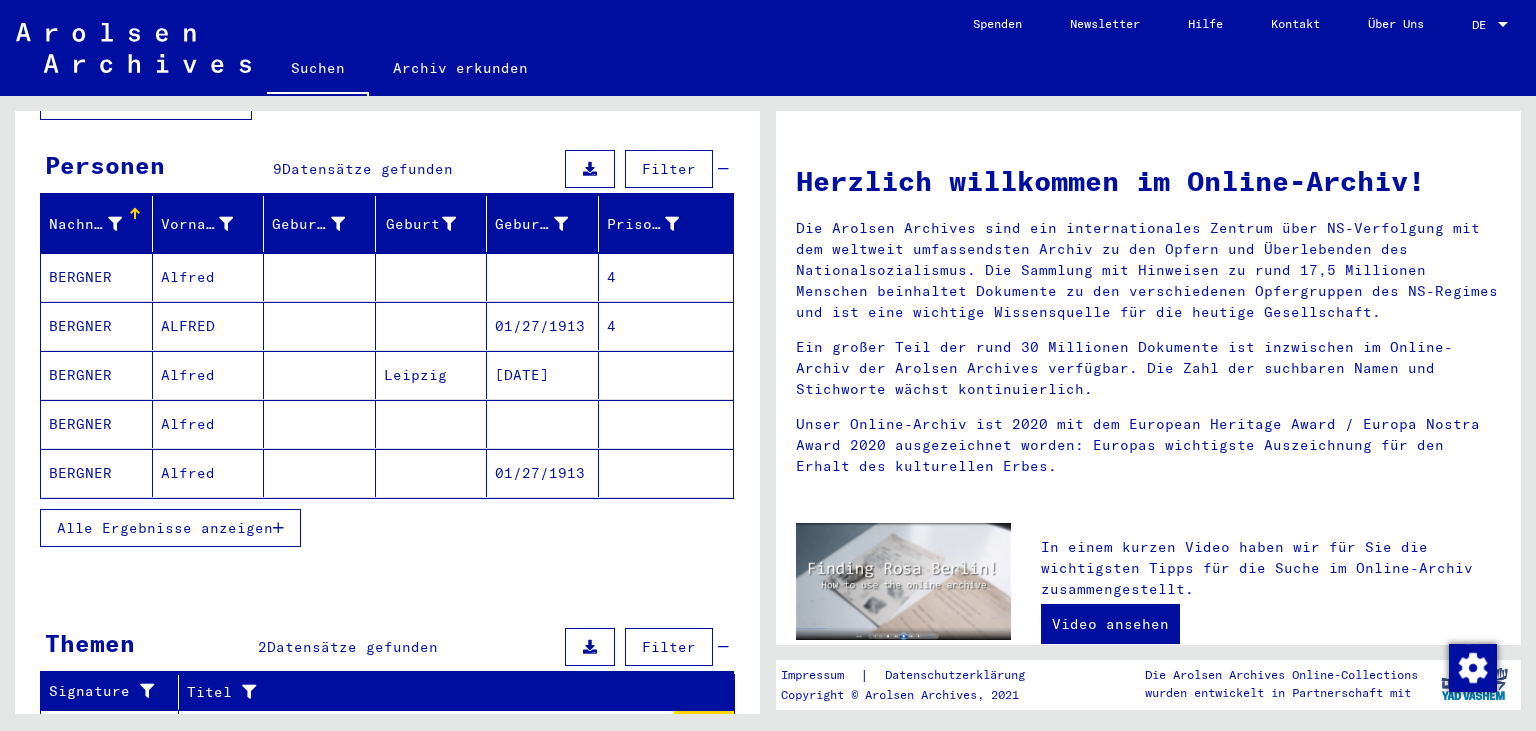 scroll, scrollTop: 221, scrollLeft: 0, axis: vertical 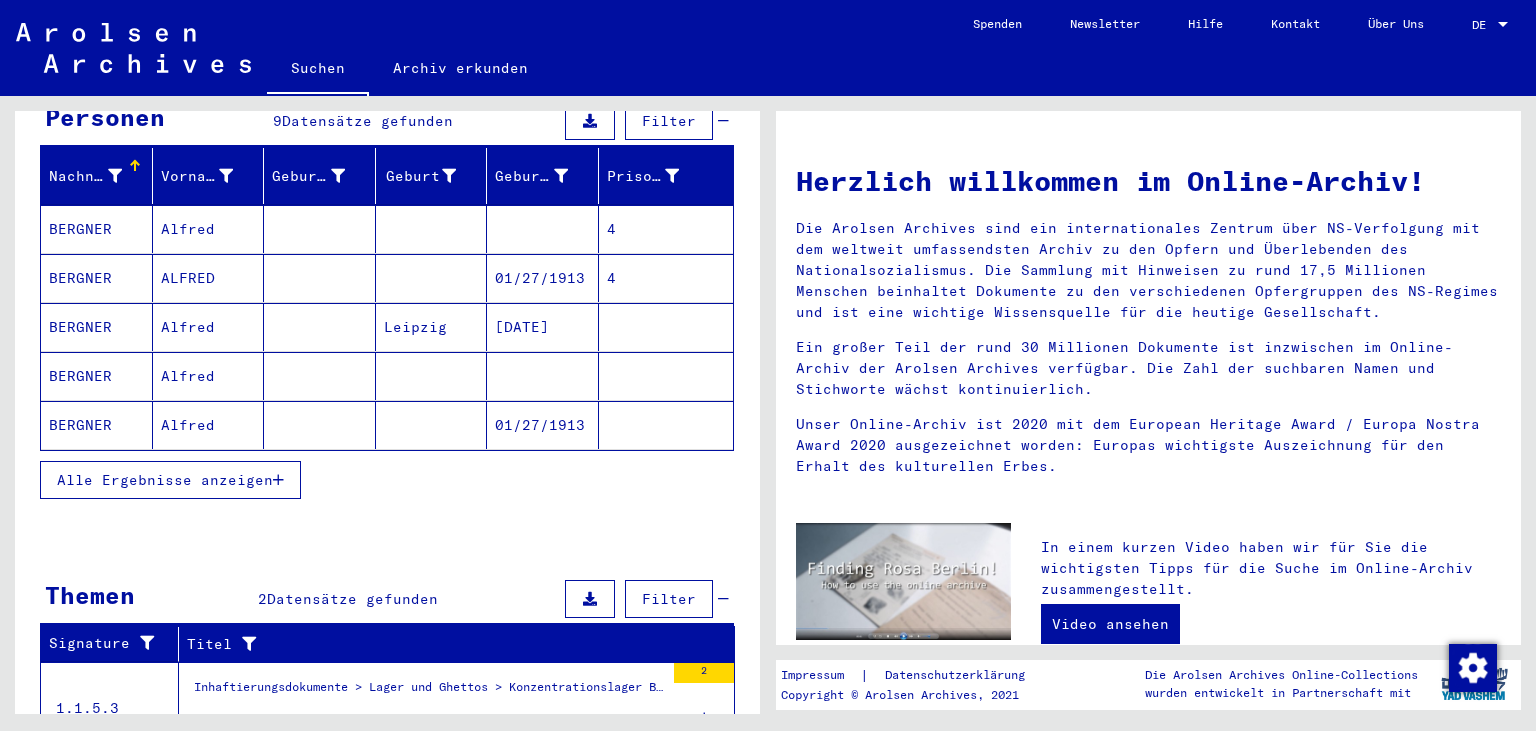 click on "BERGNER" 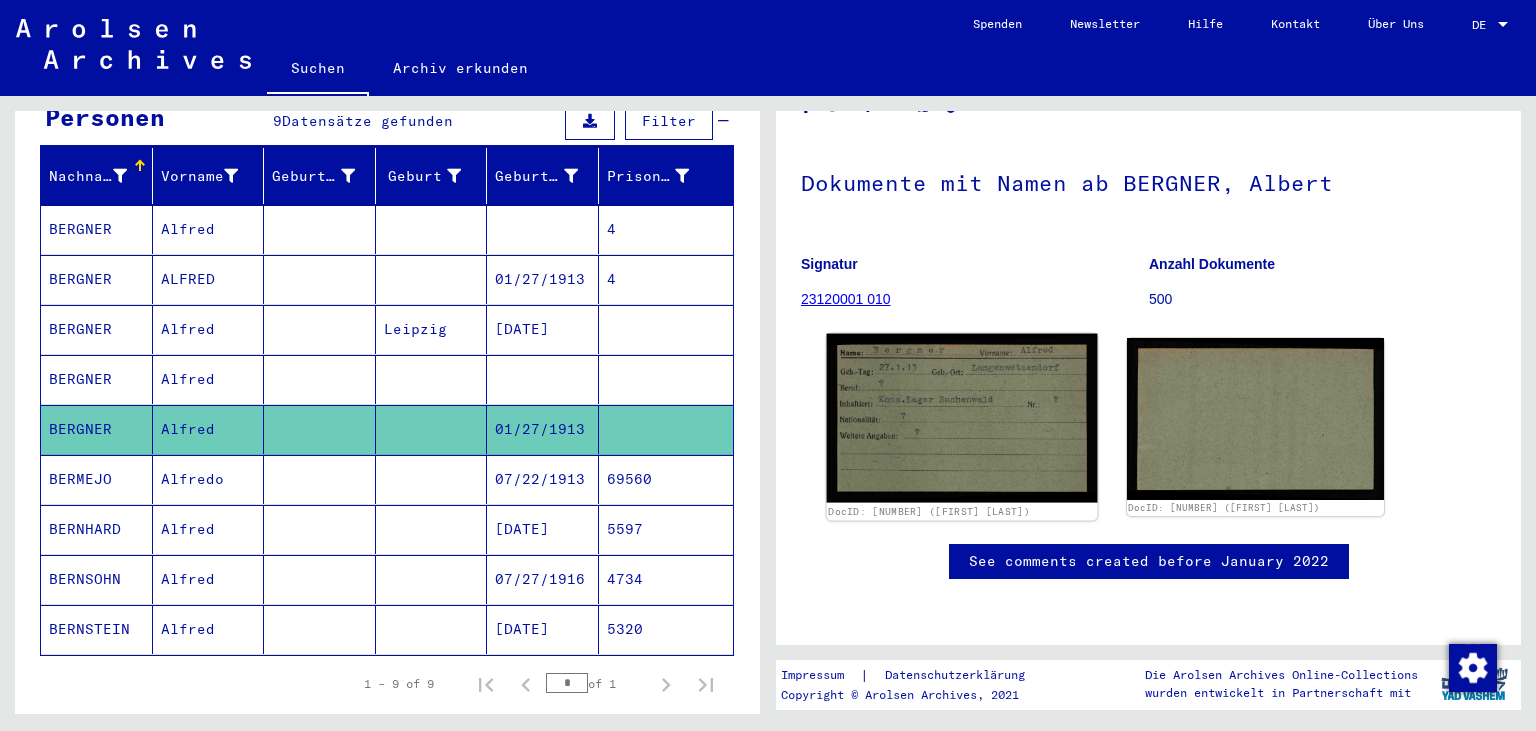 scroll, scrollTop: 0, scrollLeft: 0, axis: both 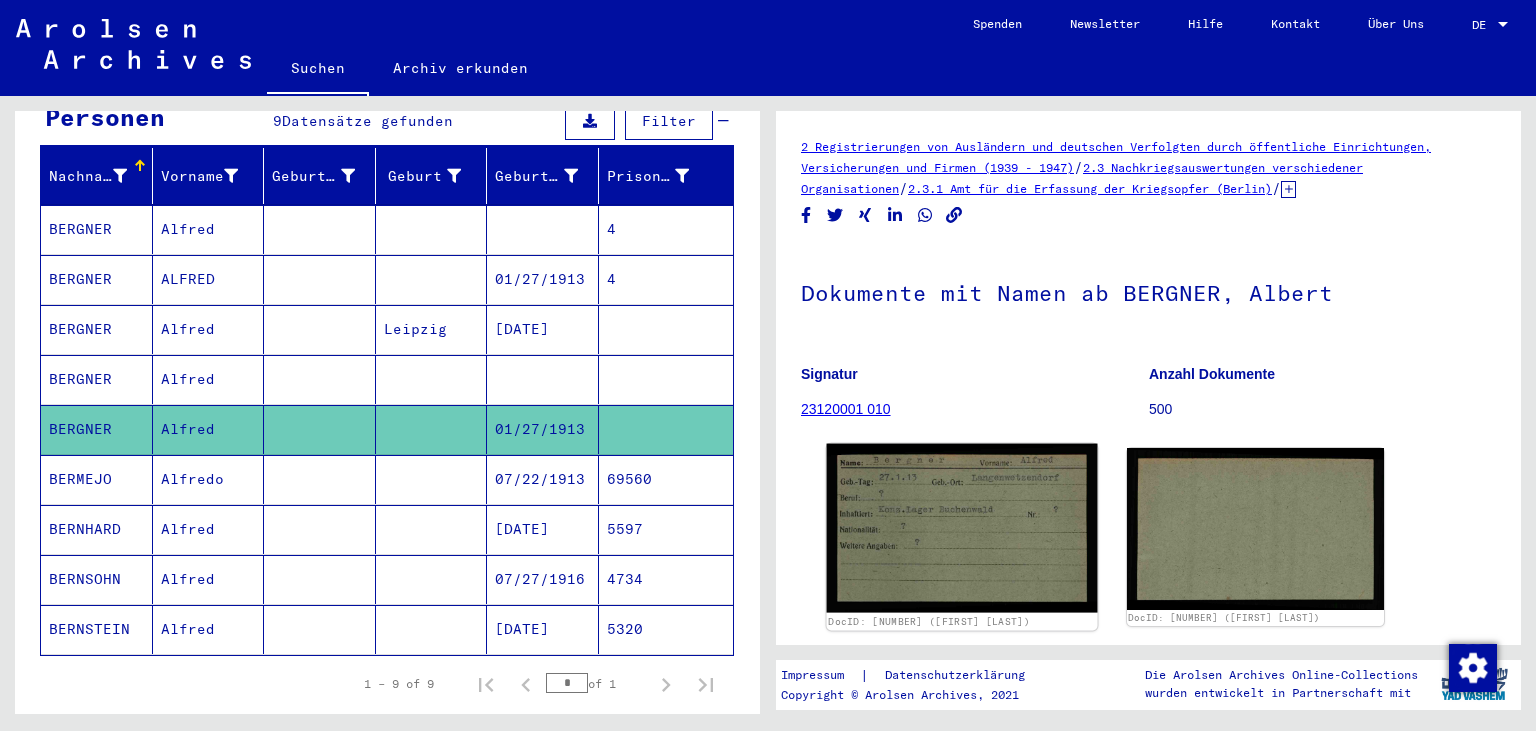 click 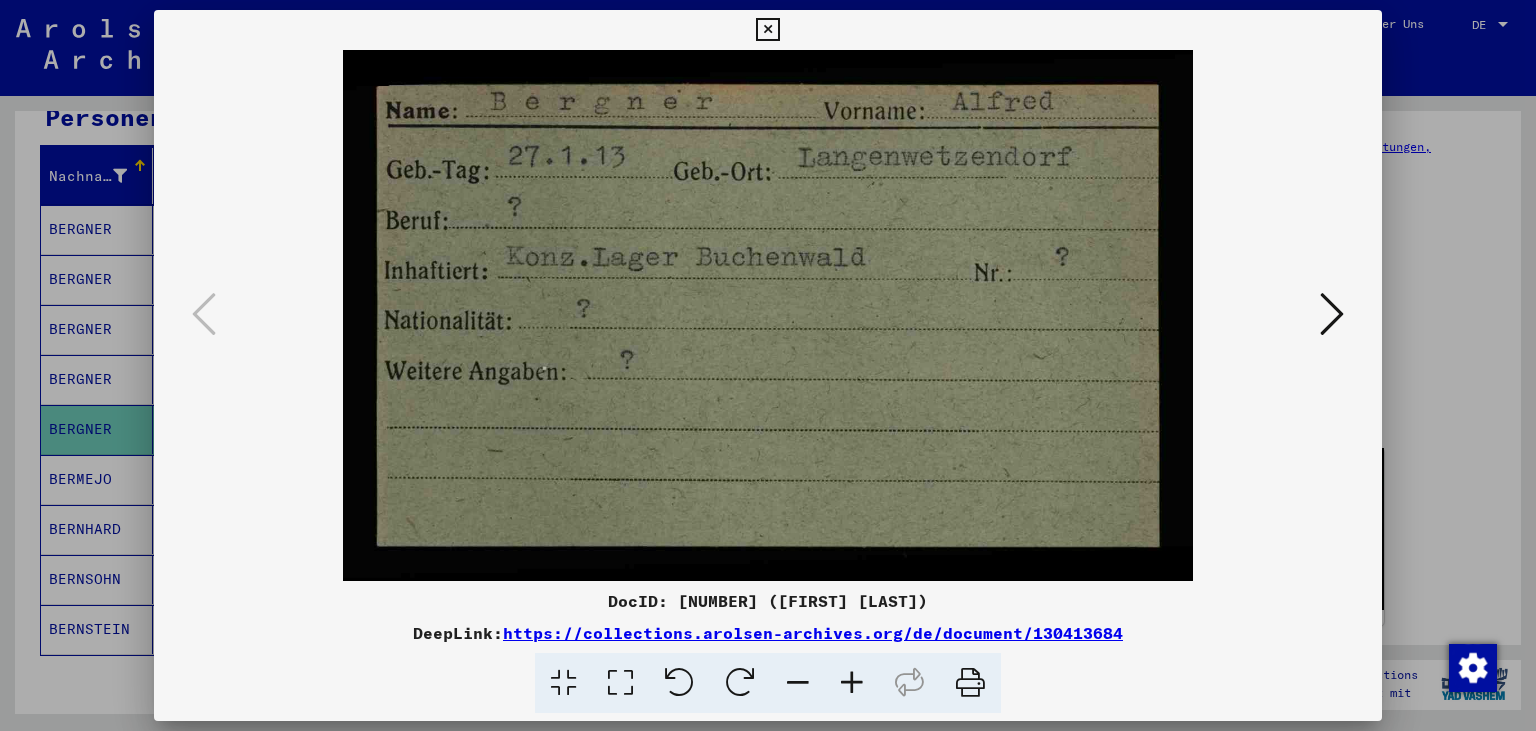 click at bounding box center [1332, 314] 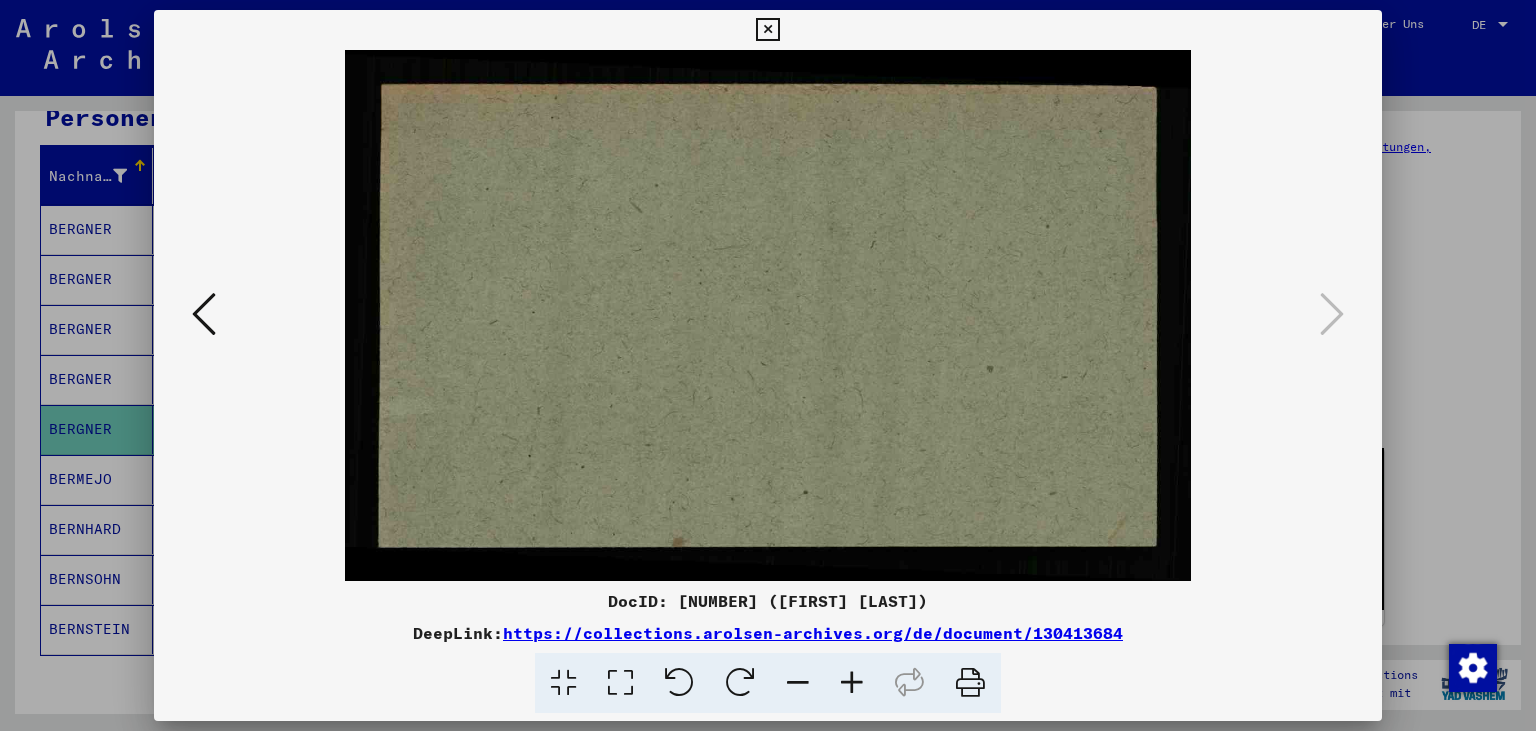 click at bounding box center [767, 30] 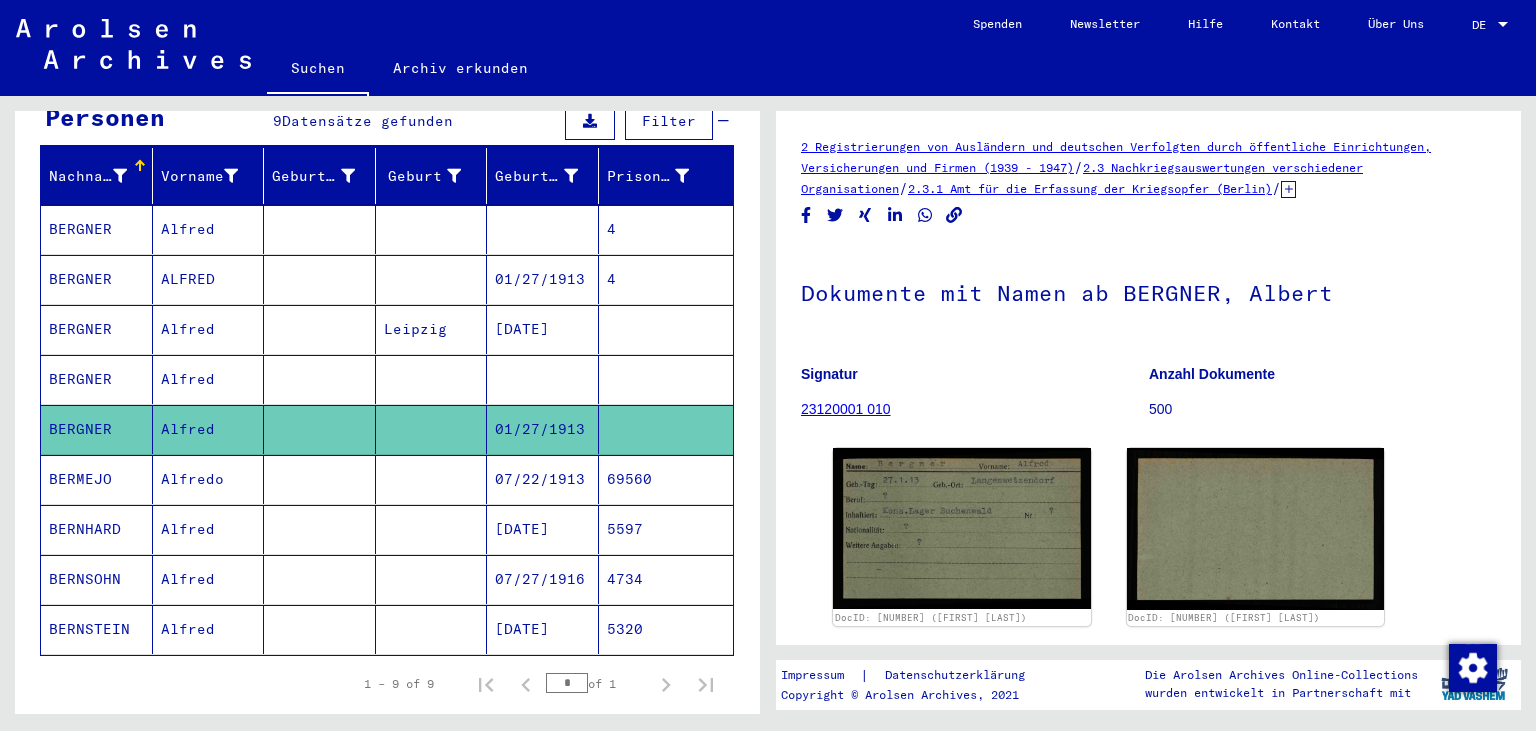 click on "Alfred" at bounding box center [209, 429] 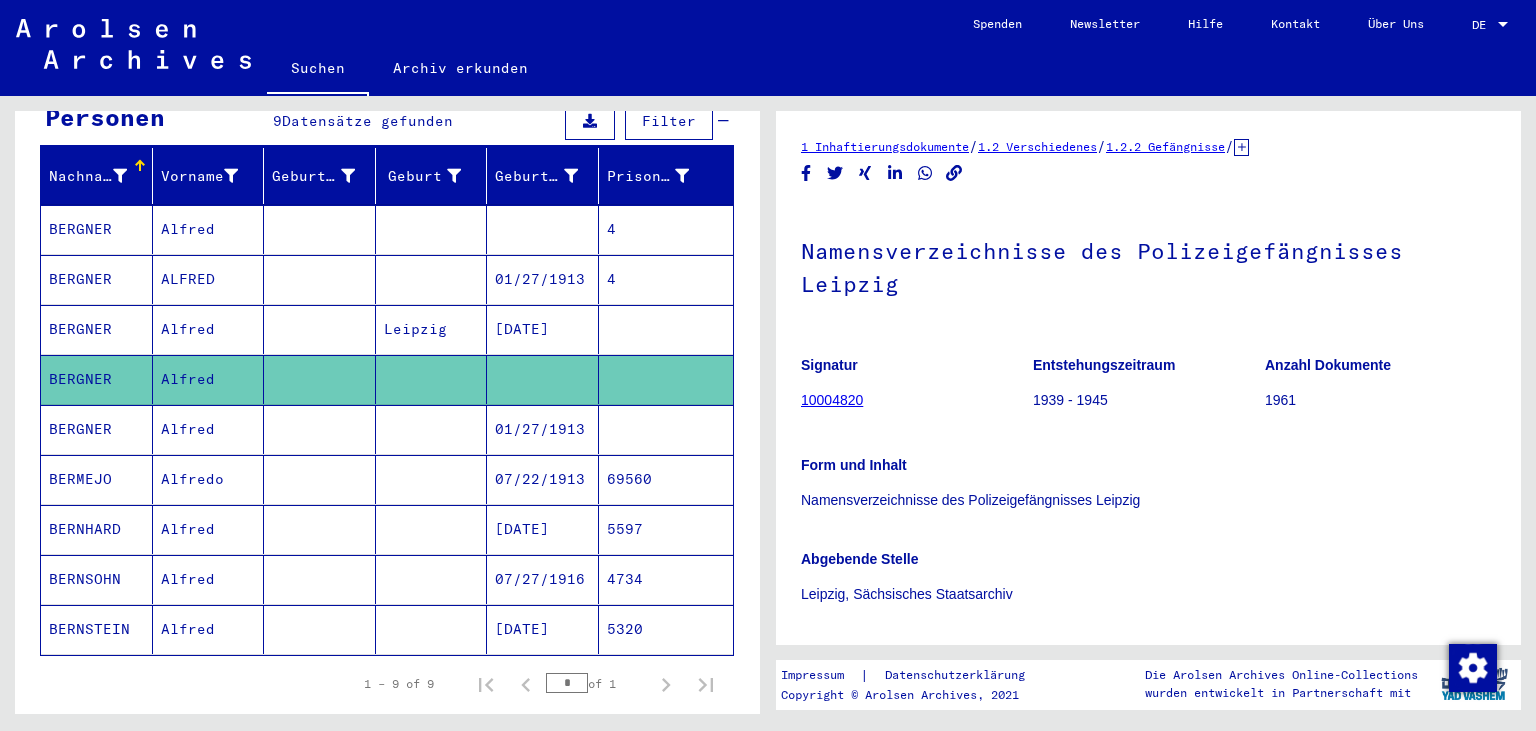 click on "Alfred" at bounding box center [209, 279] 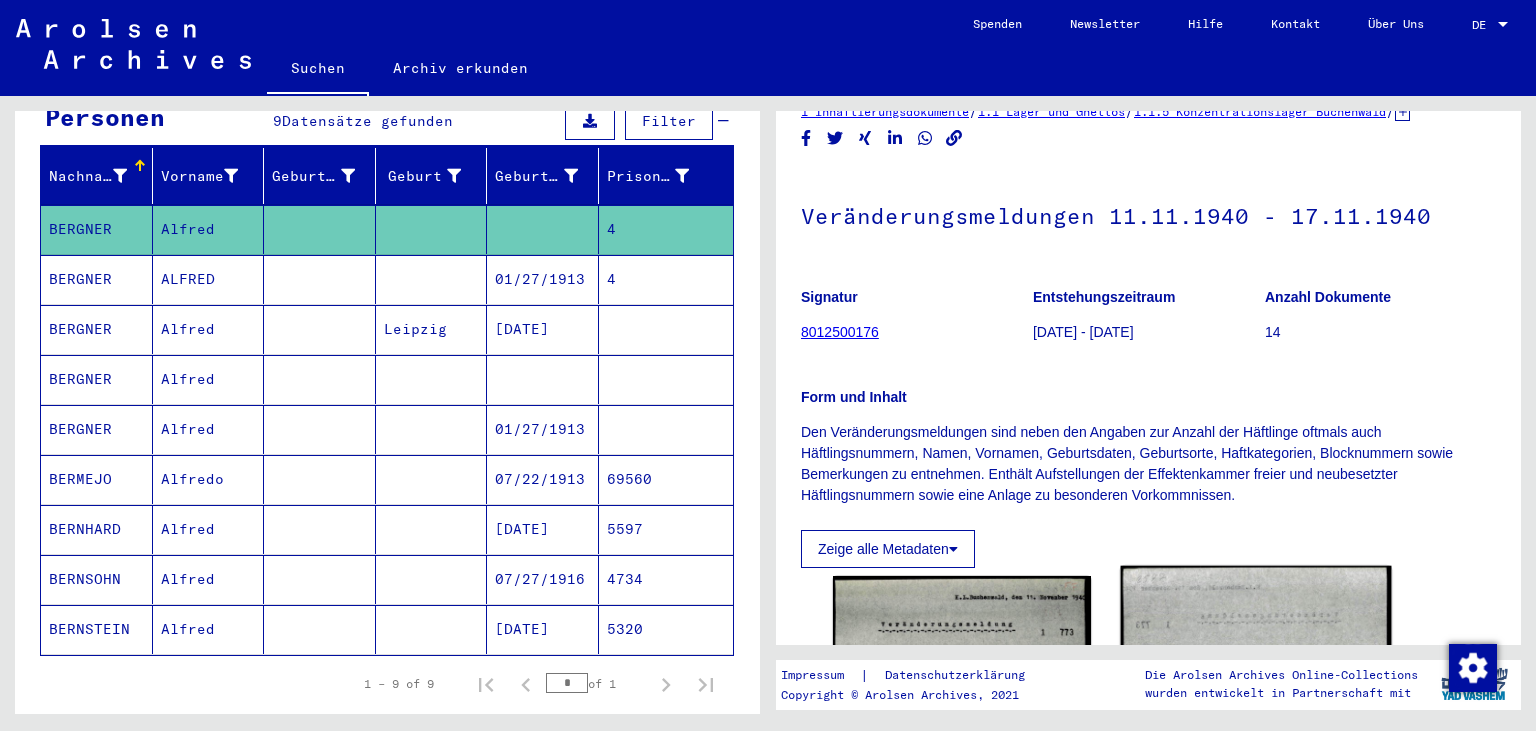 scroll, scrollTop: 0, scrollLeft: 0, axis: both 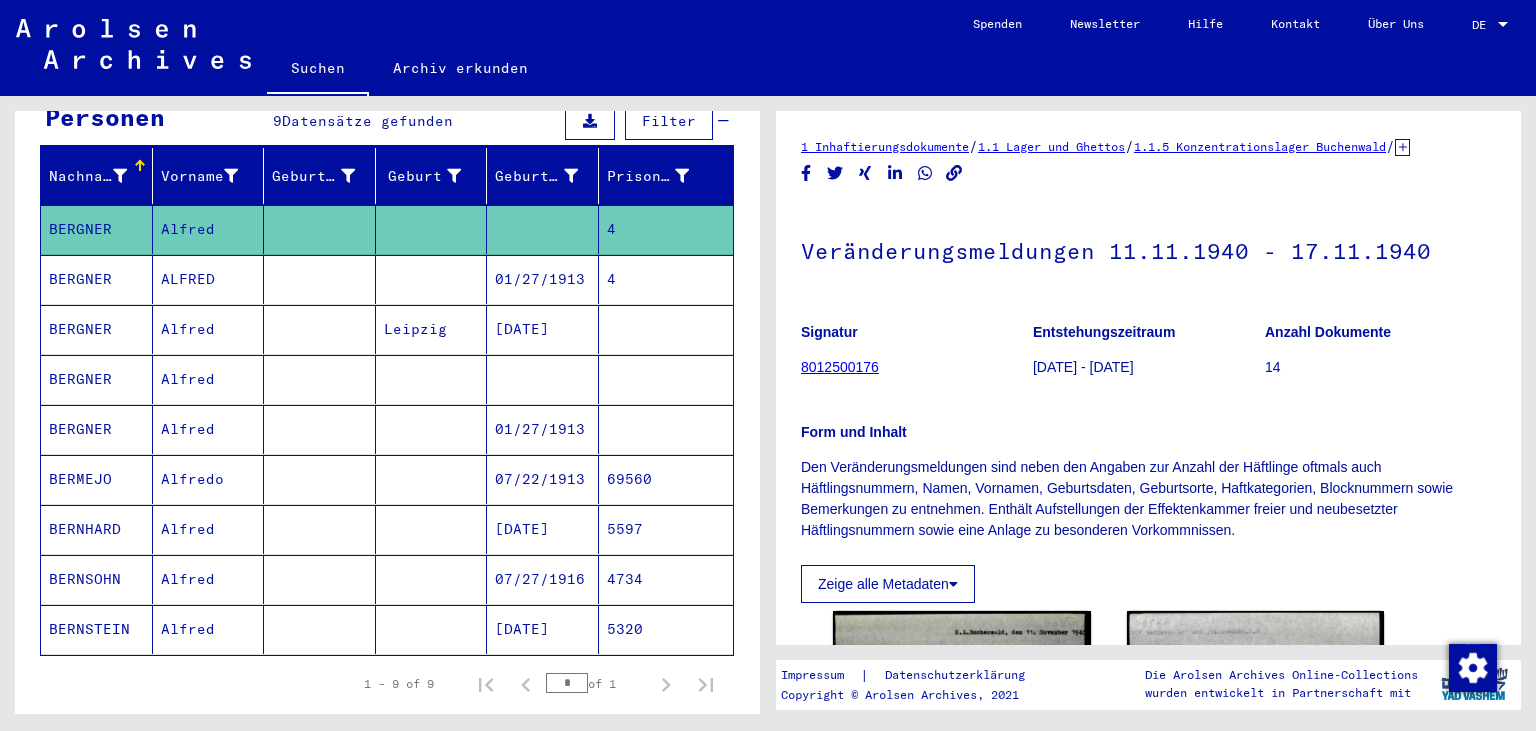 click on "BERNSOHN" at bounding box center [97, 629] 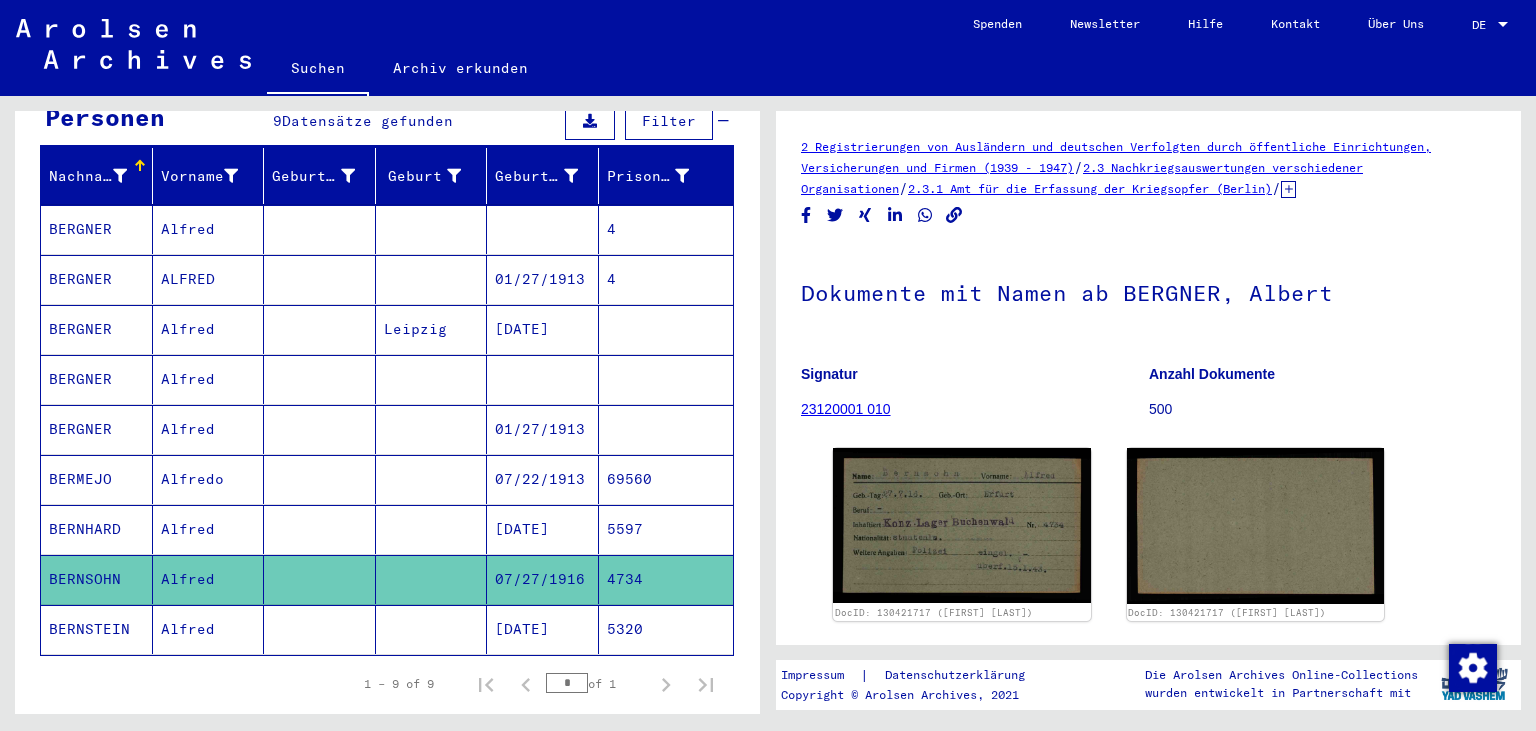click on "Alfred" at bounding box center (209, 479) 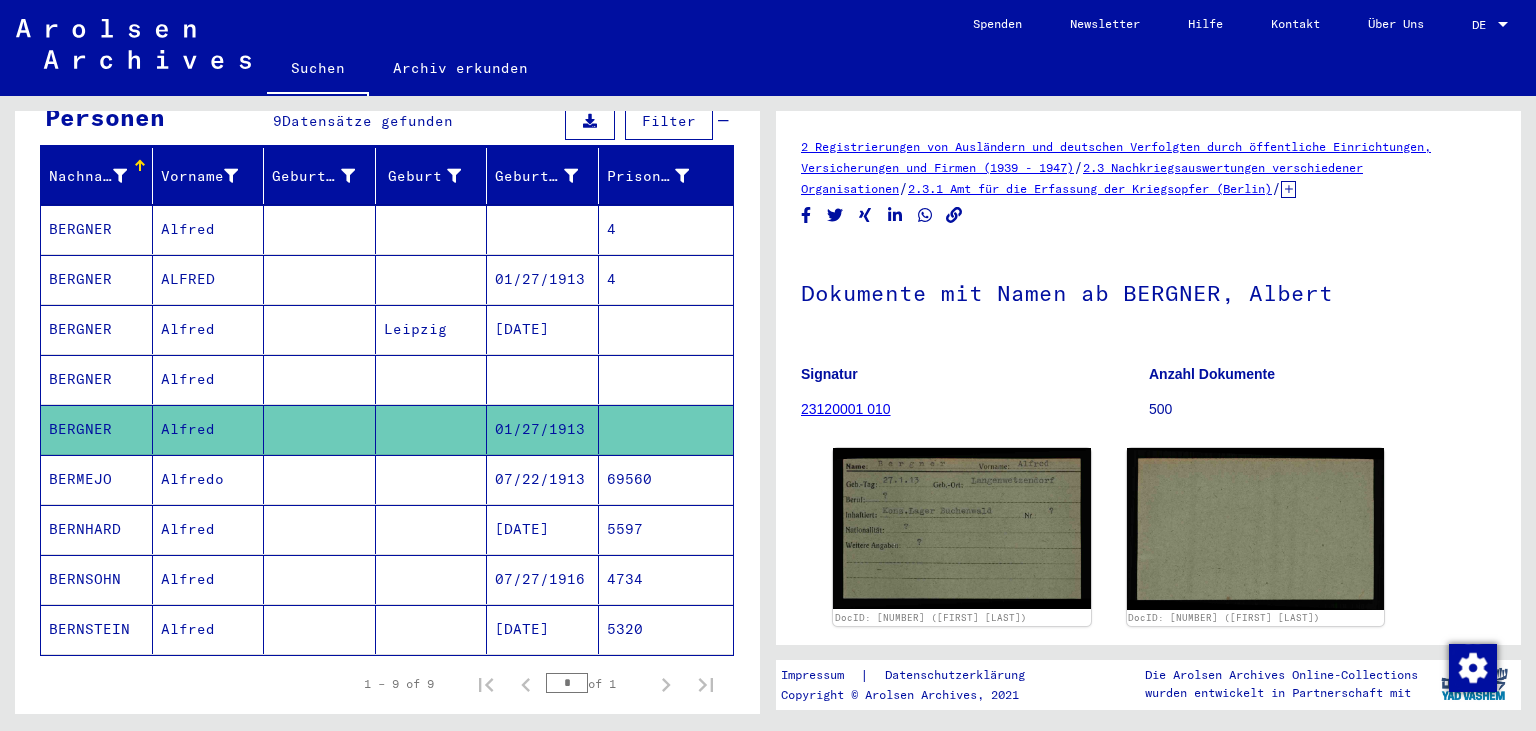 click on "500" 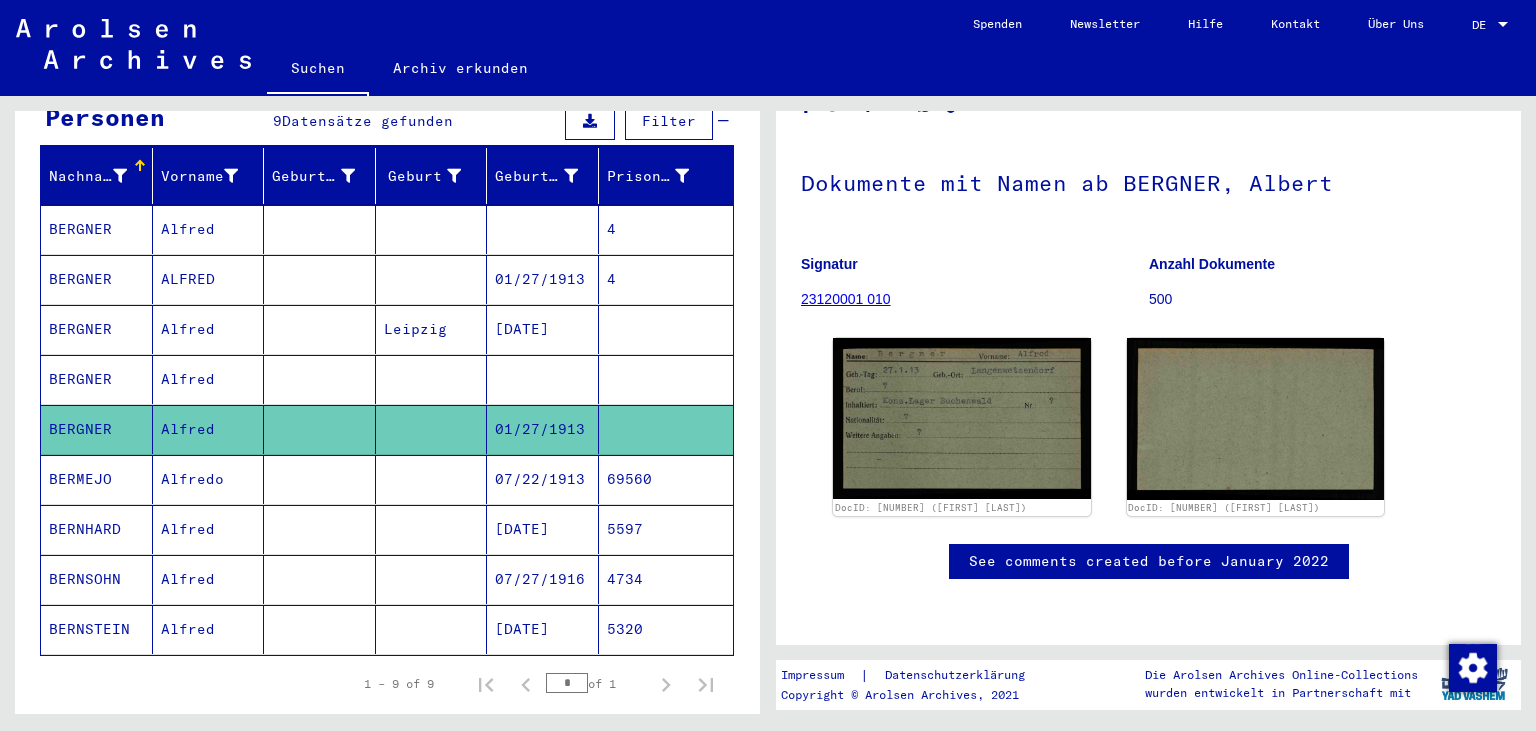 scroll, scrollTop: 191, scrollLeft: 0, axis: vertical 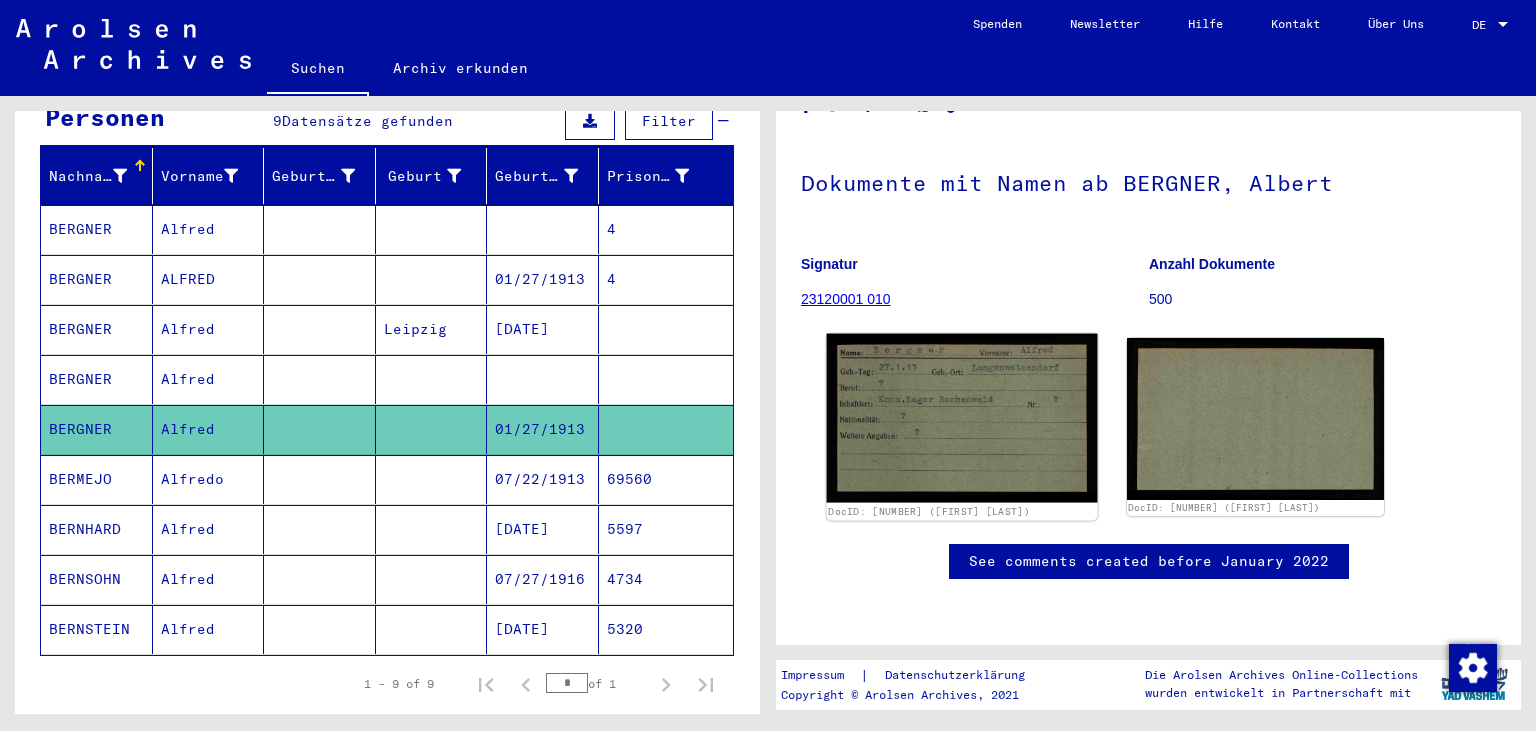click 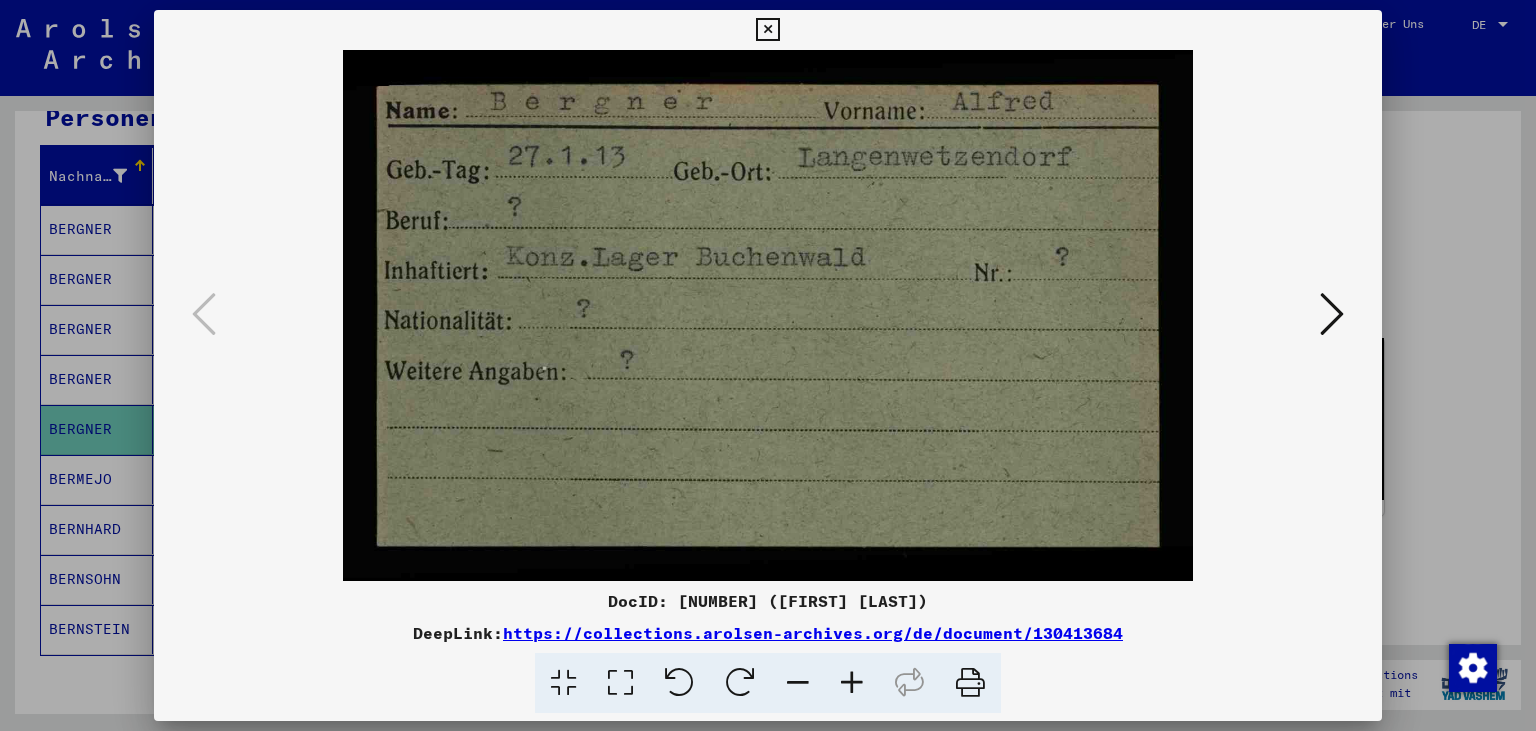 click at bounding box center [767, 30] 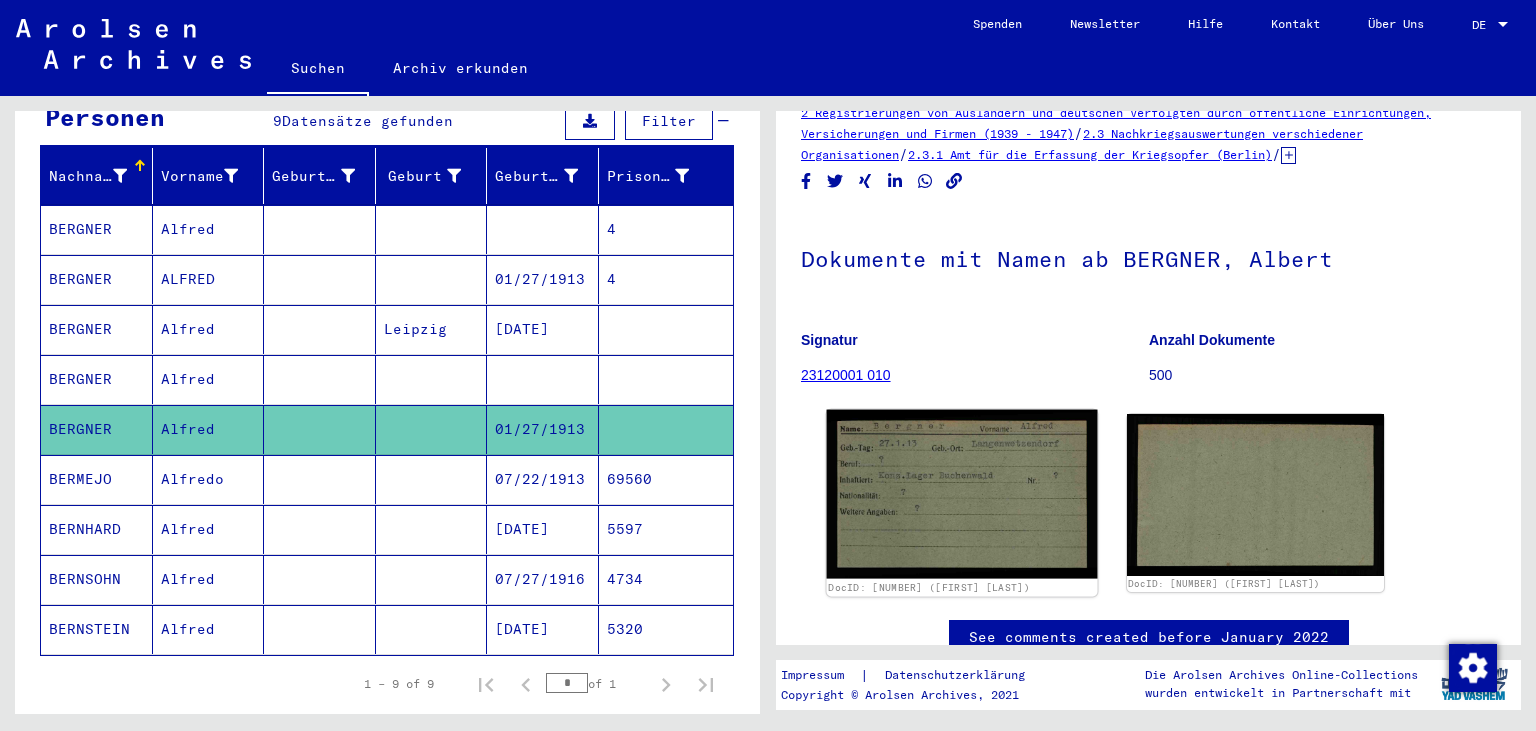 scroll, scrollTop: 0, scrollLeft: 0, axis: both 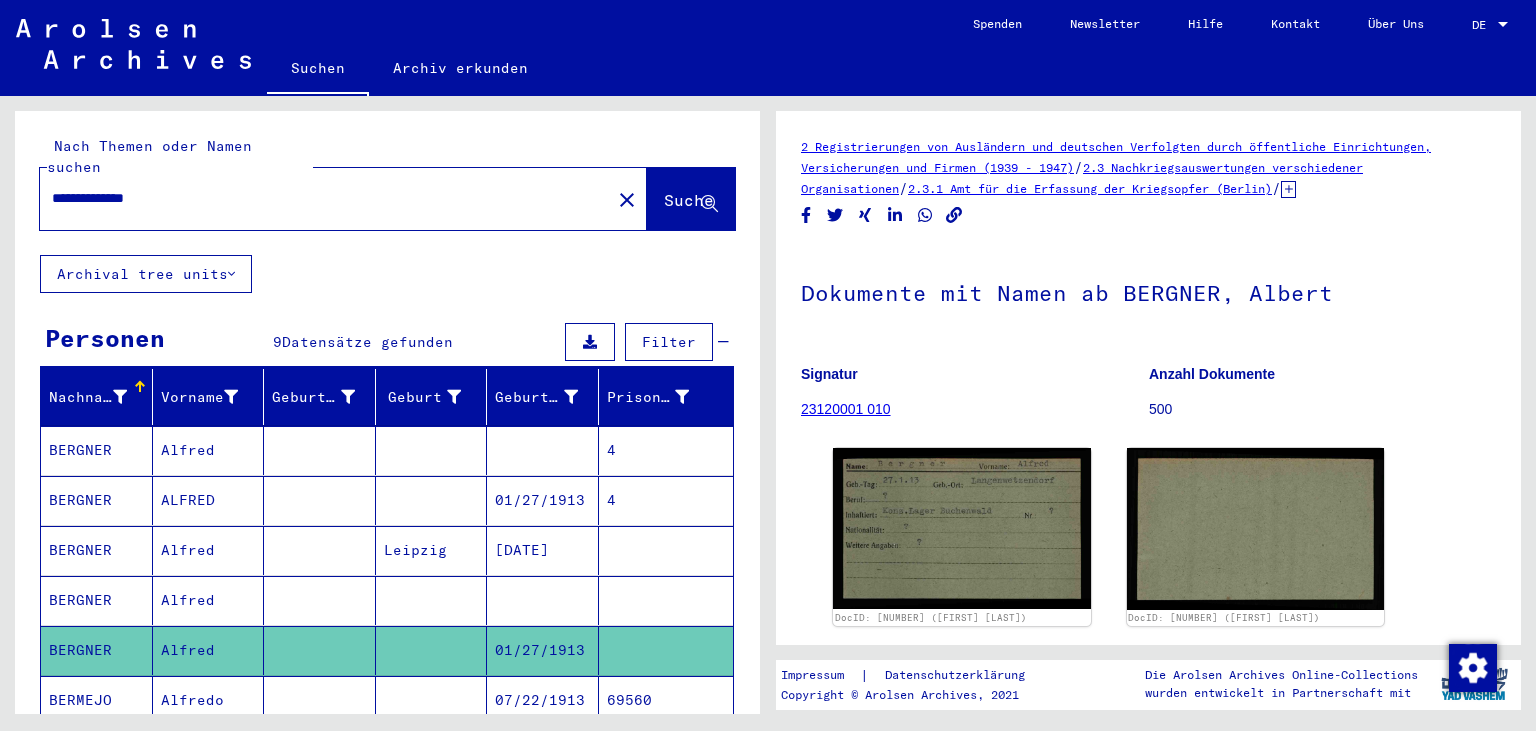 click on "Archival tree units" 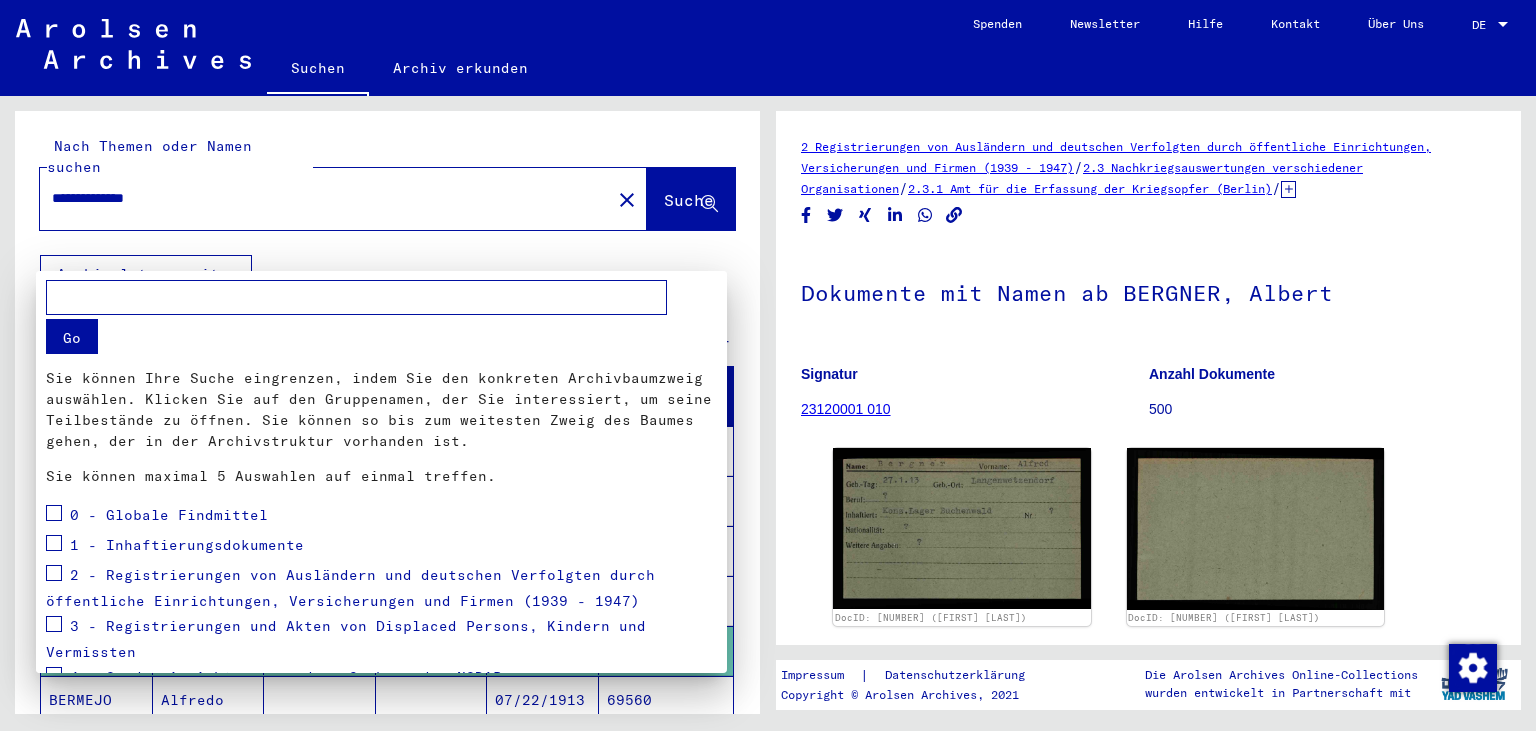 click at bounding box center [768, 365] 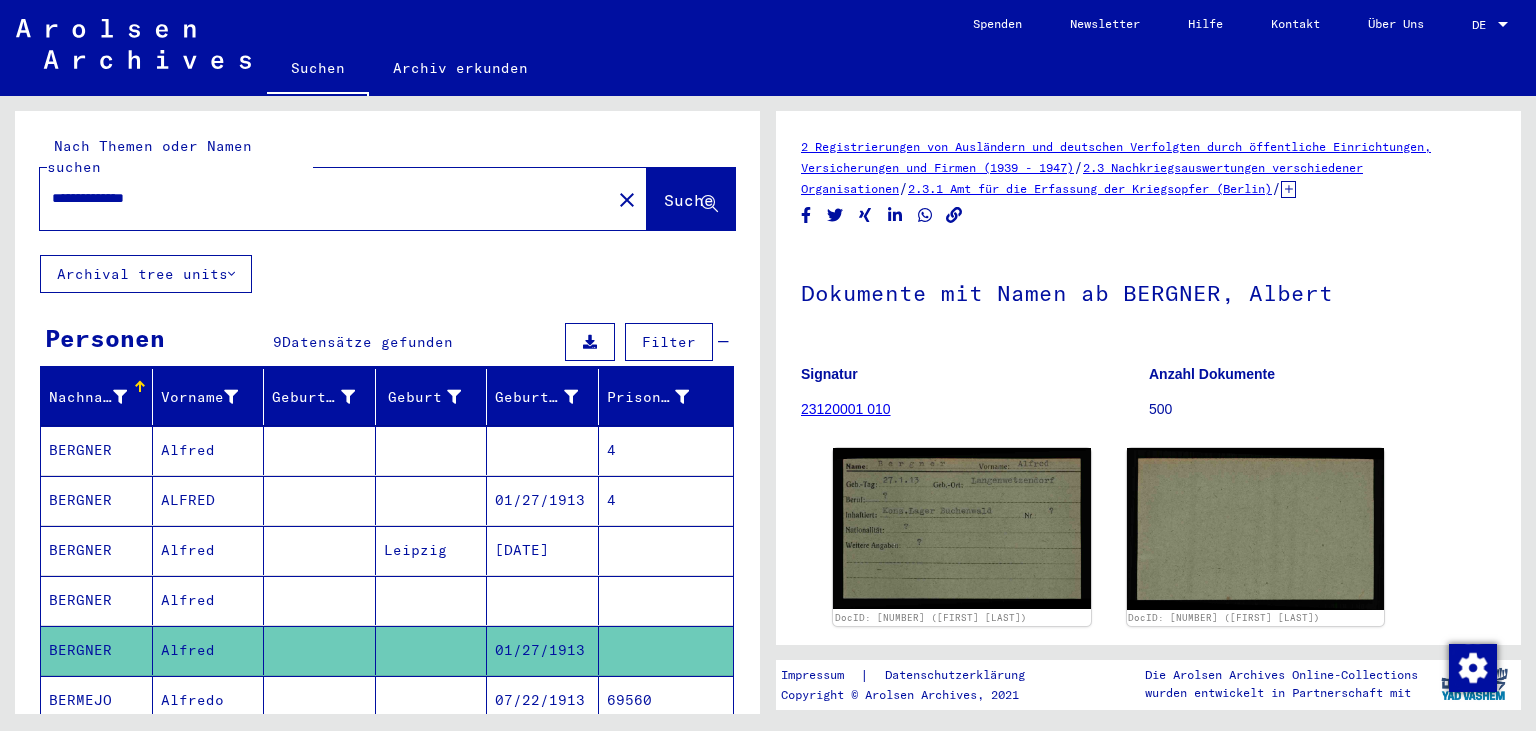 click on "close" 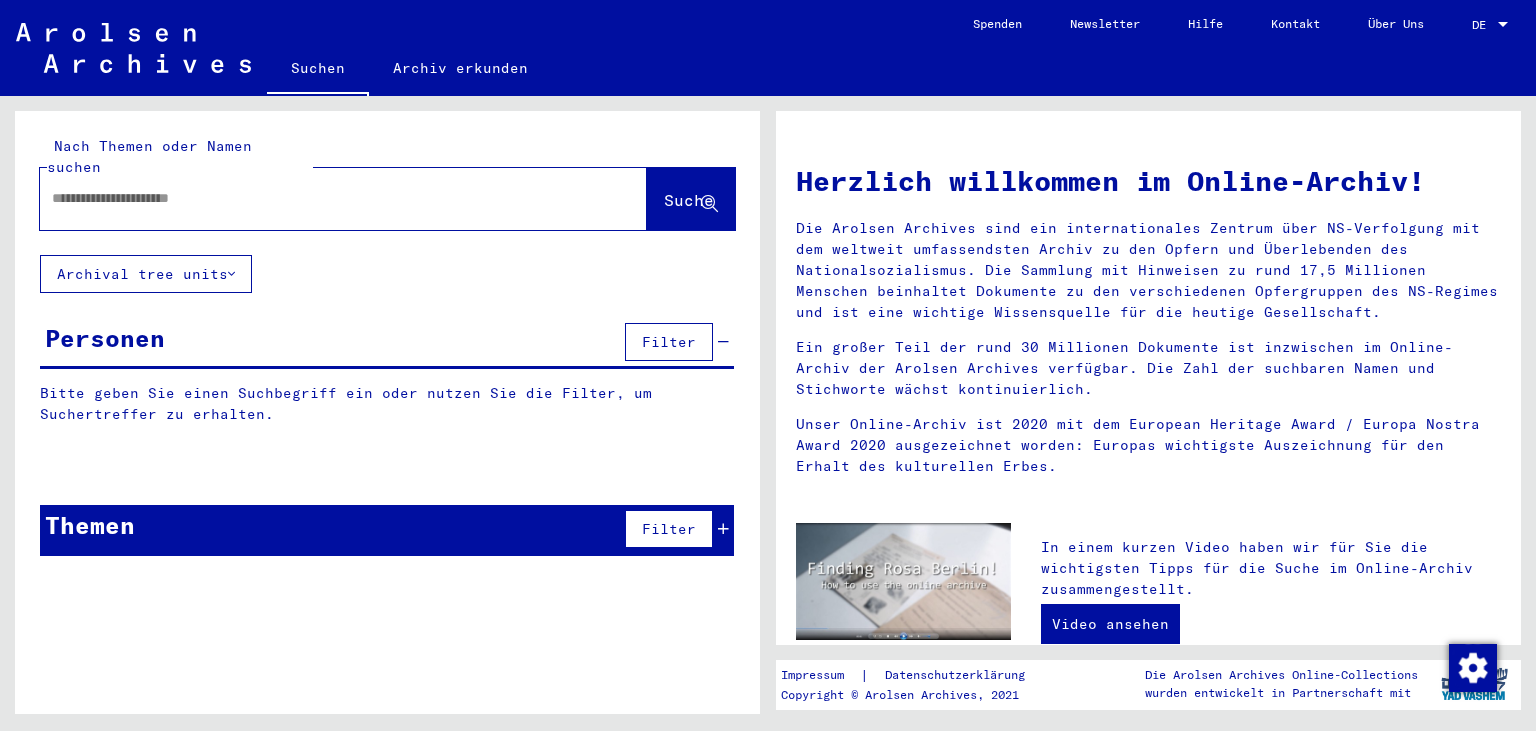 click at bounding box center (319, 198) 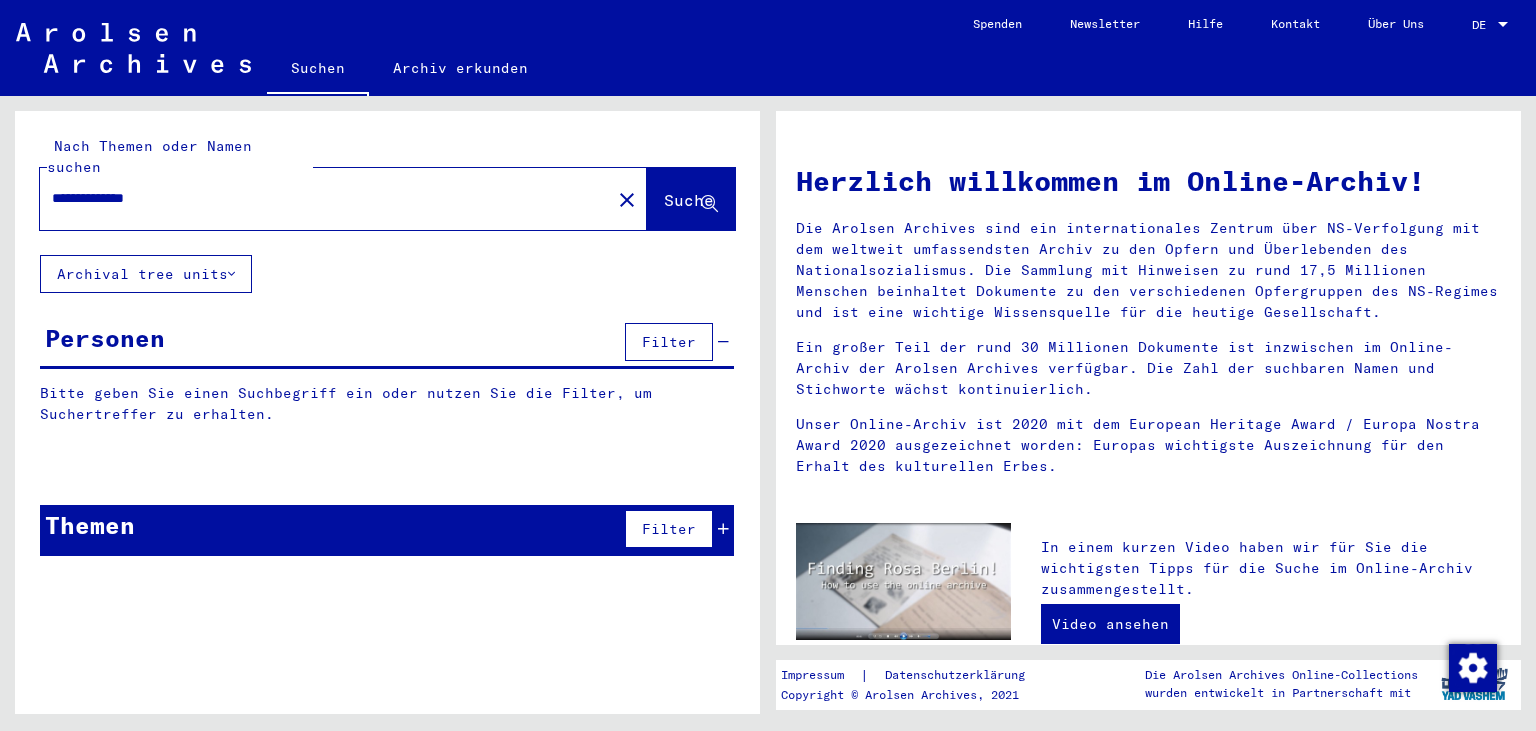 type on "**********" 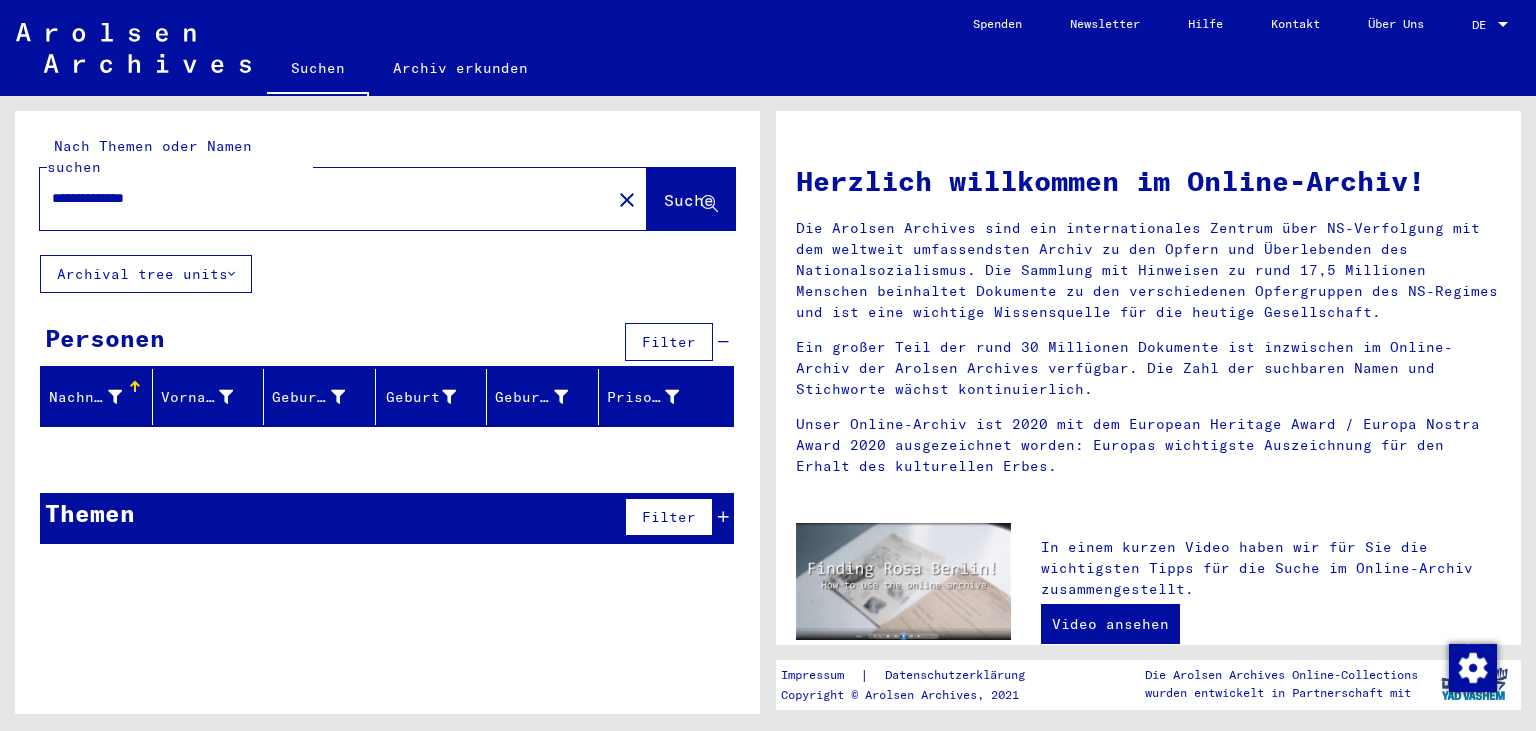 click on "close" 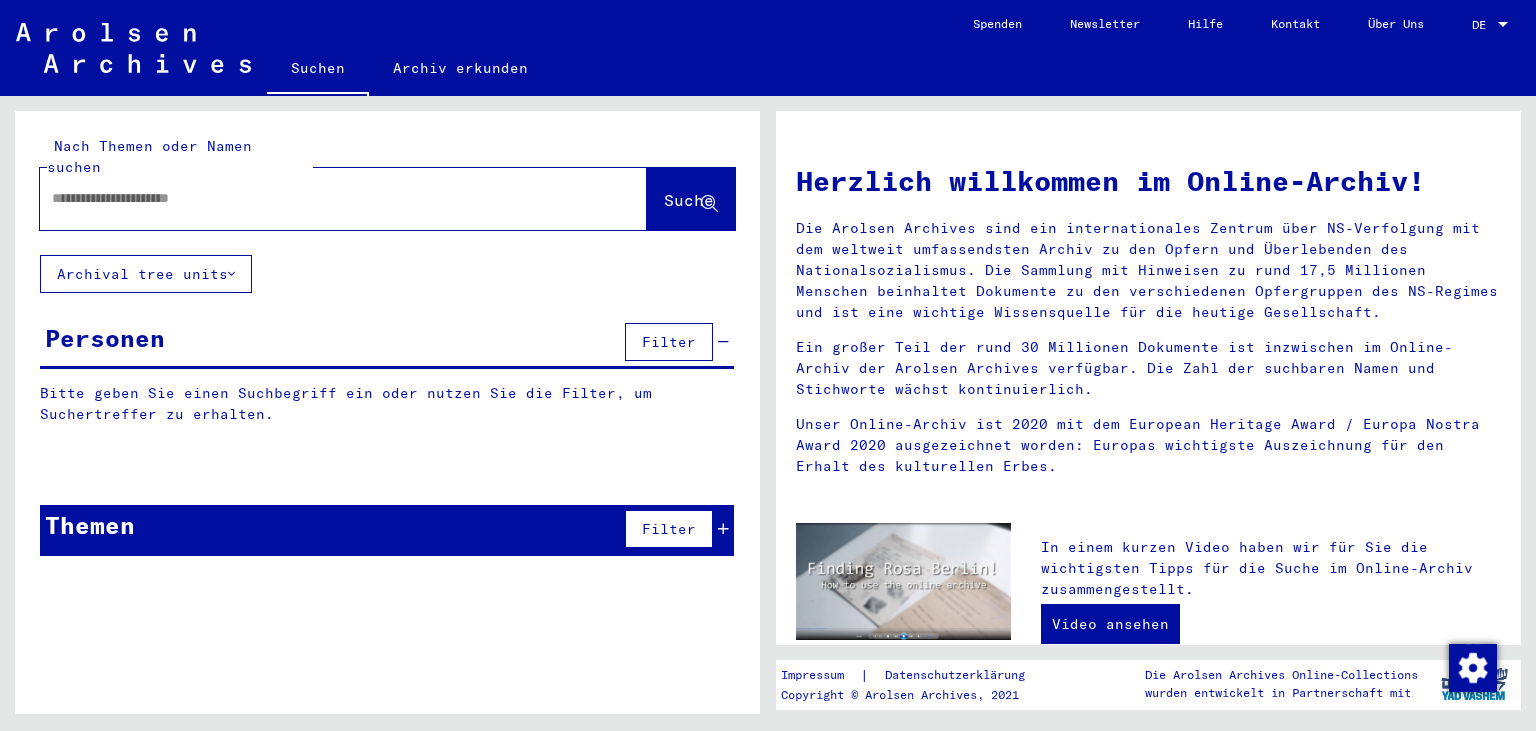 click 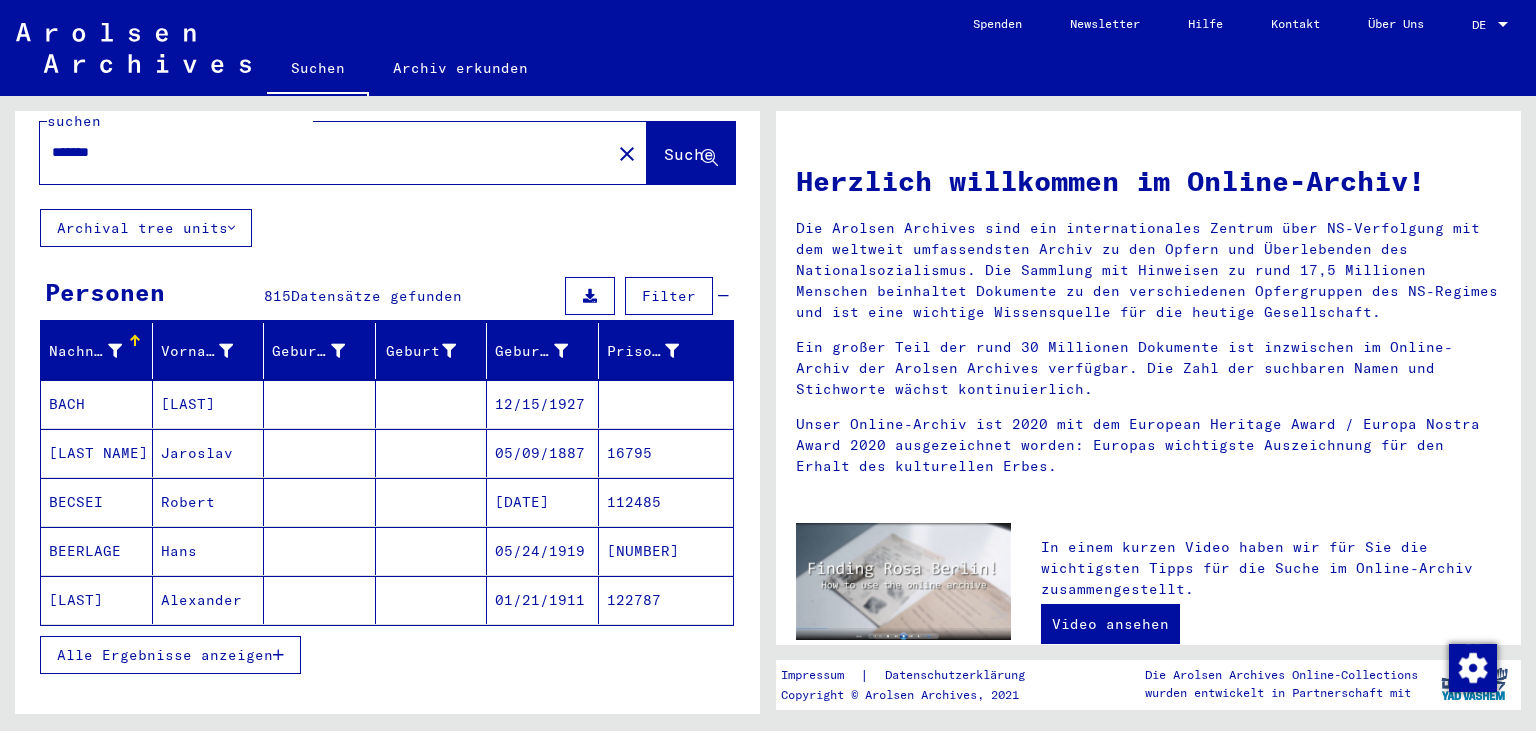 scroll, scrollTop: 0, scrollLeft: 0, axis: both 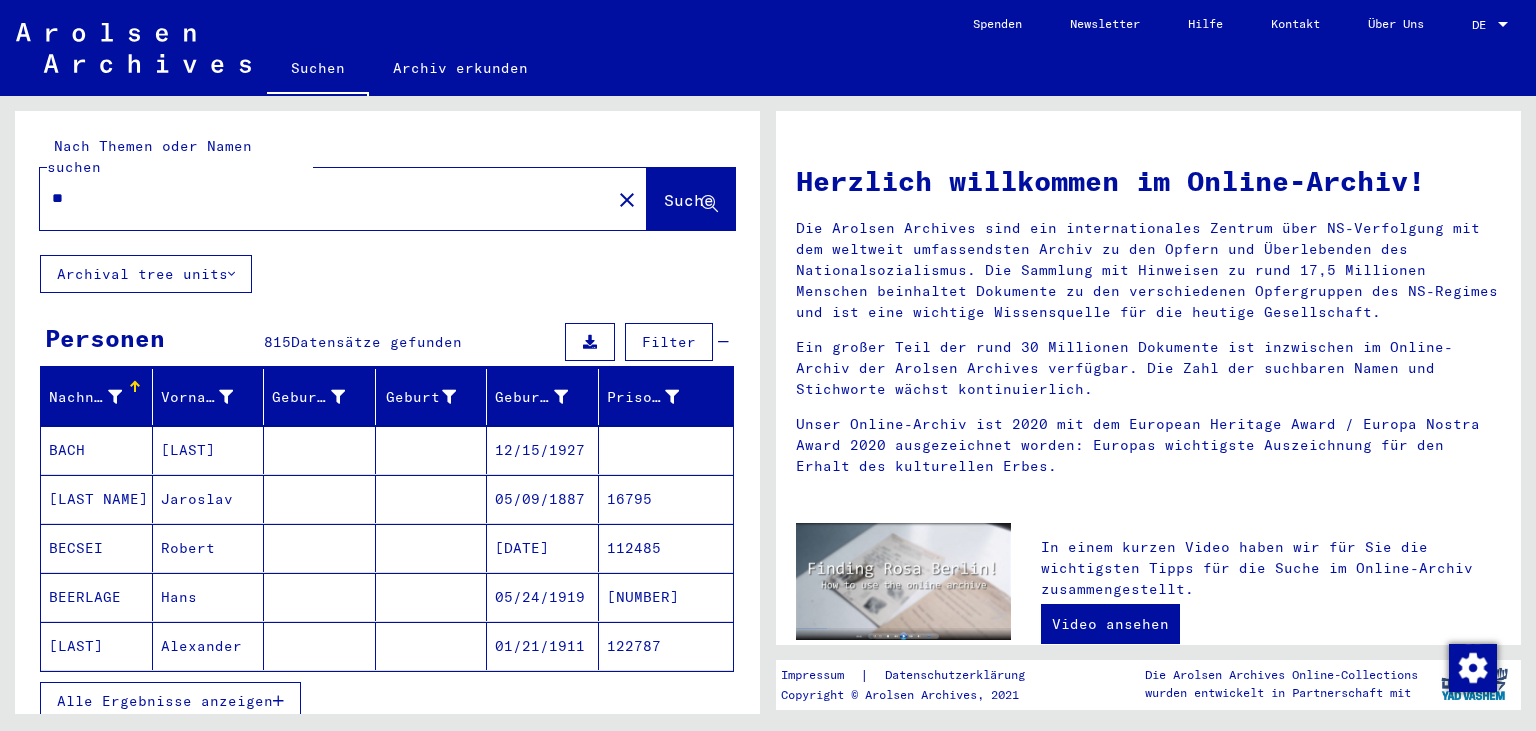 type on "*" 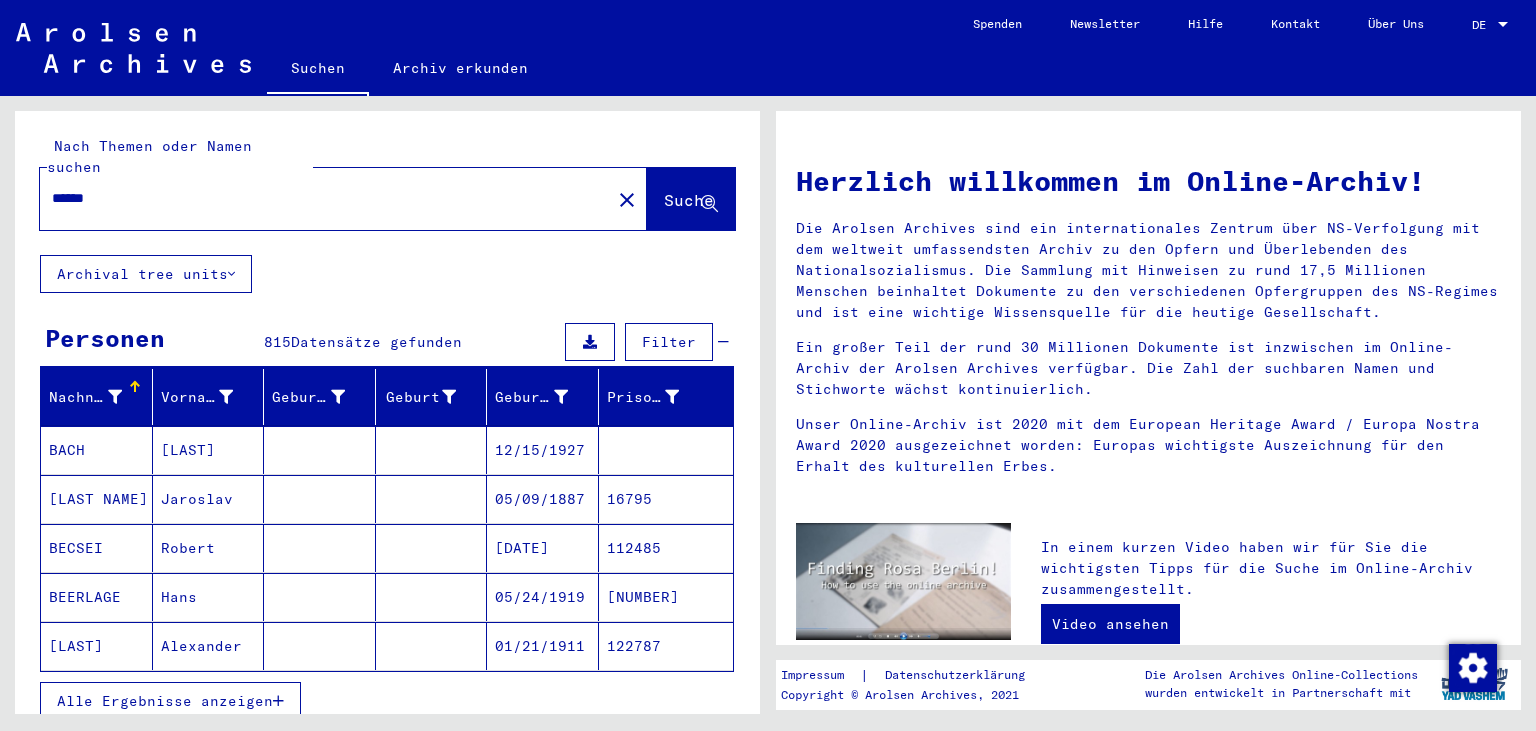 click on "Suche" 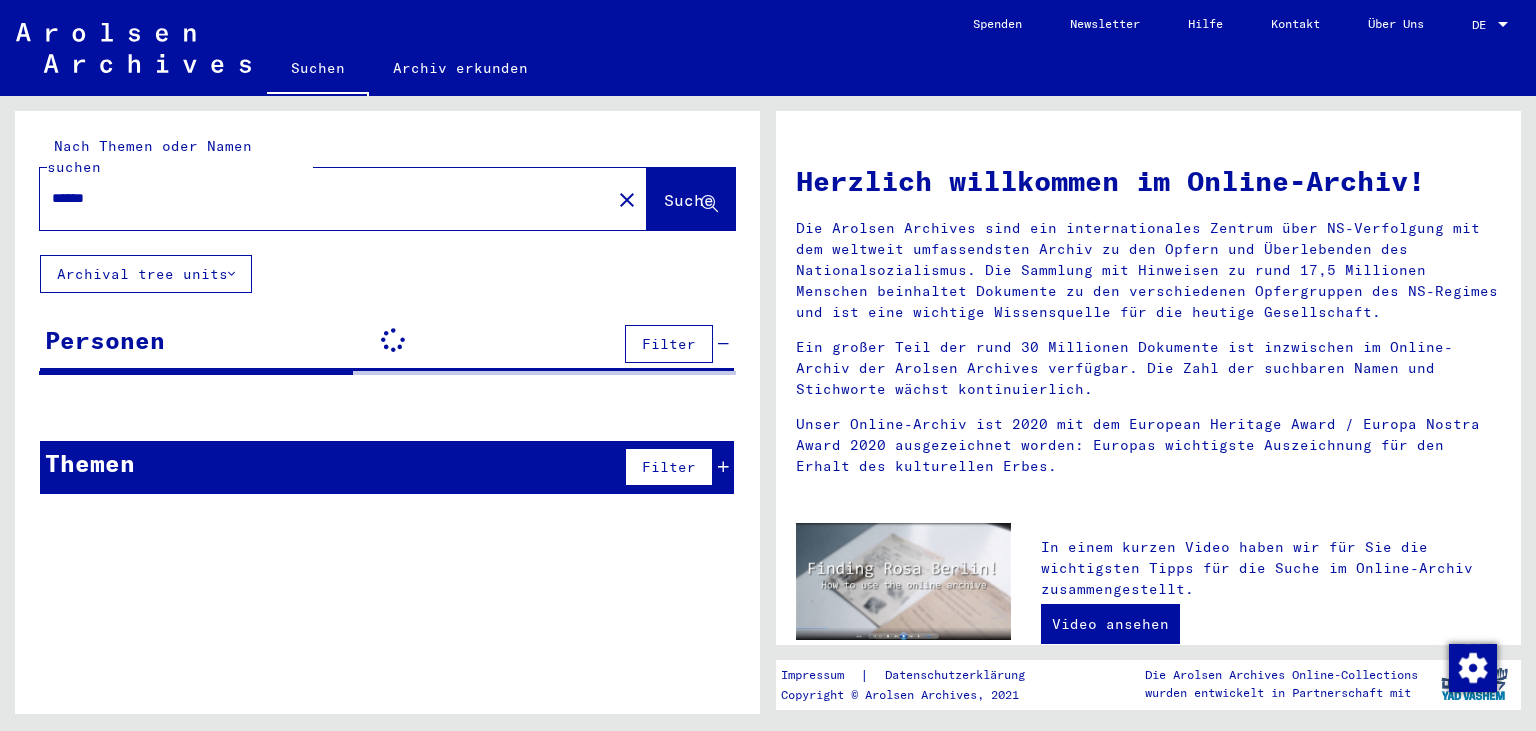 click on "Archival tree units" 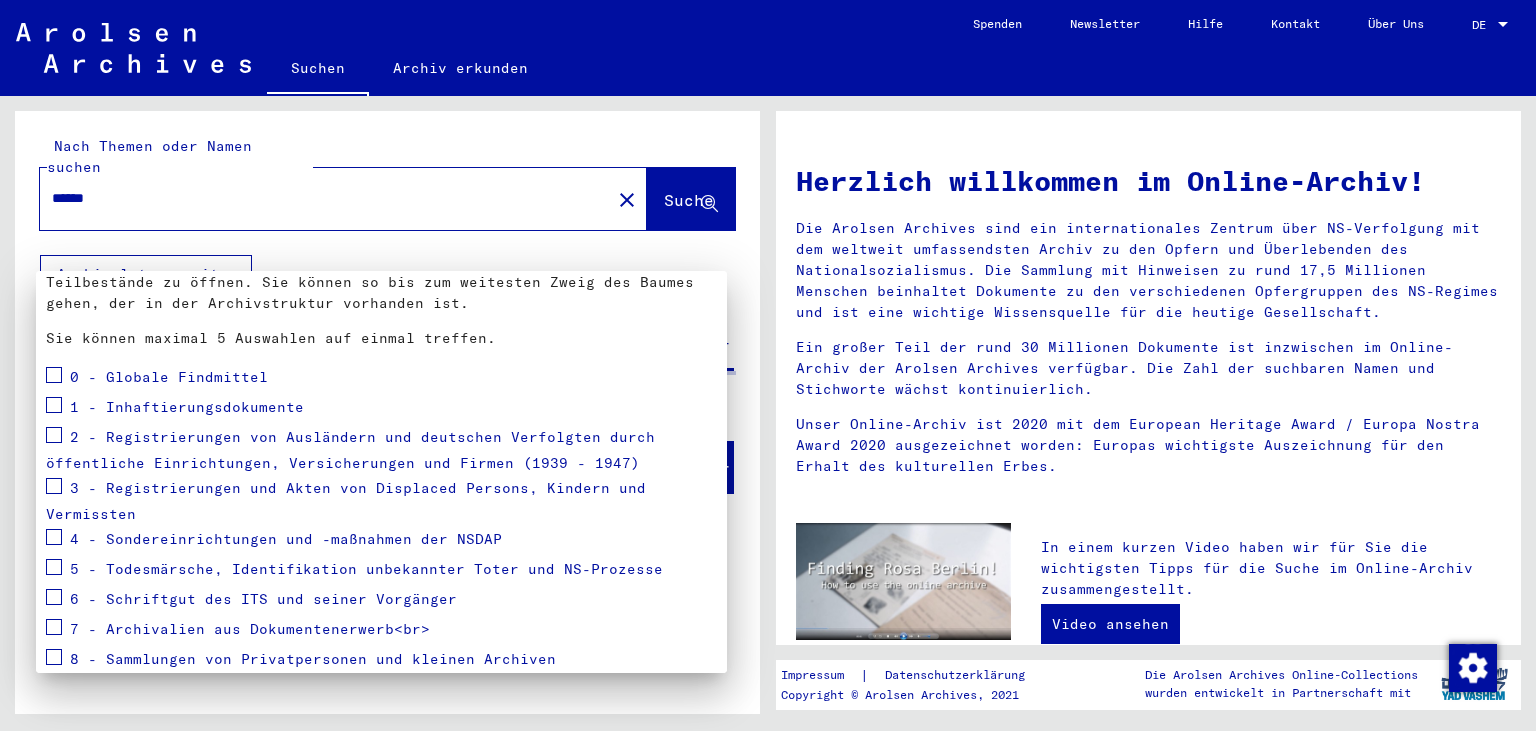 scroll, scrollTop: 201, scrollLeft: 0, axis: vertical 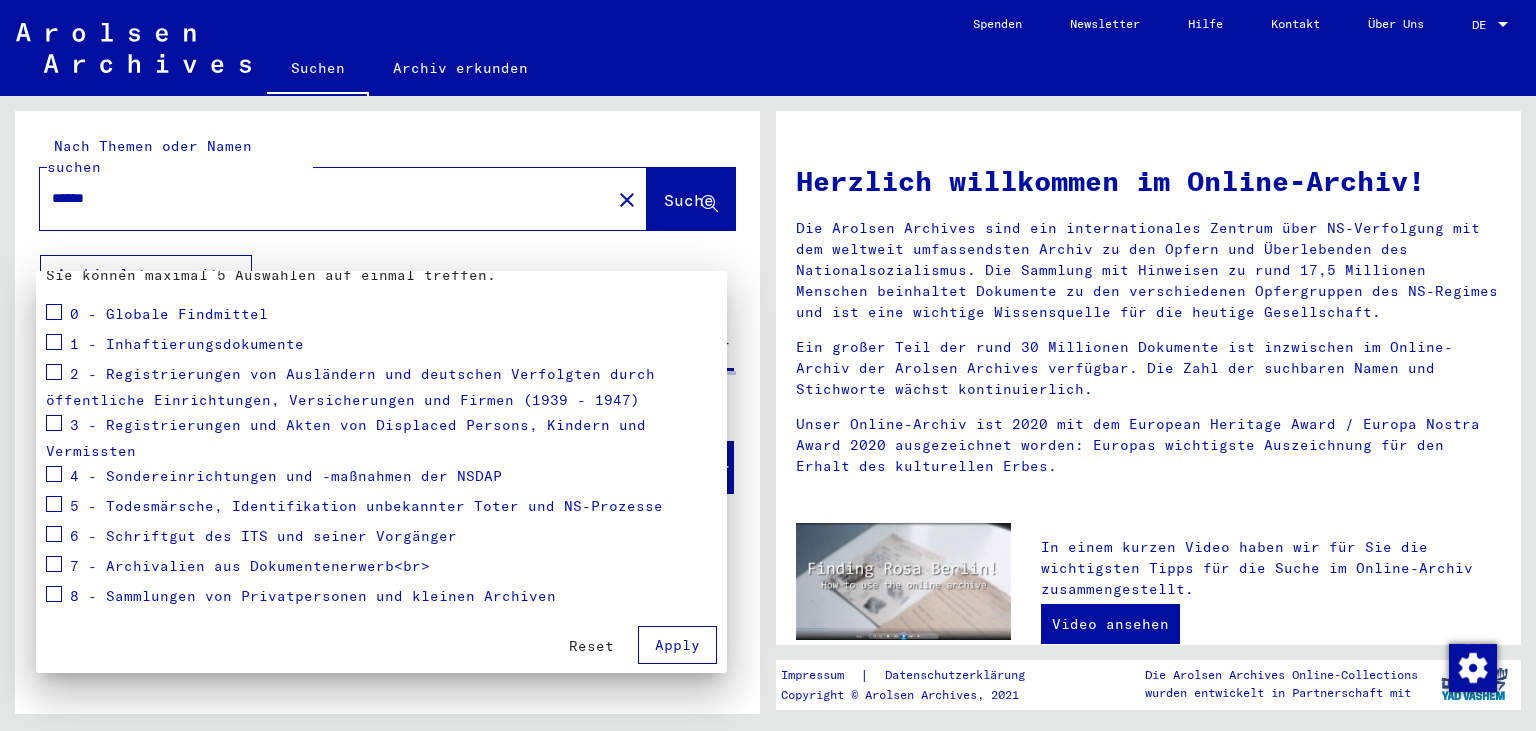 click at bounding box center [768, 365] 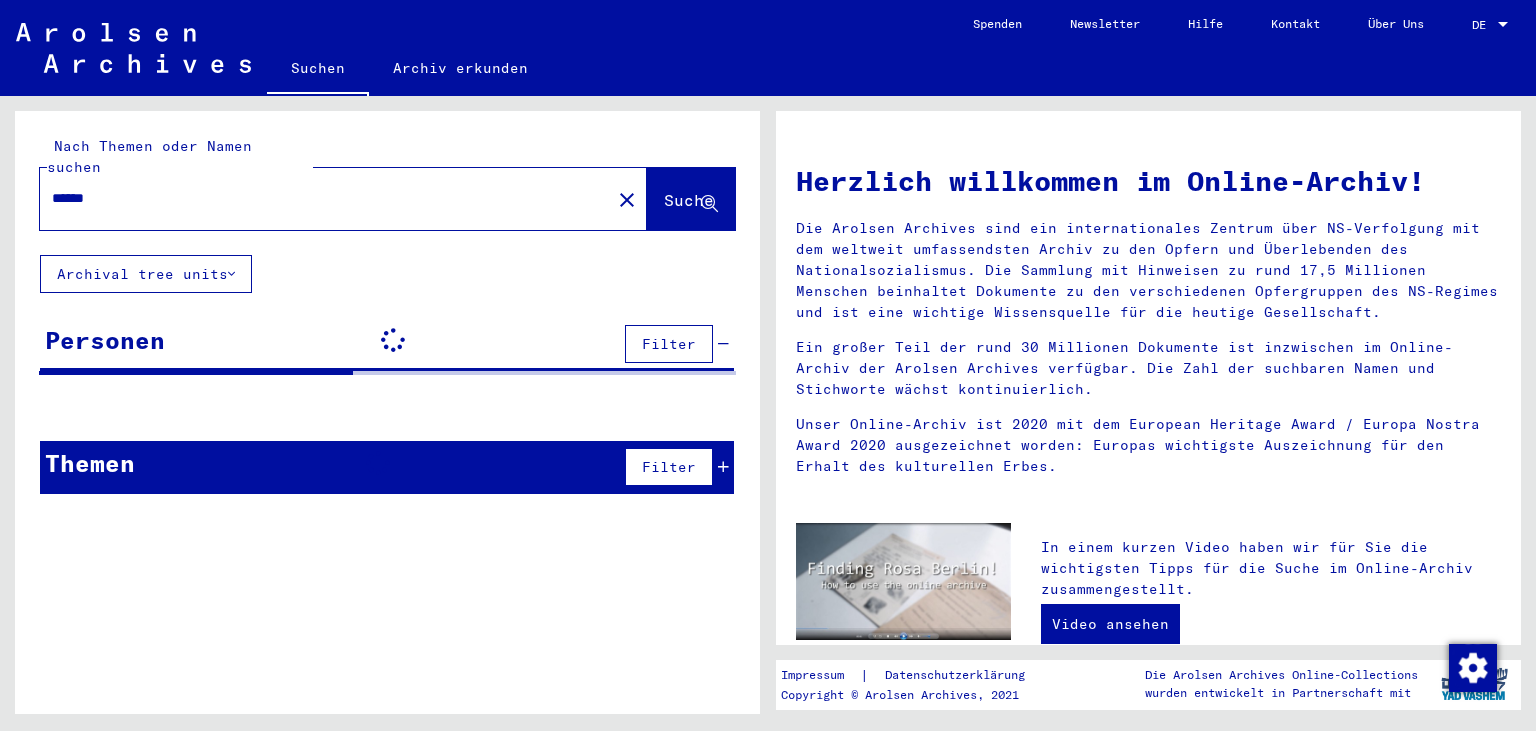 click on "******" at bounding box center [319, 198] 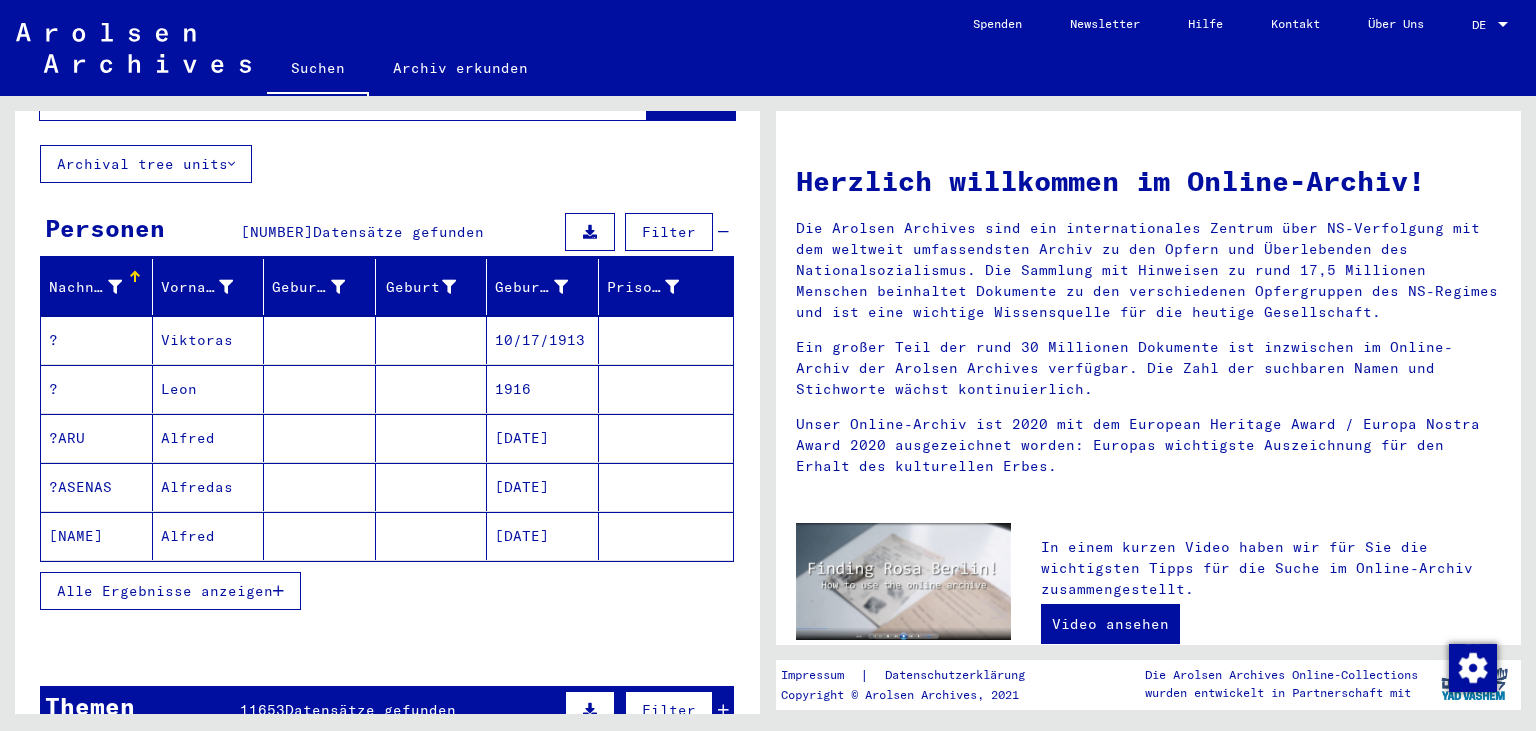 scroll, scrollTop: 221, scrollLeft: 0, axis: vertical 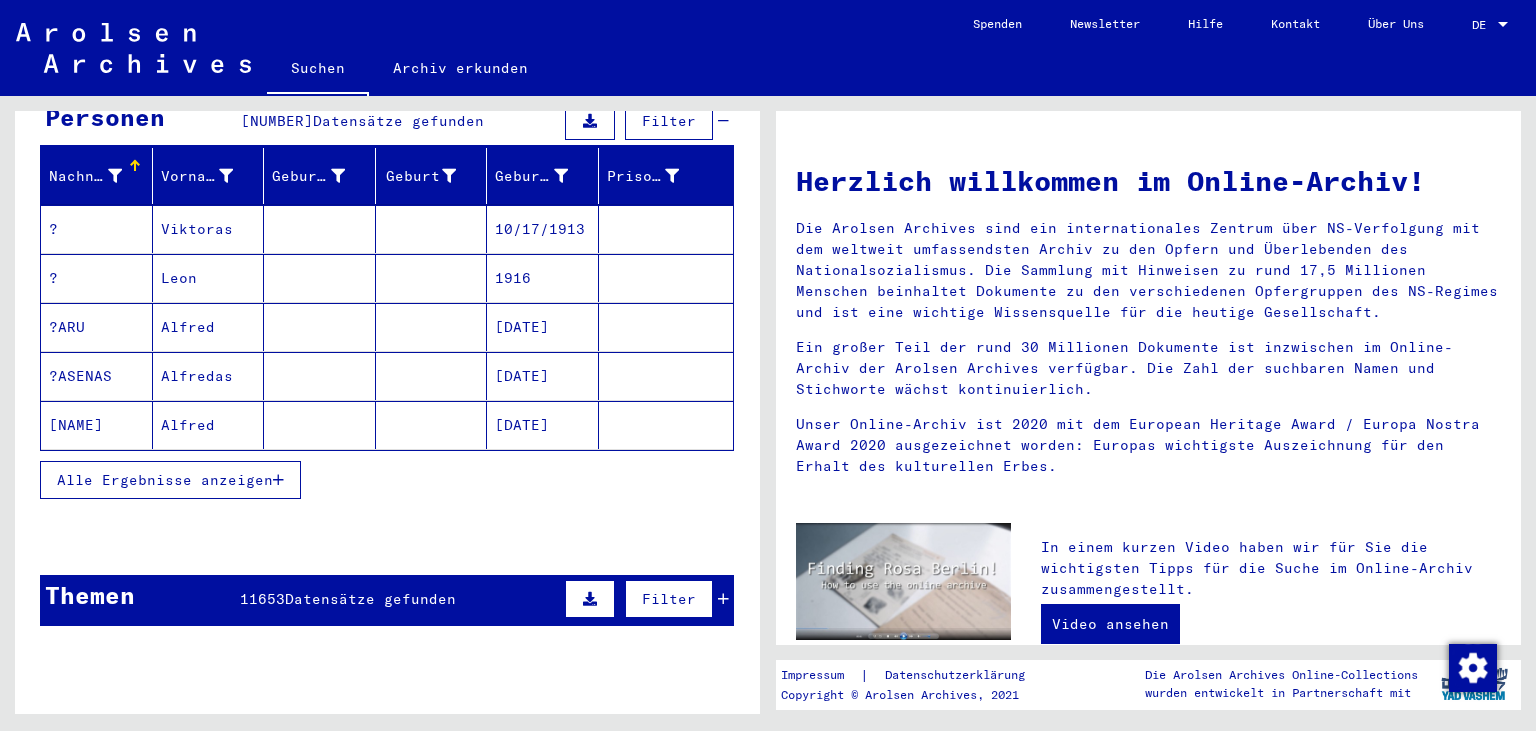 click on "Alle Ergebnisse anzeigen" at bounding box center [170, 480] 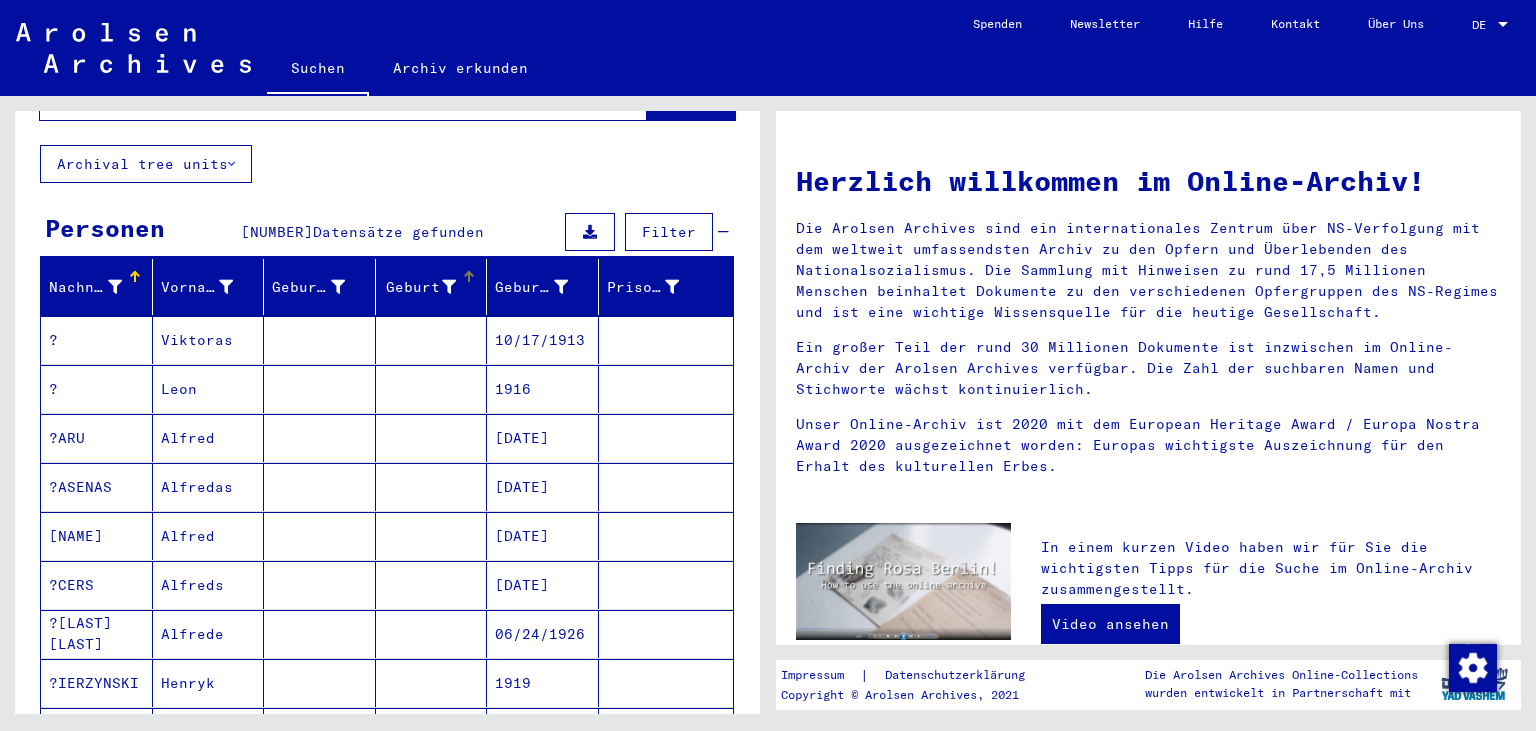 scroll, scrollTop: 0, scrollLeft: 0, axis: both 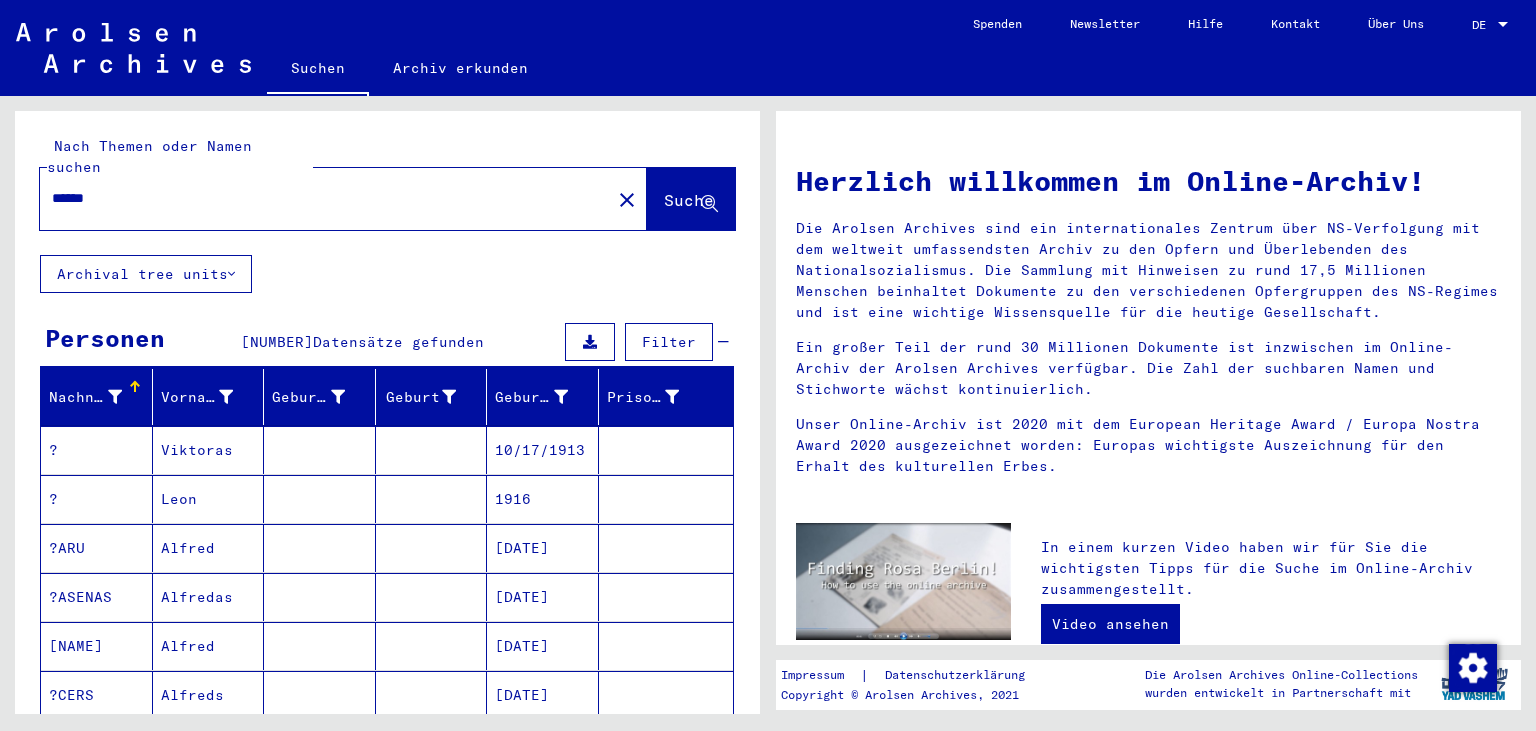 click on "******" at bounding box center [319, 198] 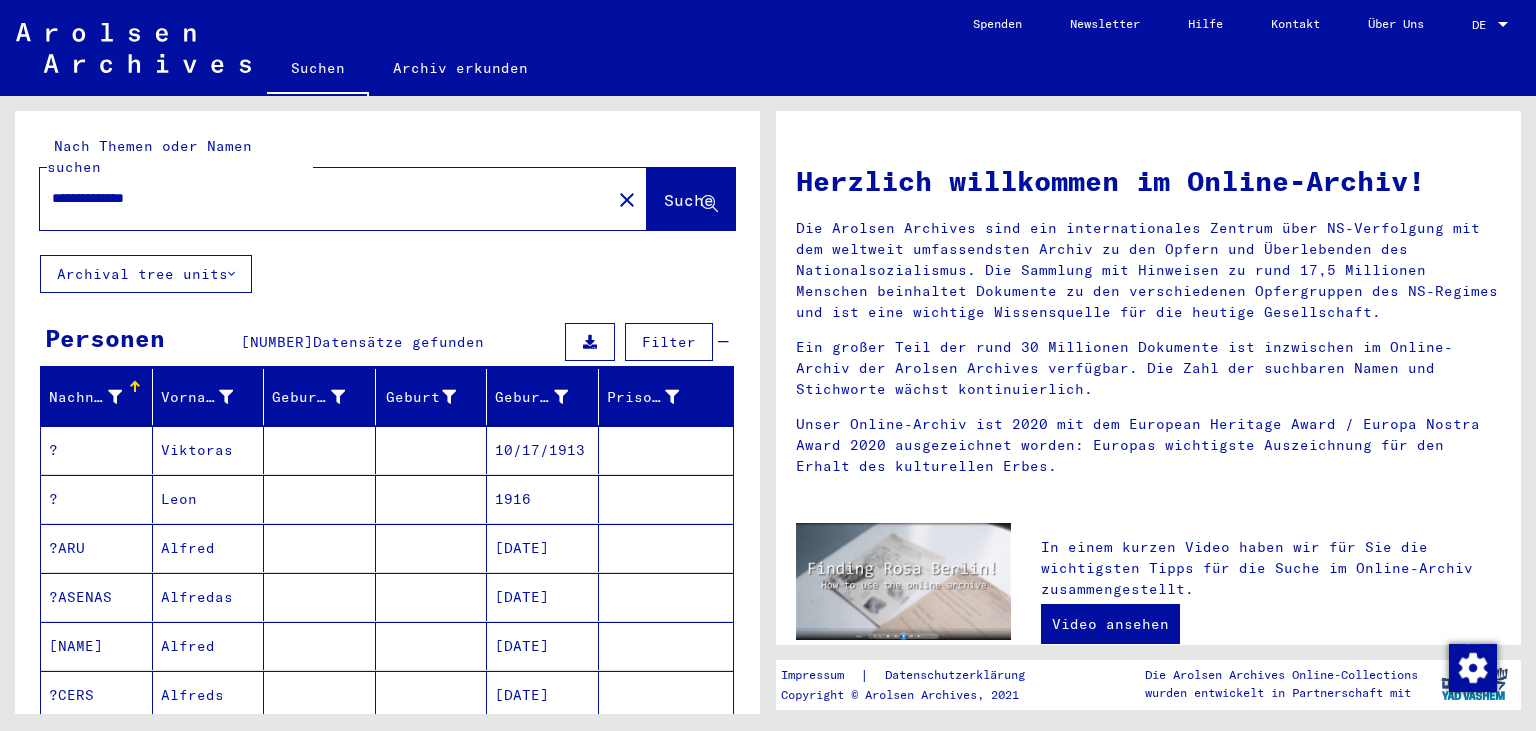 type on "**********" 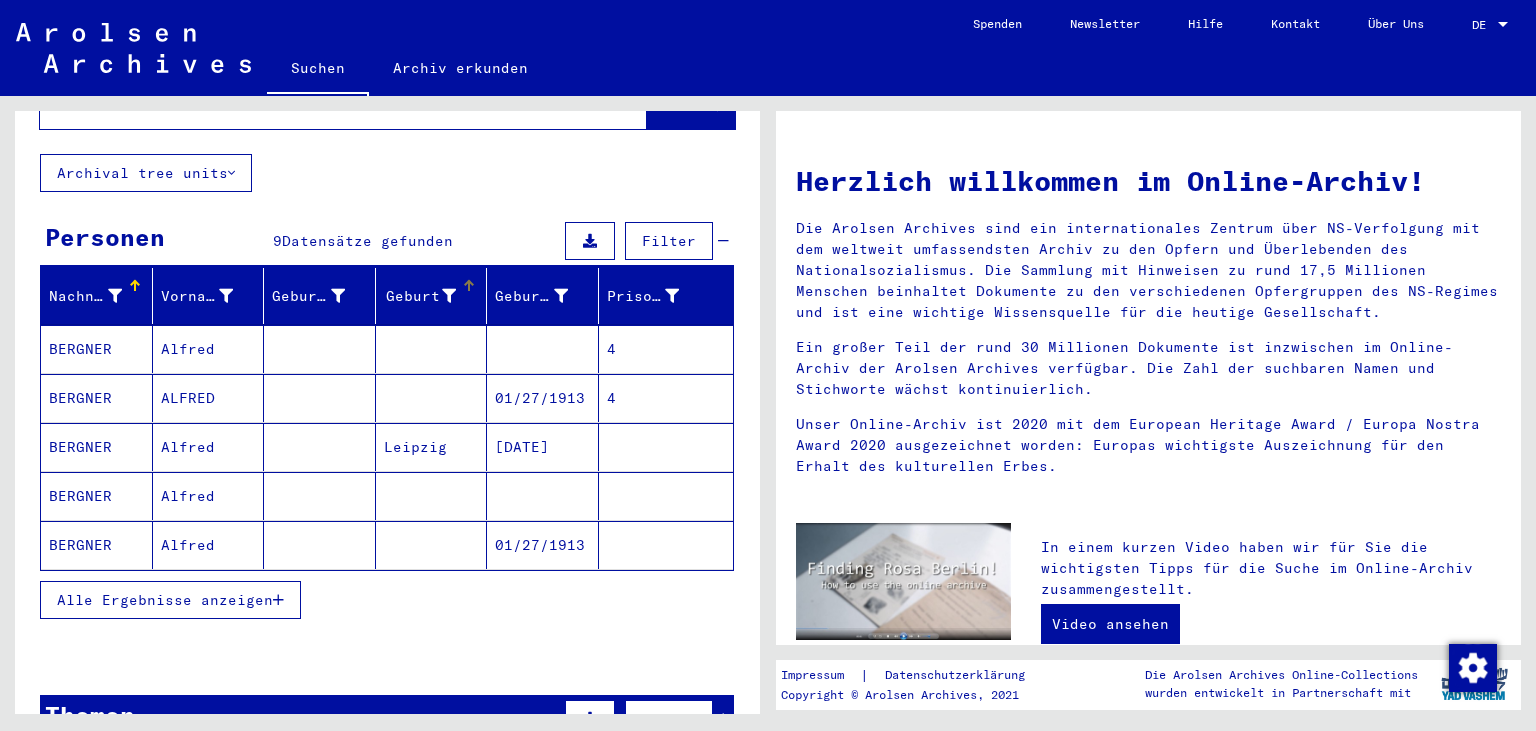 scroll, scrollTop: 221, scrollLeft: 0, axis: vertical 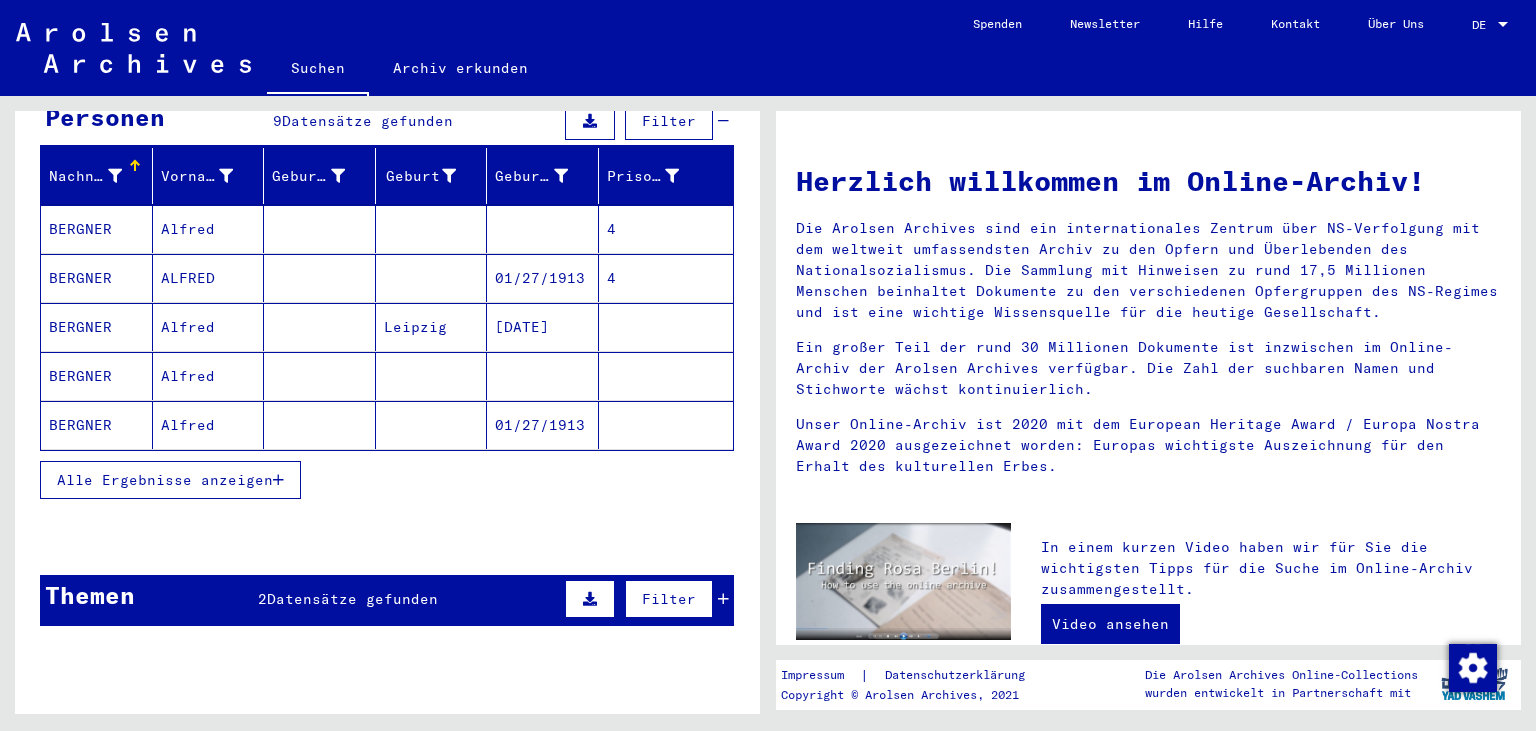 click on "Alle Ergebnisse anzeigen" at bounding box center [165, 480] 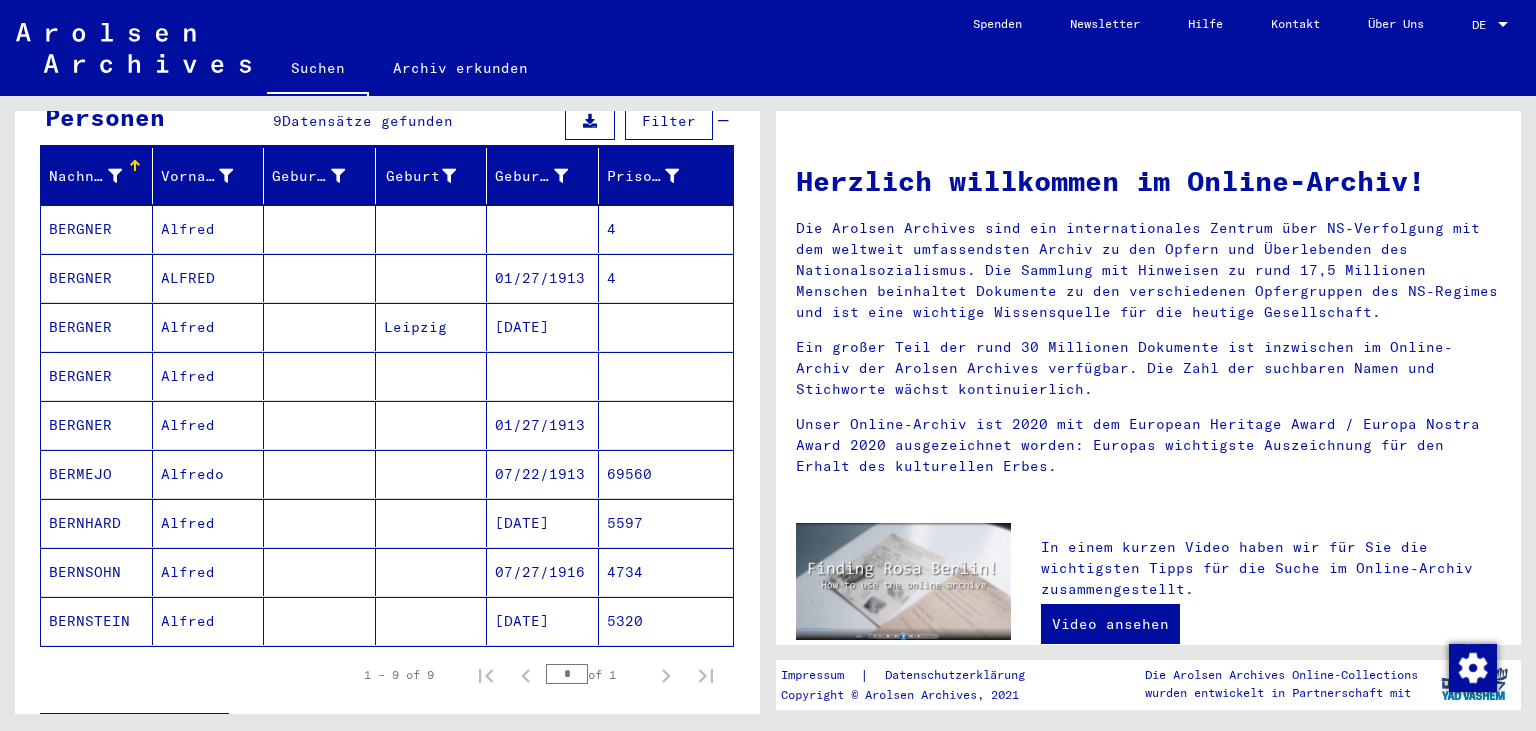 click on "Alfred" at bounding box center [209, 621] 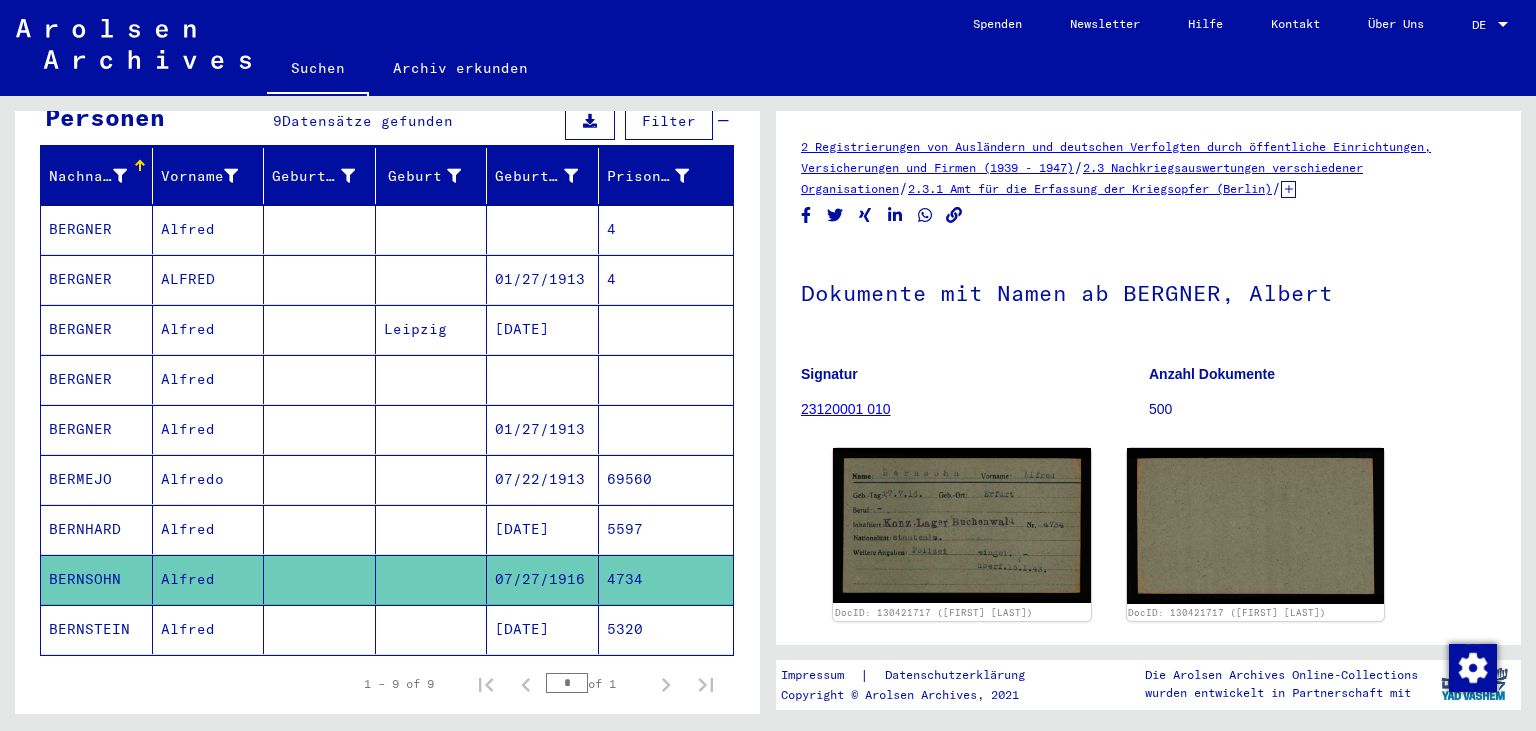 click on "Alfred" 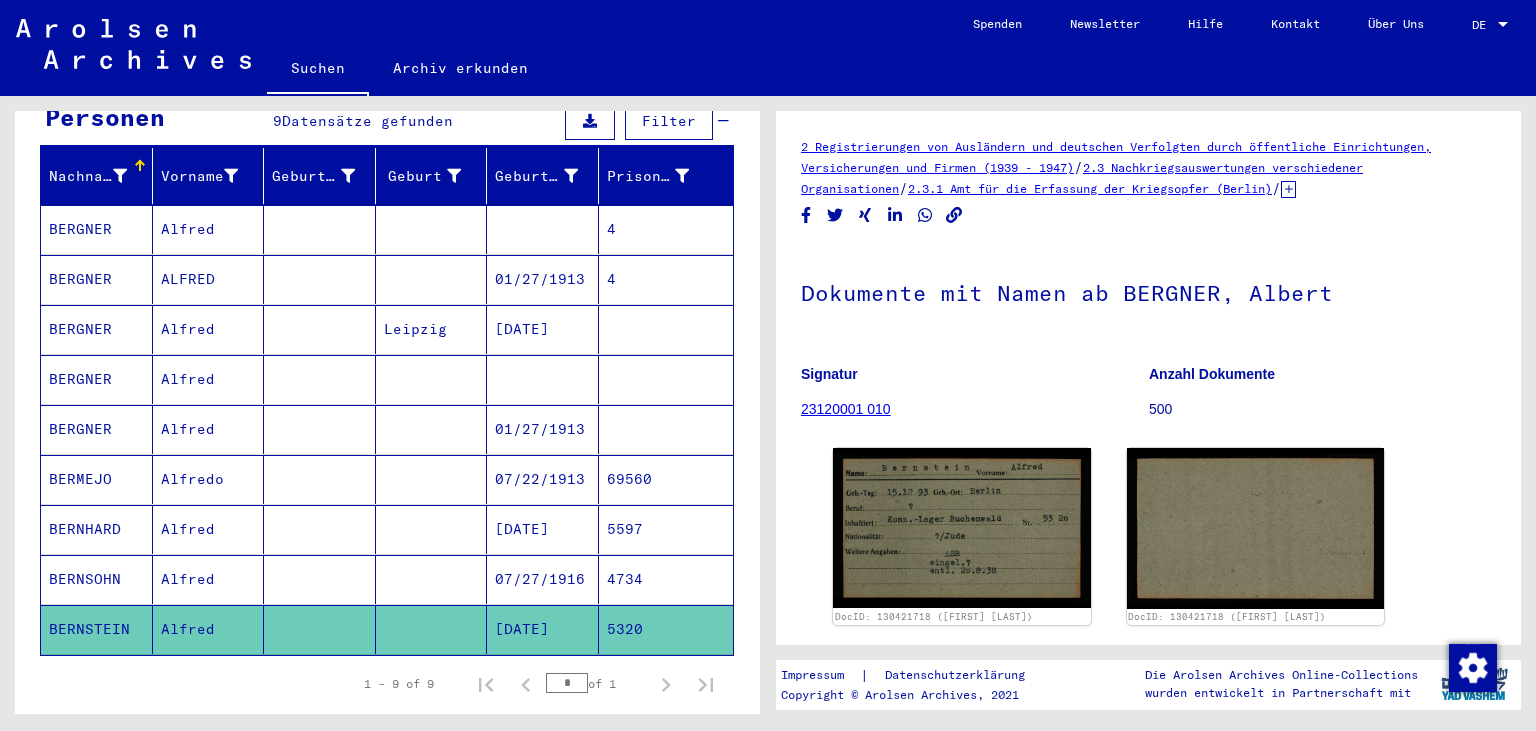 click on "Alfred" at bounding box center [209, 629] 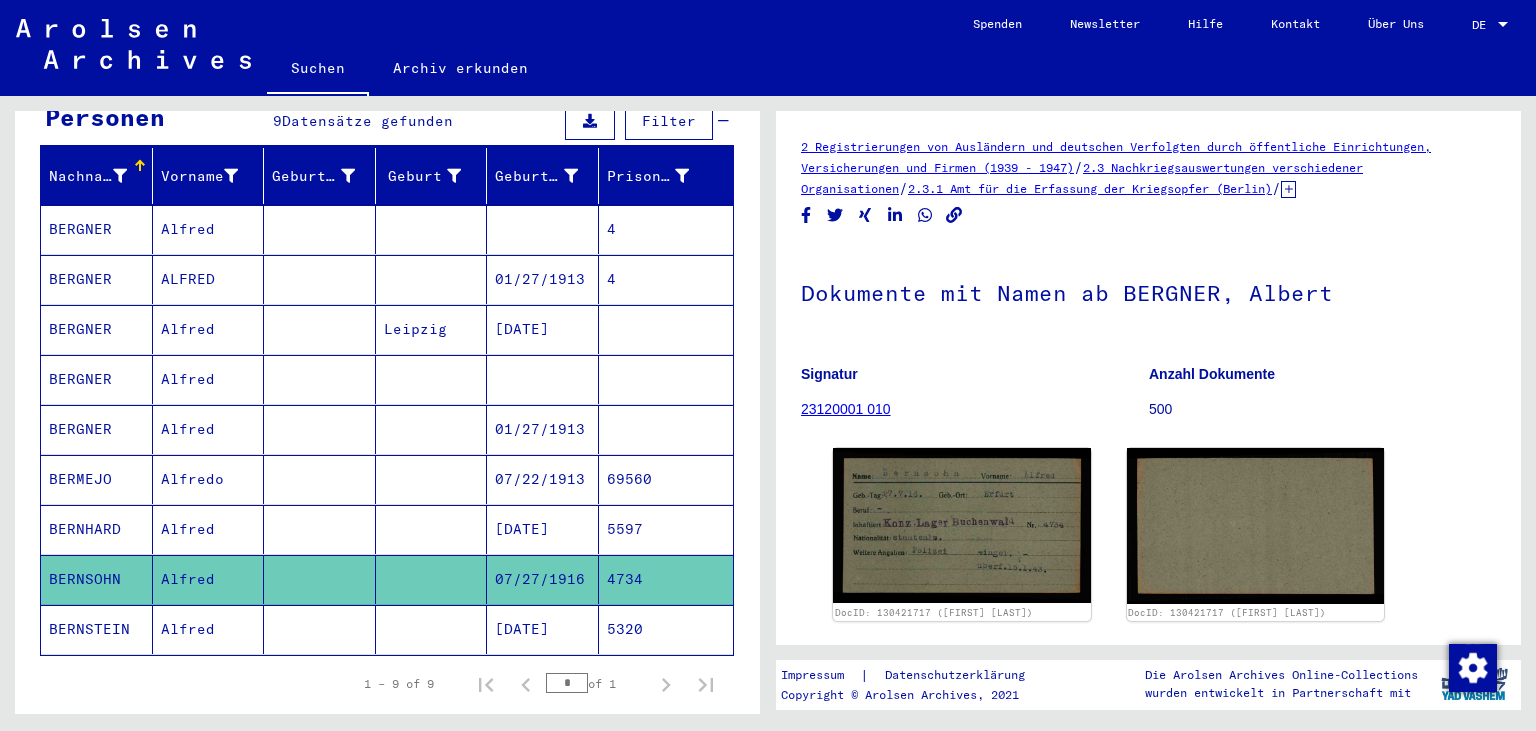 click on "Alfred" at bounding box center (209, 579) 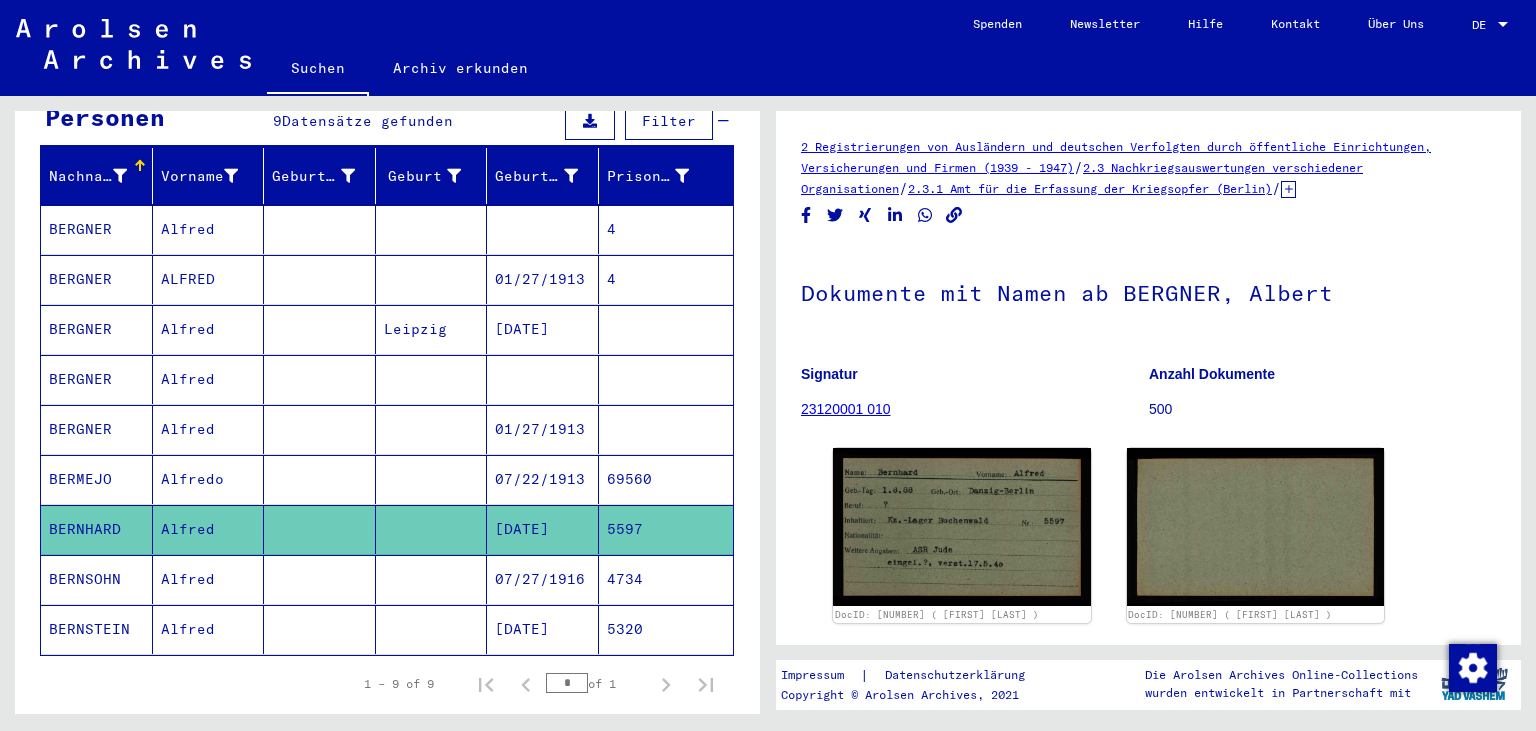 click on "Alfredo" at bounding box center [209, 529] 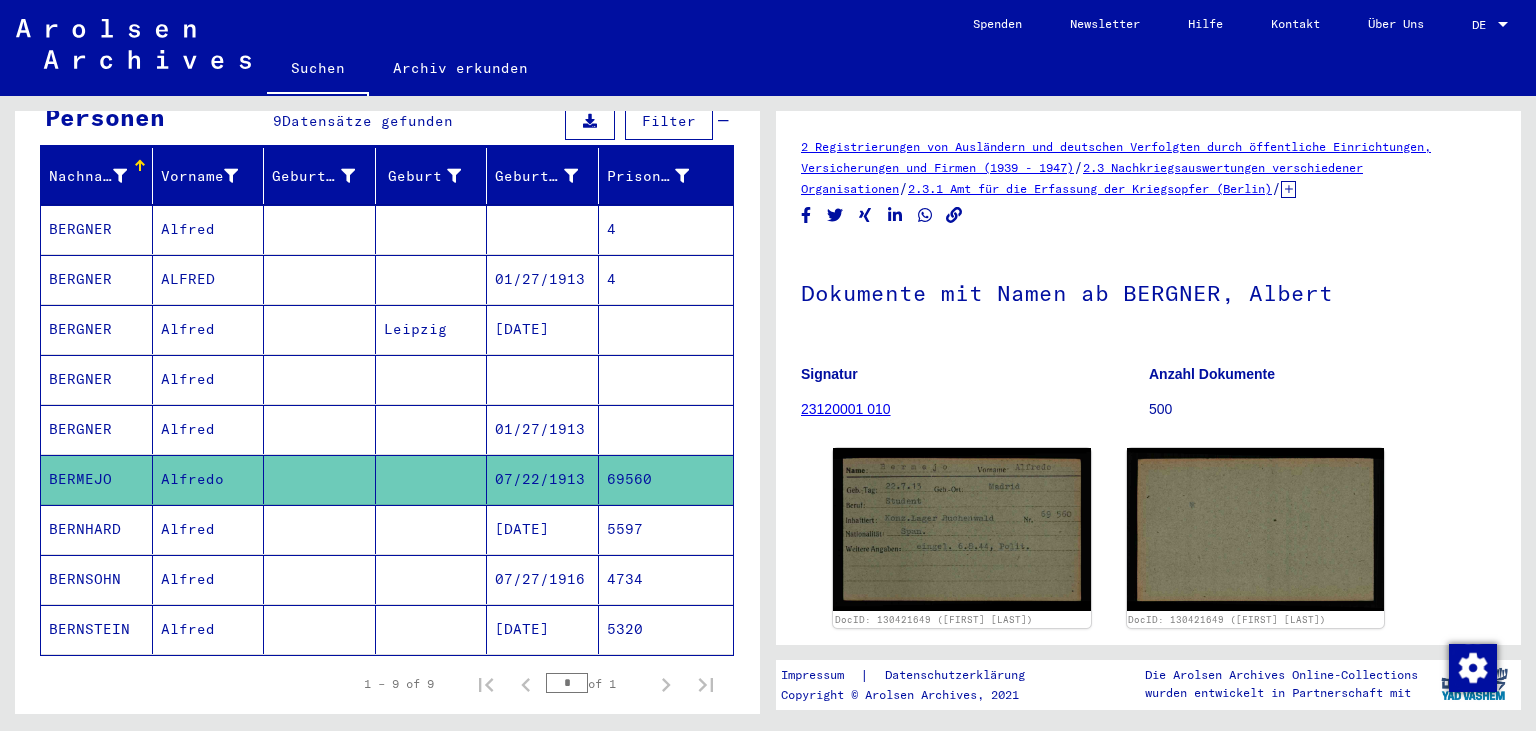 click on "Alfred" at bounding box center [209, 479] 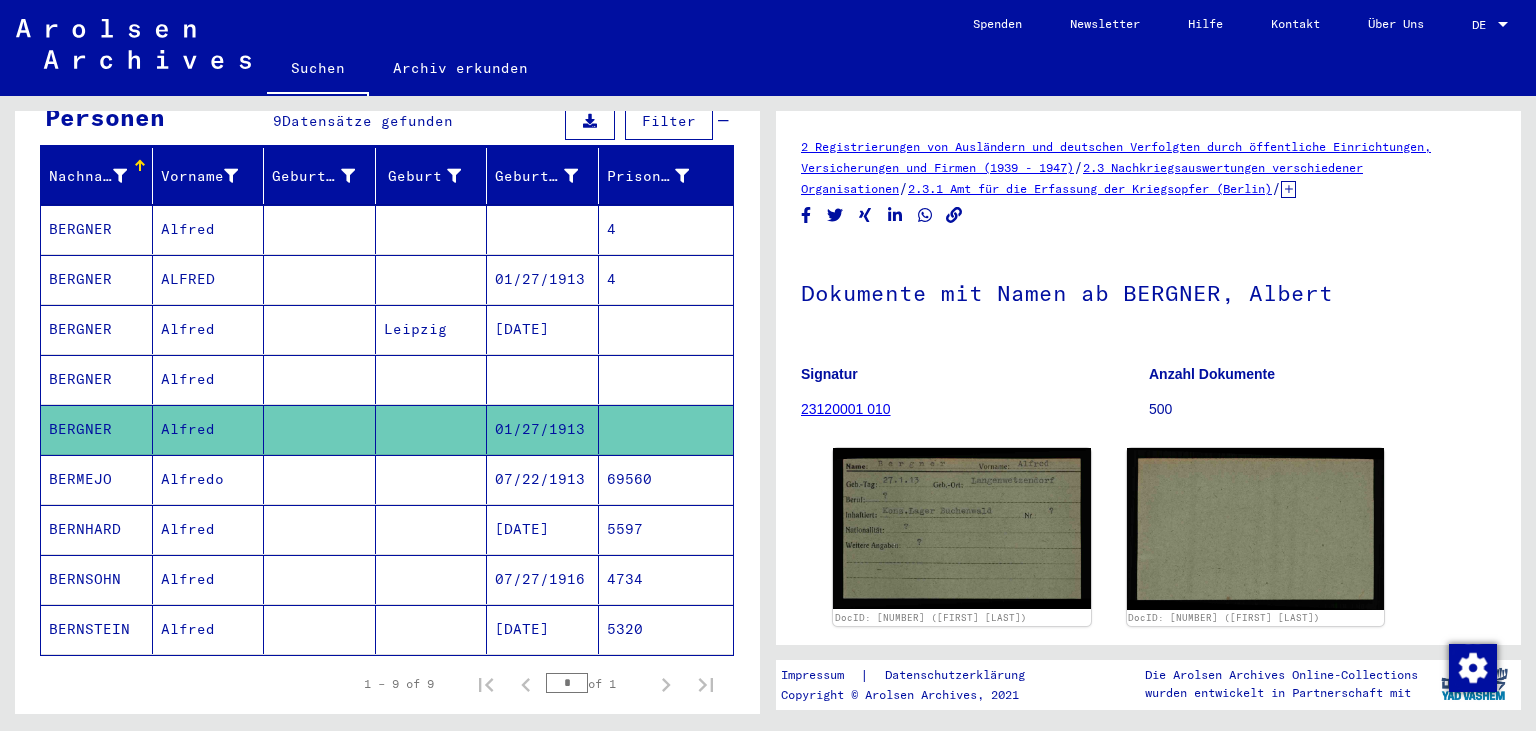 click on "Alfred" at bounding box center (209, 429) 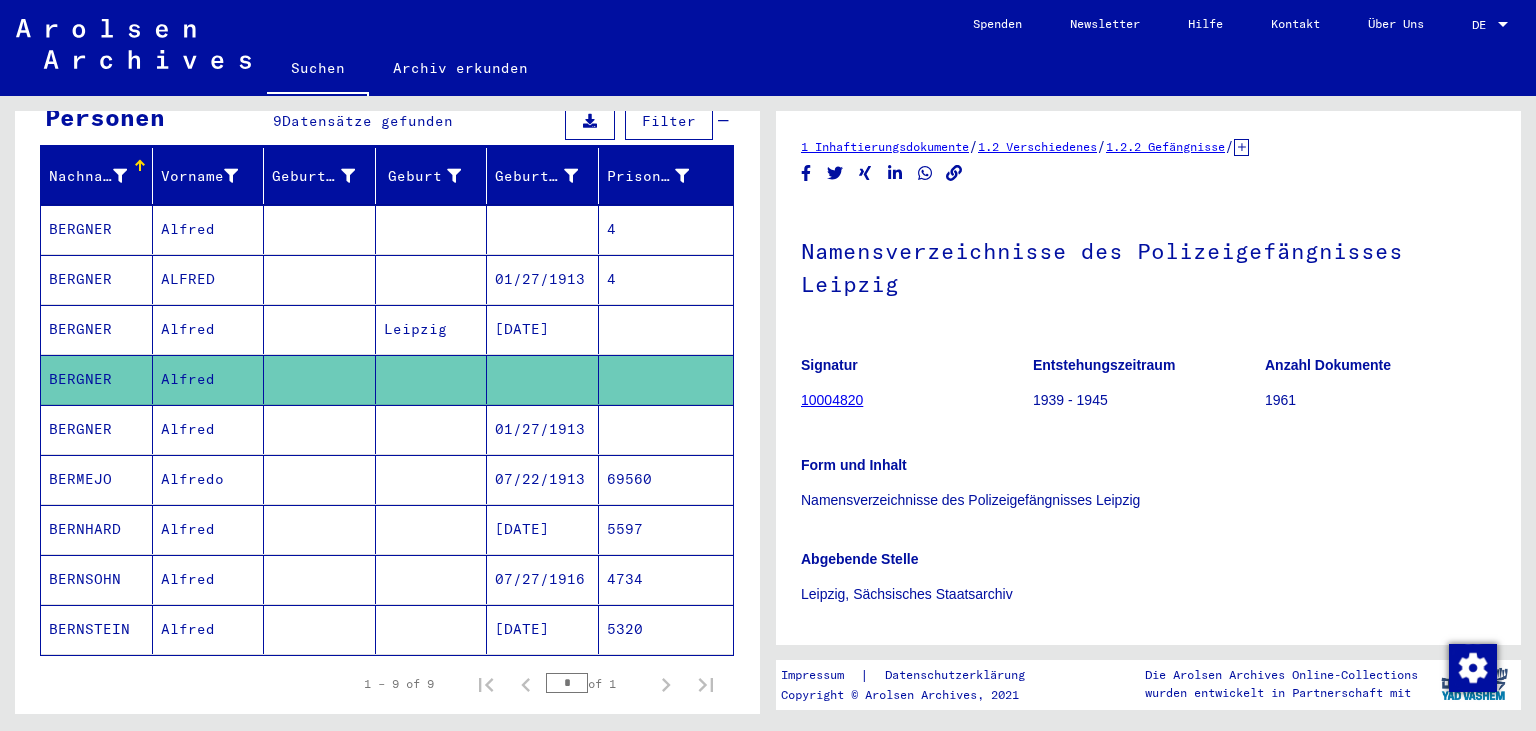 click on "Alfred" at bounding box center (209, 379) 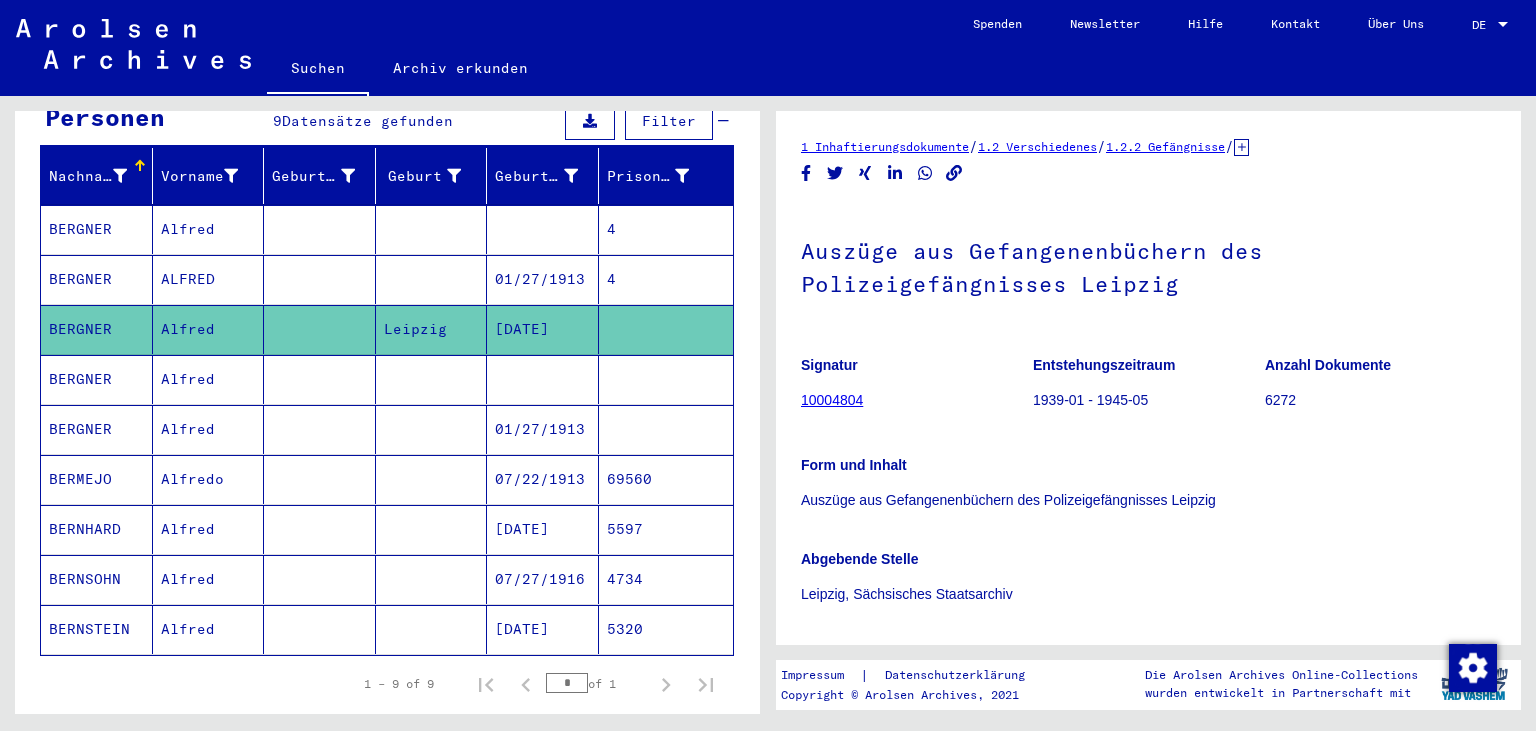 click on "ALFRED" at bounding box center [209, 329] 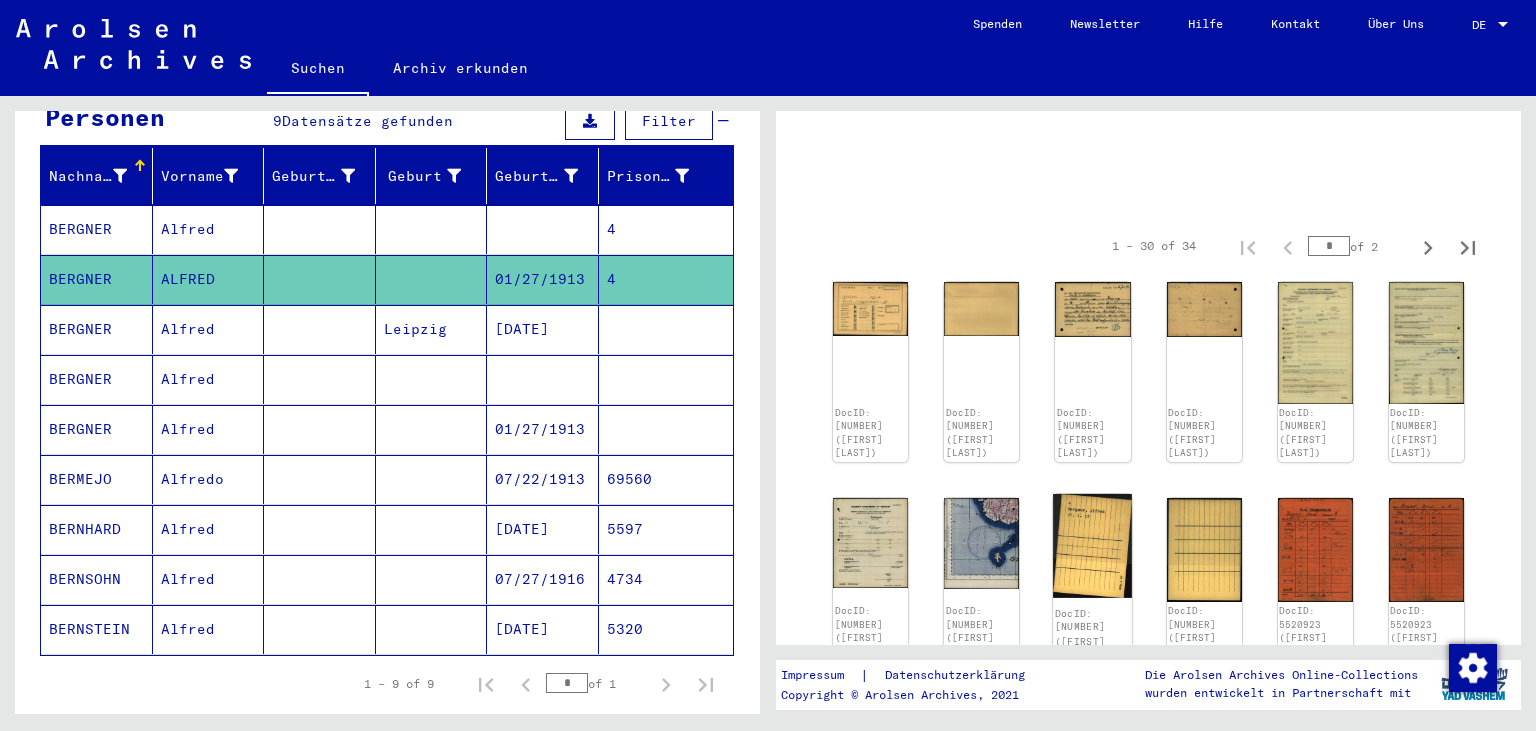scroll, scrollTop: 0, scrollLeft: 0, axis: both 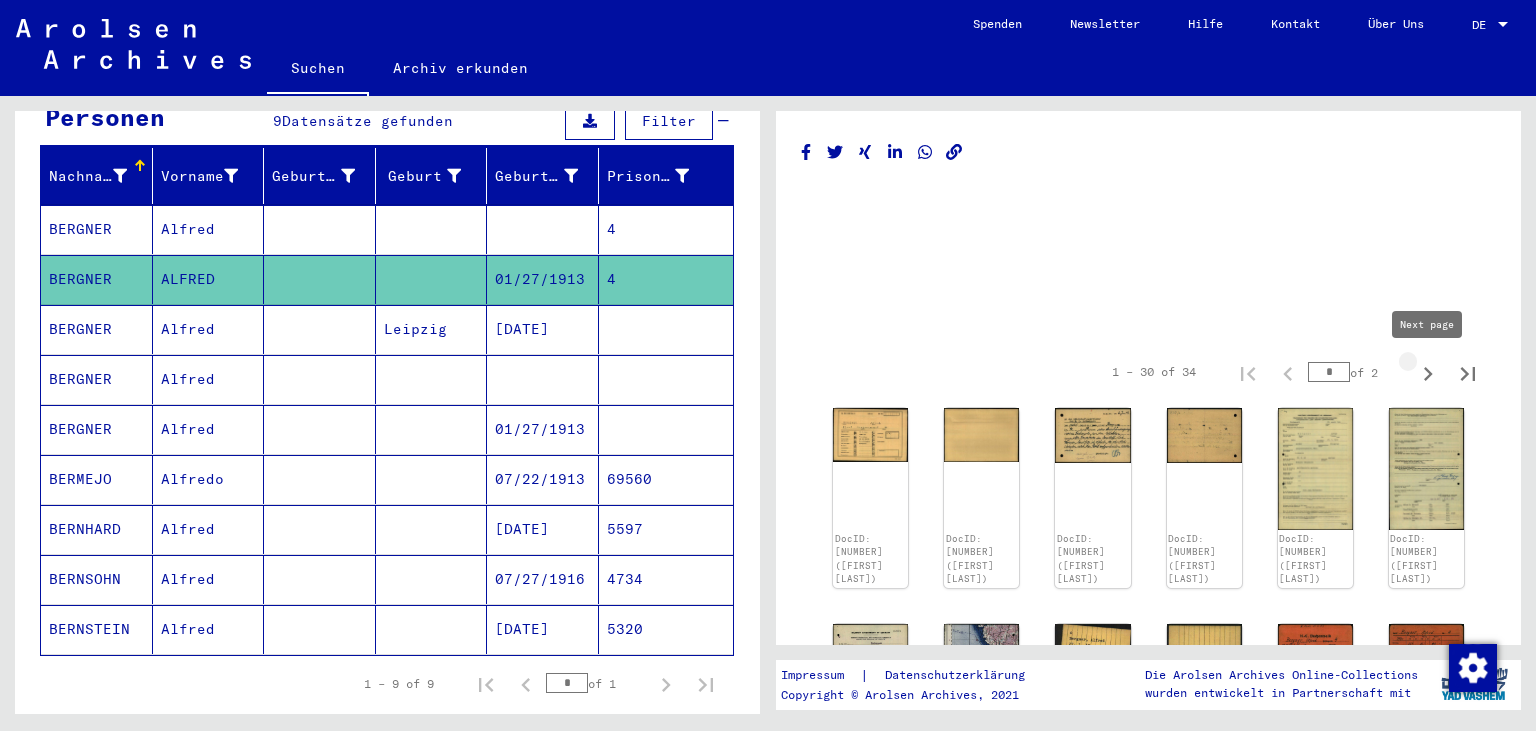click 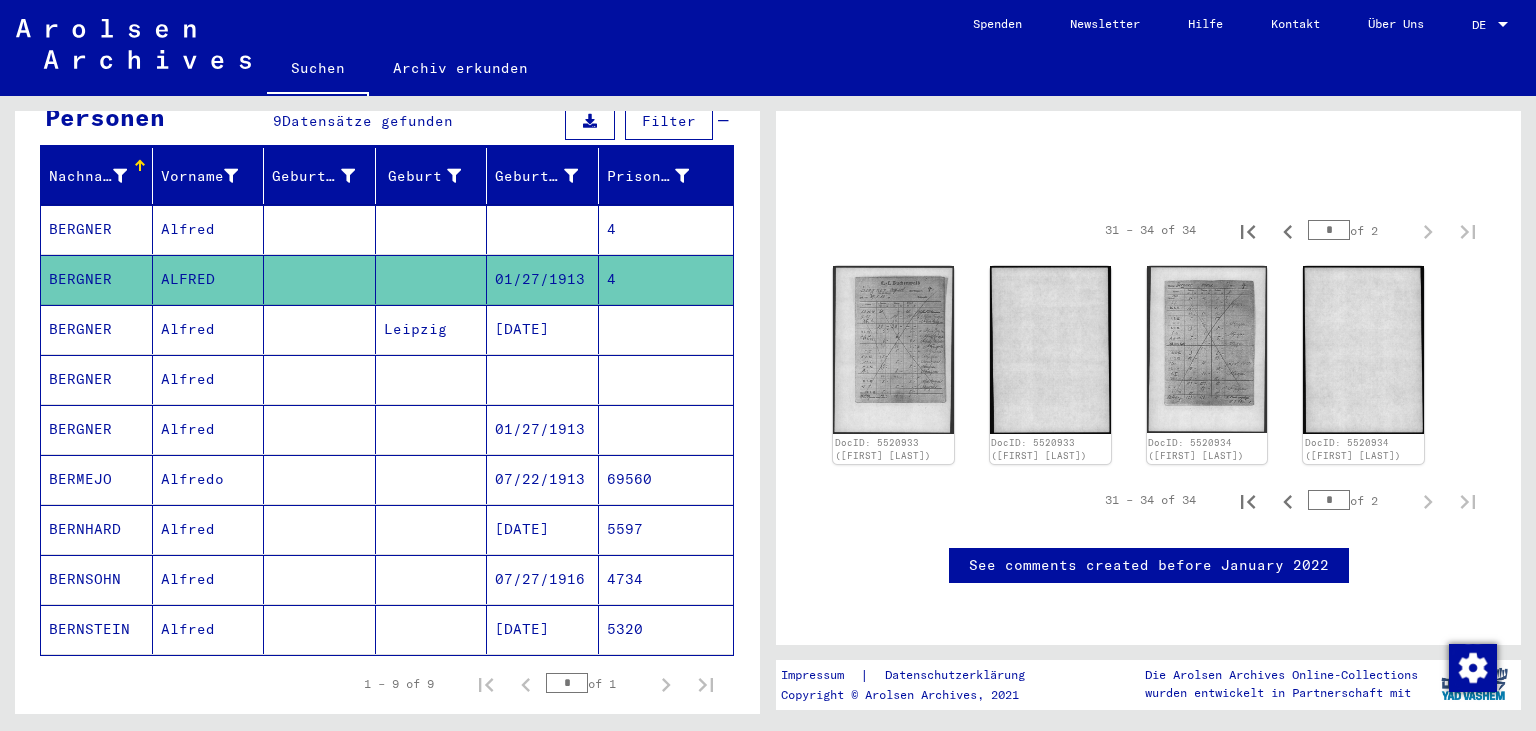 scroll, scrollTop: 110, scrollLeft: 0, axis: vertical 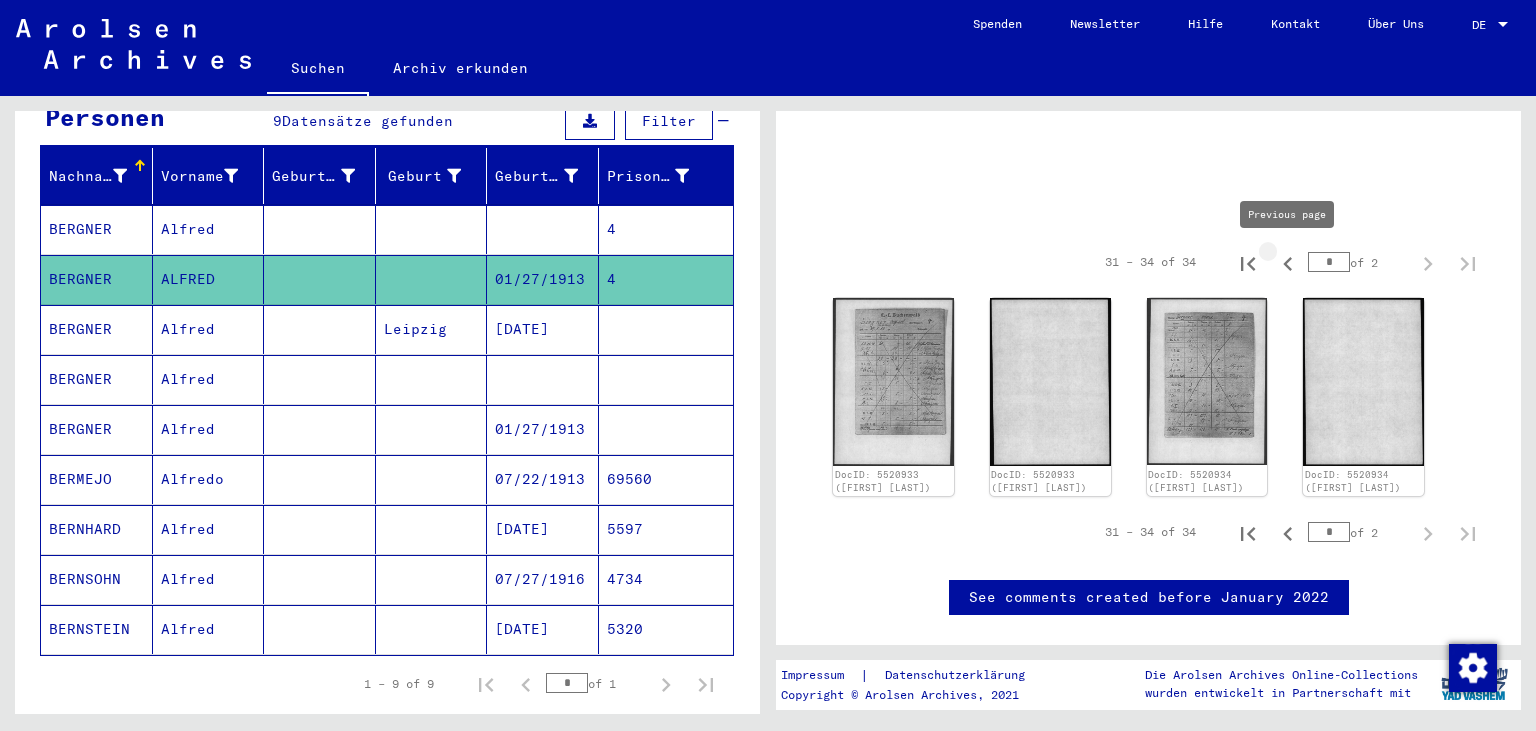 click 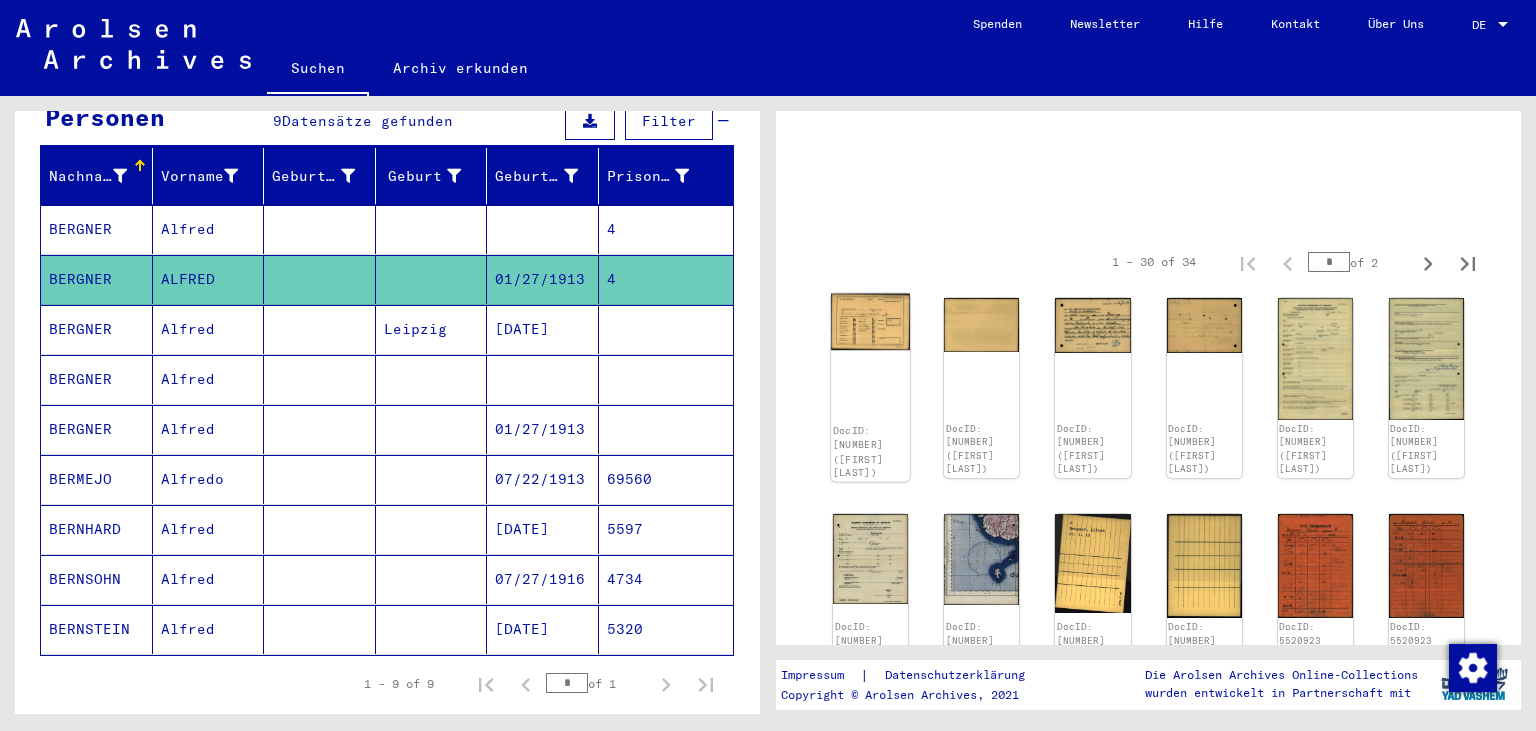 click 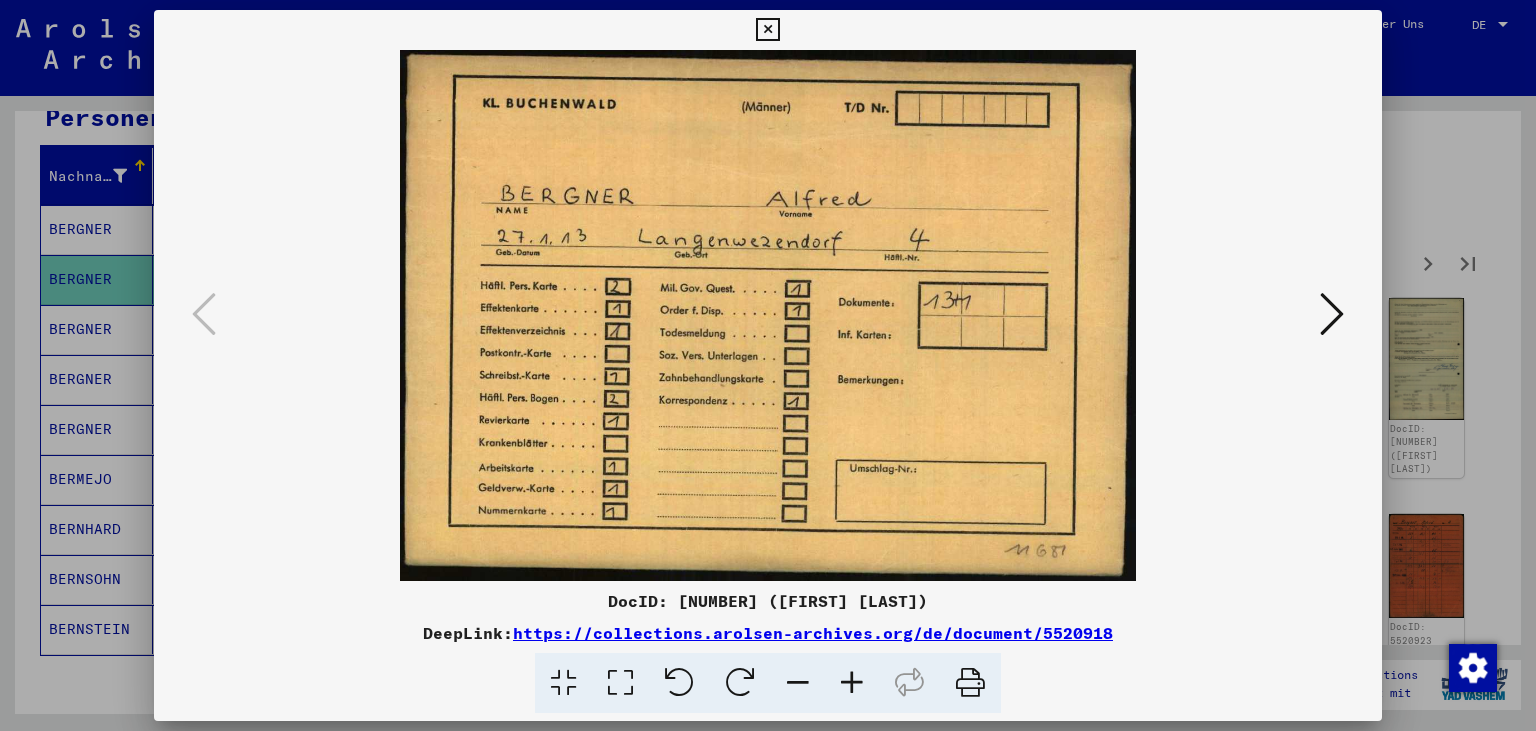 click at bounding box center [768, 365] 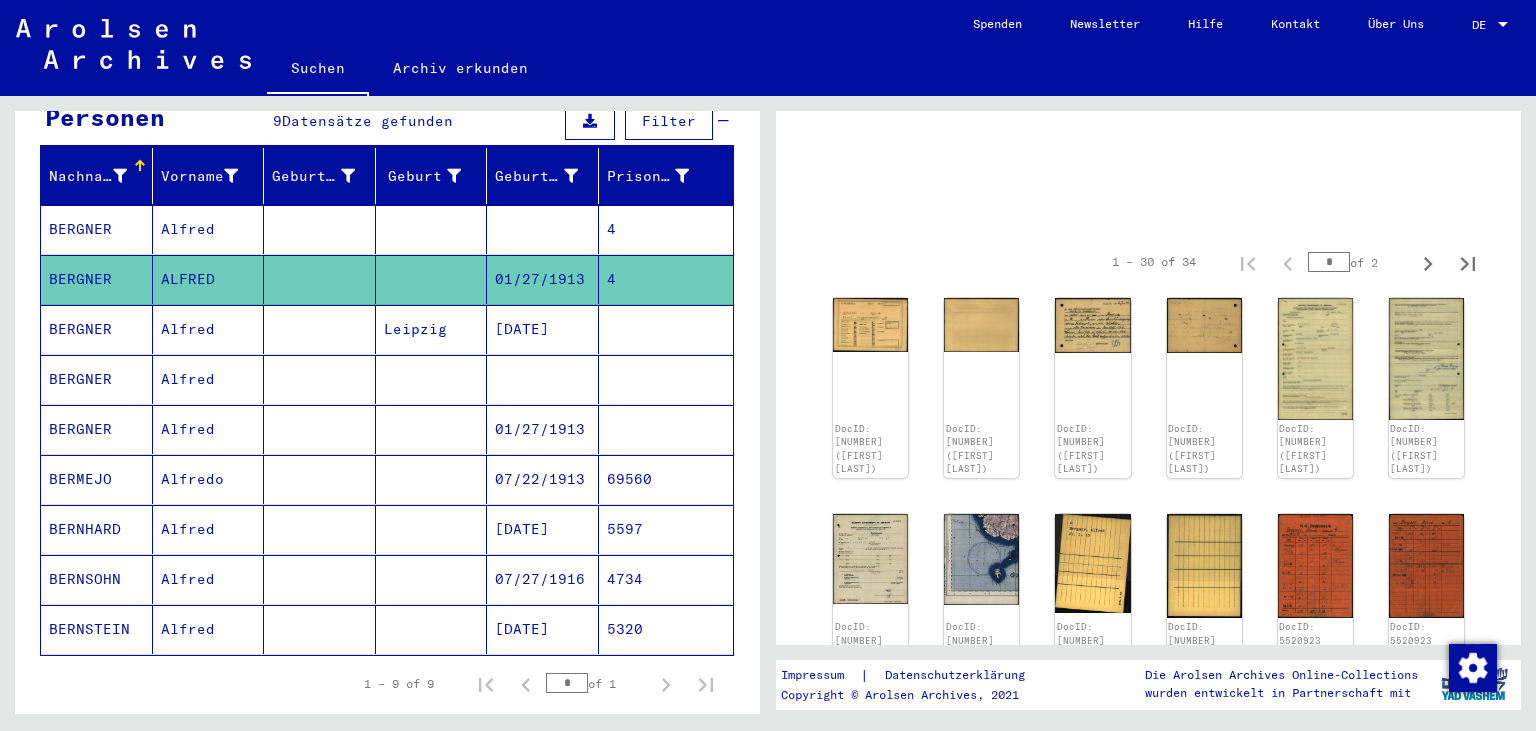 click 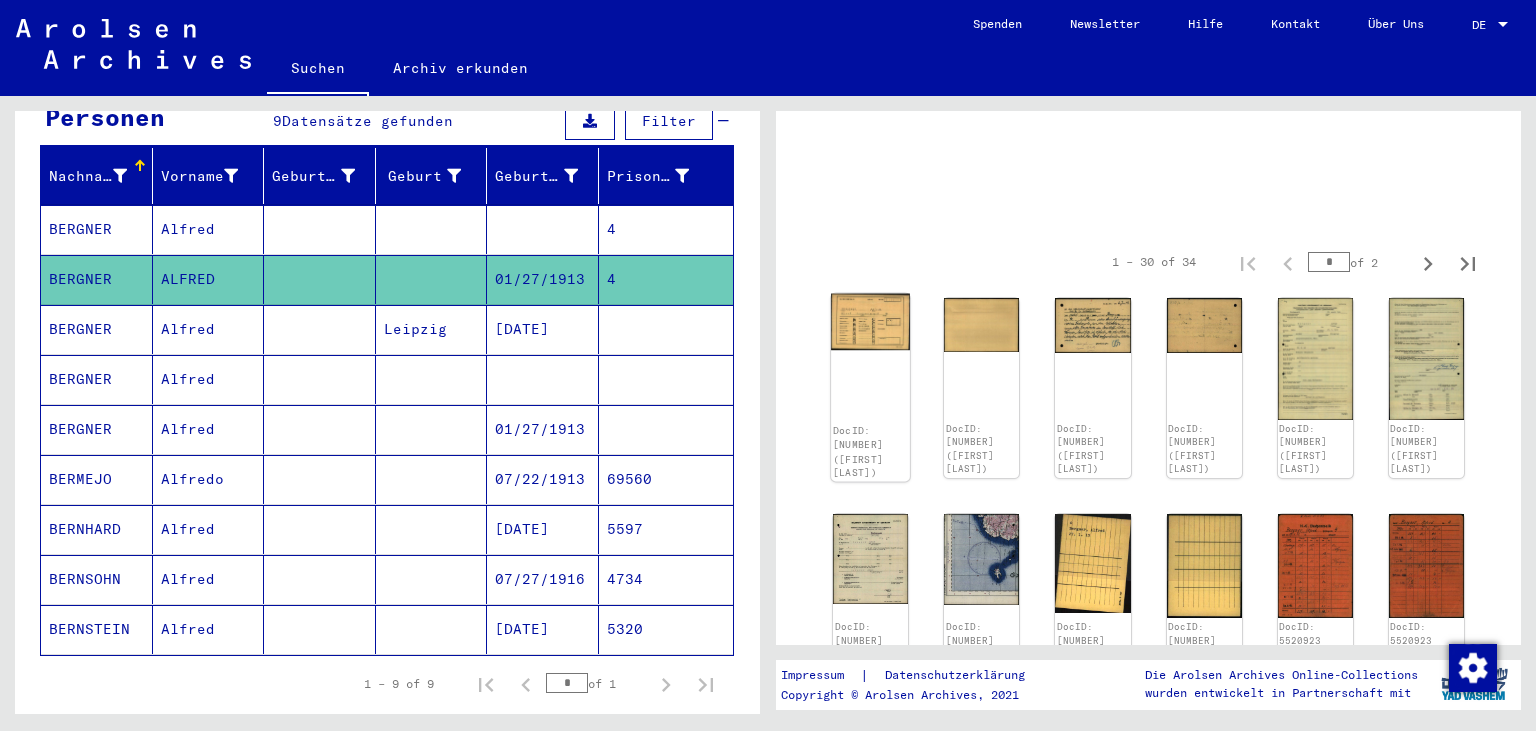 click 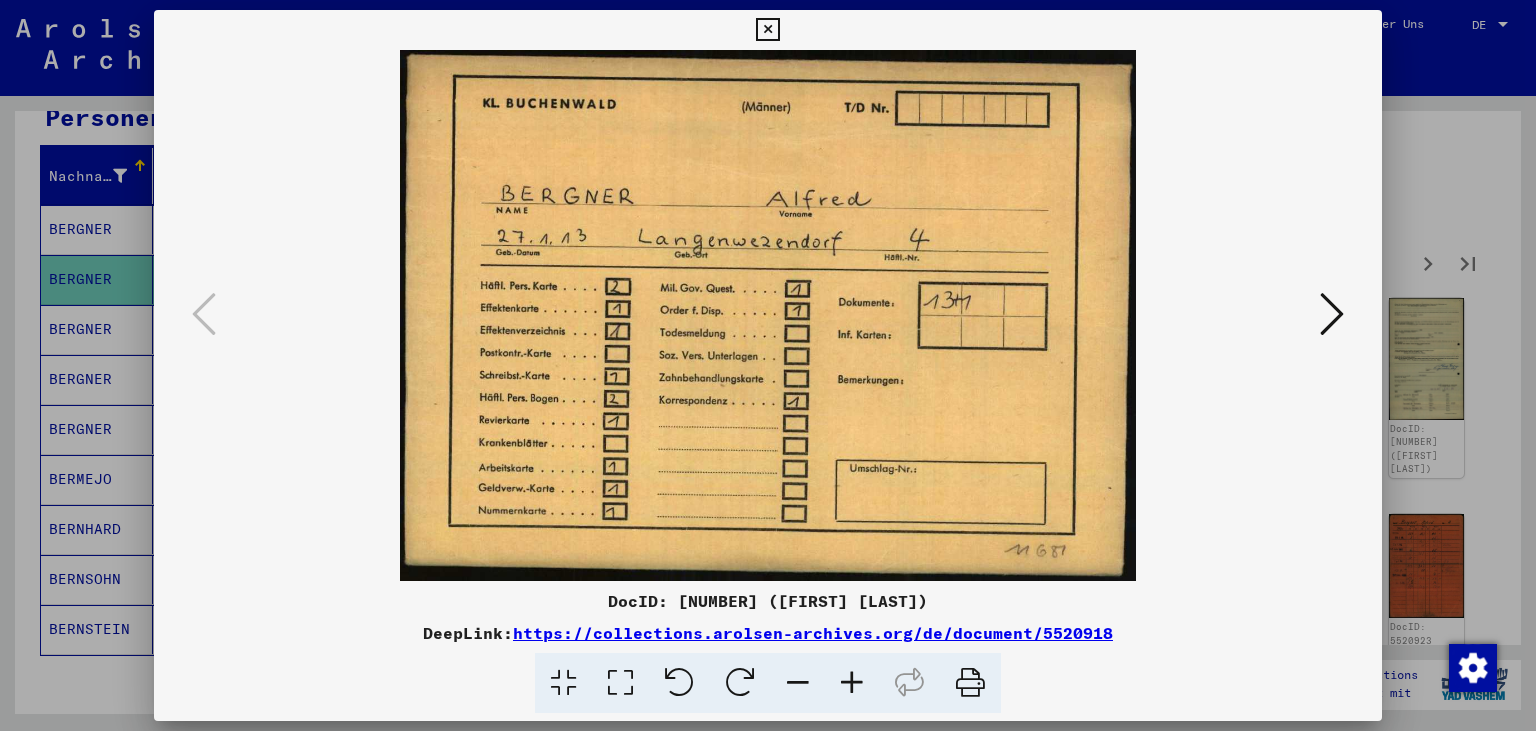 click at bounding box center (1332, 314) 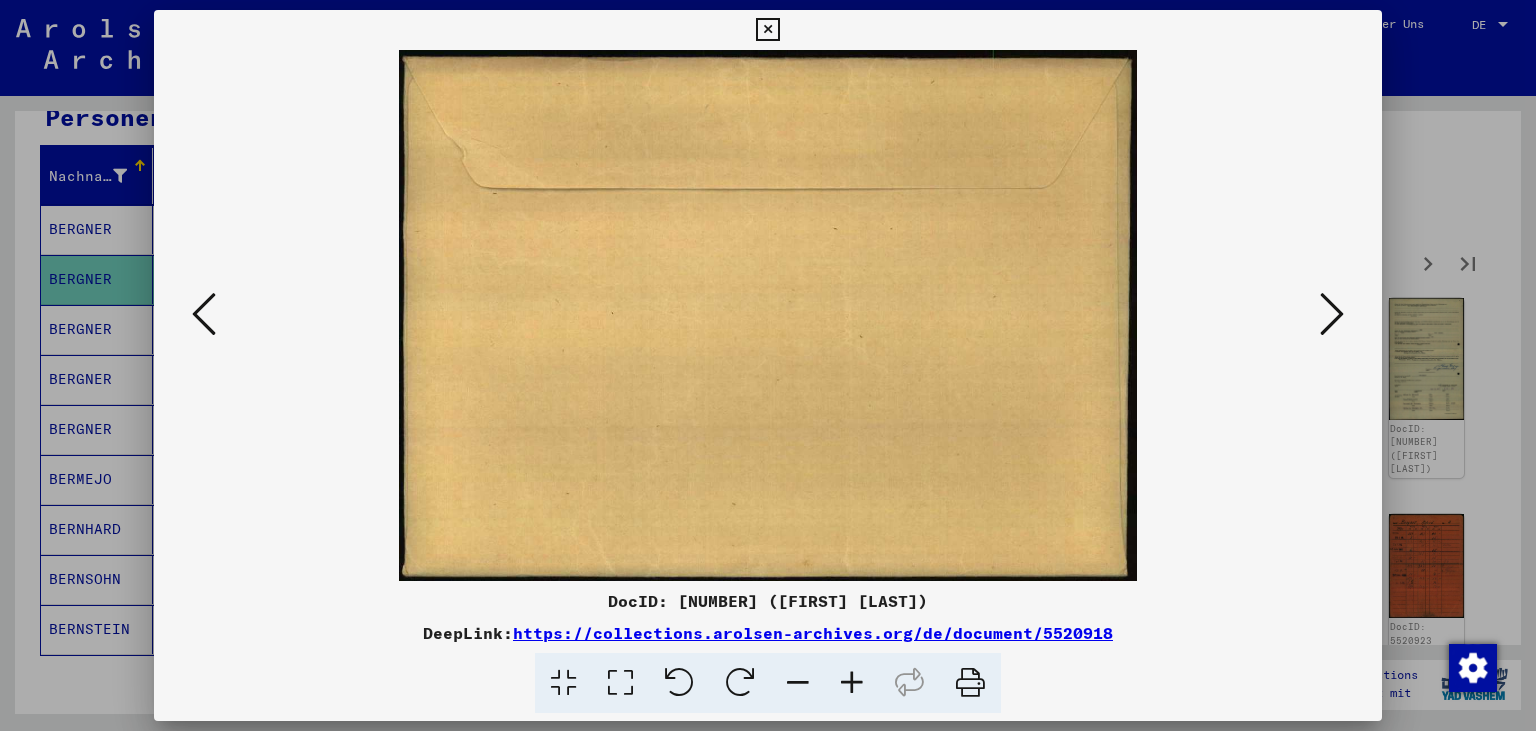 click at bounding box center [1332, 314] 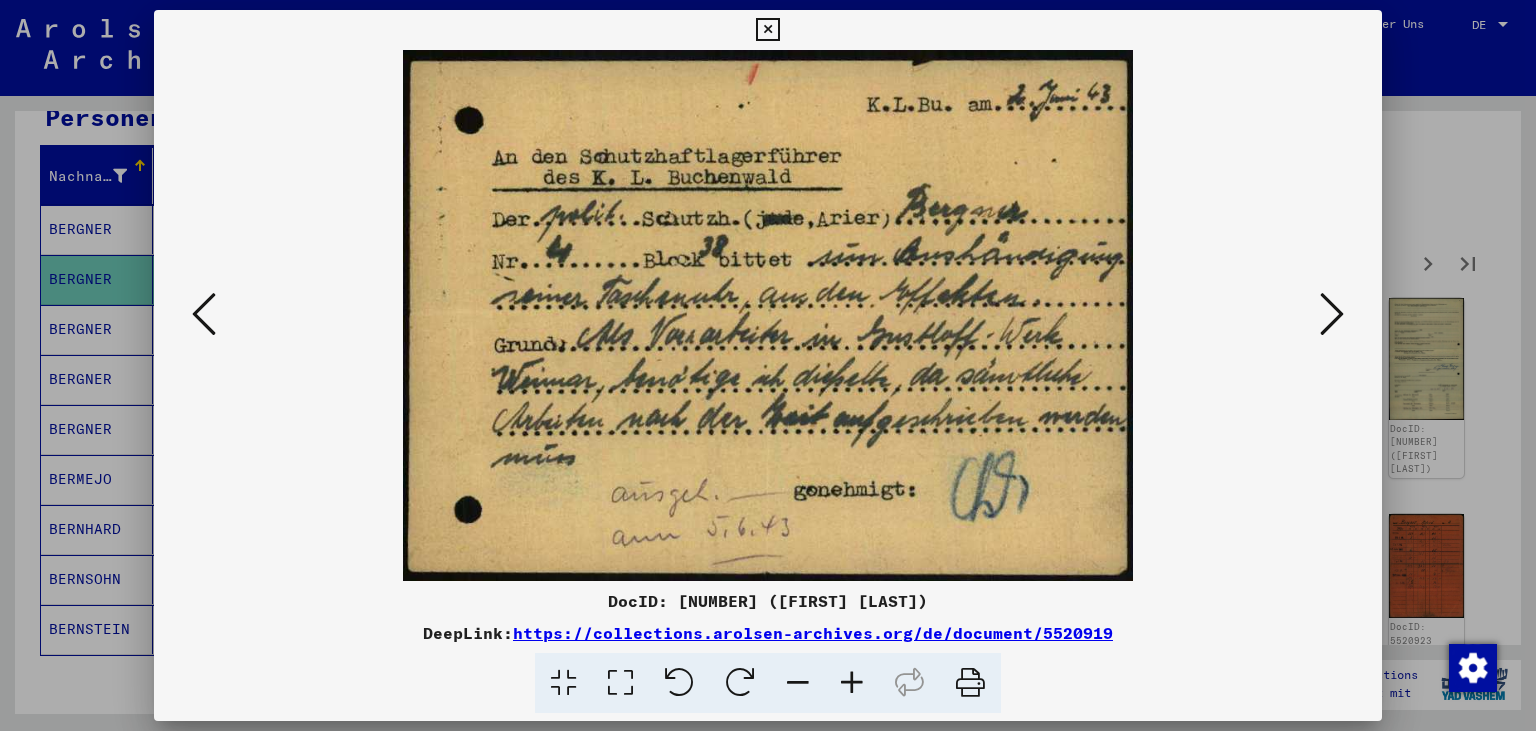 click at bounding box center (1332, 314) 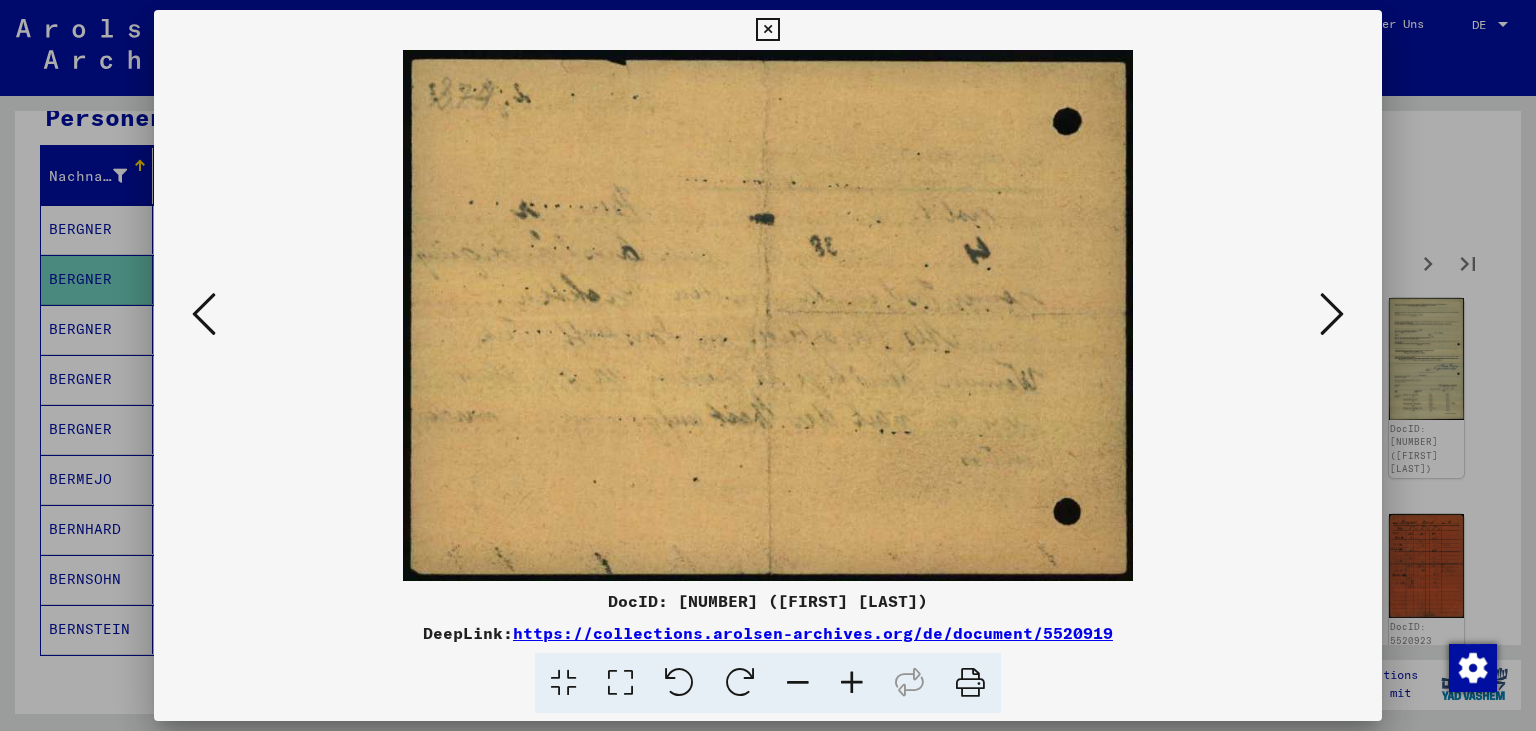click at bounding box center (1332, 314) 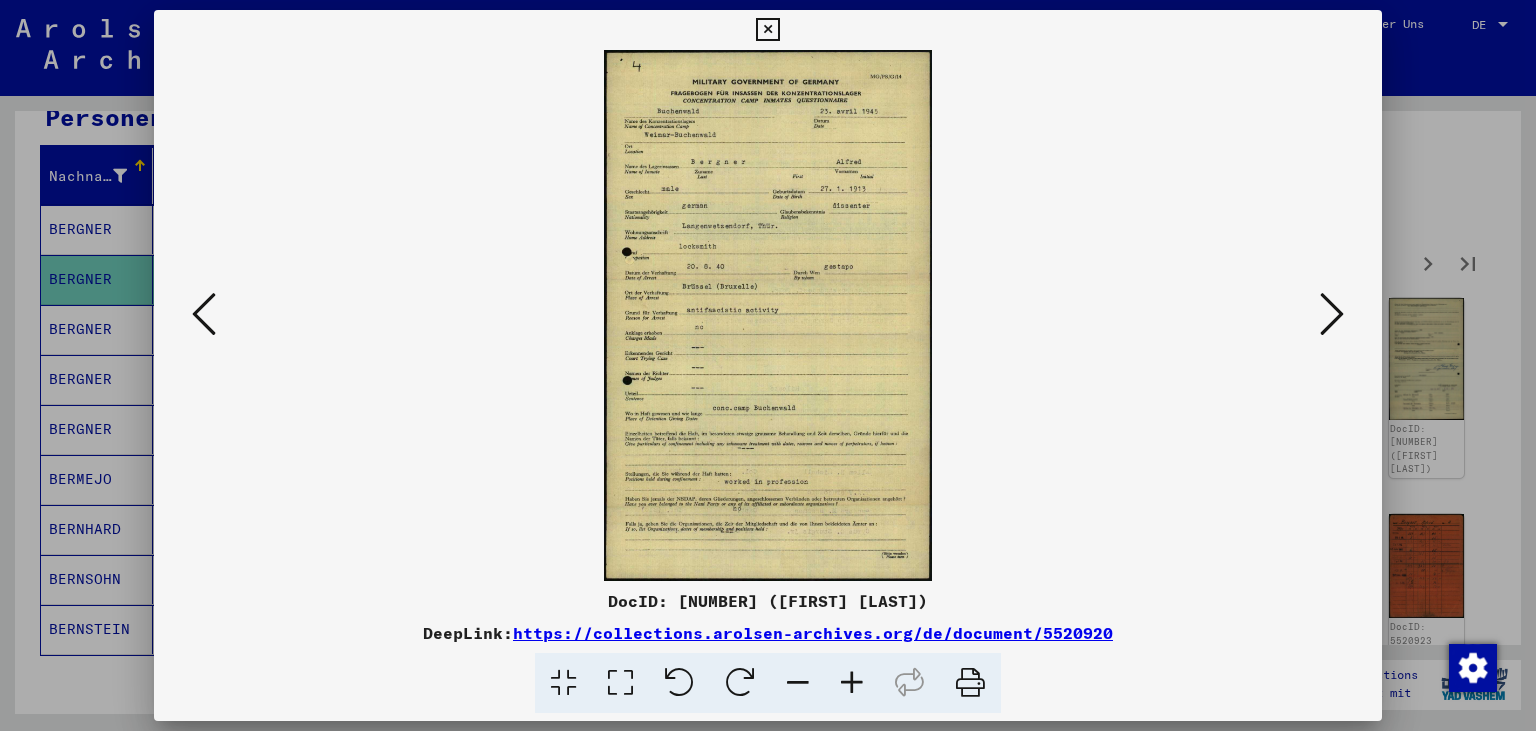 click at bounding box center (768, 315) 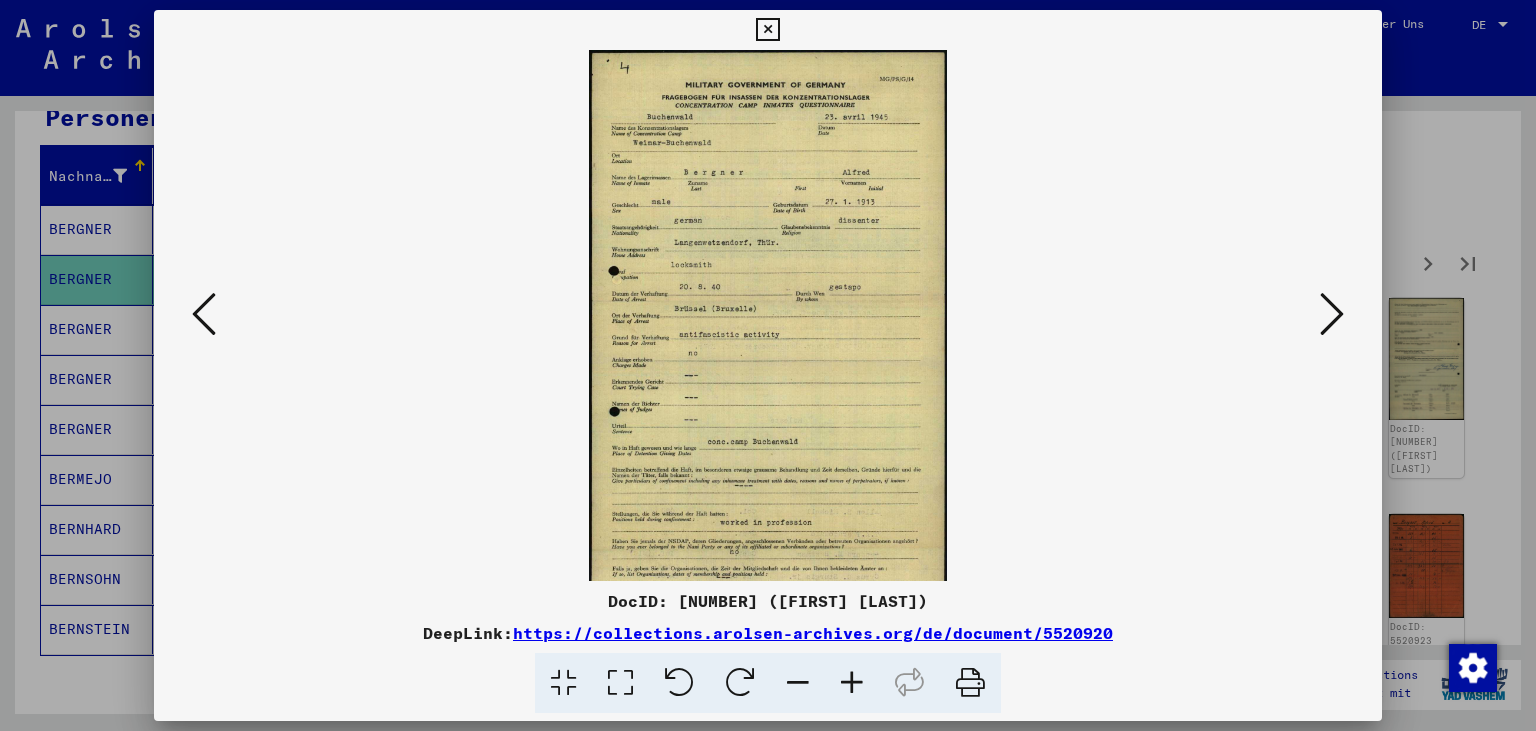 click at bounding box center [852, 683] 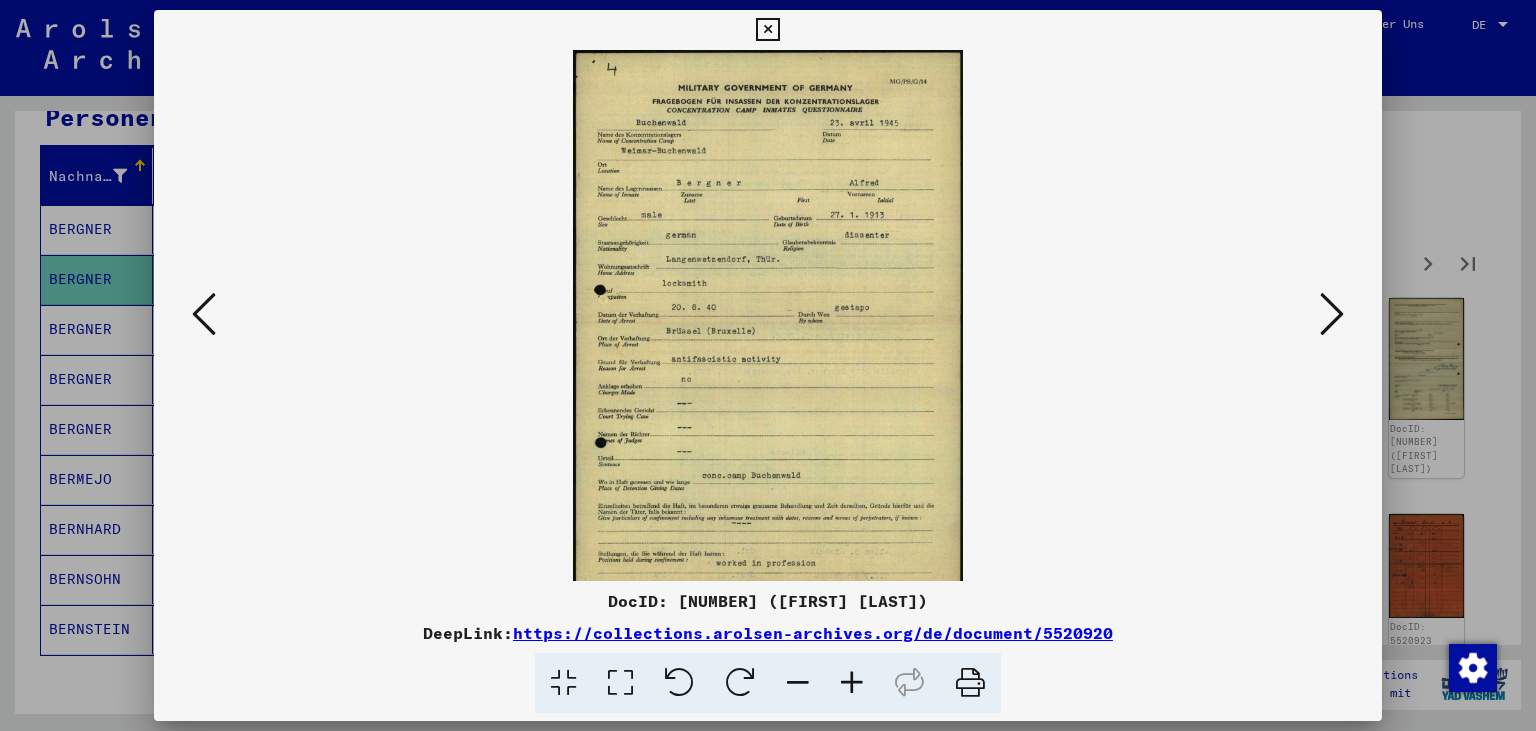 click at bounding box center (852, 683) 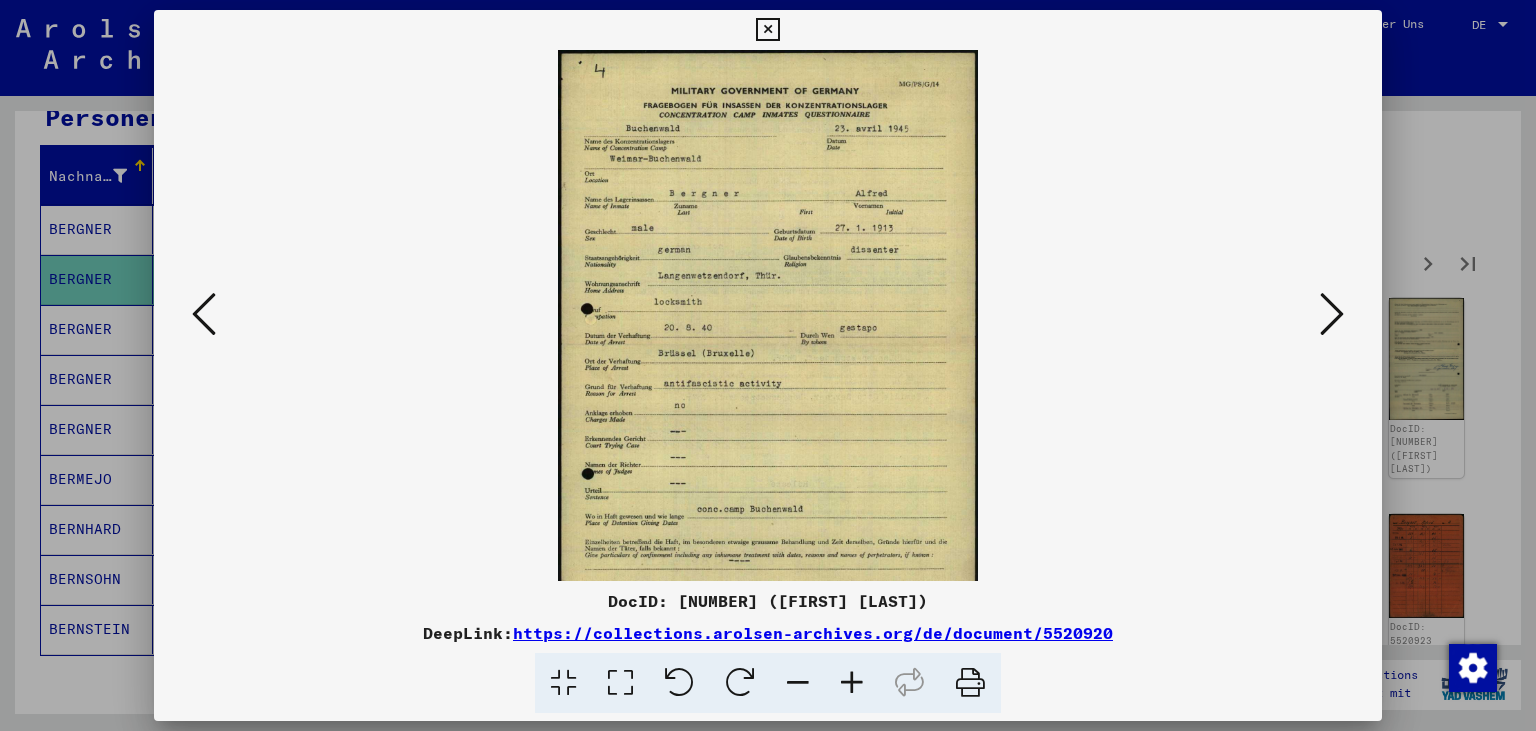 click at bounding box center [852, 683] 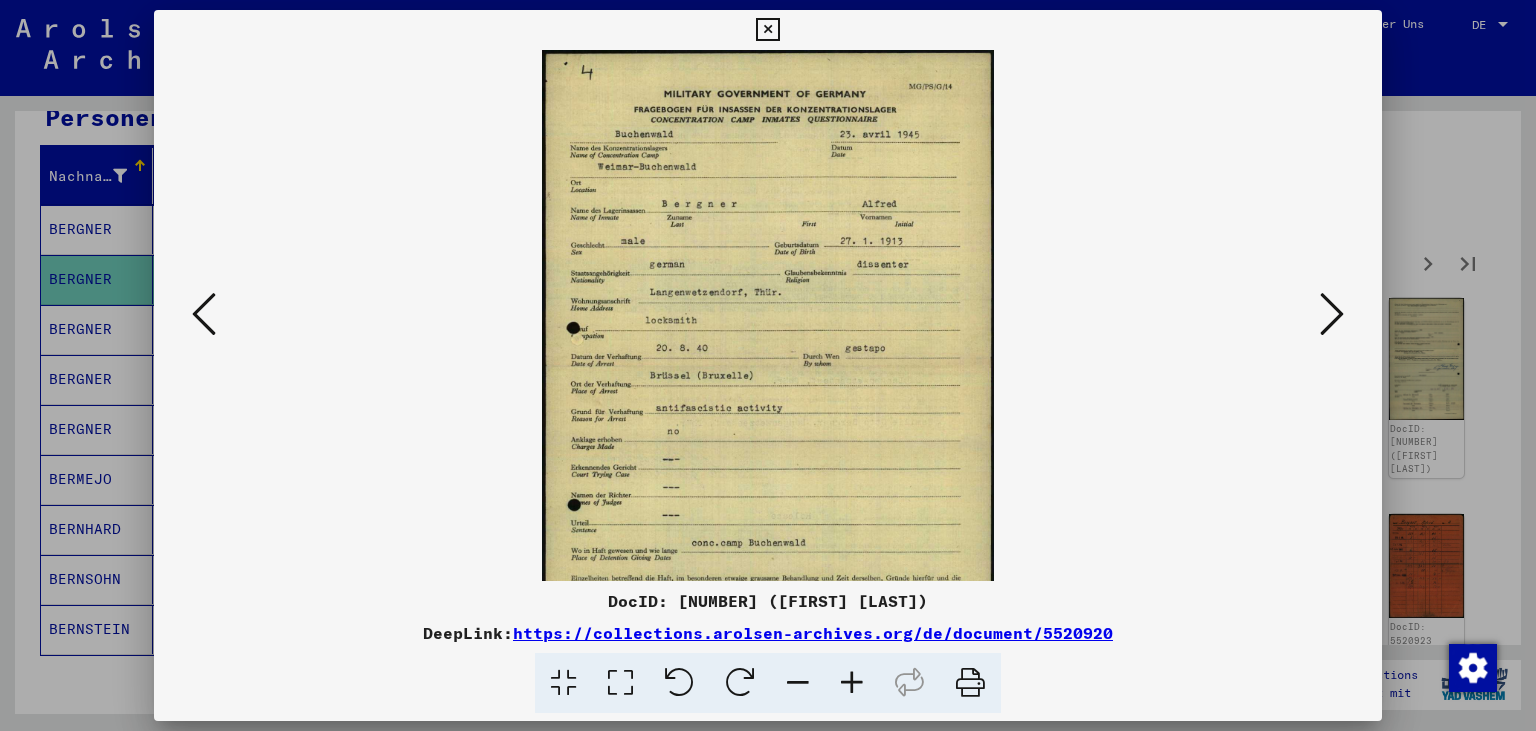 click at bounding box center [852, 683] 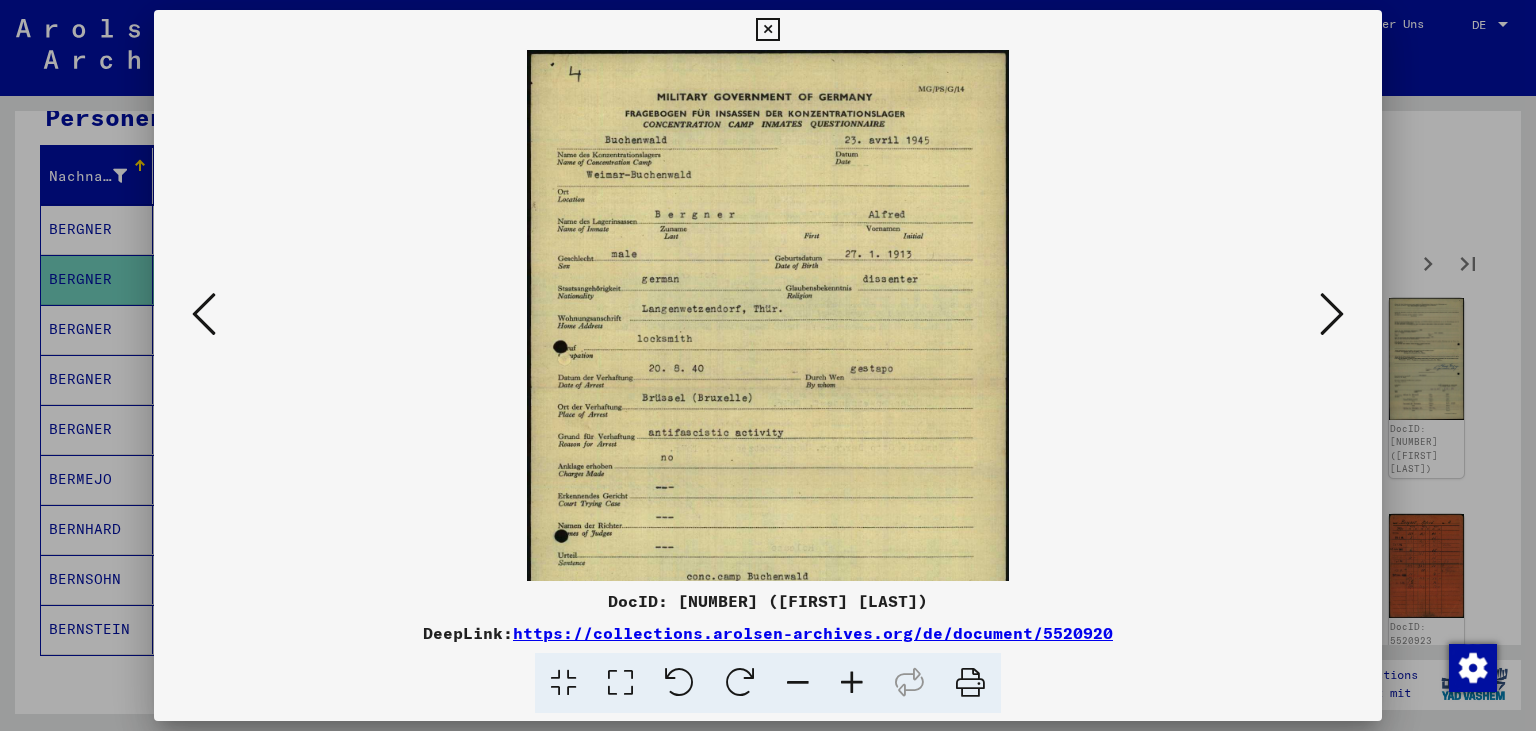 click at bounding box center (852, 683) 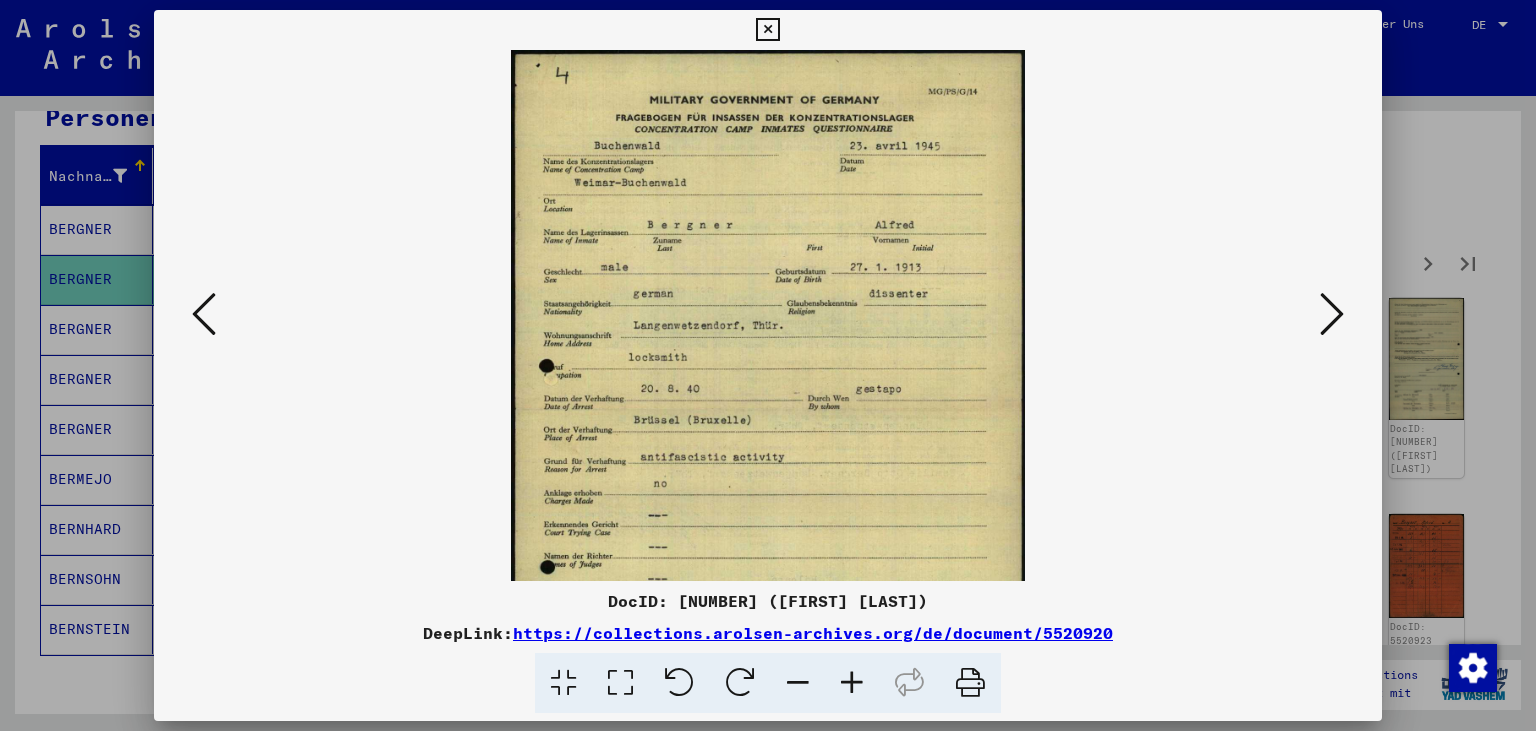 click at bounding box center [852, 683] 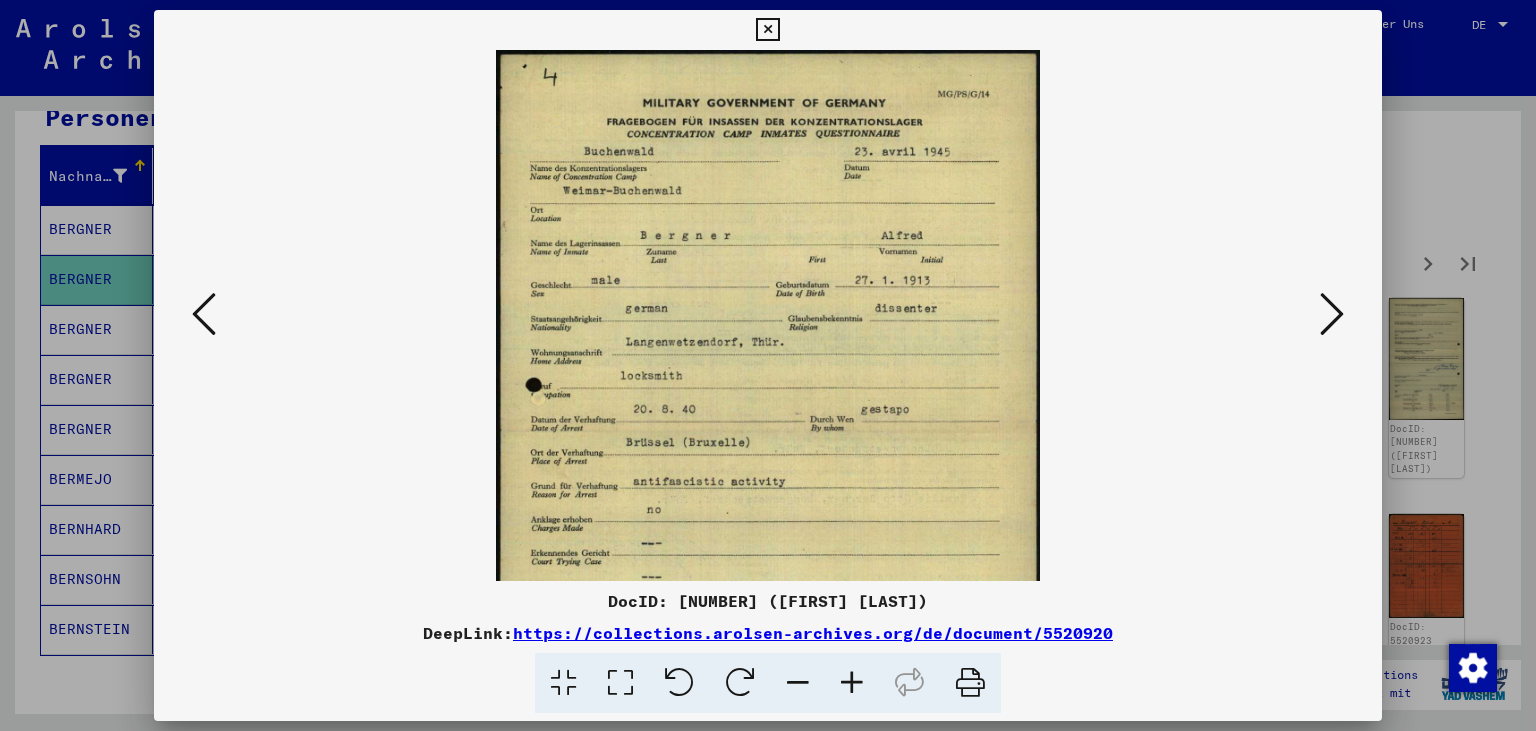 click at bounding box center (852, 683) 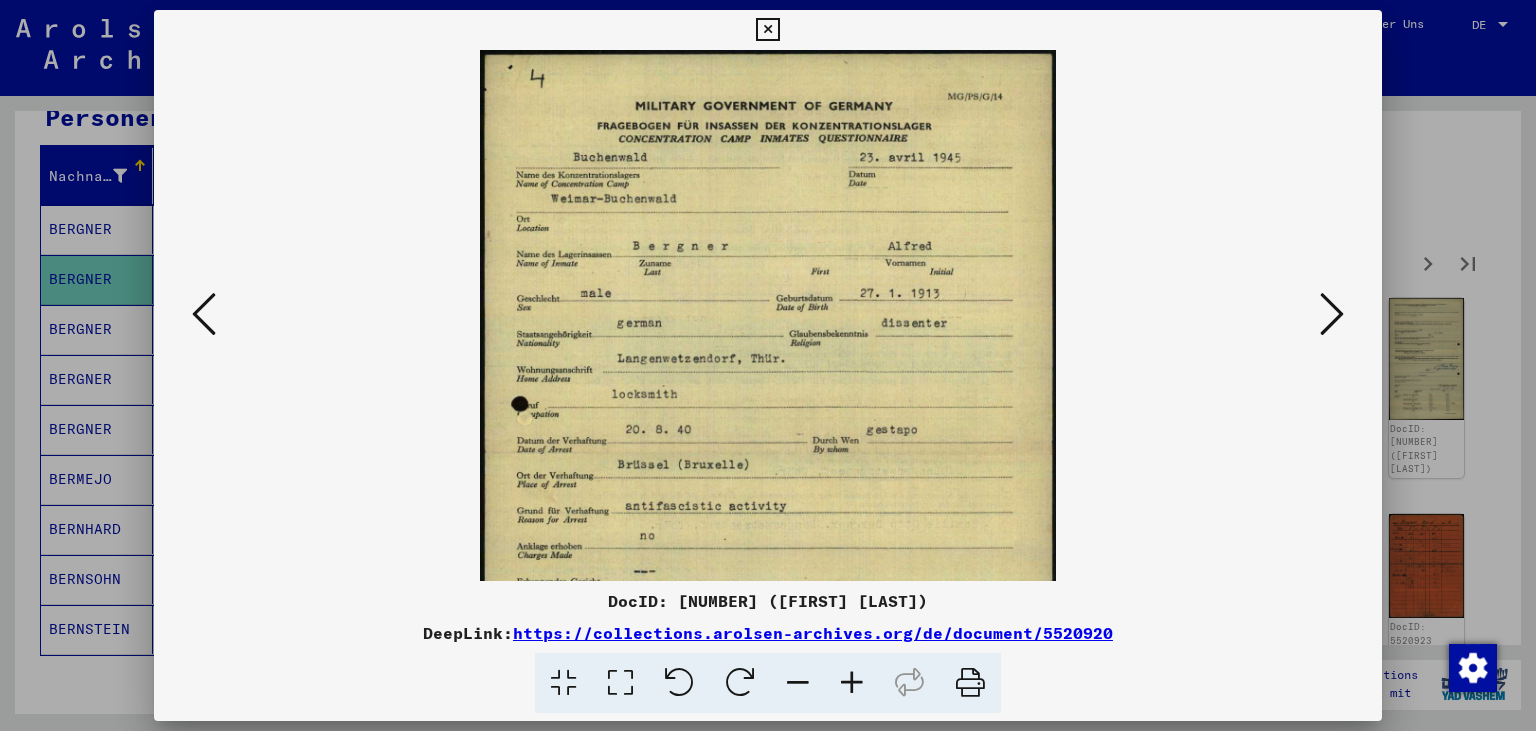 click at bounding box center (852, 683) 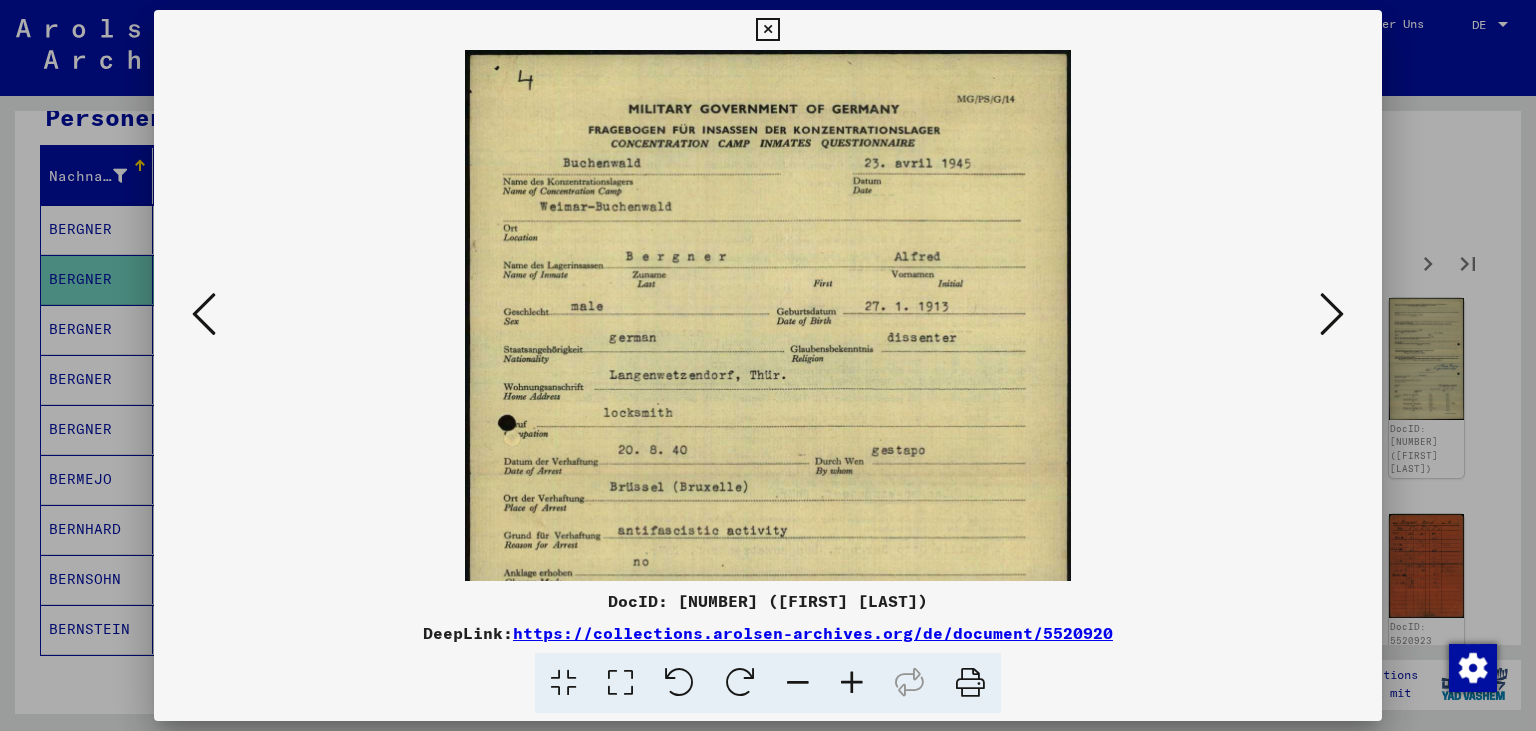 click at bounding box center (852, 683) 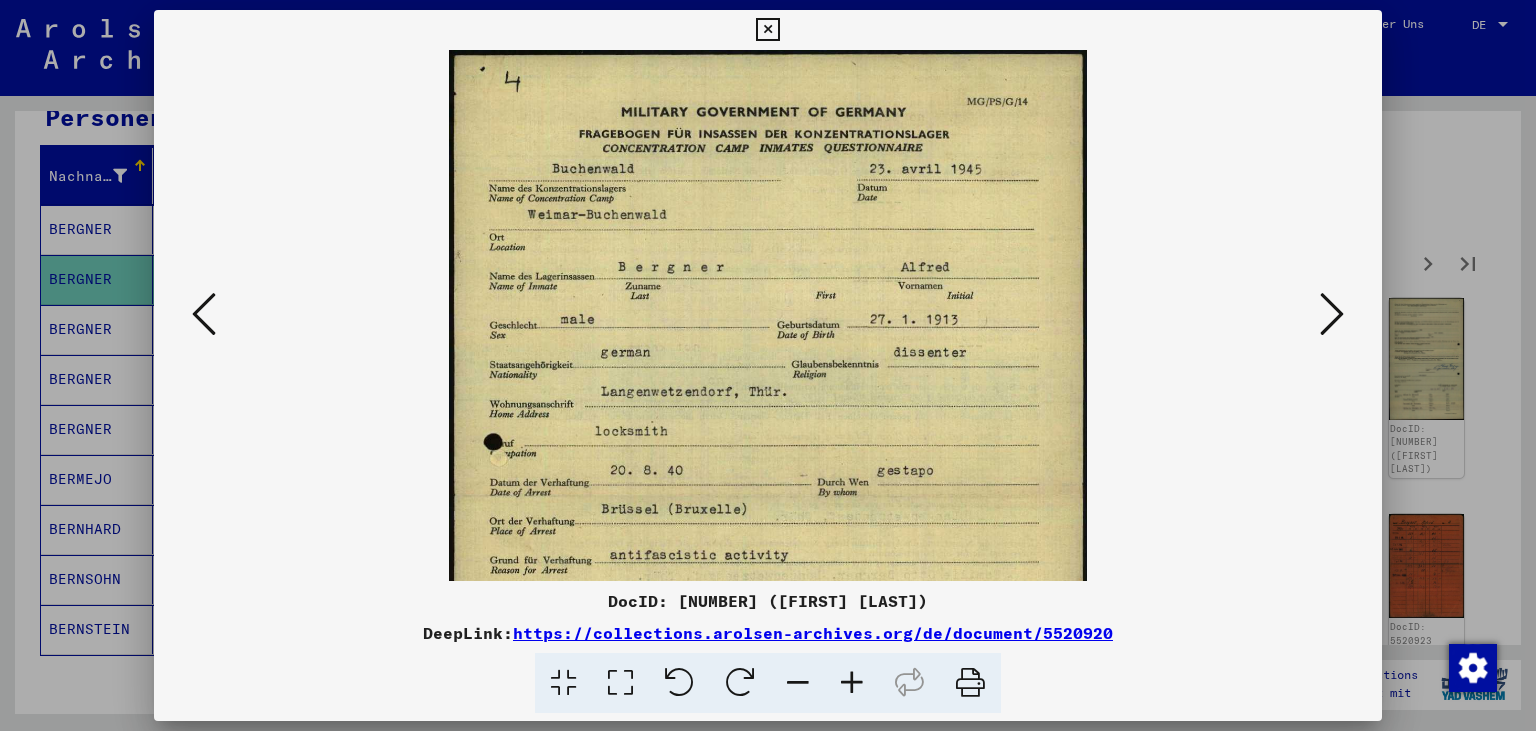 click at bounding box center (852, 683) 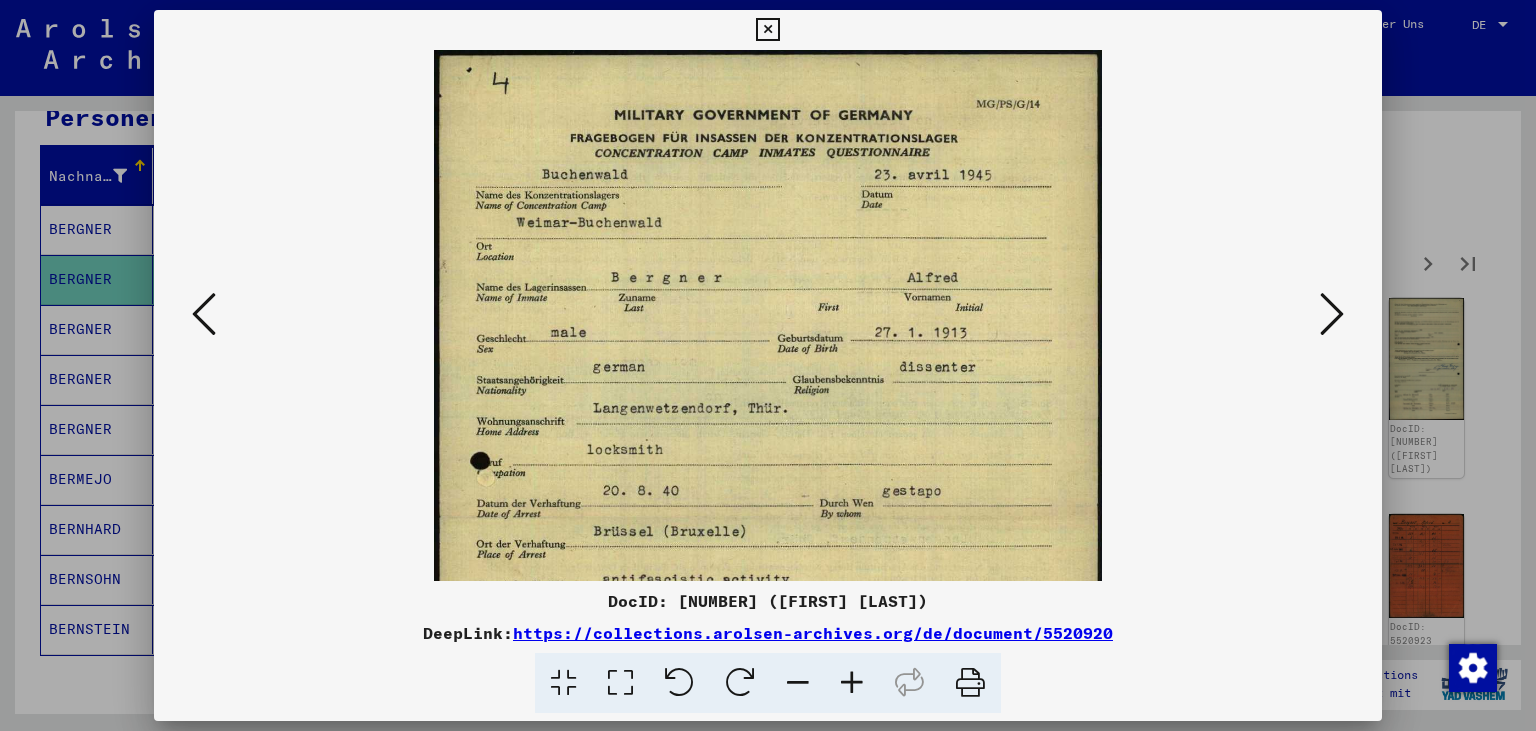 click at bounding box center (852, 683) 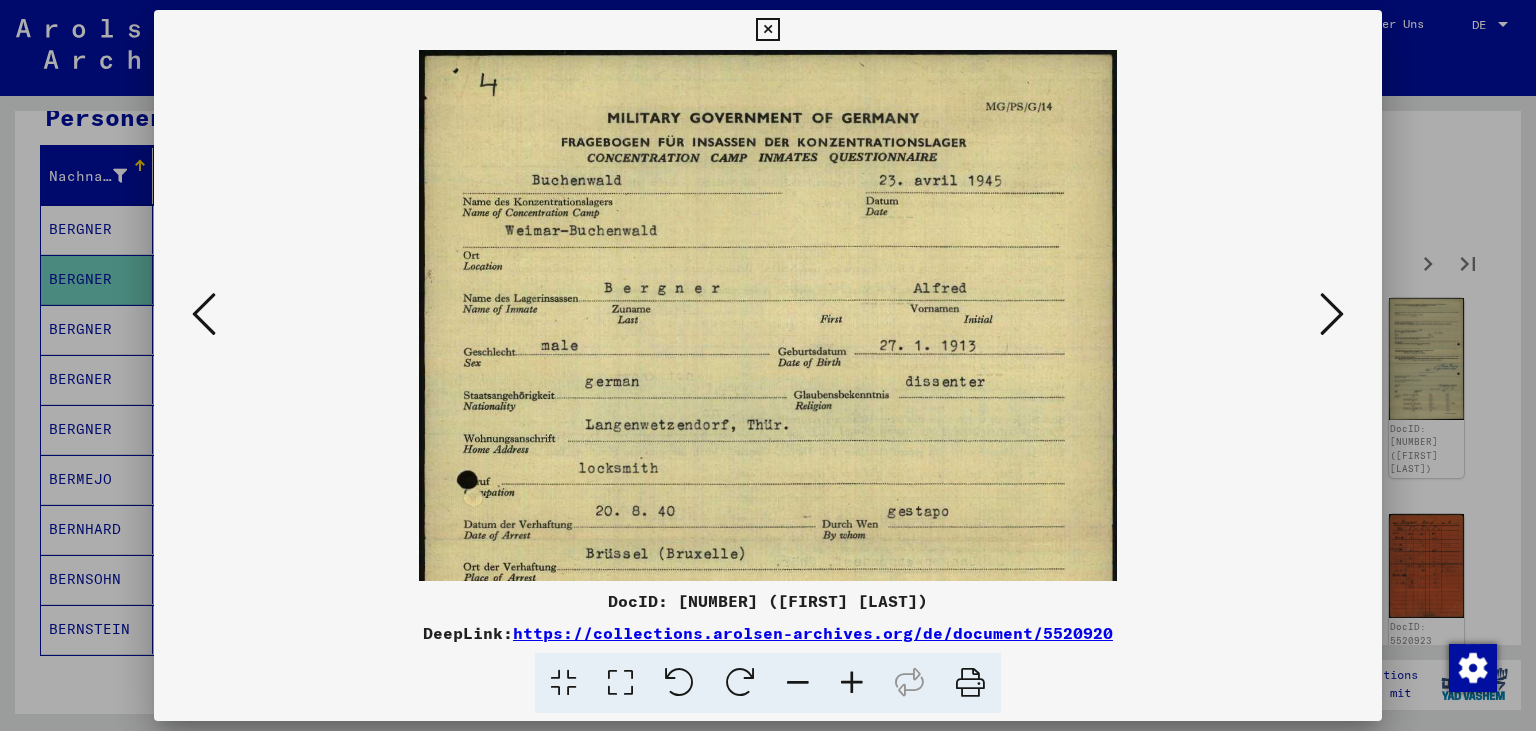 click at bounding box center (852, 683) 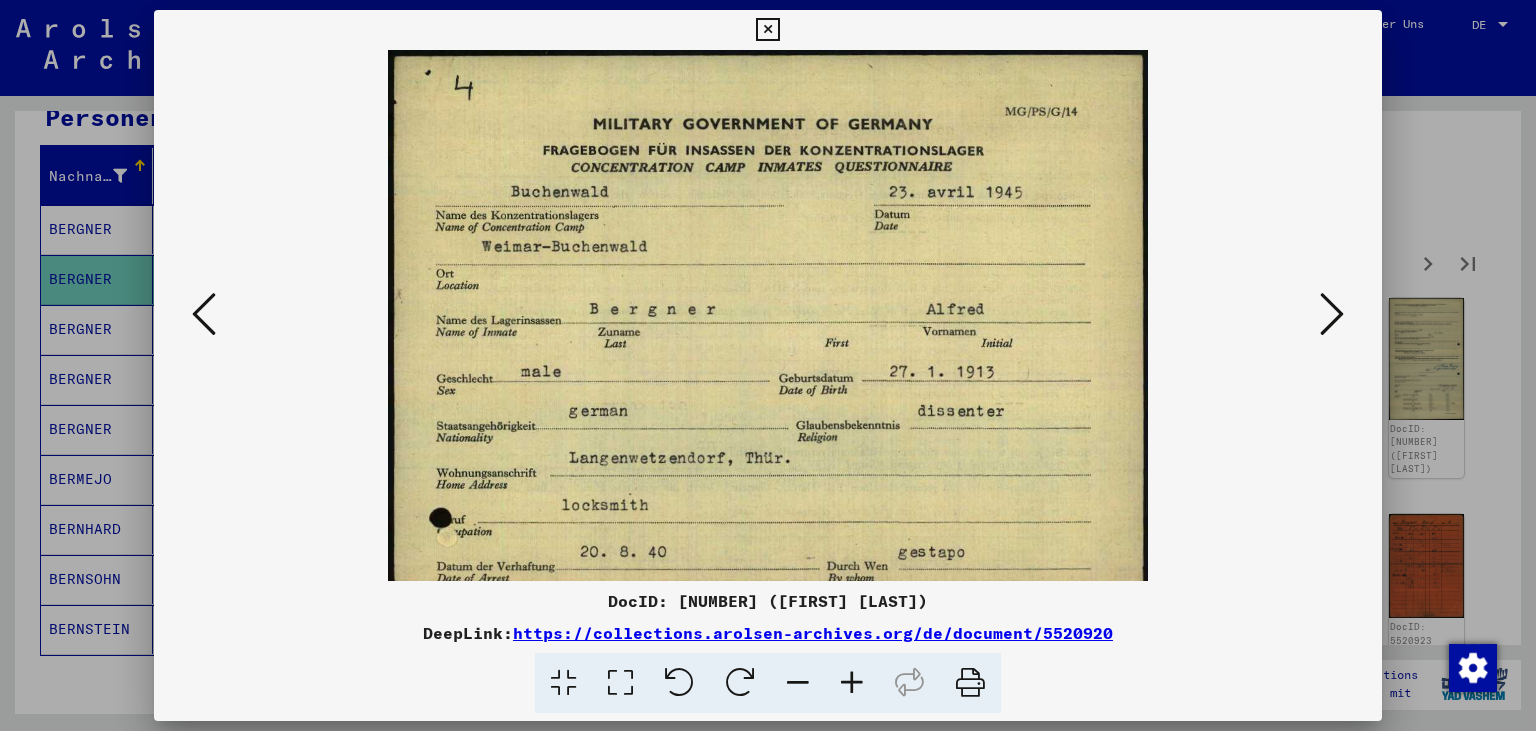 click at bounding box center (852, 683) 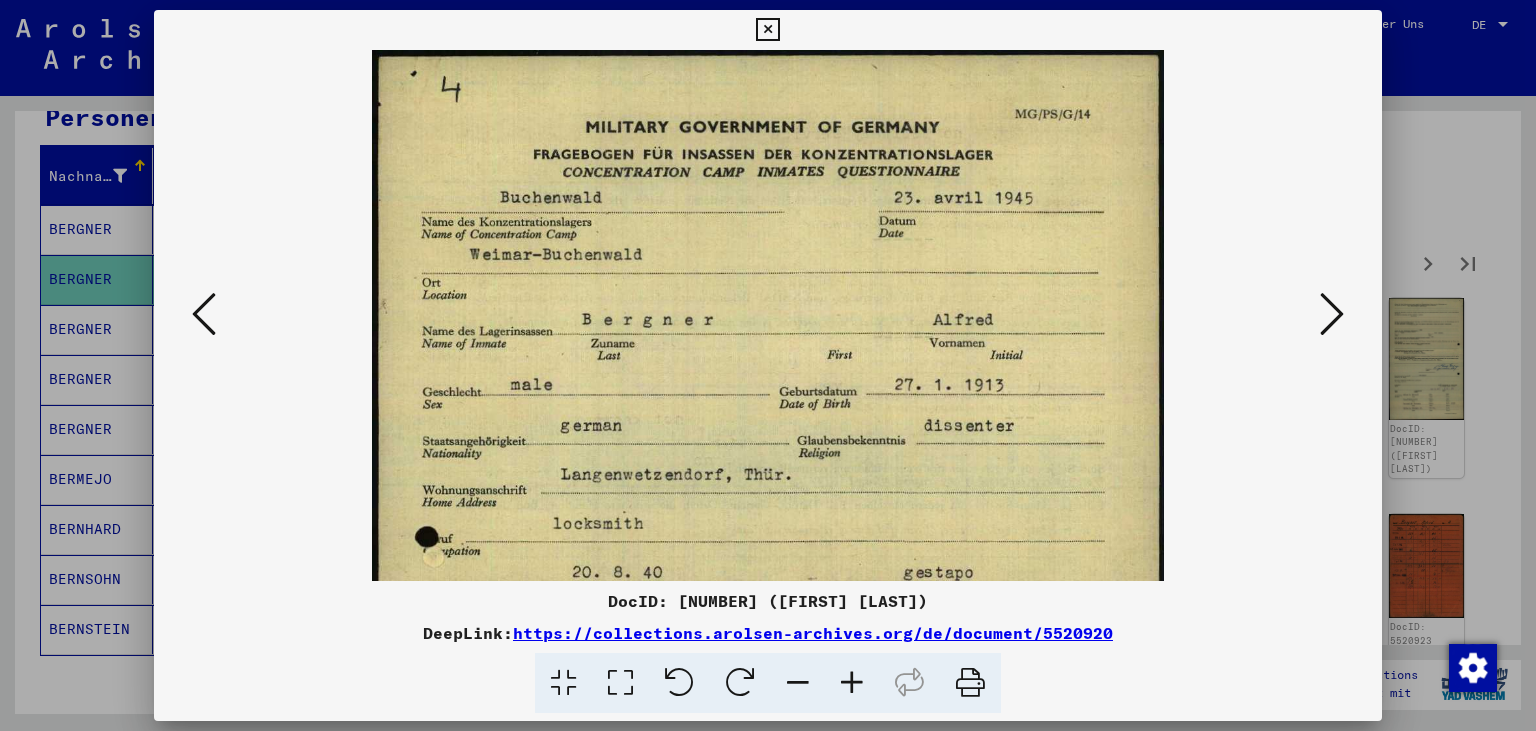 click at bounding box center (852, 683) 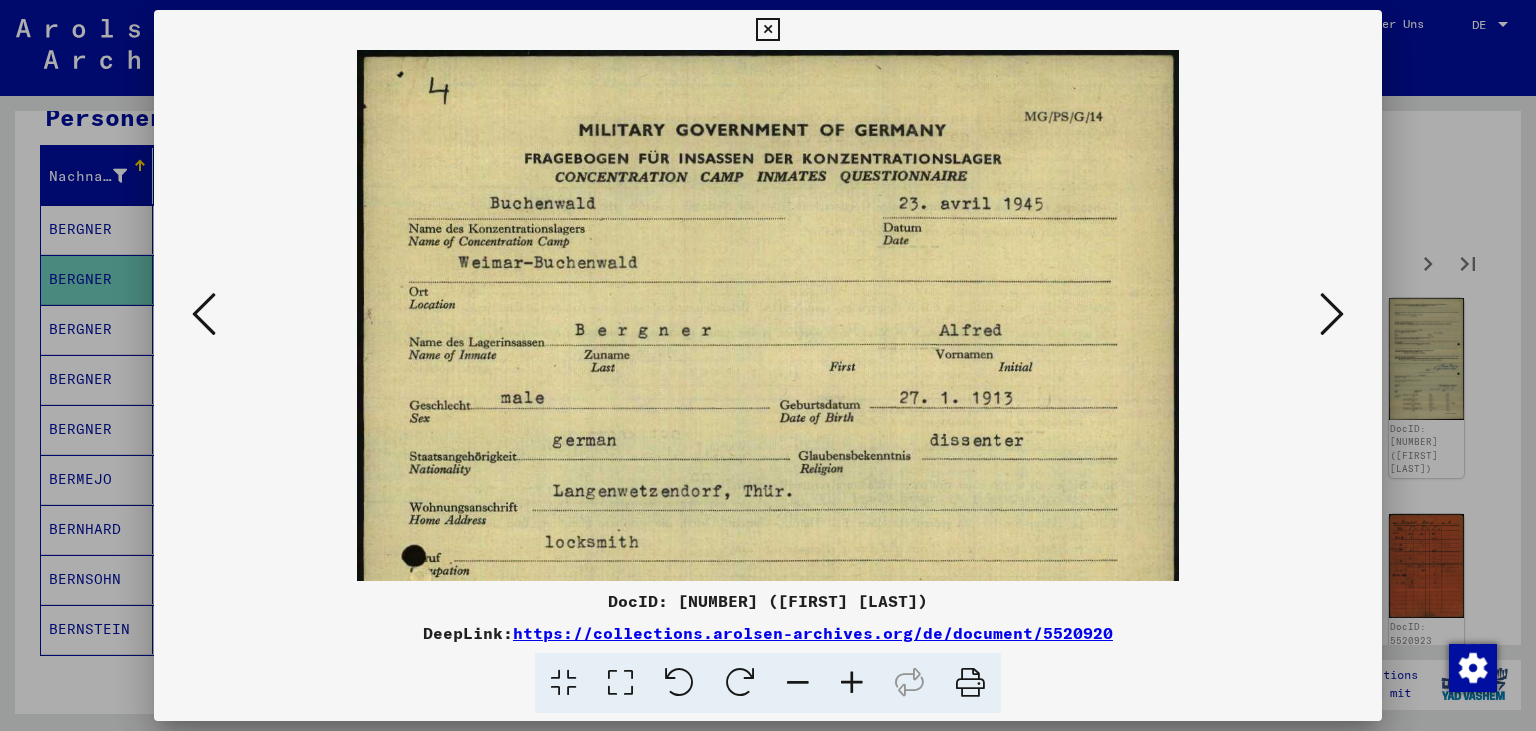 click at bounding box center [852, 683] 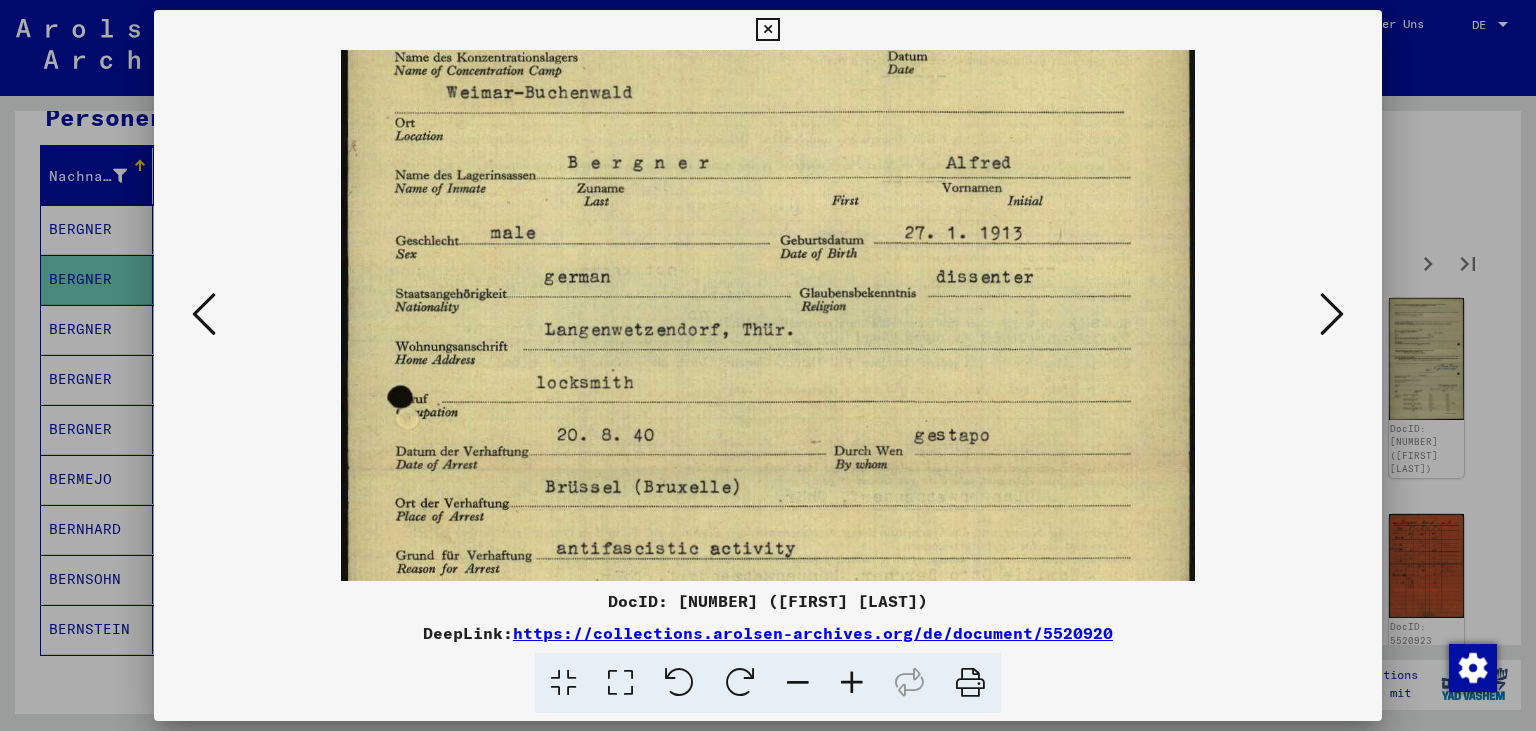 scroll, scrollTop: 187, scrollLeft: 0, axis: vertical 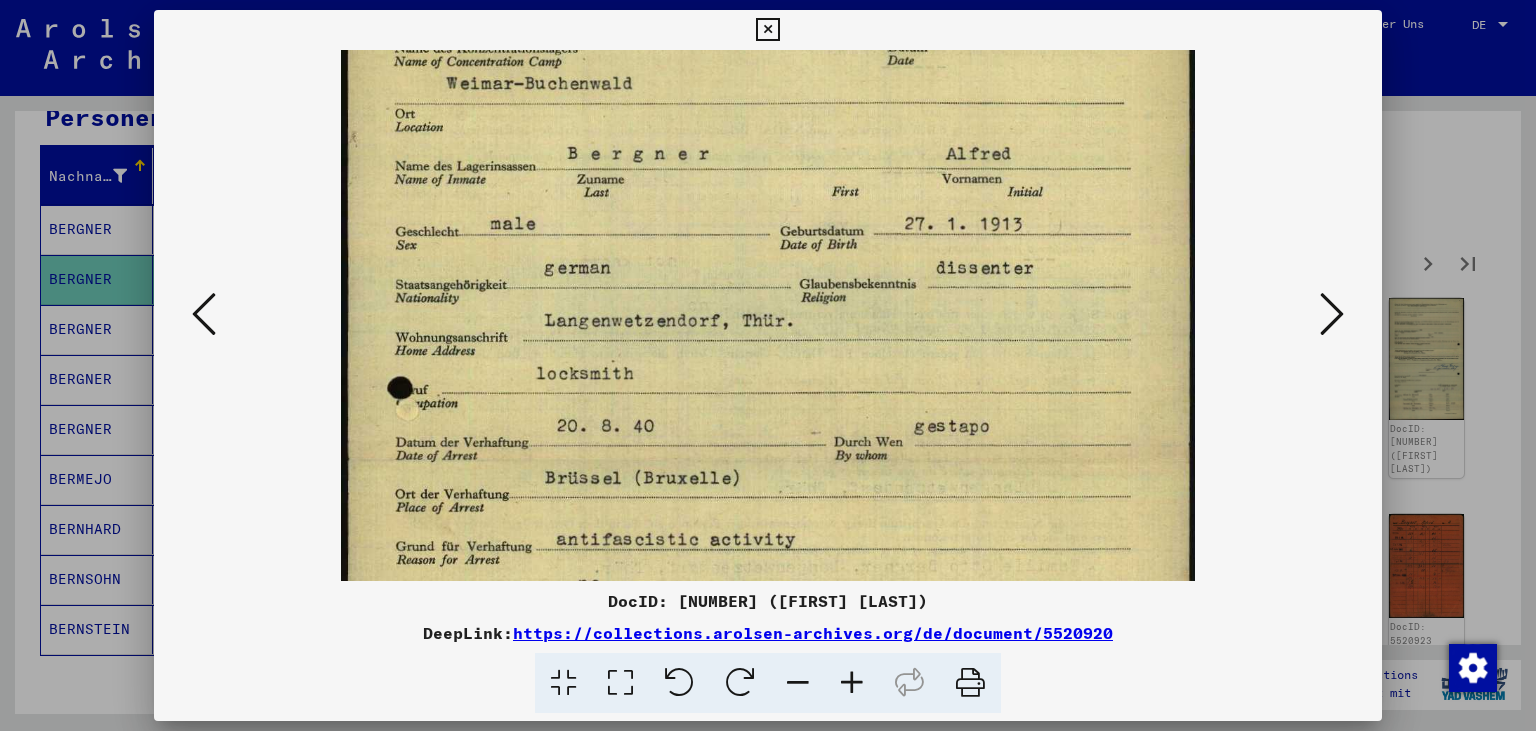 drag, startPoint x: 748, startPoint y: 399, endPoint x: 757, endPoint y: 213, distance: 186.21762 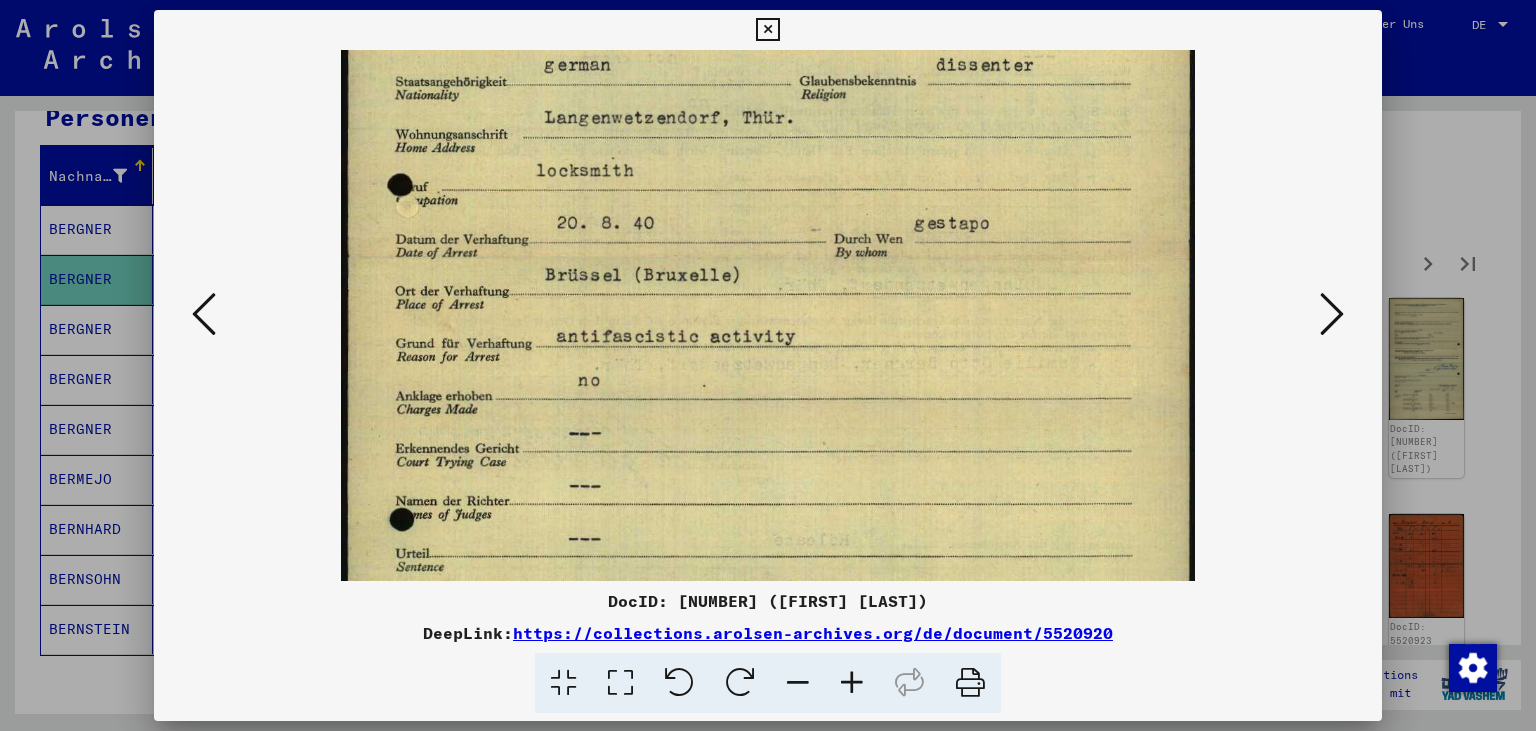 scroll, scrollTop: 404, scrollLeft: 0, axis: vertical 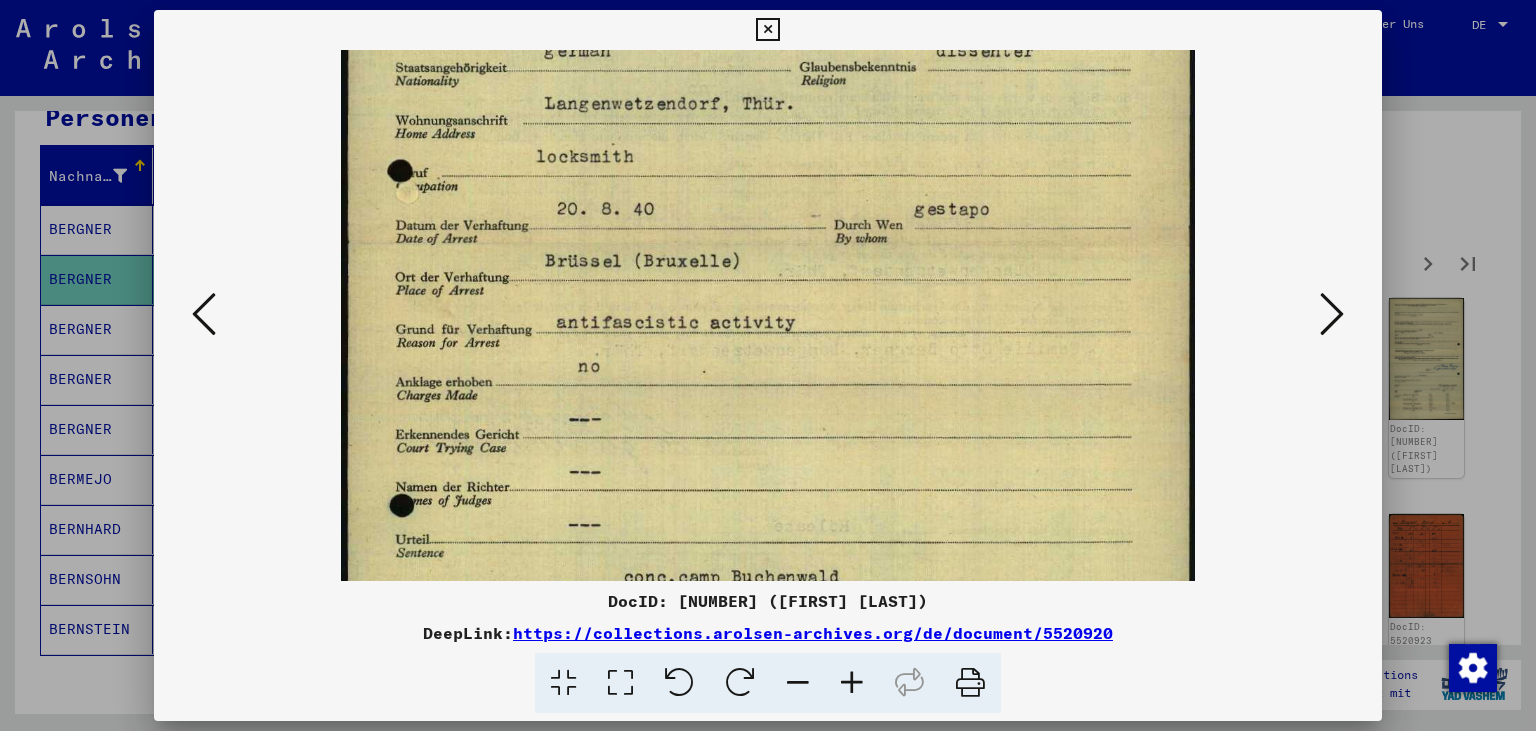 drag, startPoint x: 819, startPoint y: 486, endPoint x: 838, endPoint y: 269, distance: 217.83022 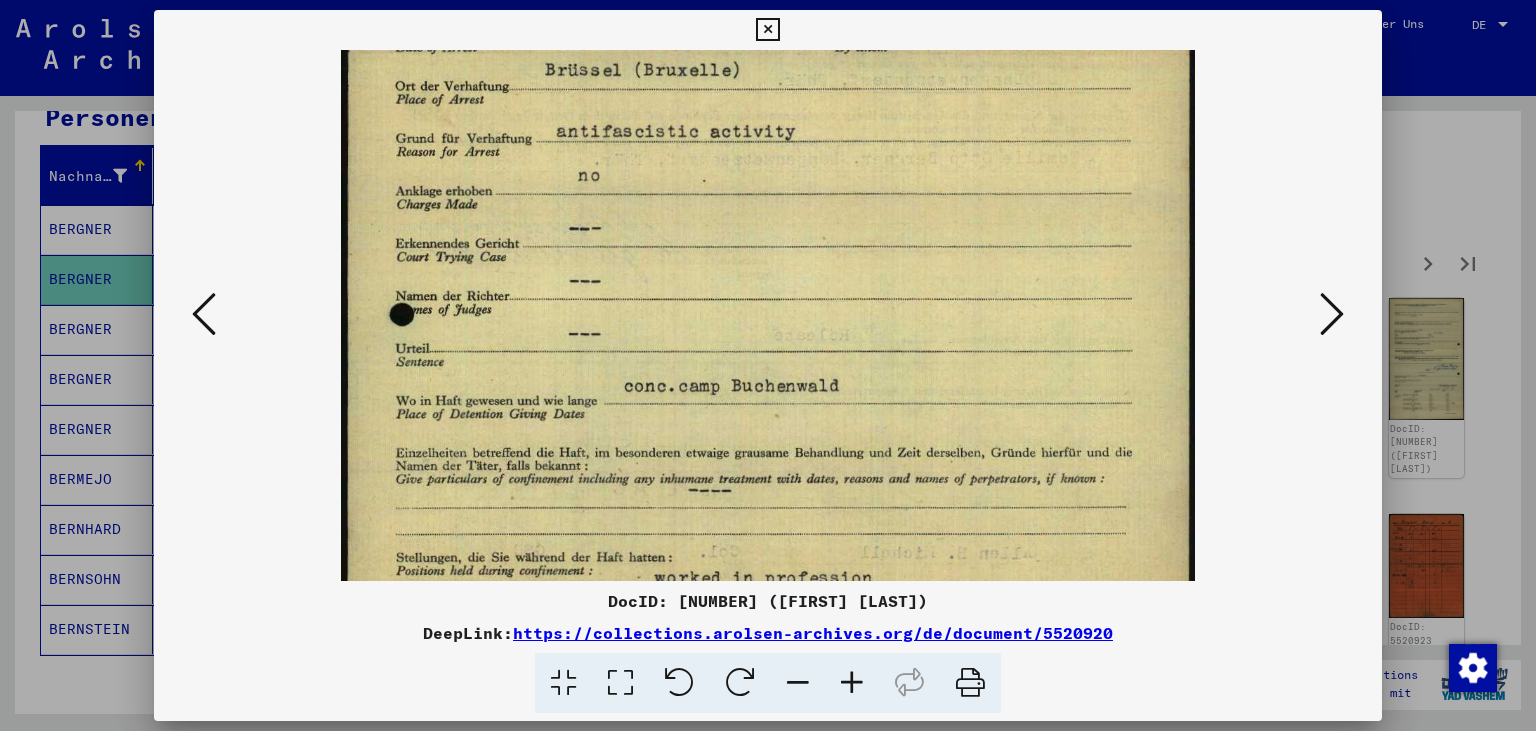 scroll, scrollTop: 603, scrollLeft: 0, axis: vertical 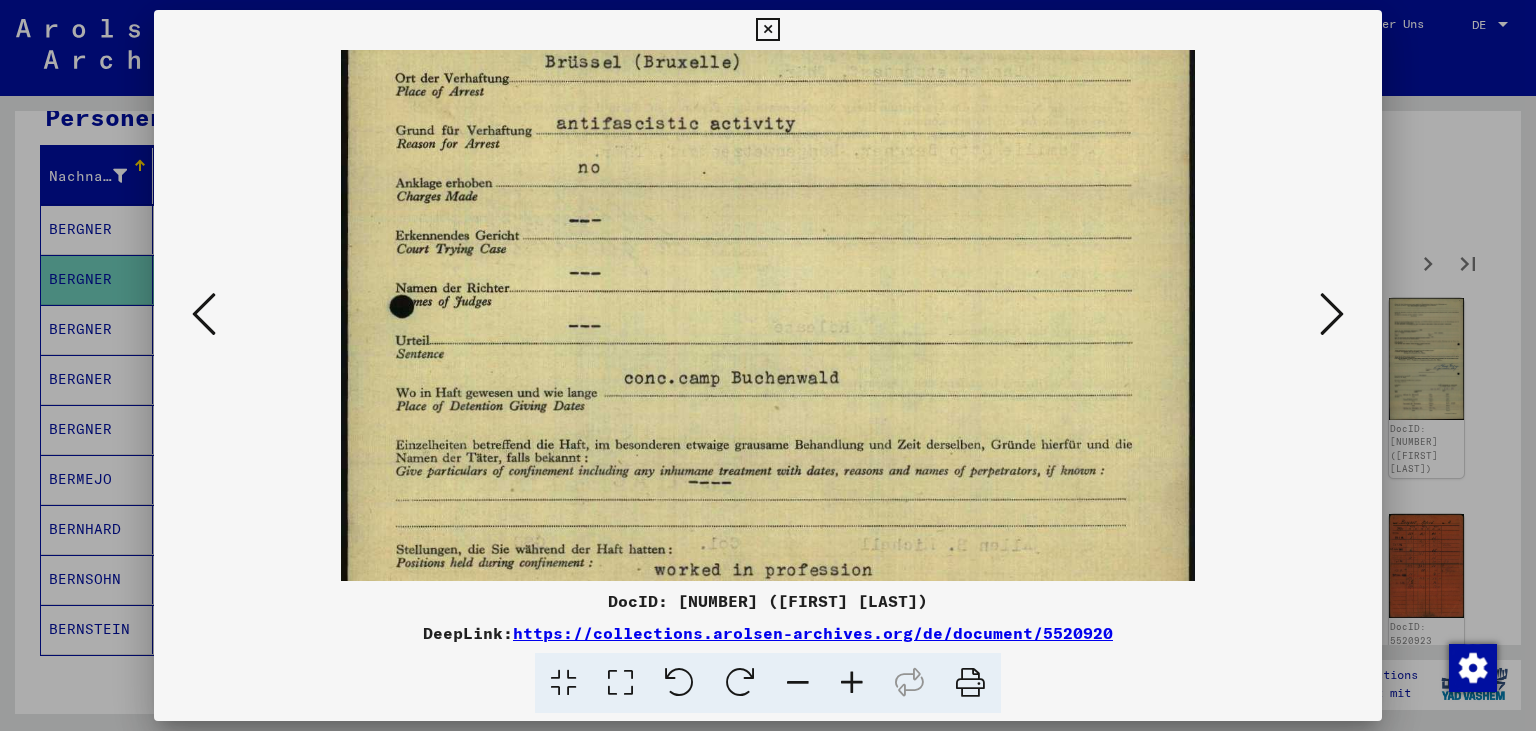 drag, startPoint x: 816, startPoint y: 429, endPoint x: 838, endPoint y: 230, distance: 200.21239 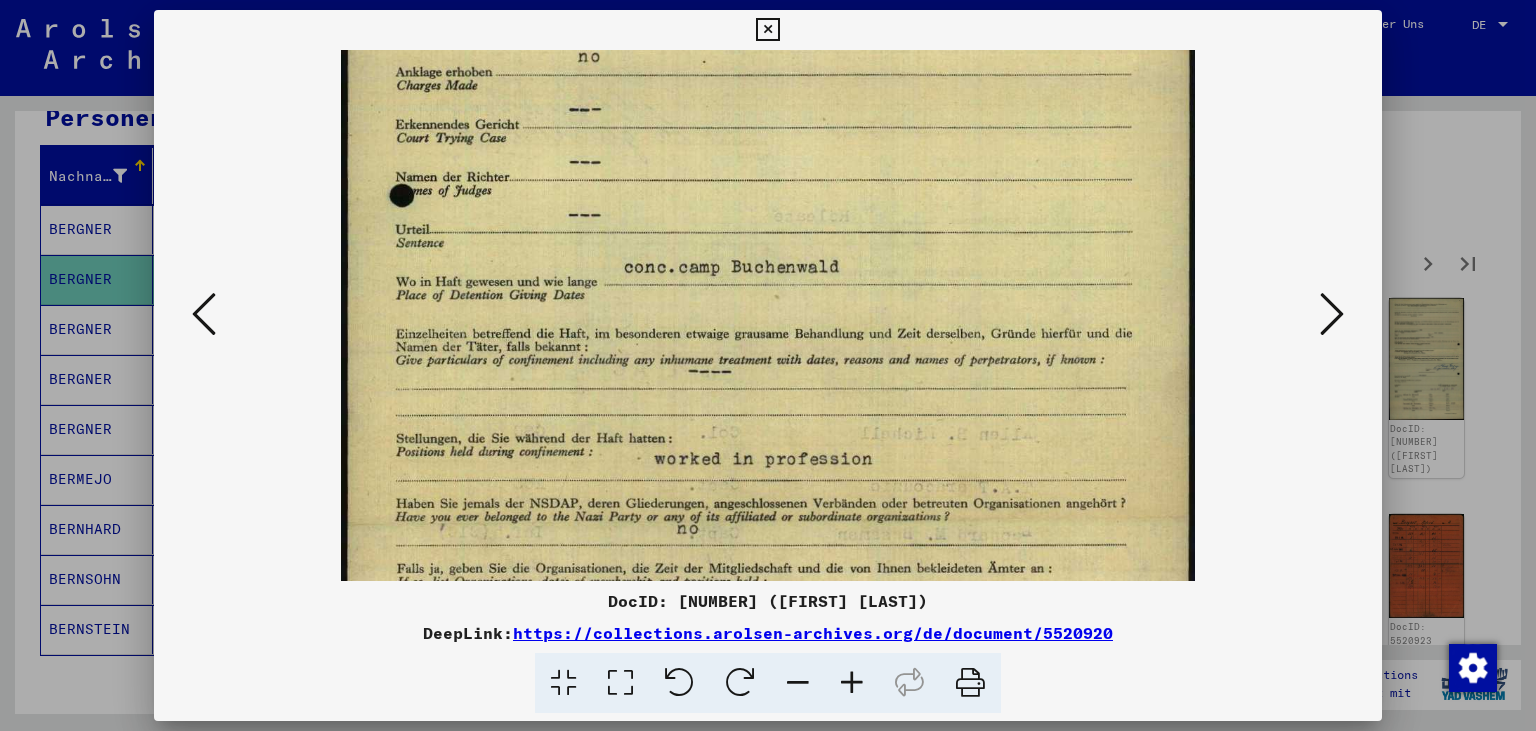 scroll, scrollTop: 715, scrollLeft: 0, axis: vertical 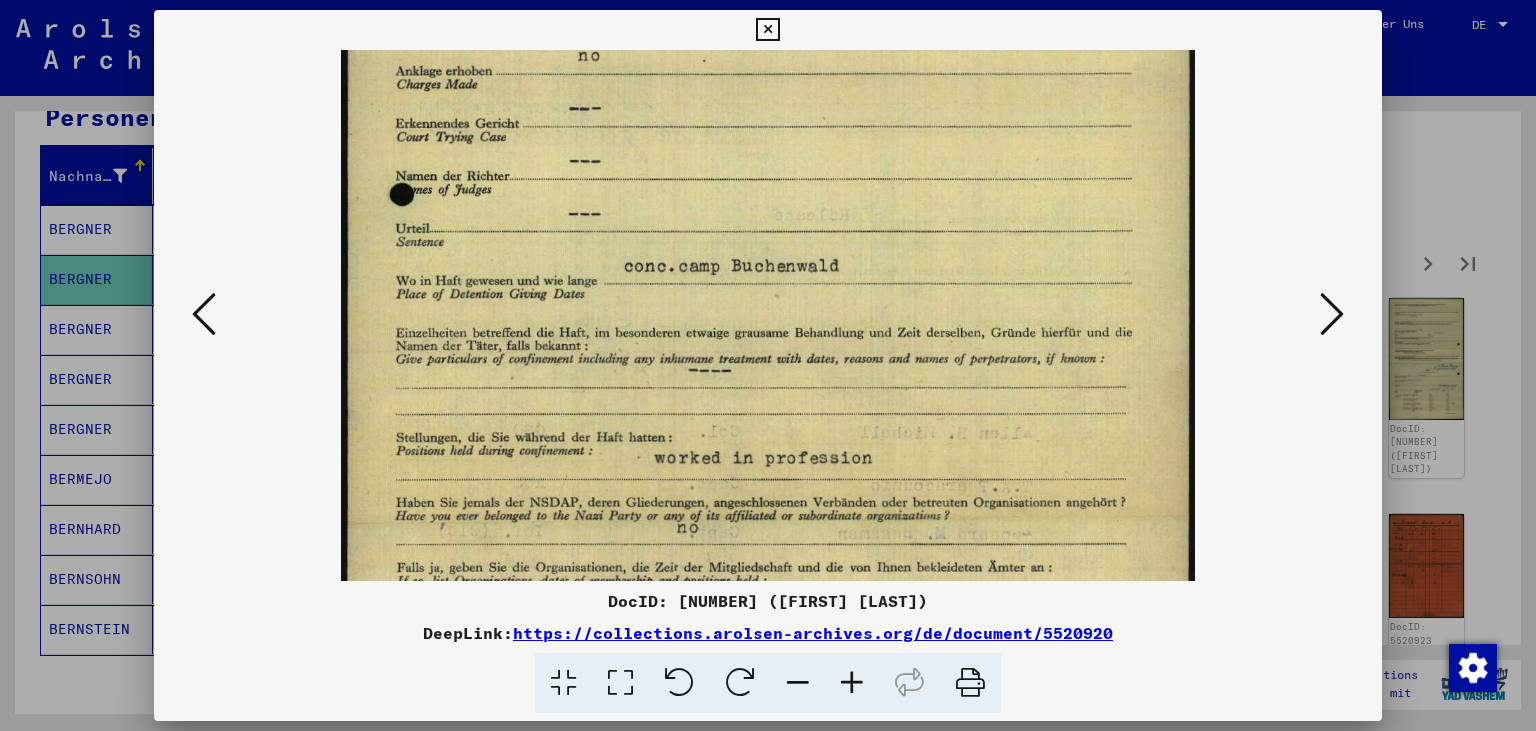 drag, startPoint x: 811, startPoint y: 461, endPoint x: 822, endPoint y: 349, distance: 112.53888 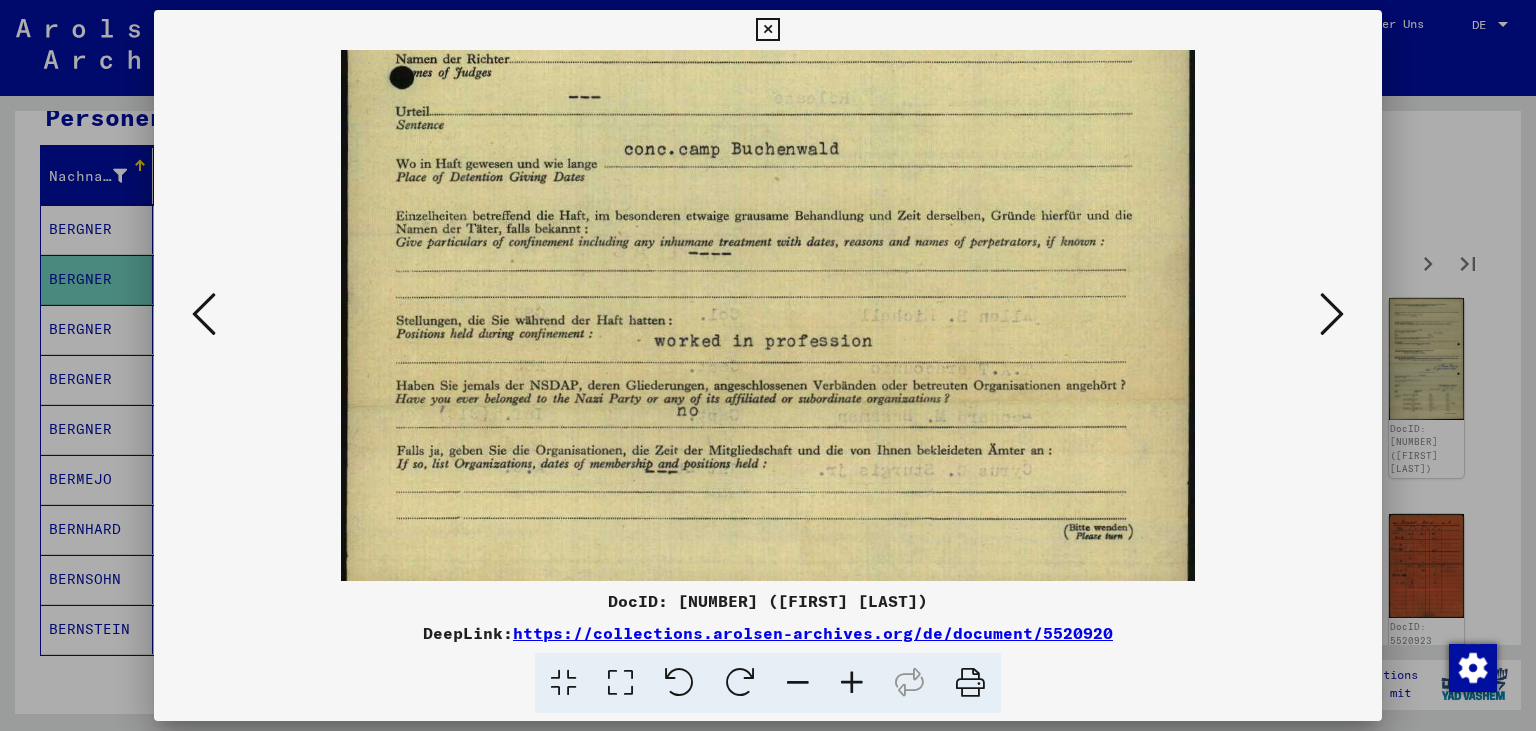 scroll, scrollTop: 850, scrollLeft: 0, axis: vertical 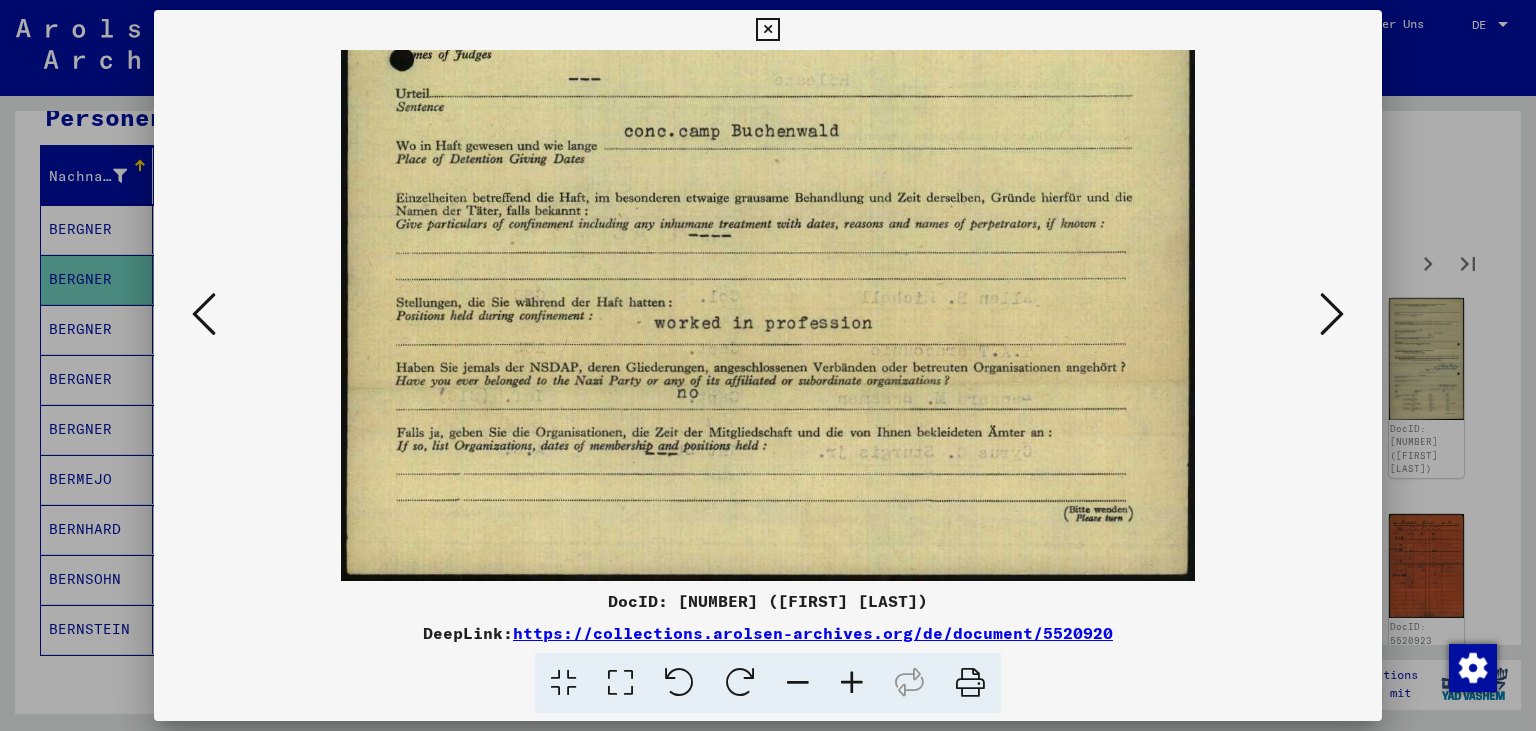 drag, startPoint x: 776, startPoint y: 497, endPoint x: 788, endPoint y: 310, distance: 187.38463 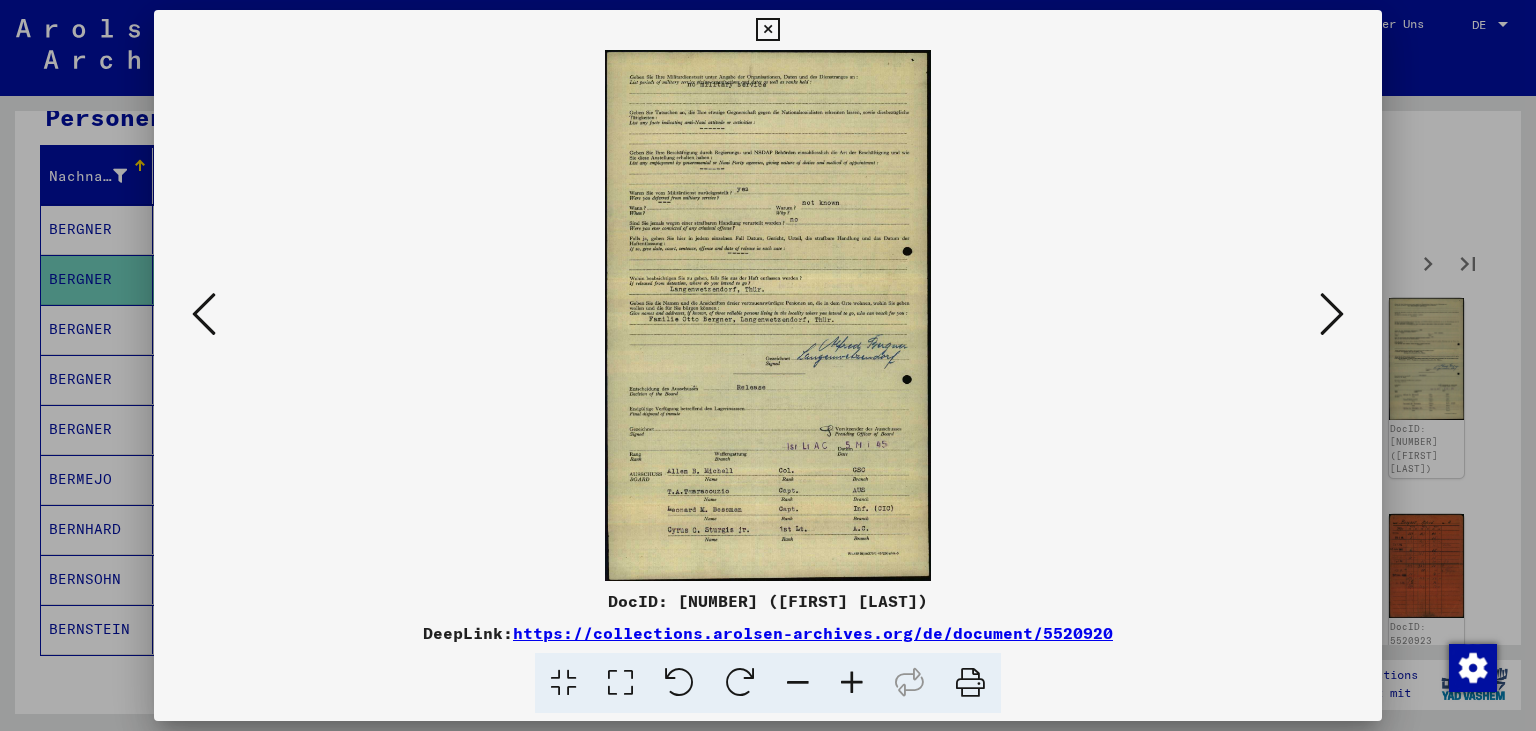 scroll, scrollTop: 0, scrollLeft: 0, axis: both 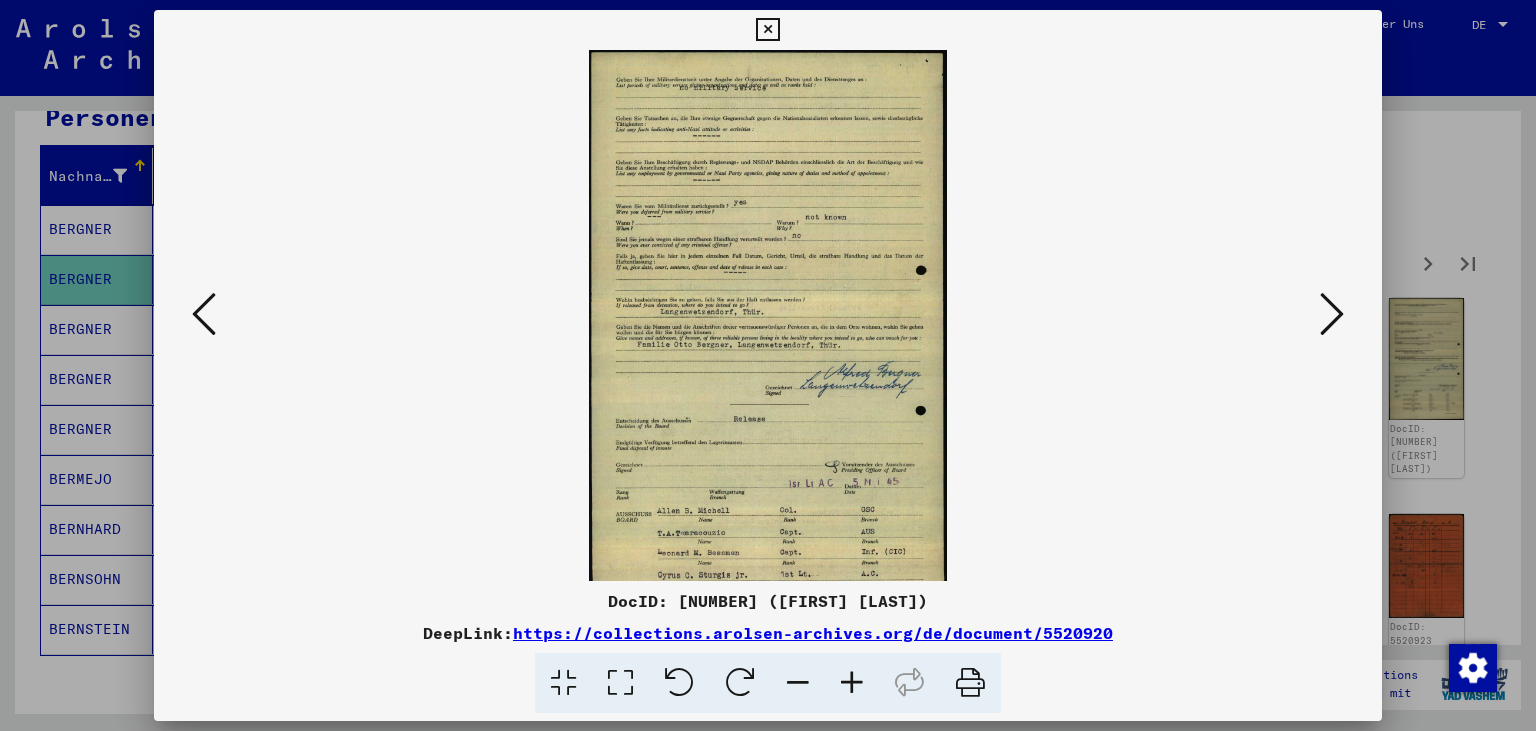 click at bounding box center [852, 683] 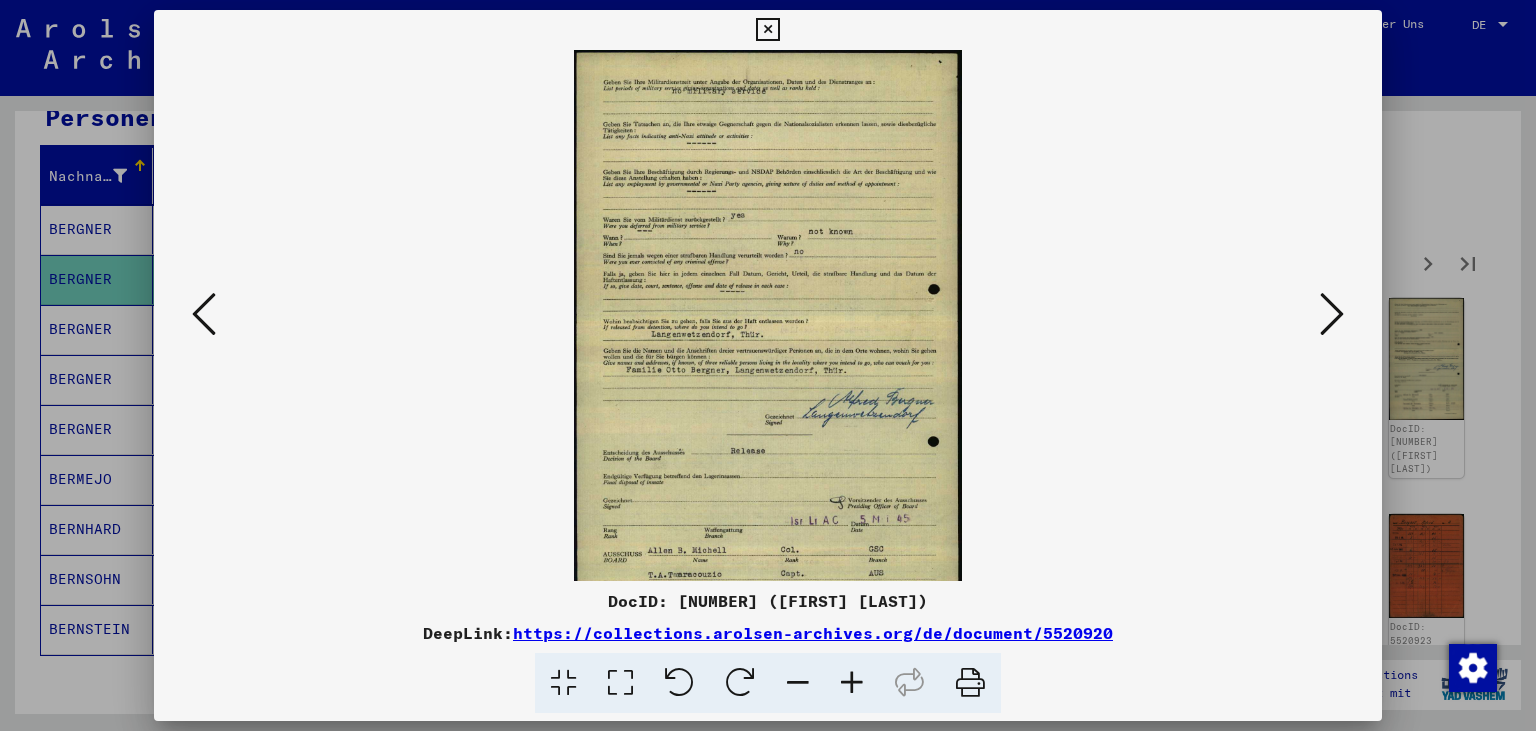 click at bounding box center [852, 683] 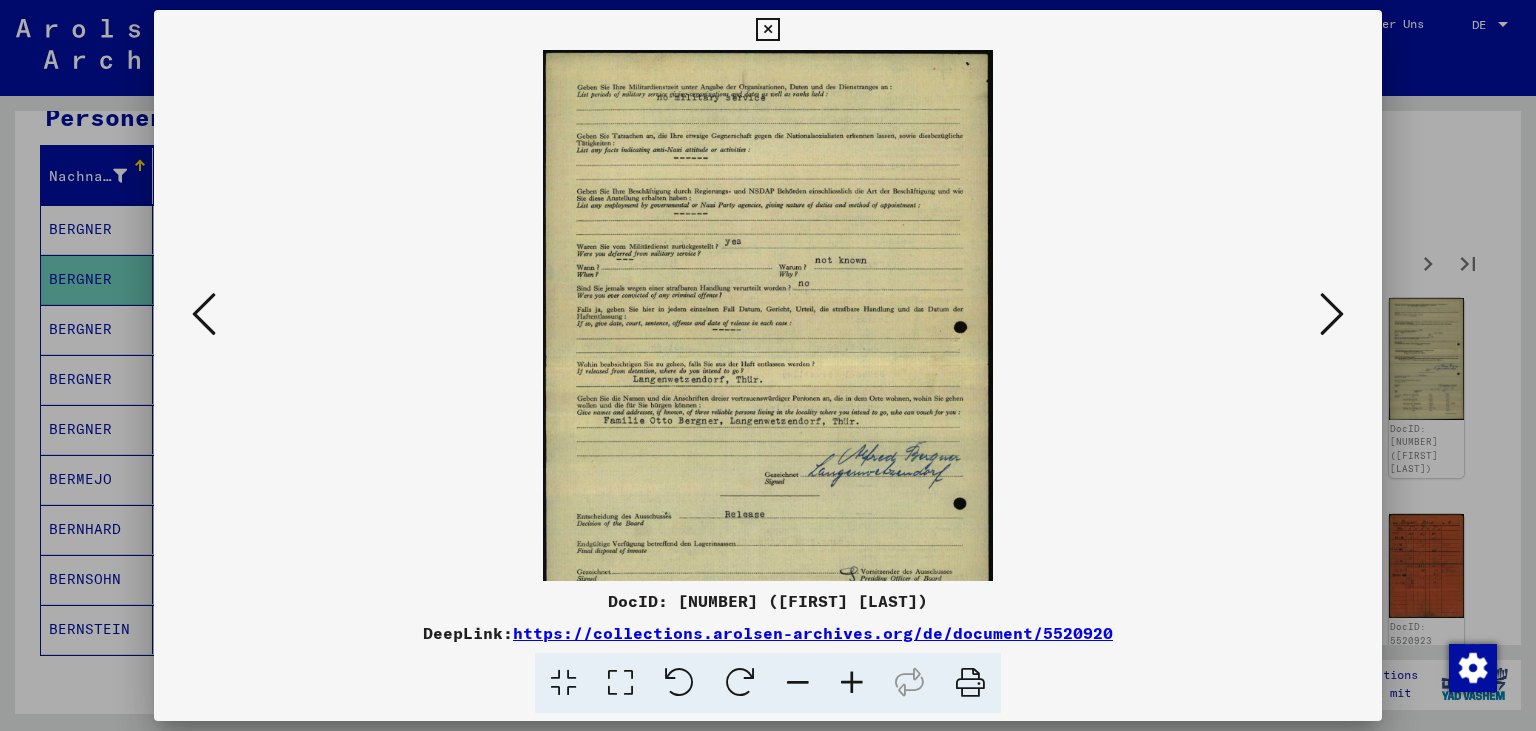 click at bounding box center (852, 683) 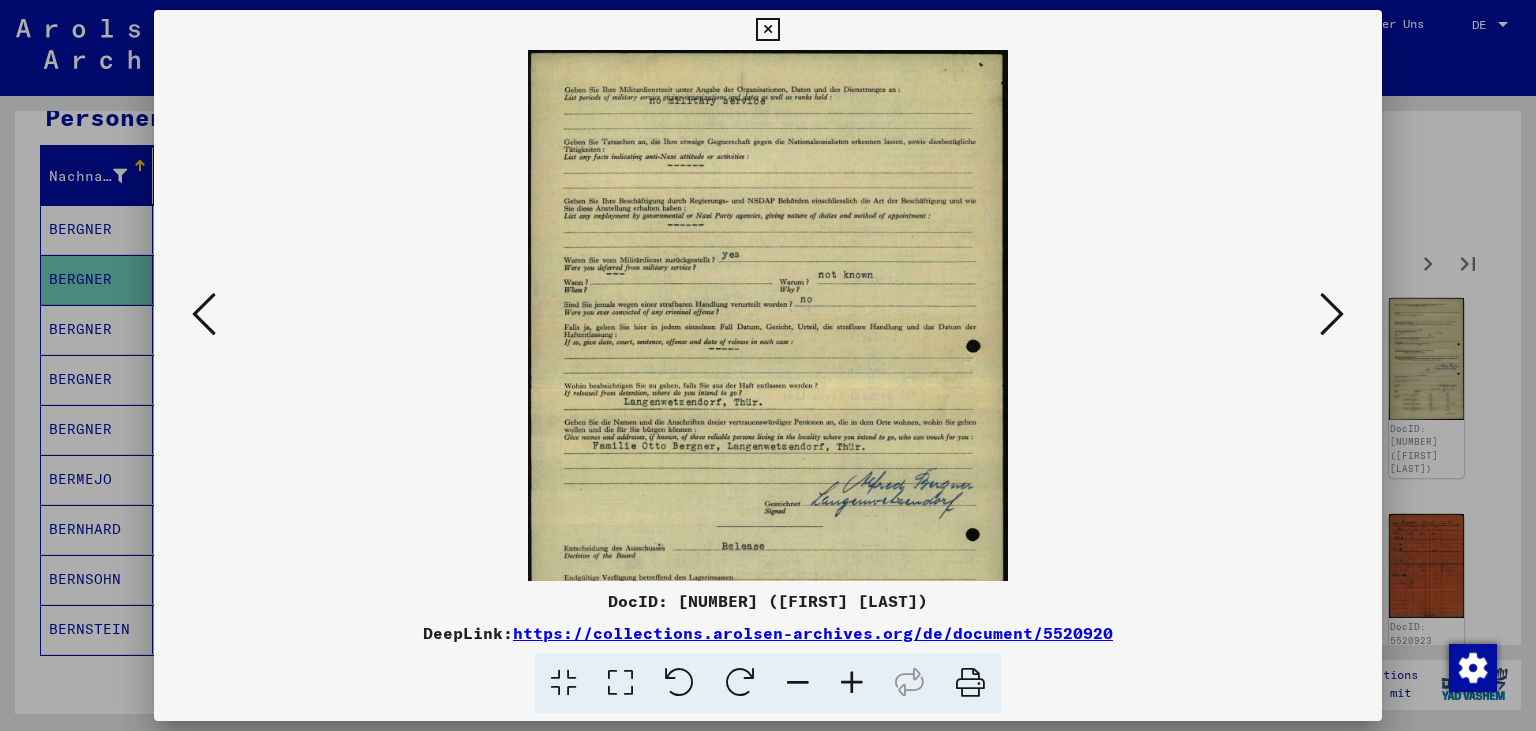 click at bounding box center (852, 683) 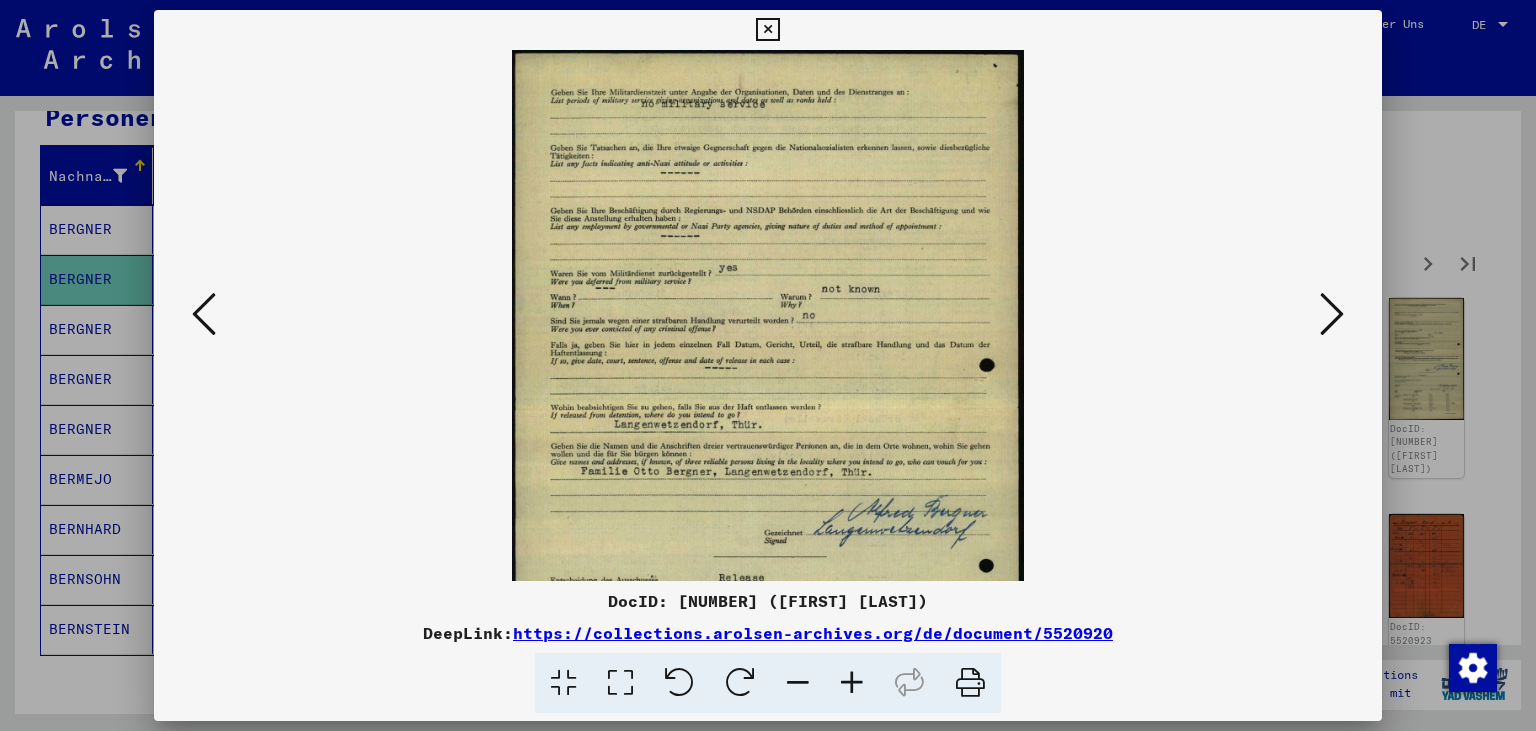 click at bounding box center (852, 683) 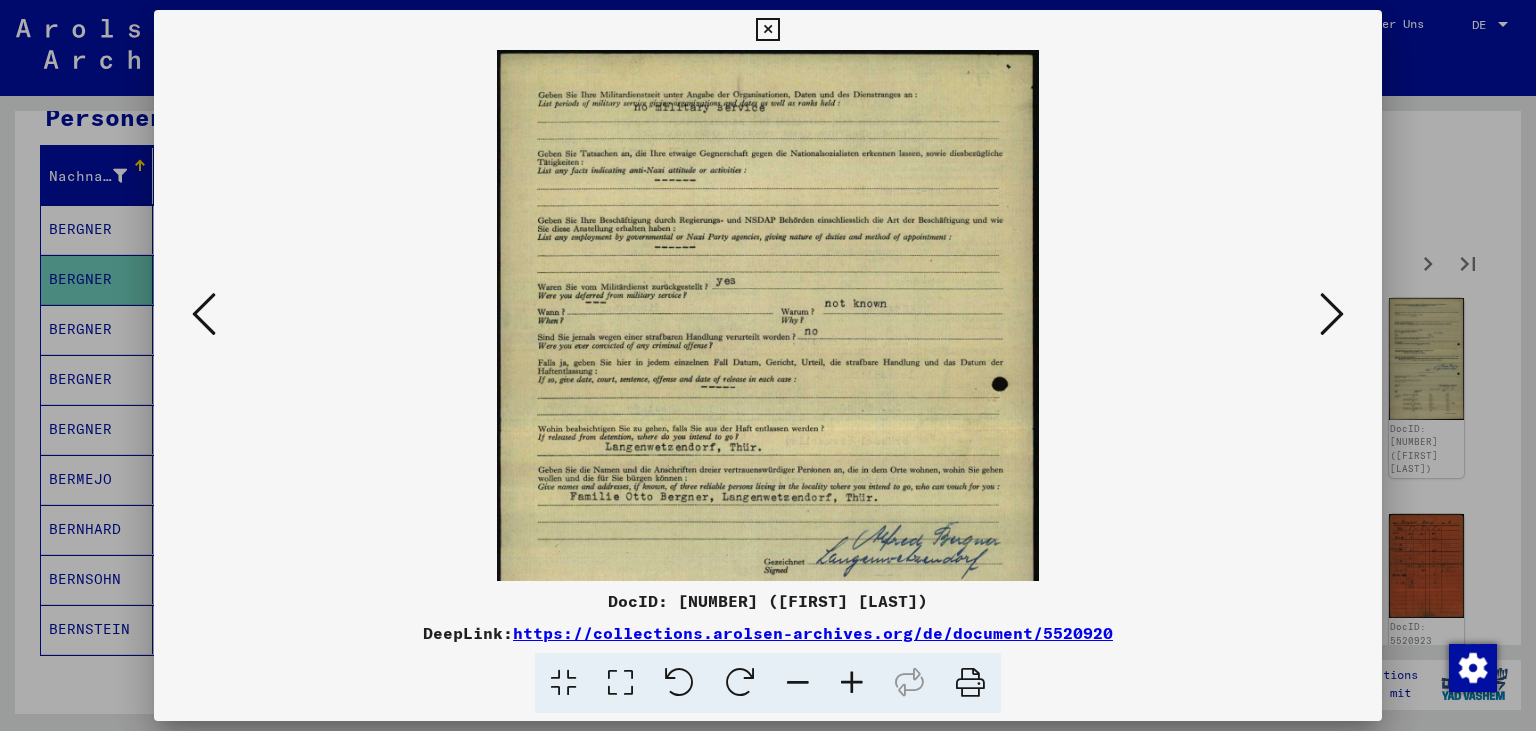 click at bounding box center [852, 683] 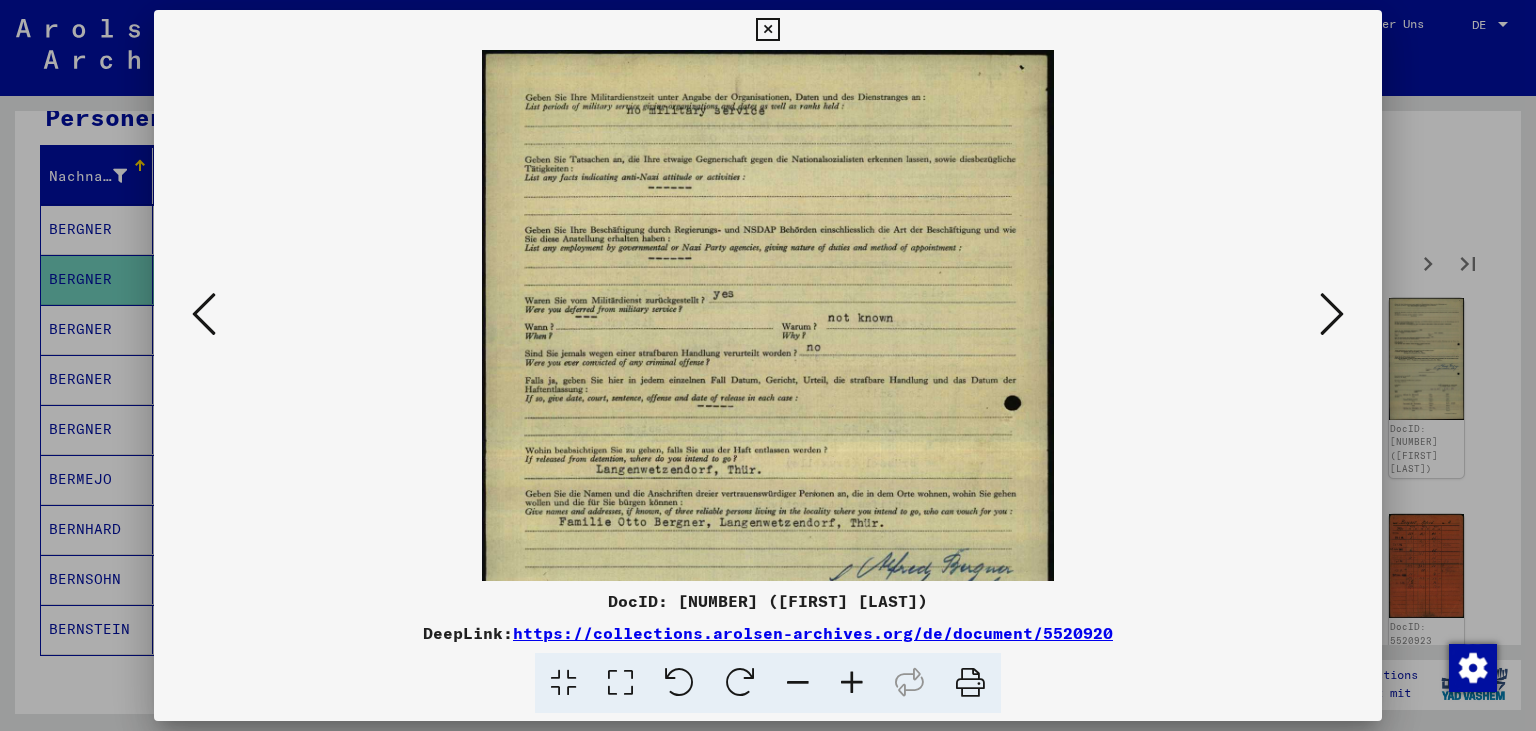click at bounding box center [852, 683] 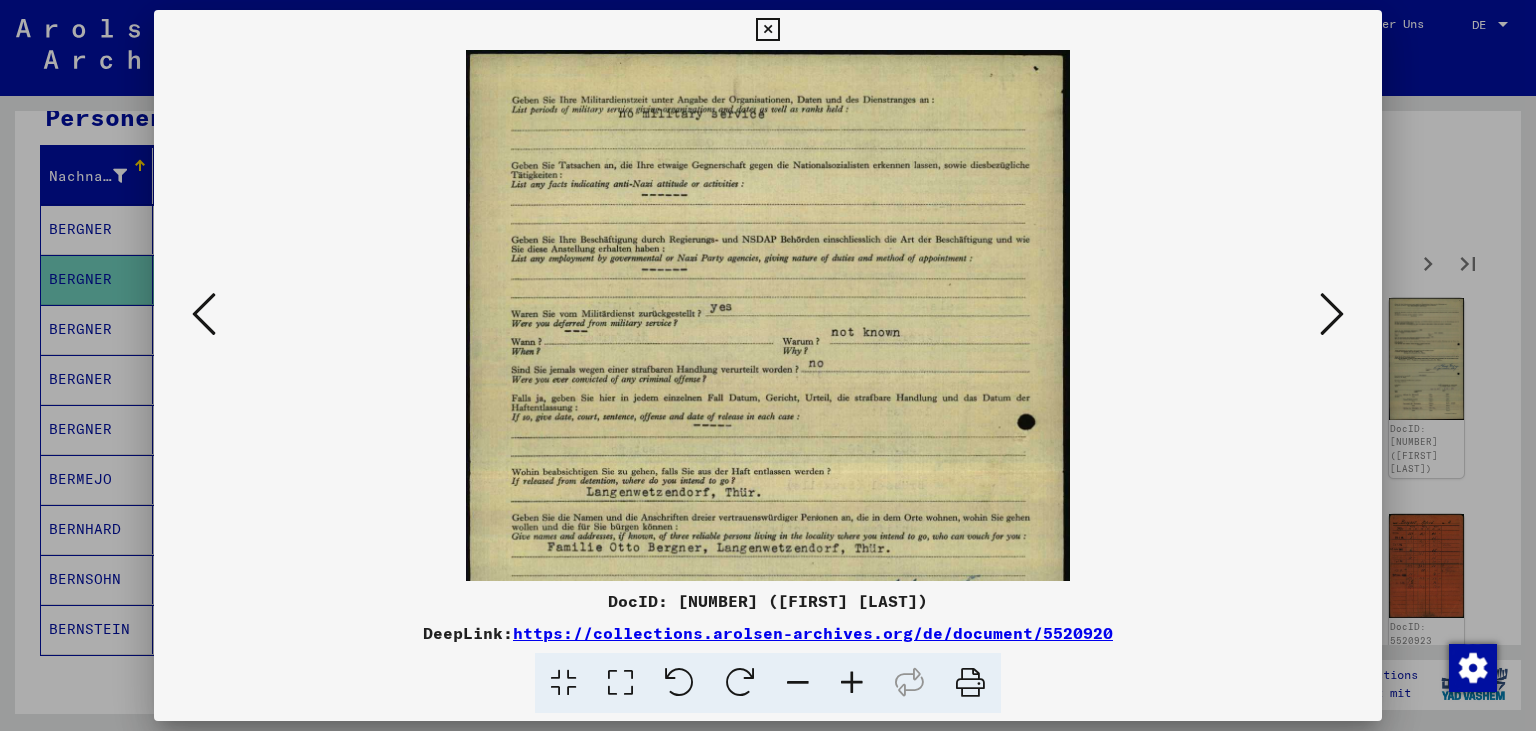 click at bounding box center (852, 683) 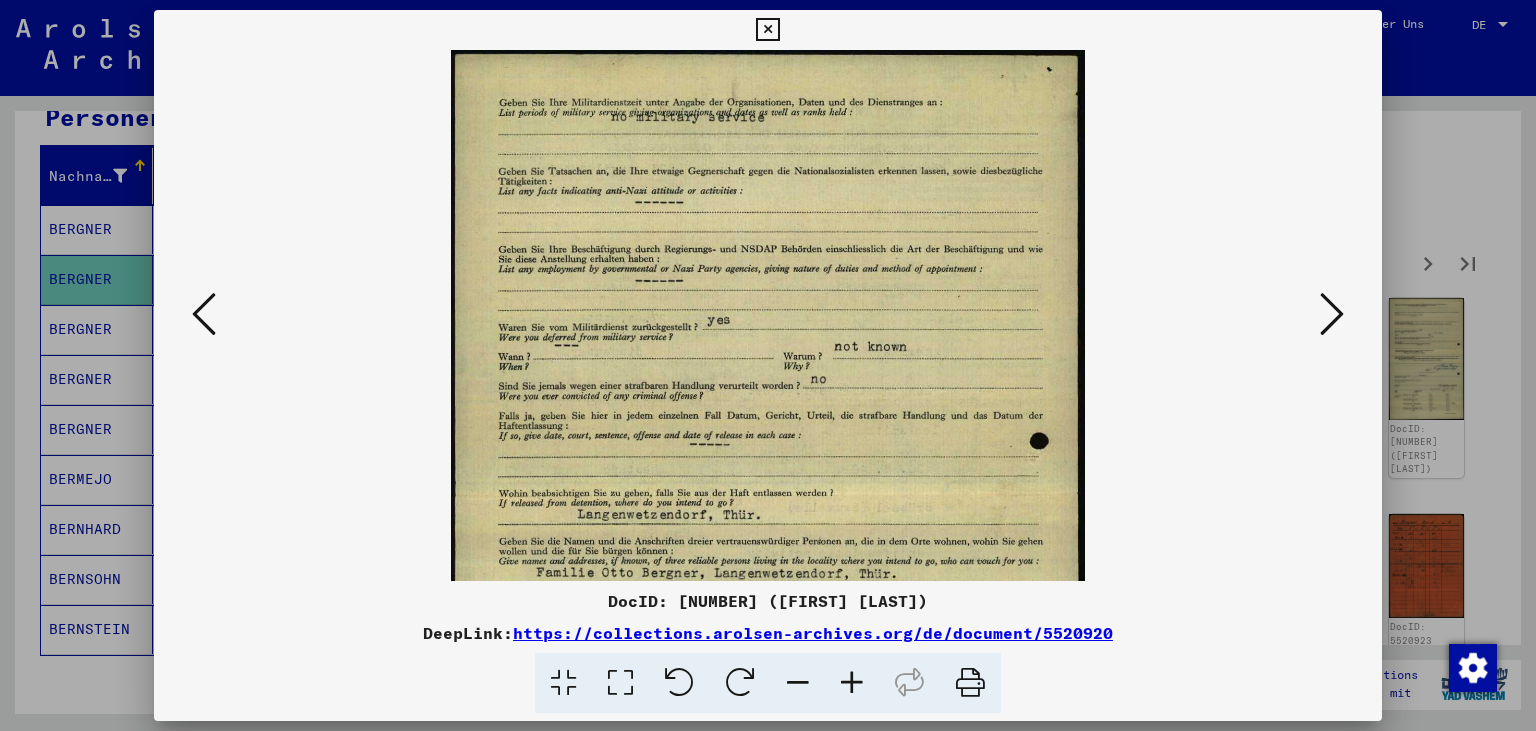 click at bounding box center (852, 683) 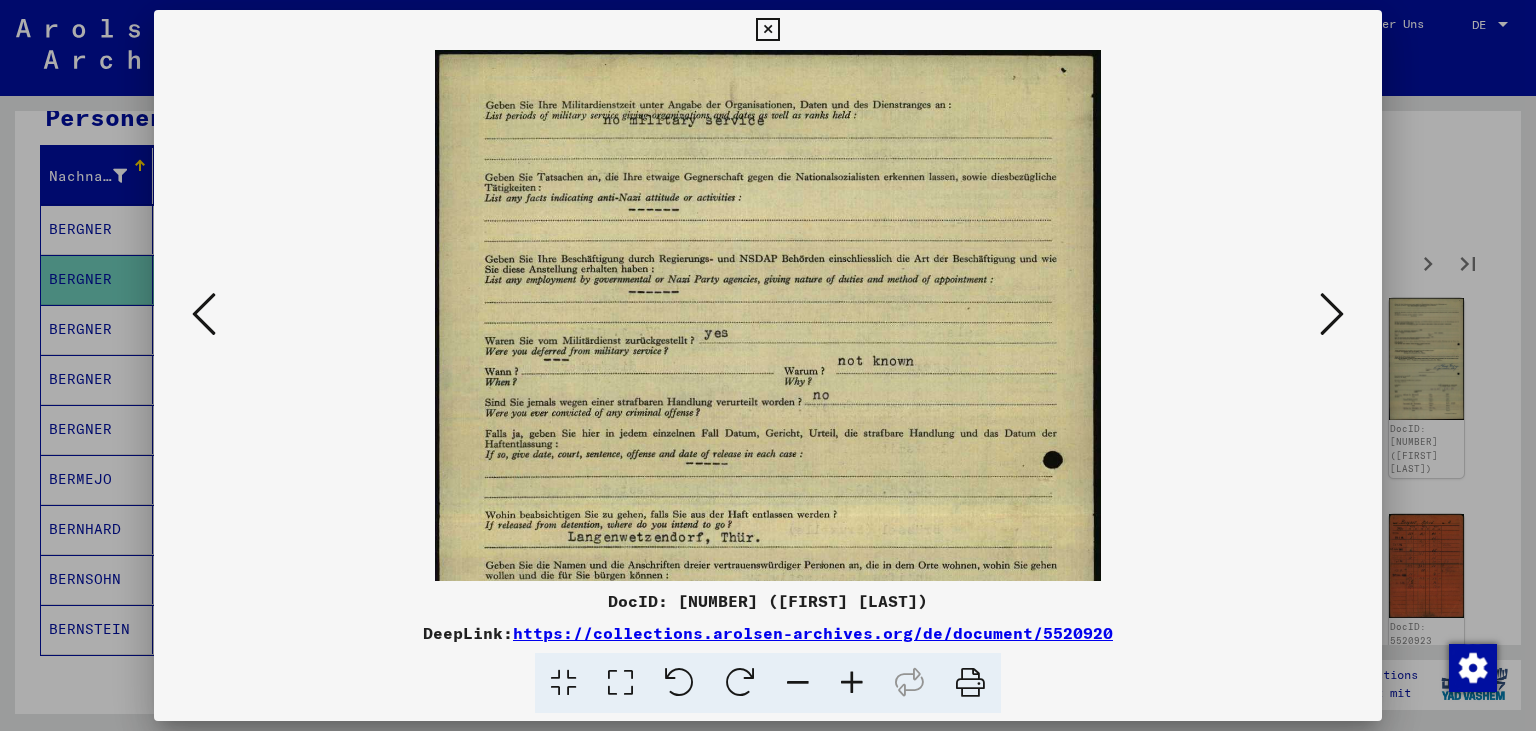 click at bounding box center [852, 683] 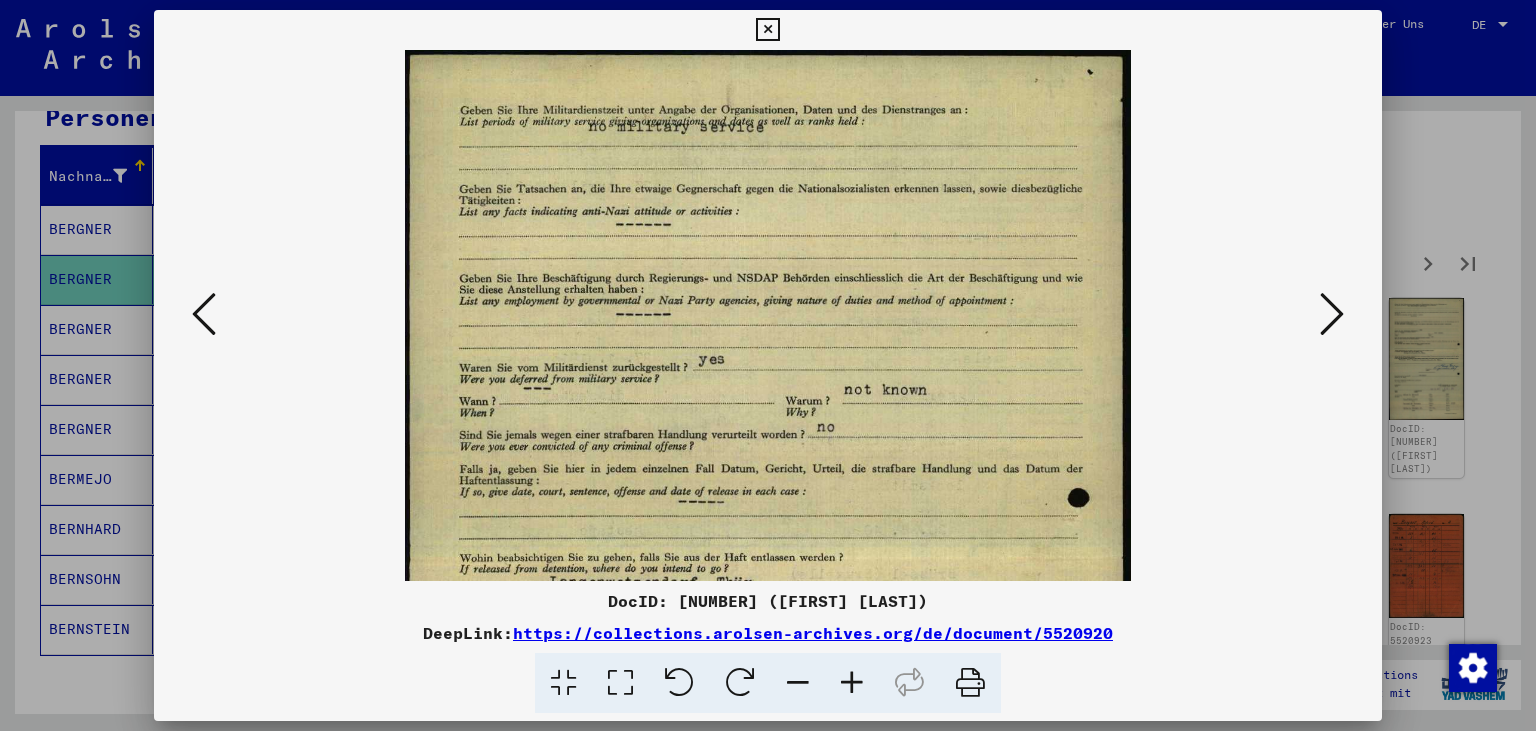 click at bounding box center (852, 683) 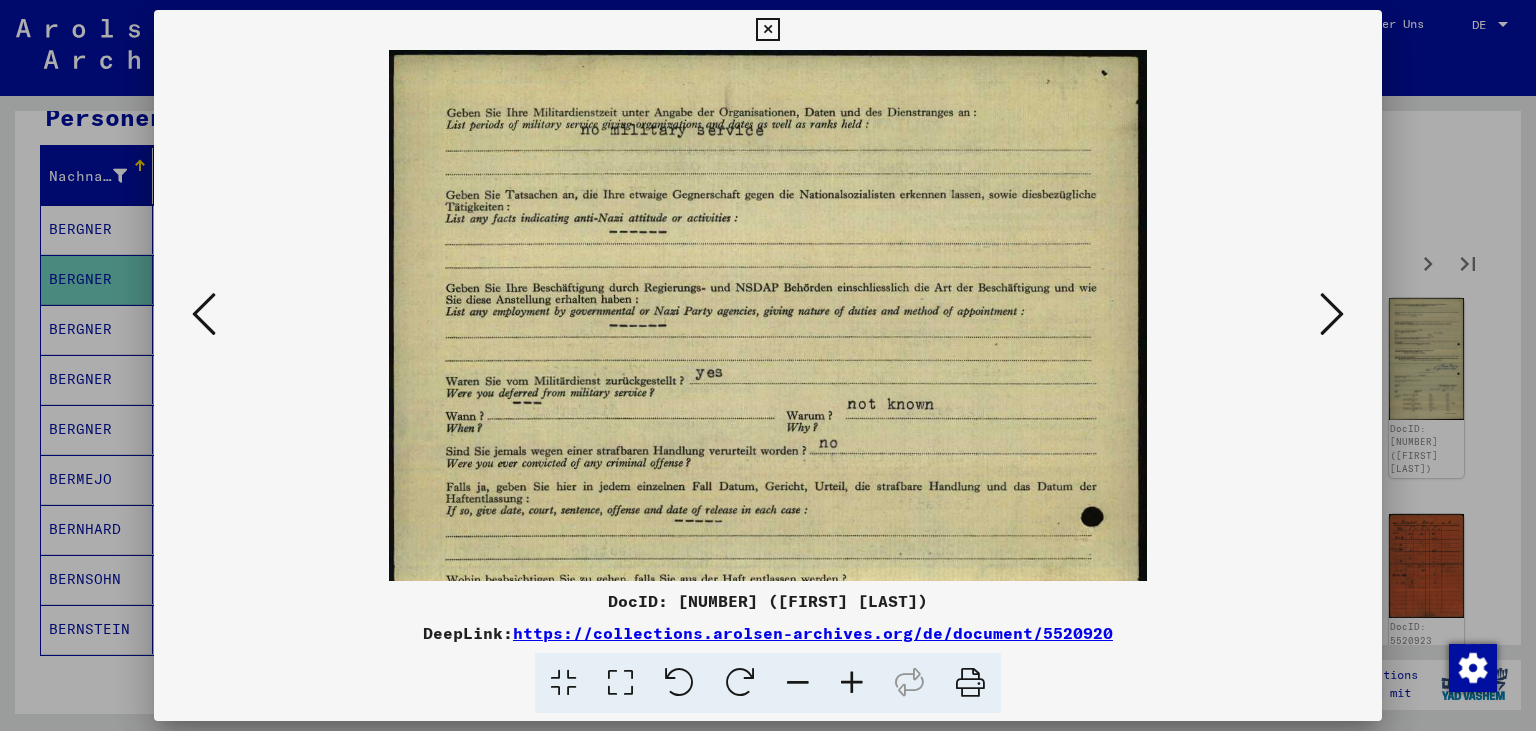 click at bounding box center (852, 683) 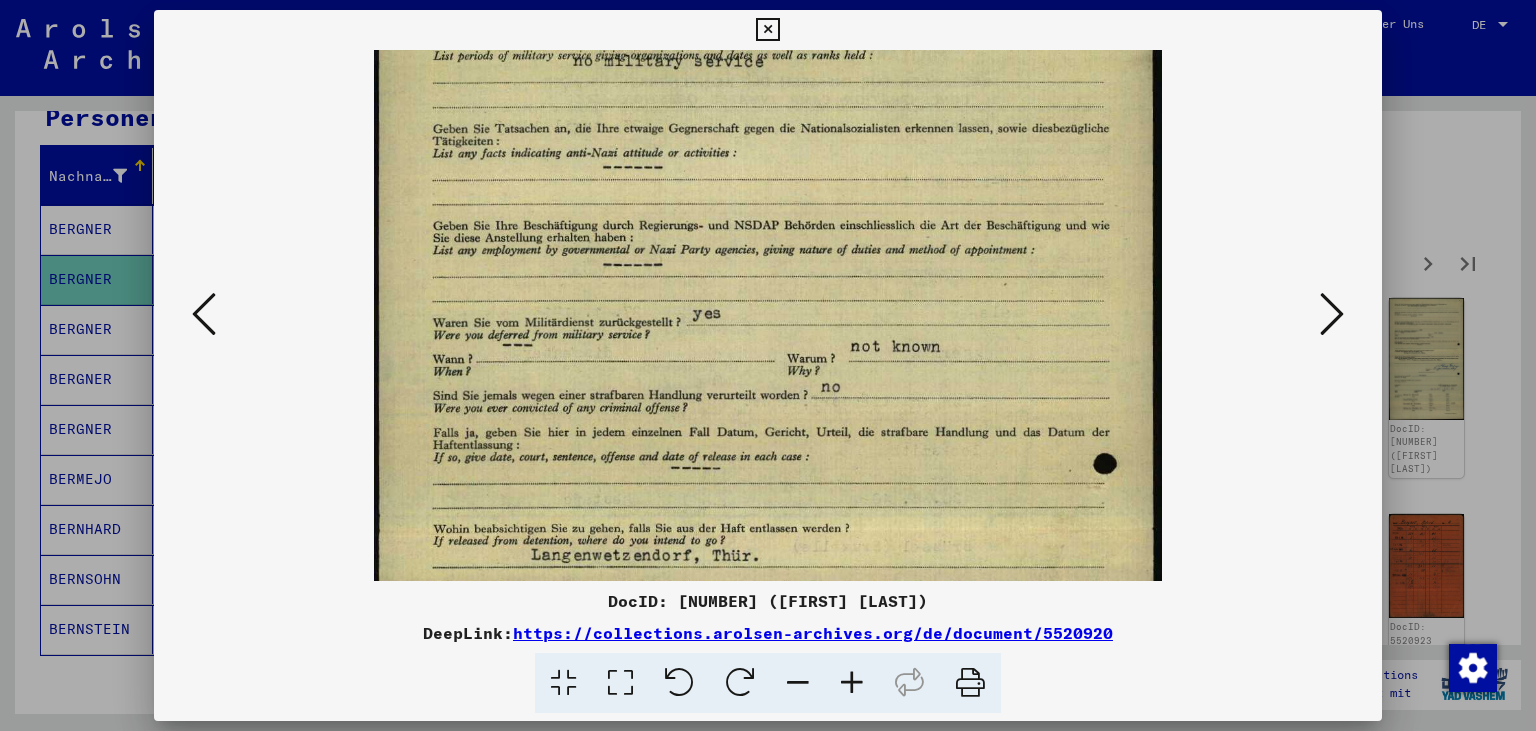 scroll, scrollTop: 84, scrollLeft: 0, axis: vertical 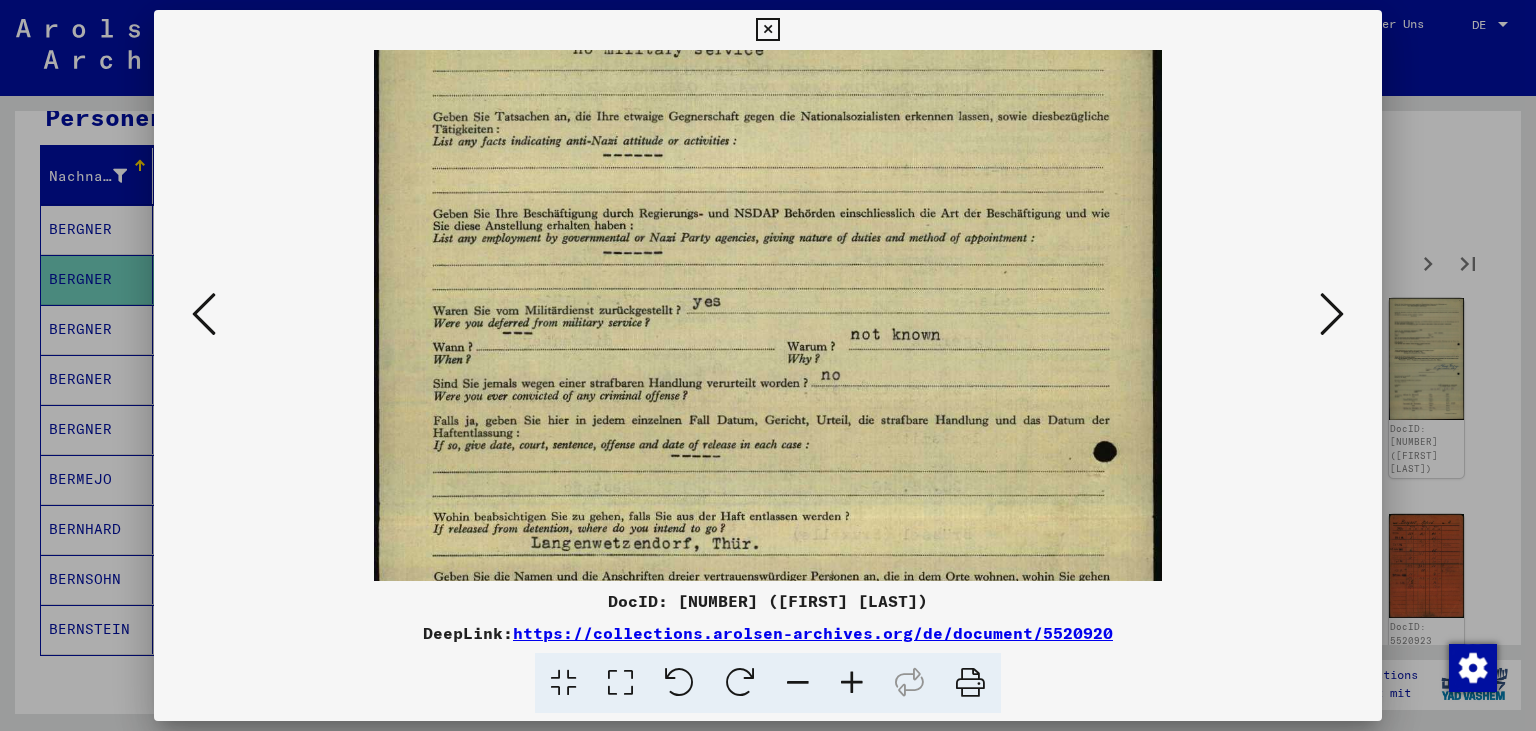 drag, startPoint x: 770, startPoint y: 514, endPoint x: 779, endPoint y: 430, distance: 84.48077 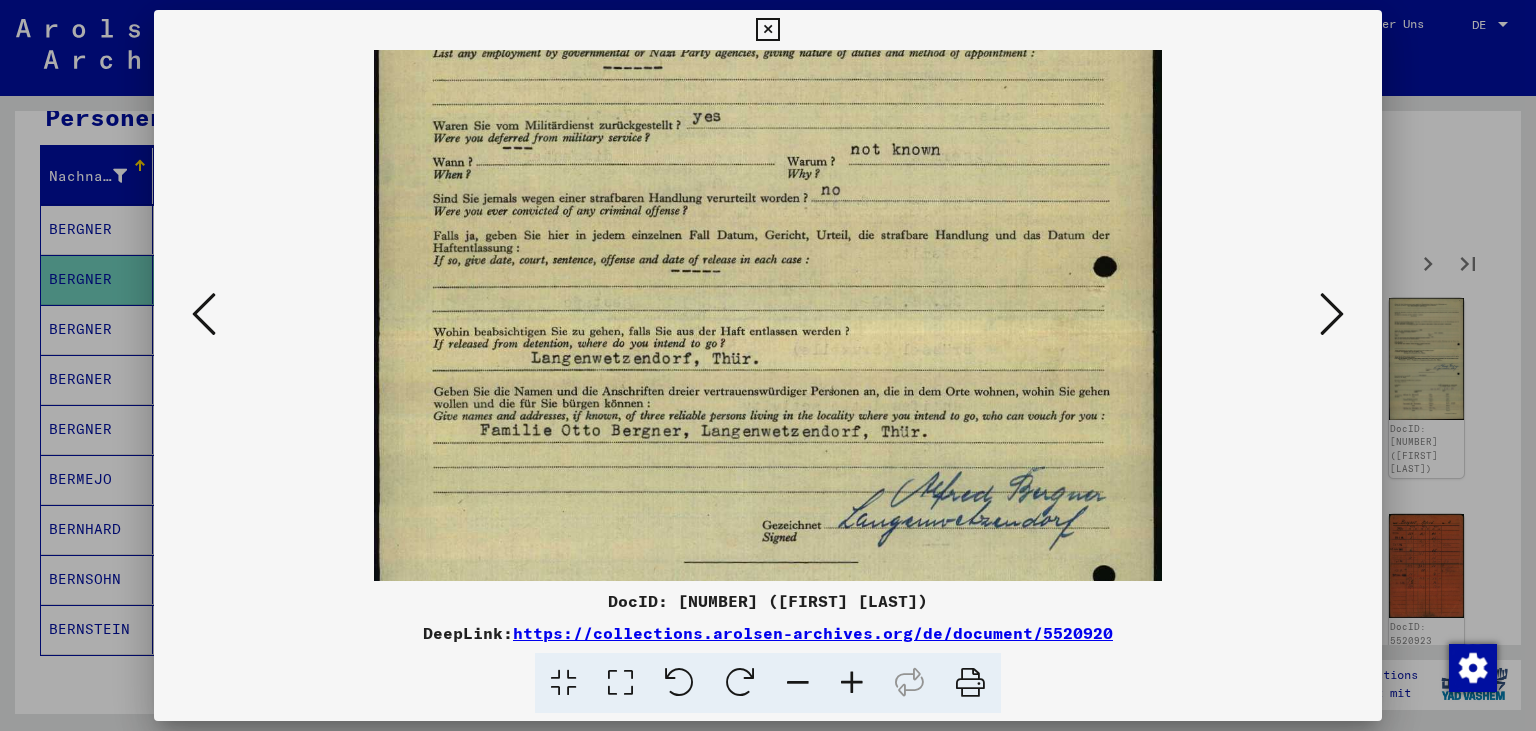 scroll, scrollTop: 279, scrollLeft: 0, axis: vertical 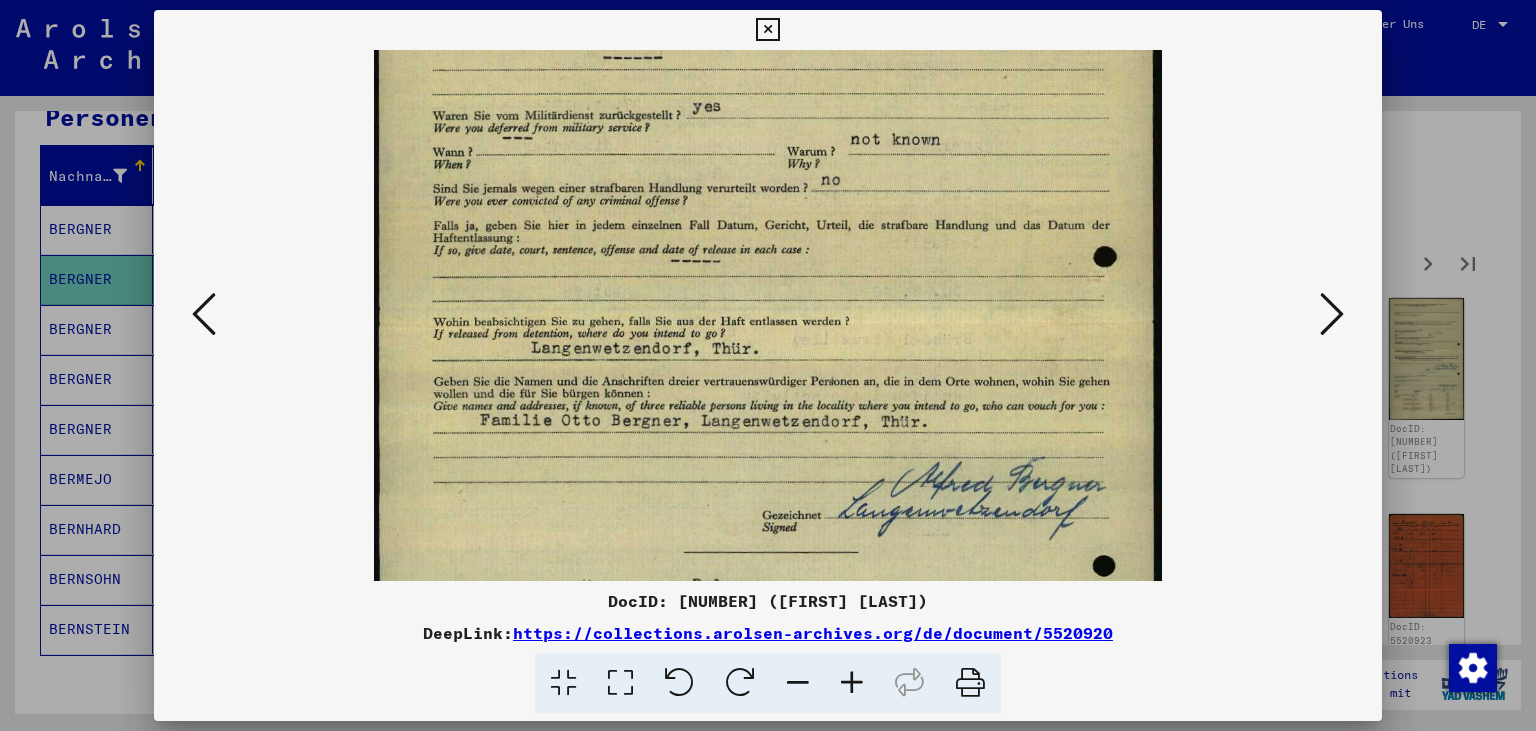 drag, startPoint x: 788, startPoint y: 492, endPoint x: 810, endPoint y: 297, distance: 196.2371 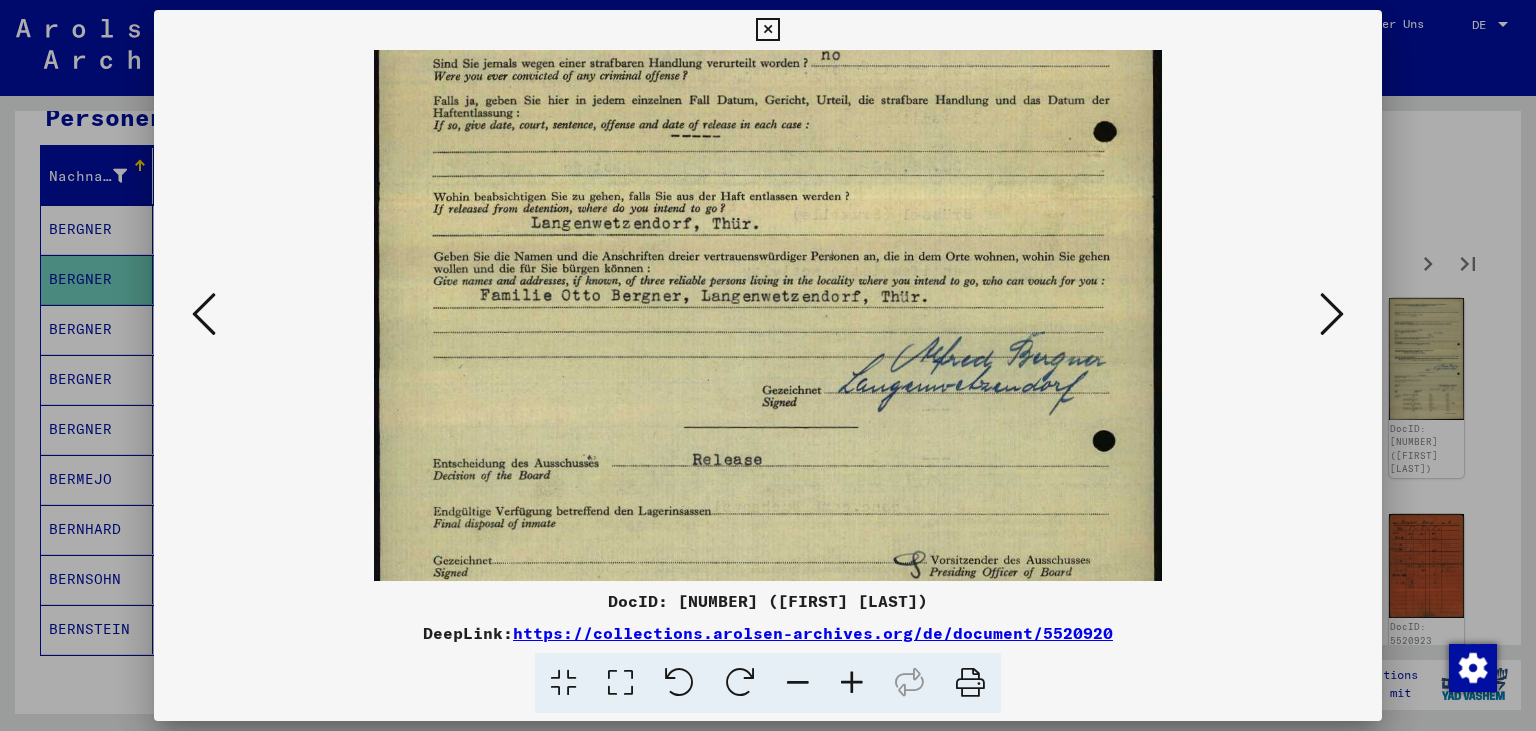 scroll, scrollTop: 414, scrollLeft: 0, axis: vertical 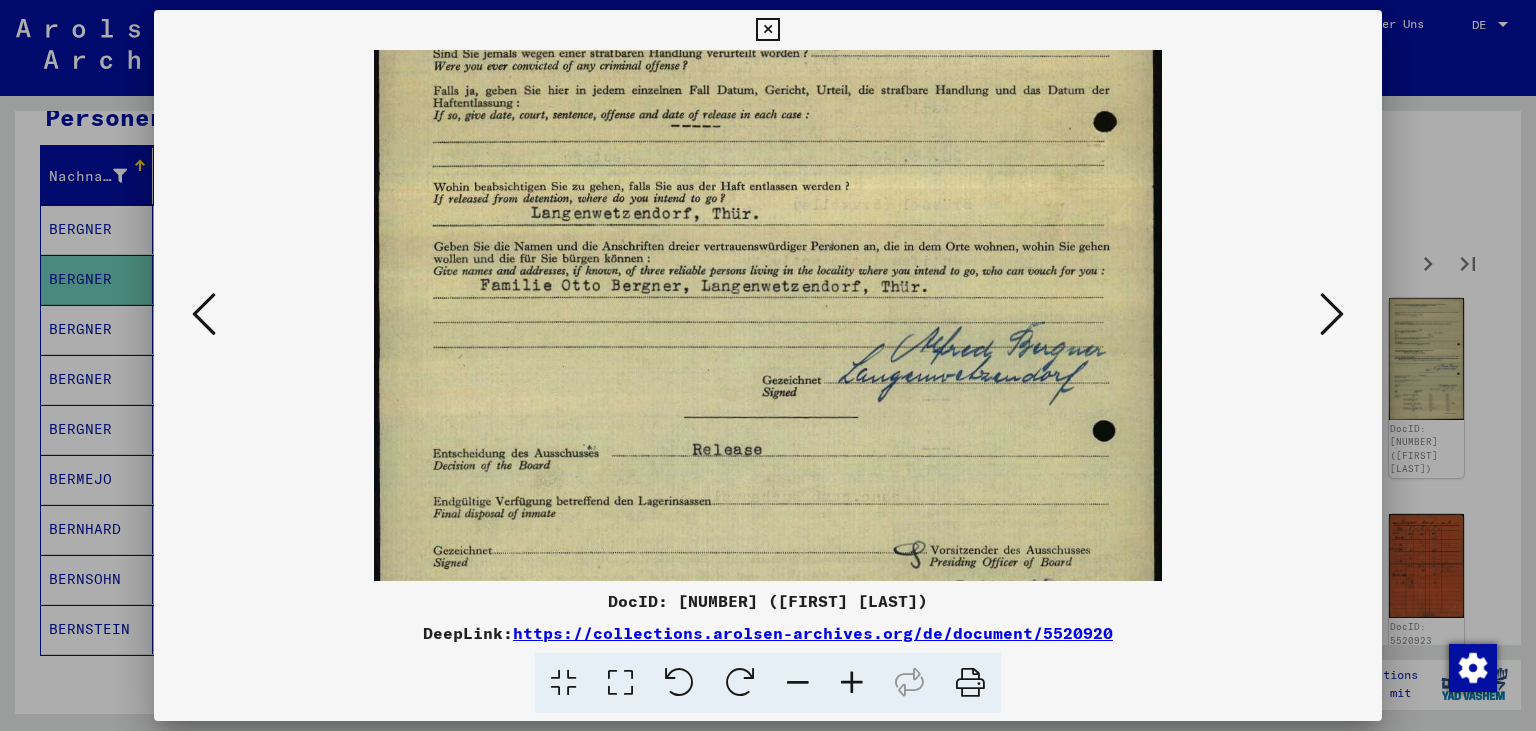 drag, startPoint x: 838, startPoint y: 538, endPoint x: 838, endPoint y: 403, distance: 135 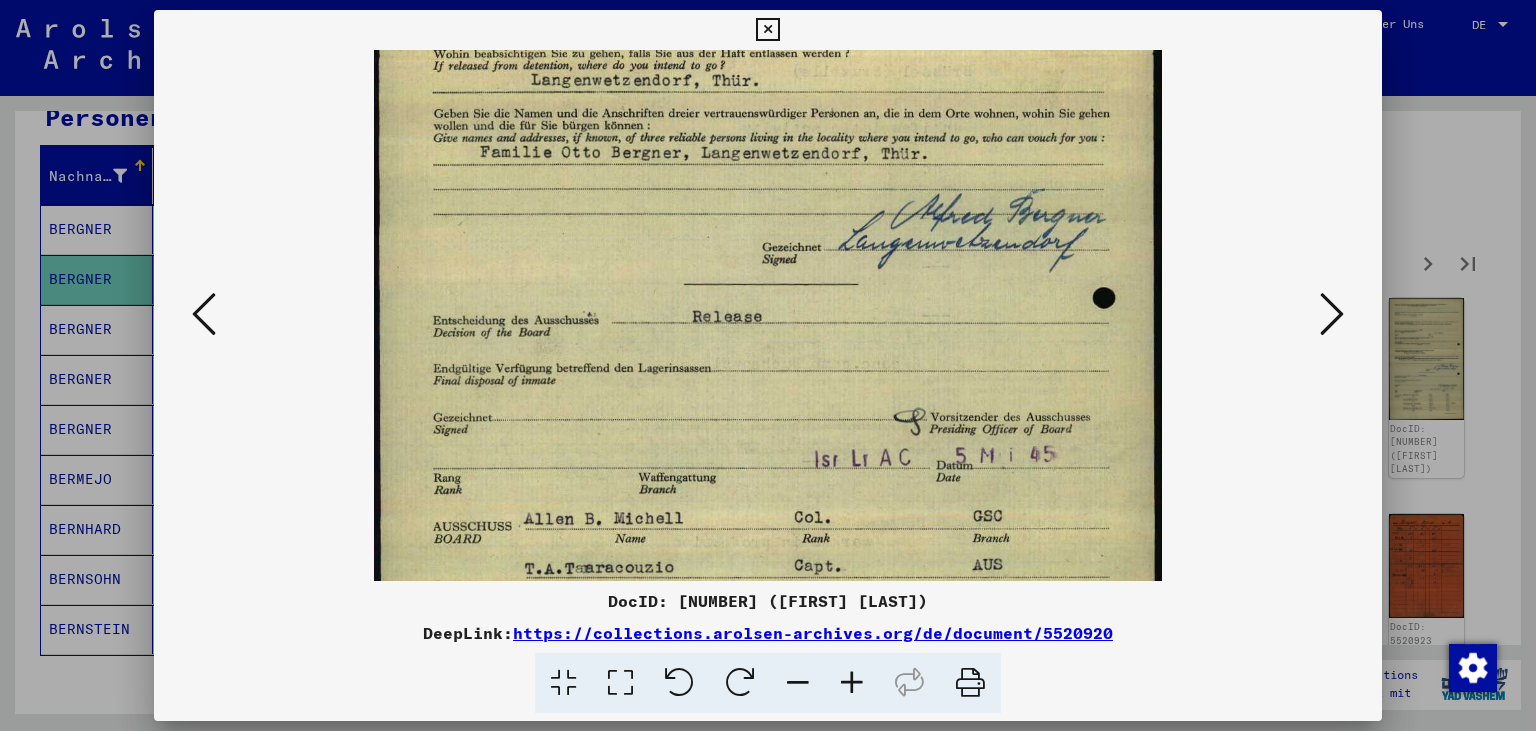 scroll, scrollTop: 566, scrollLeft: 0, axis: vertical 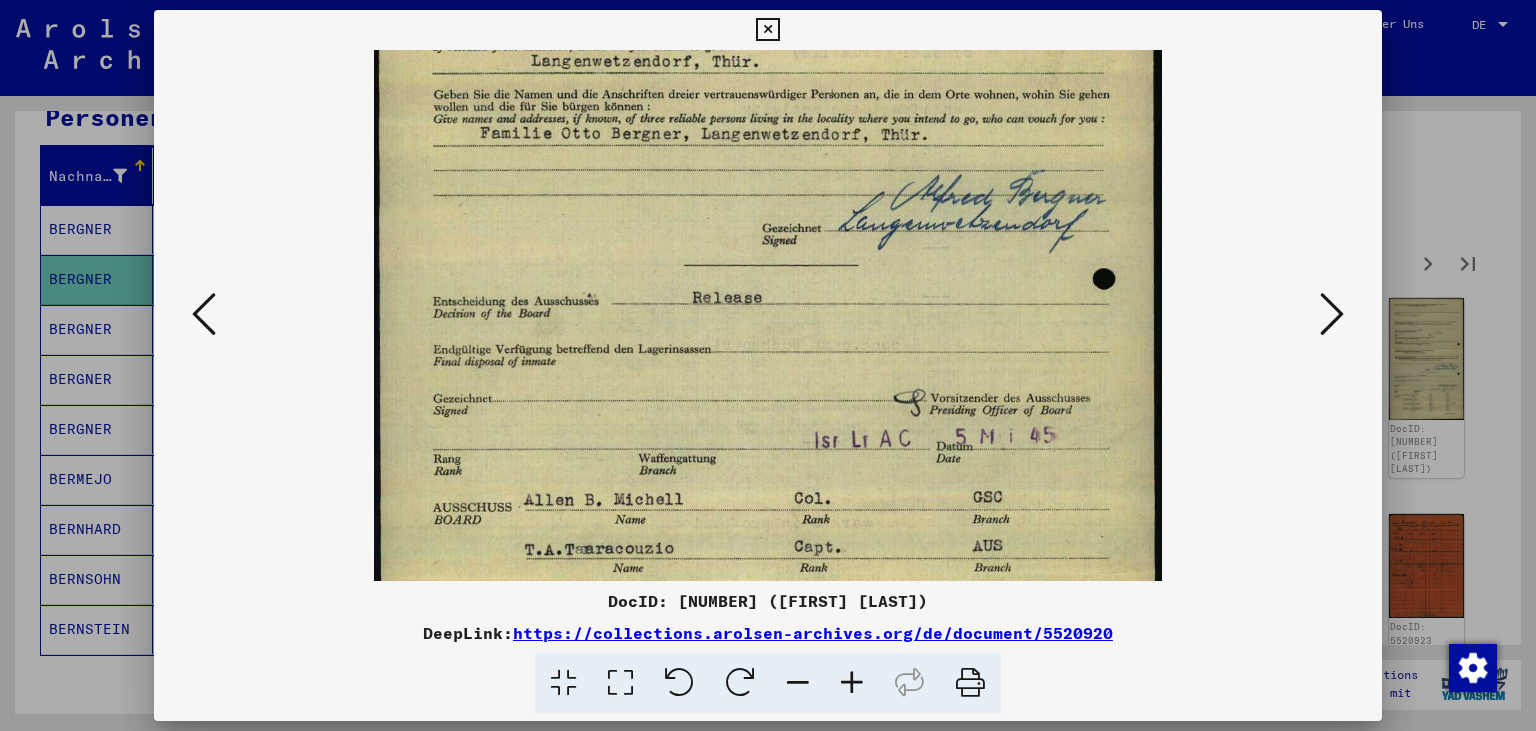 drag, startPoint x: 857, startPoint y: 518, endPoint x: 839, endPoint y: 366, distance: 153.06207 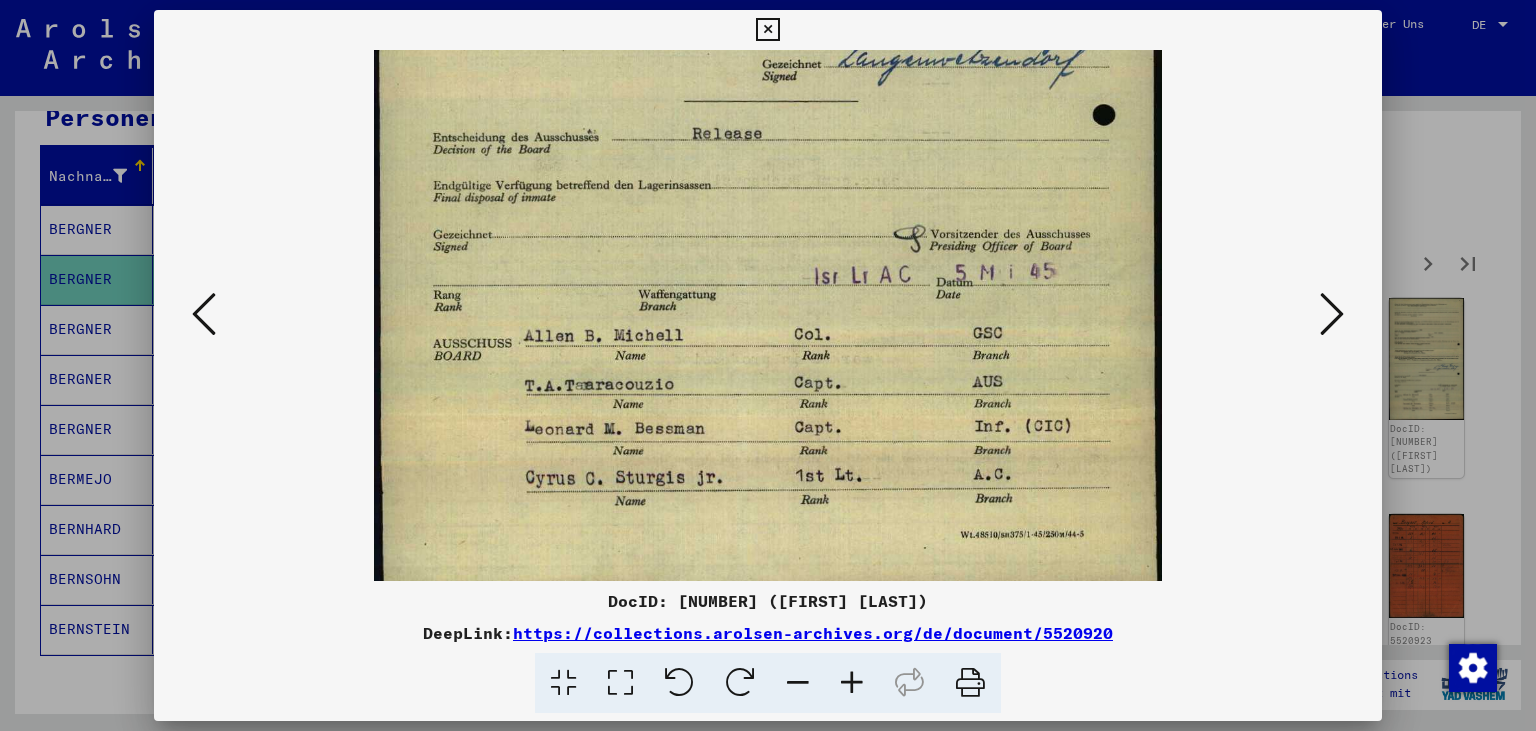 scroll, scrollTop: 734, scrollLeft: 0, axis: vertical 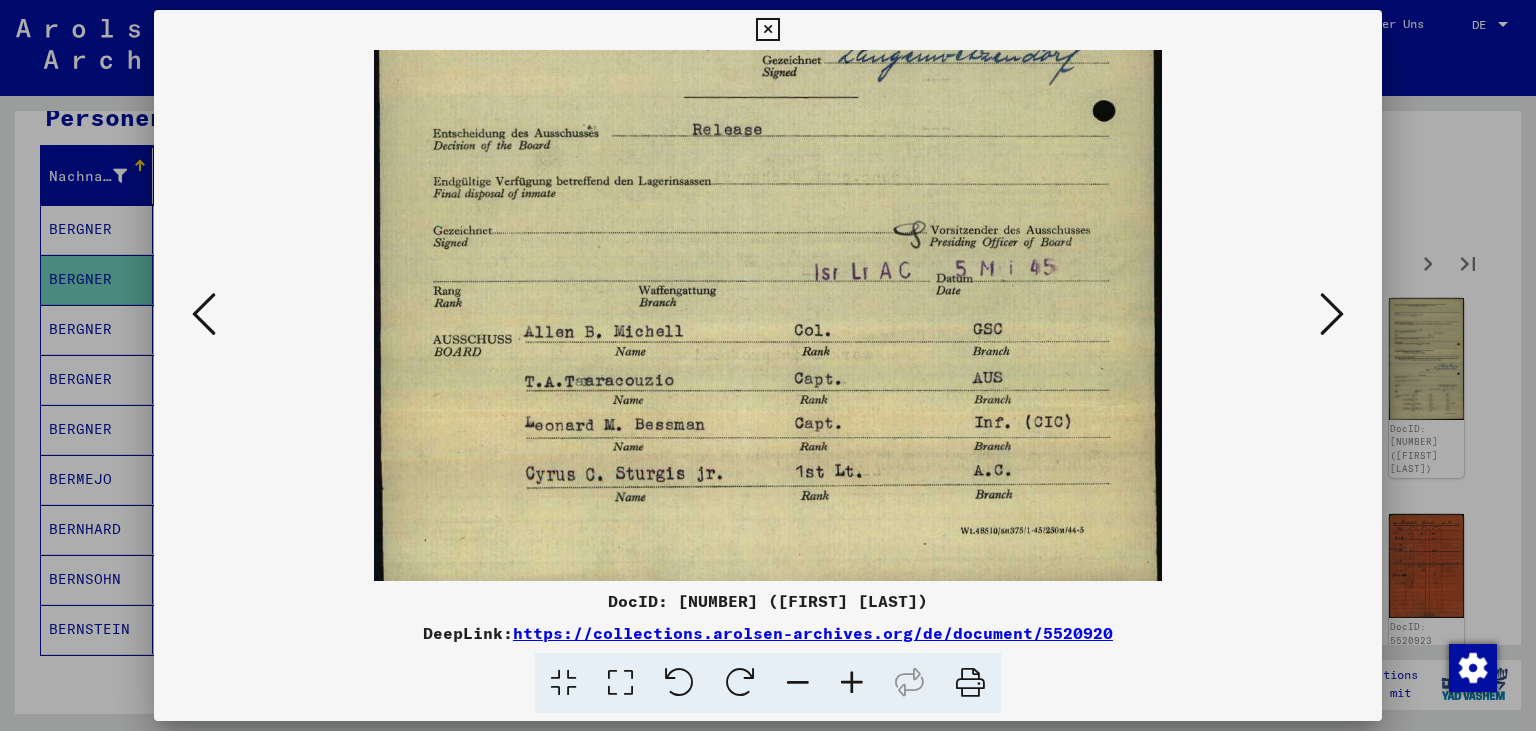 drag, startPoint x: 822, startPoint y: 530, endPoint x: 846, endPoint y: 362, distance: 169.70563 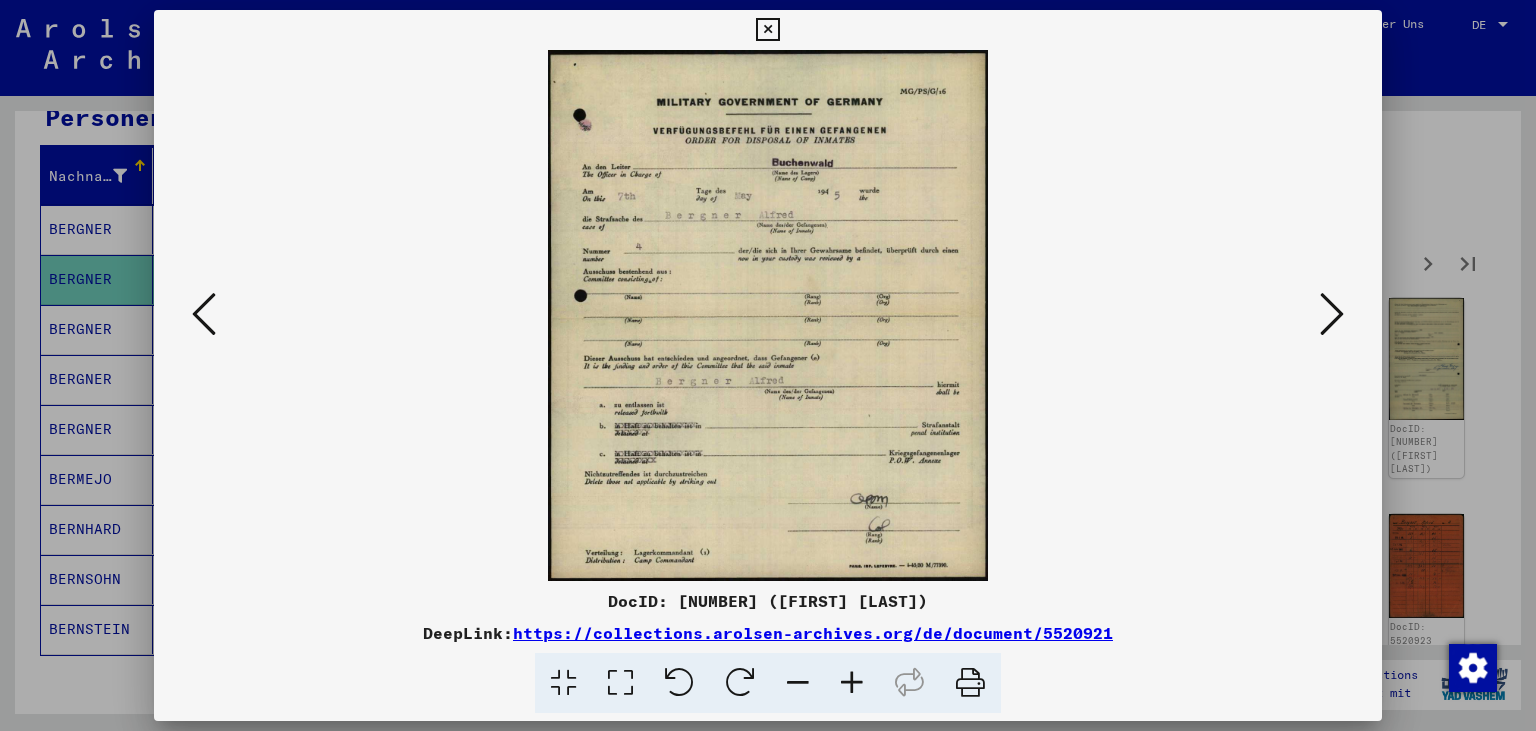 click at bounding box center (1332, 314) 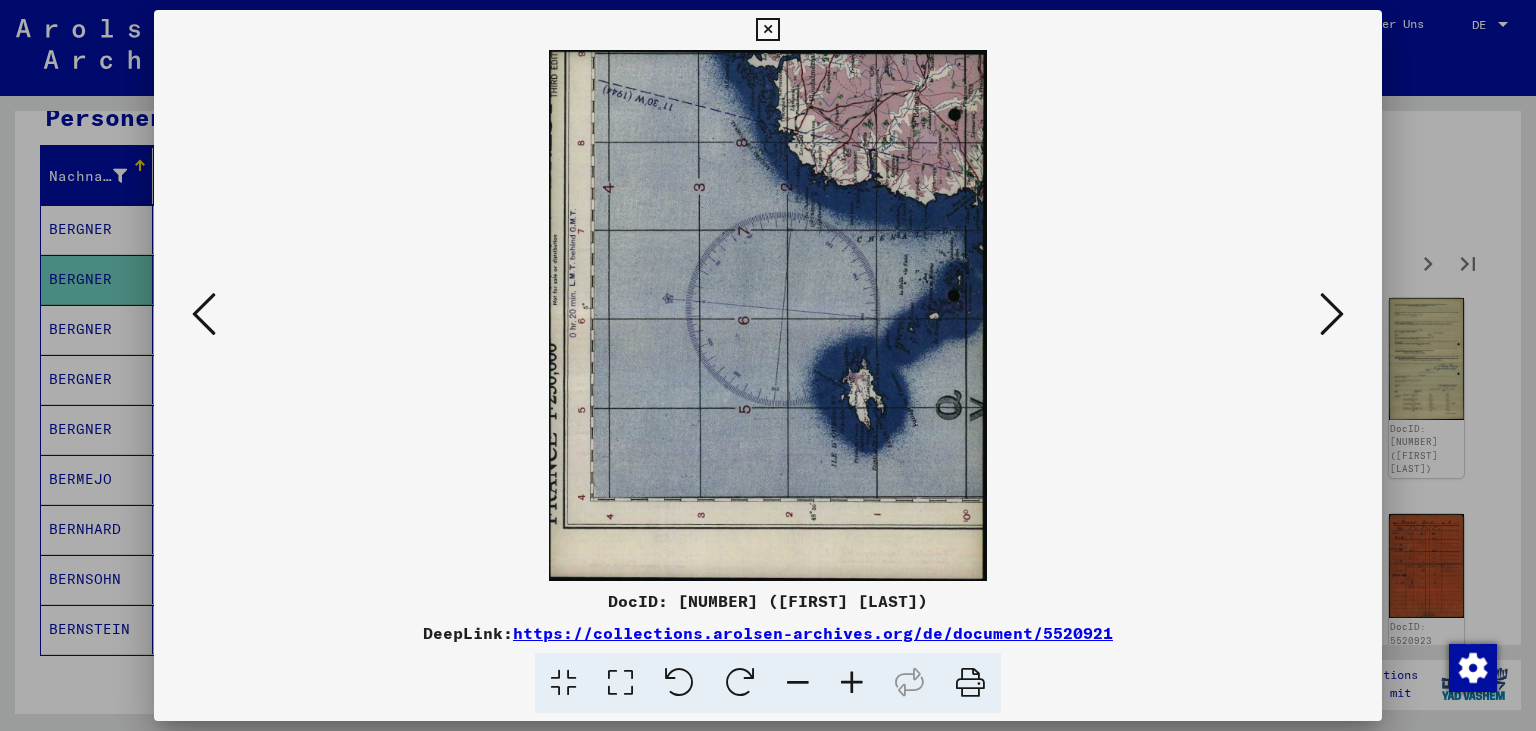 click at bounding box center [1332, 314] 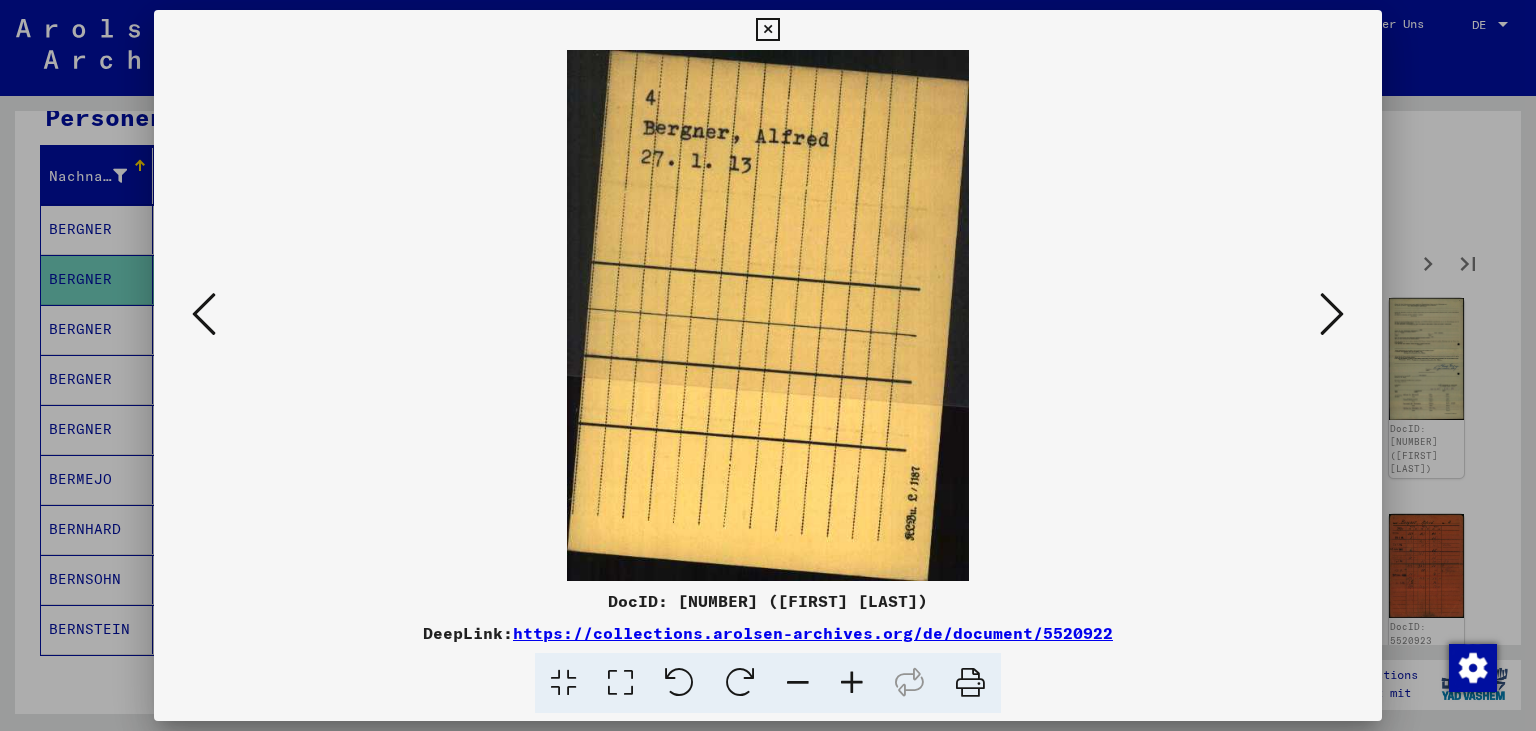 click at bounding box center [1332, 314] 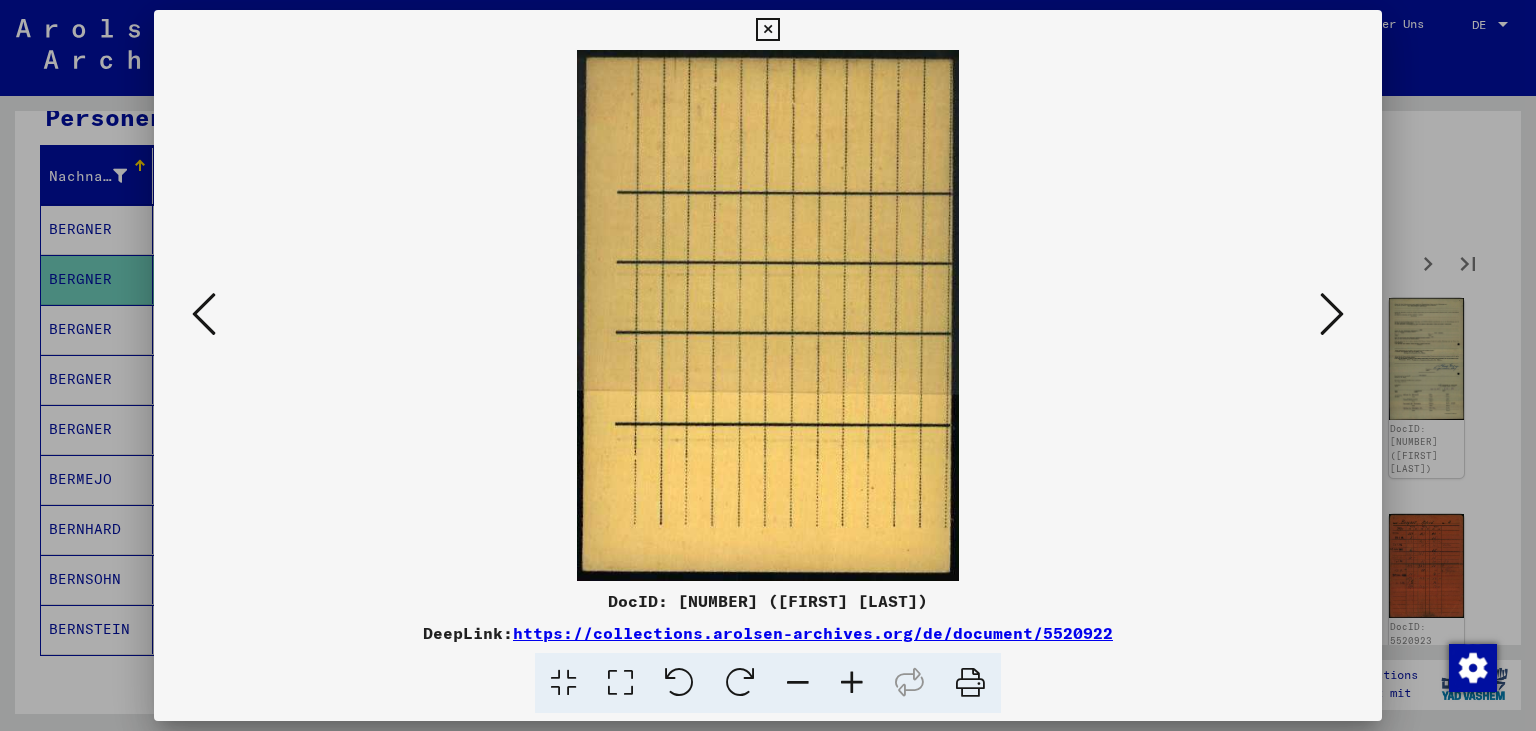click at bounding box center (1332, 314) 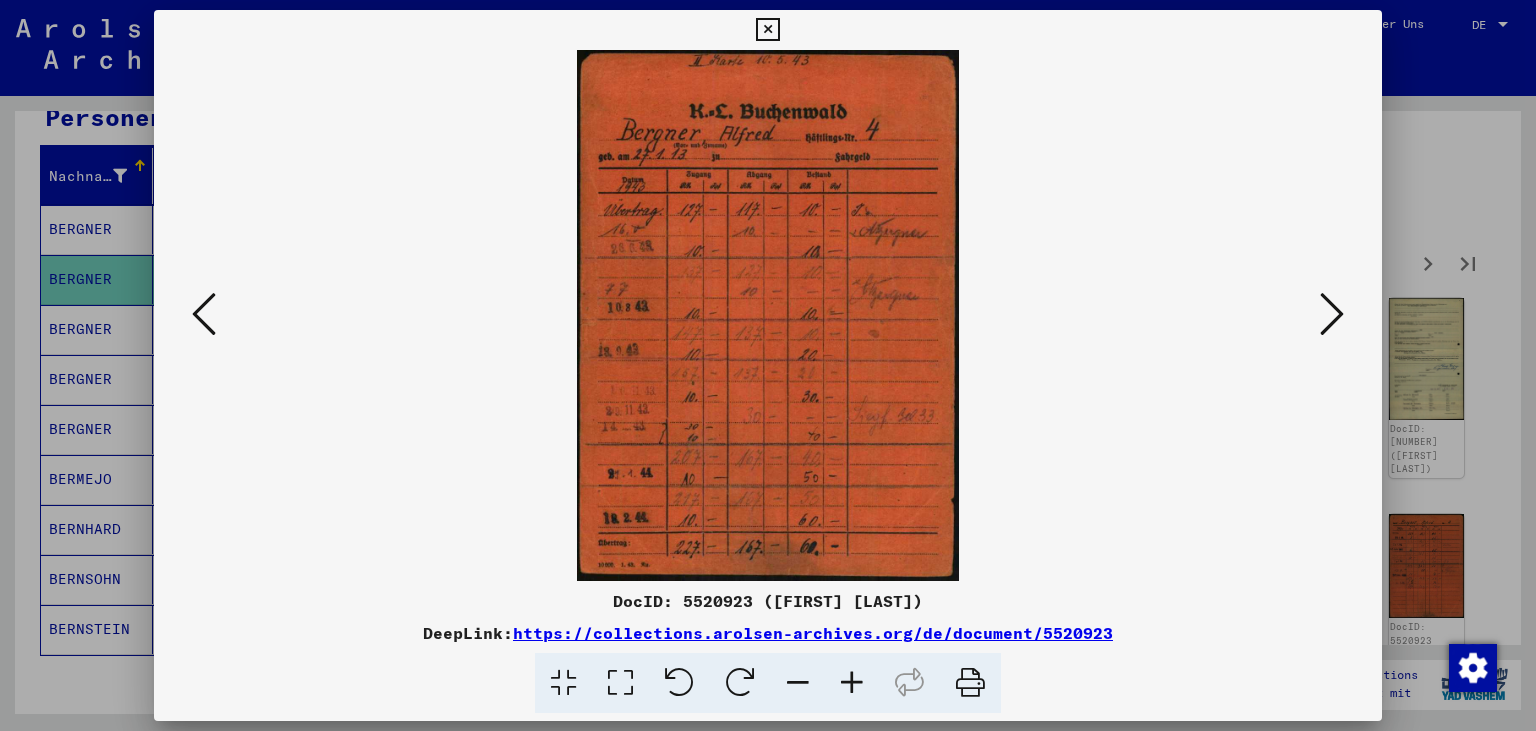 click at bounding box center (1332, 314) 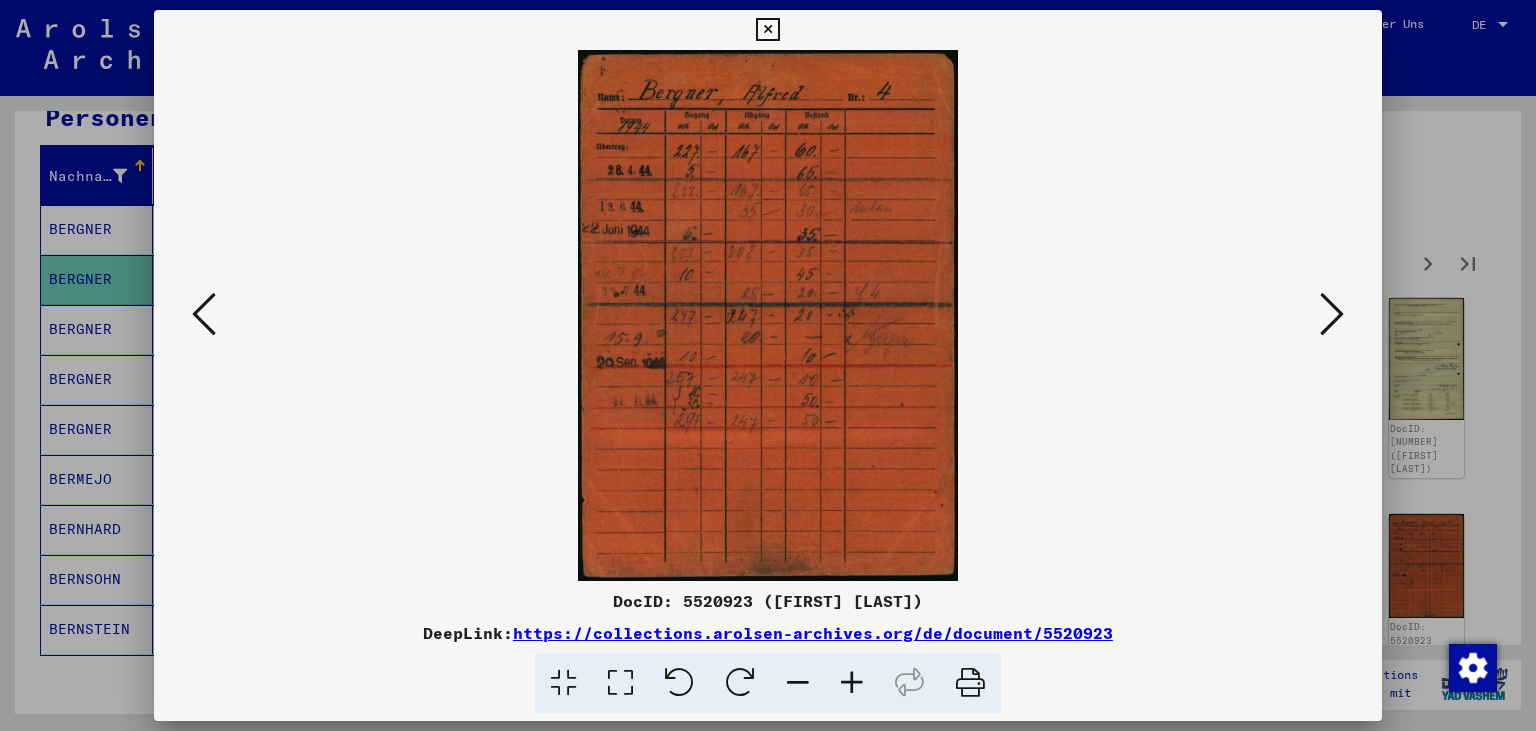 click at bounding box center [1332, 314] 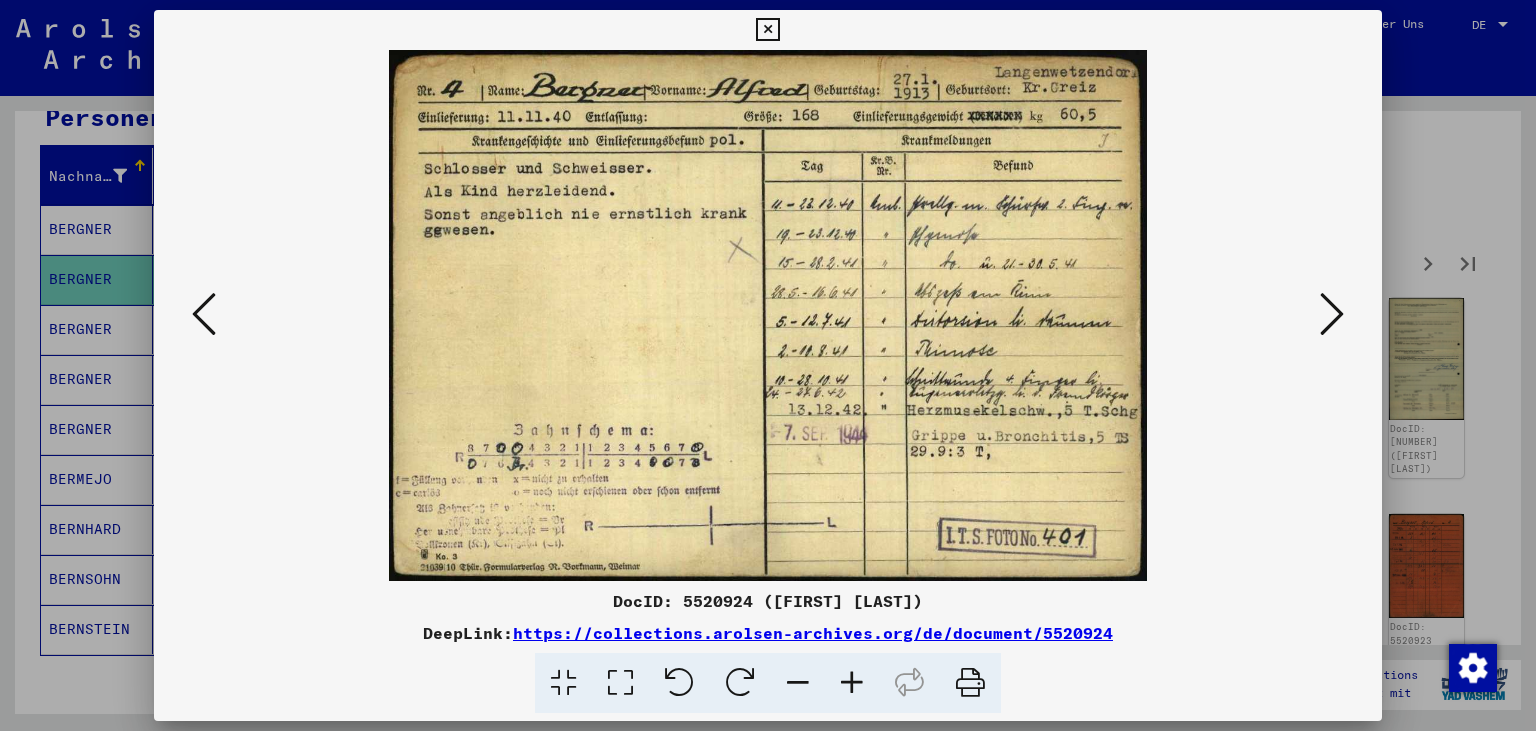 click at bounding box center (1332, 314) 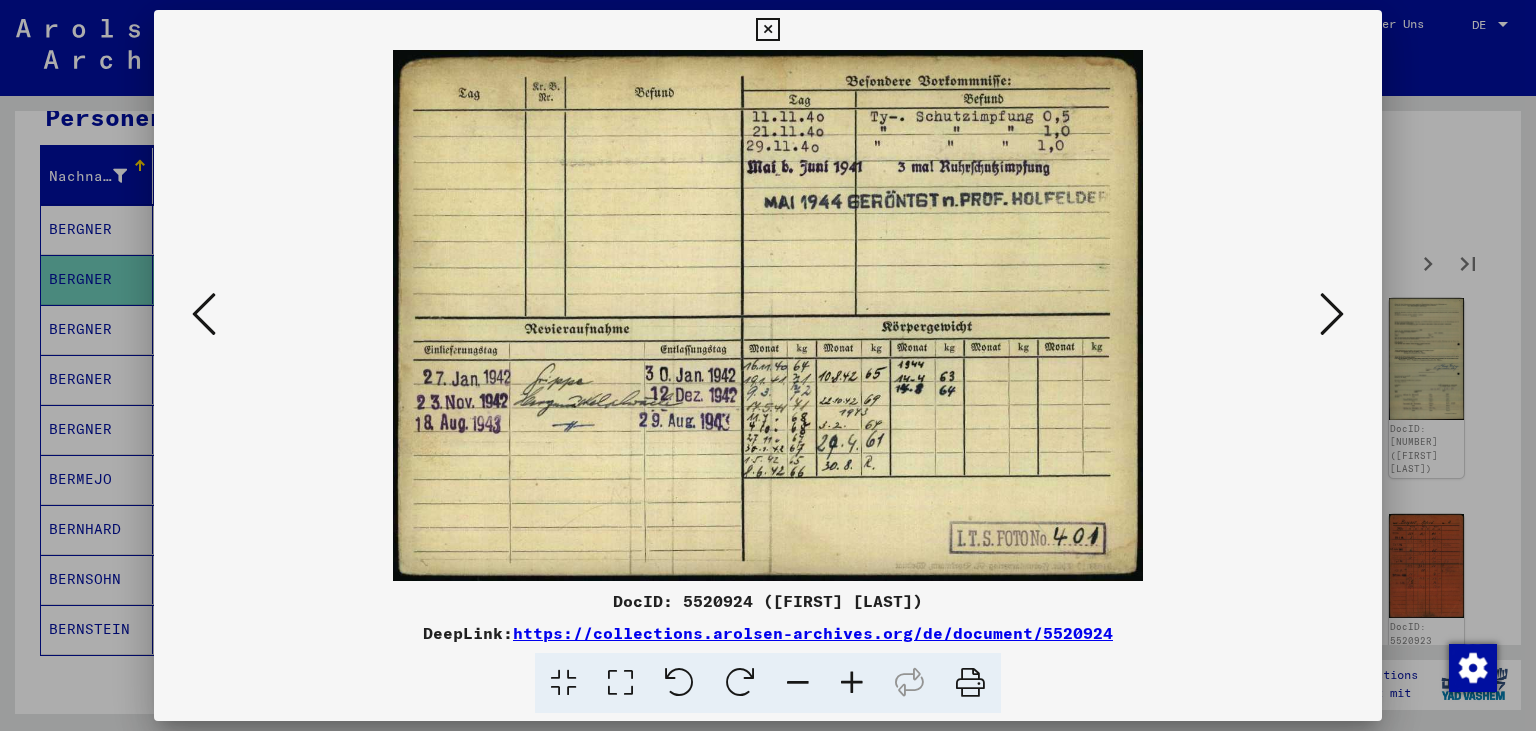 click at bounding box center (1332, 314) 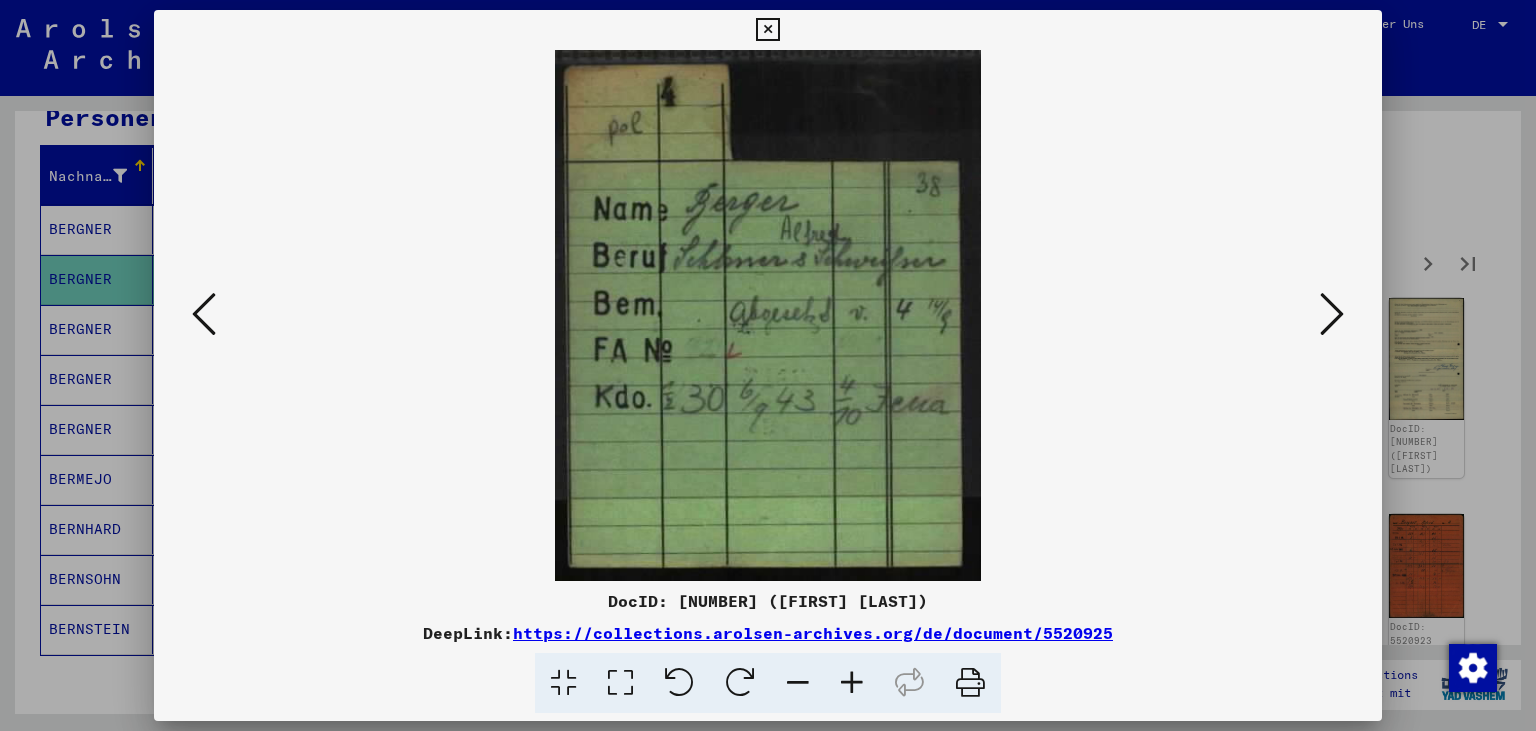 click at bounding box center (1332, 314) 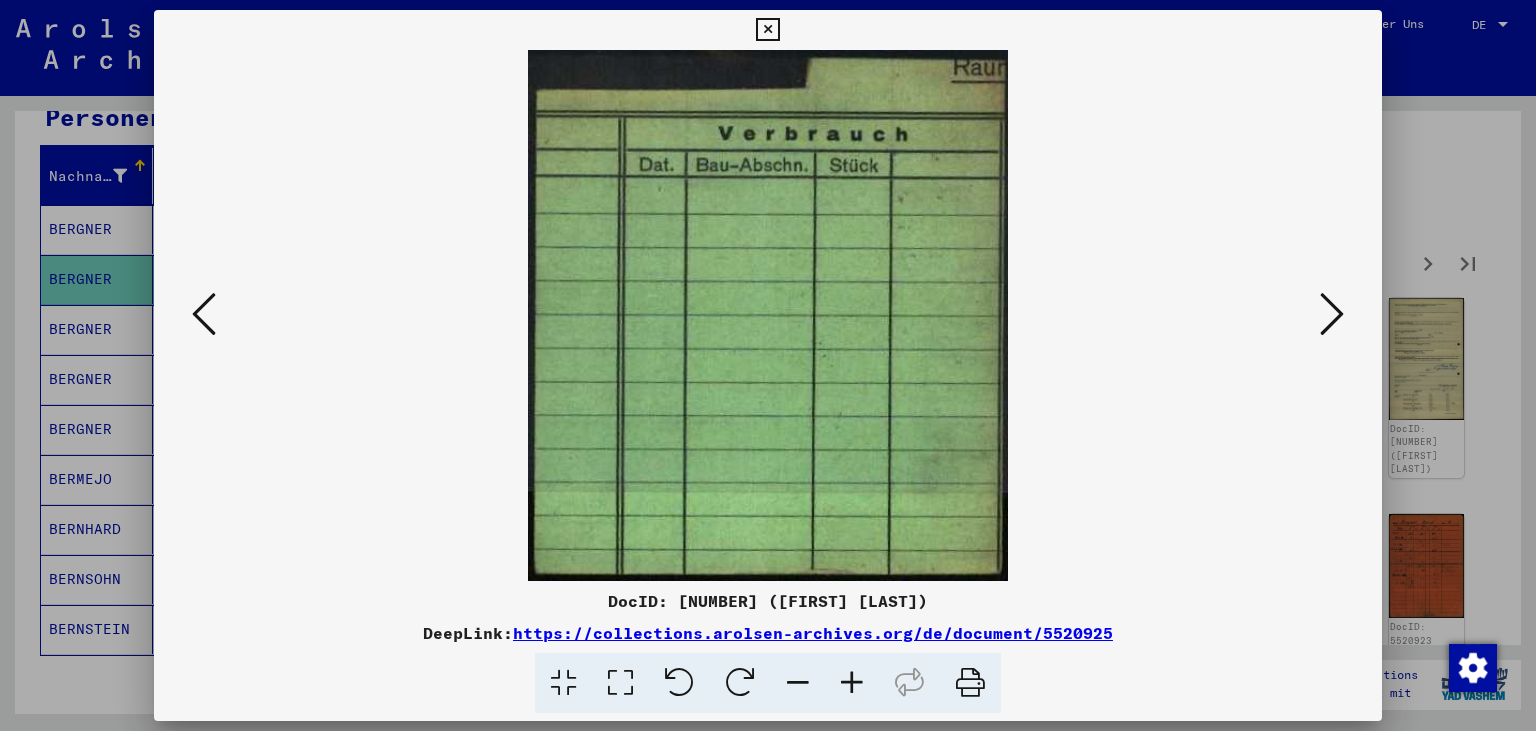 click at bounding box center [1332, 314] 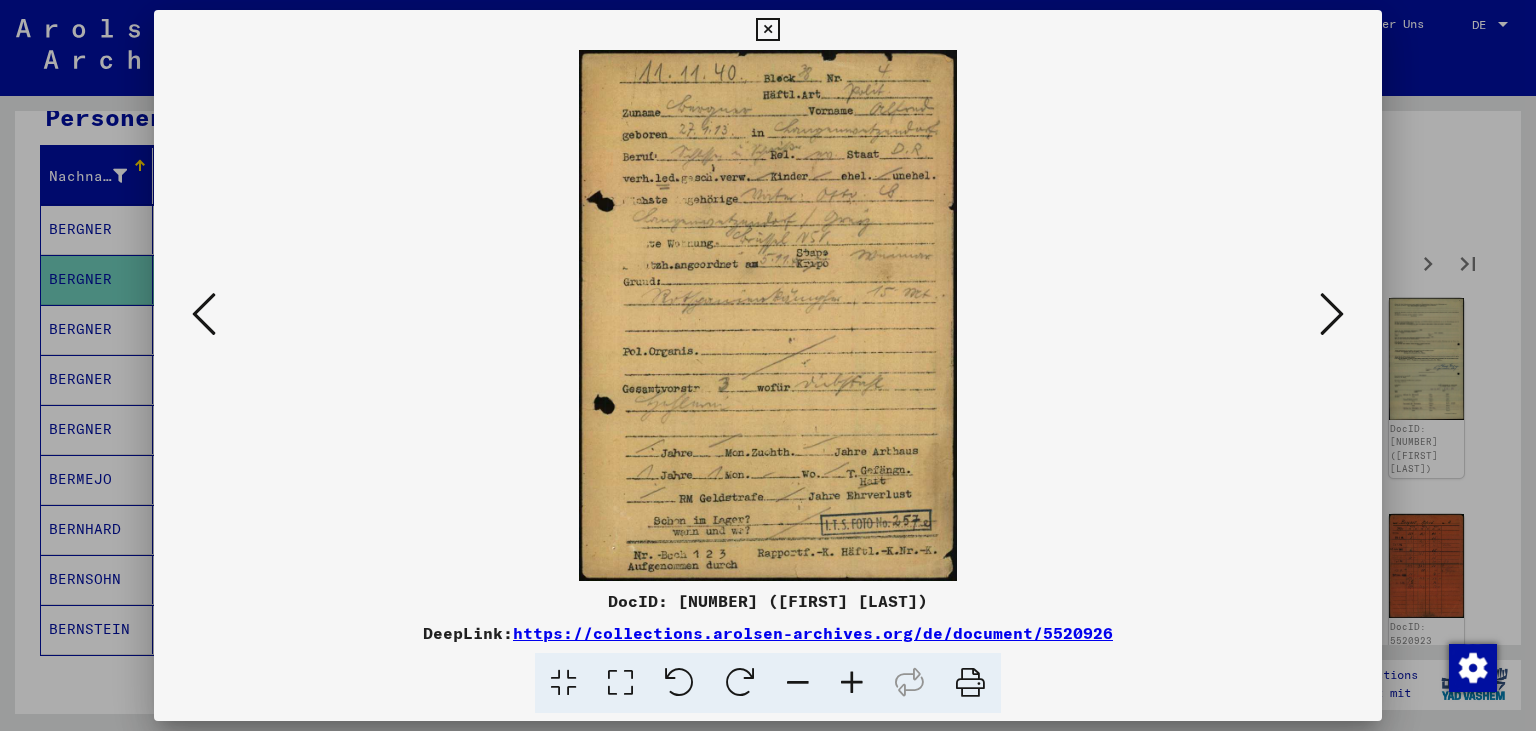 click at bounding box center [1332, 314] 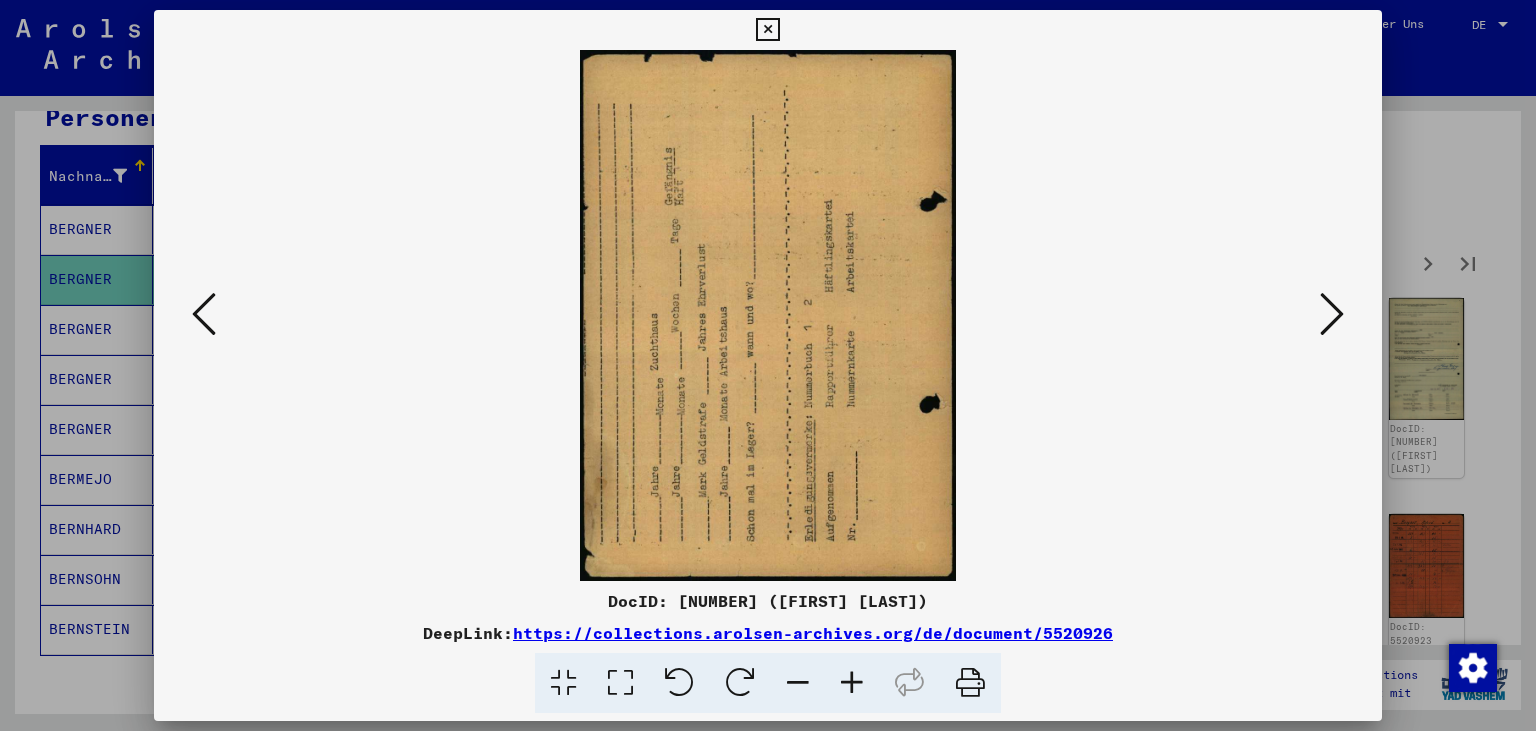 click at bounding box center [1332, 314] 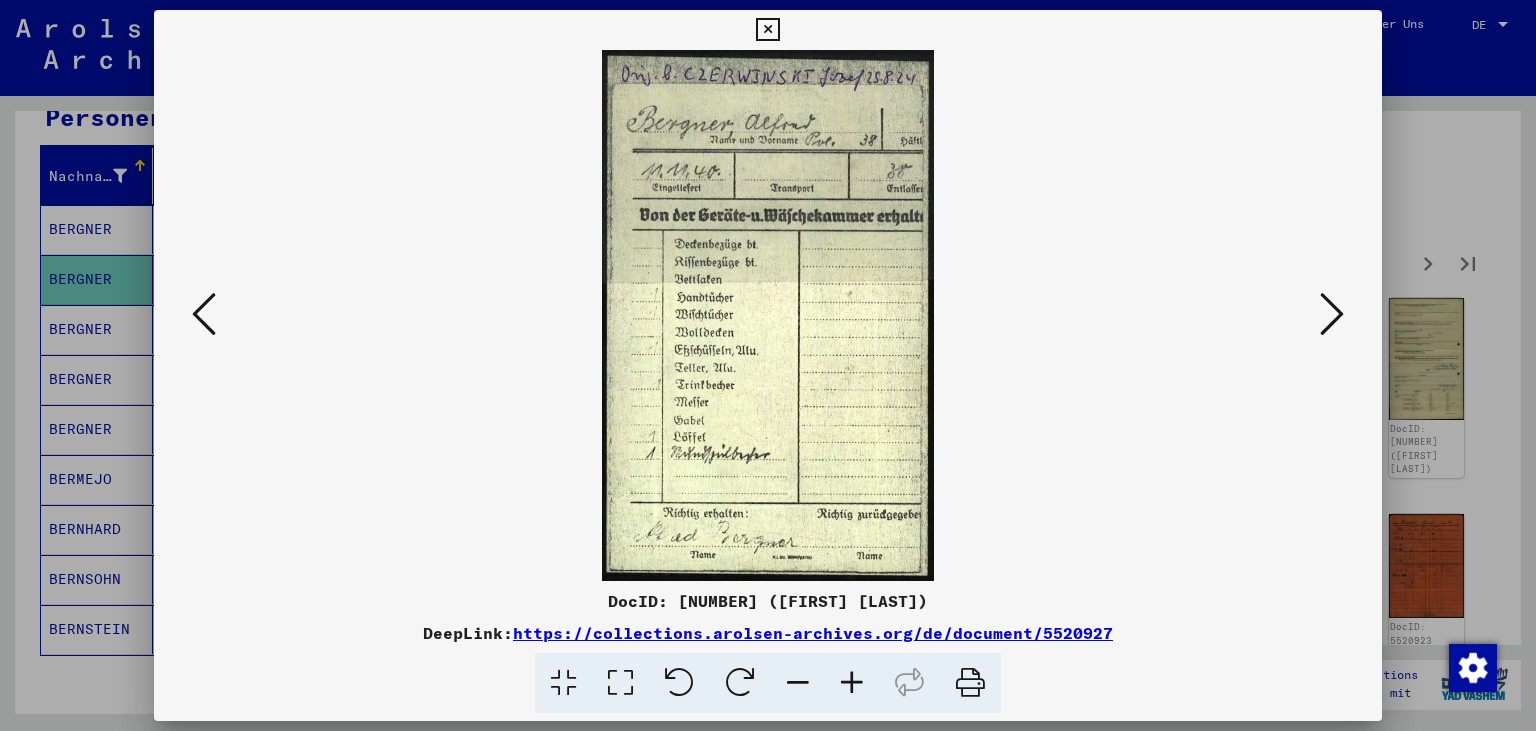 click at bounding box center [1332, 314] 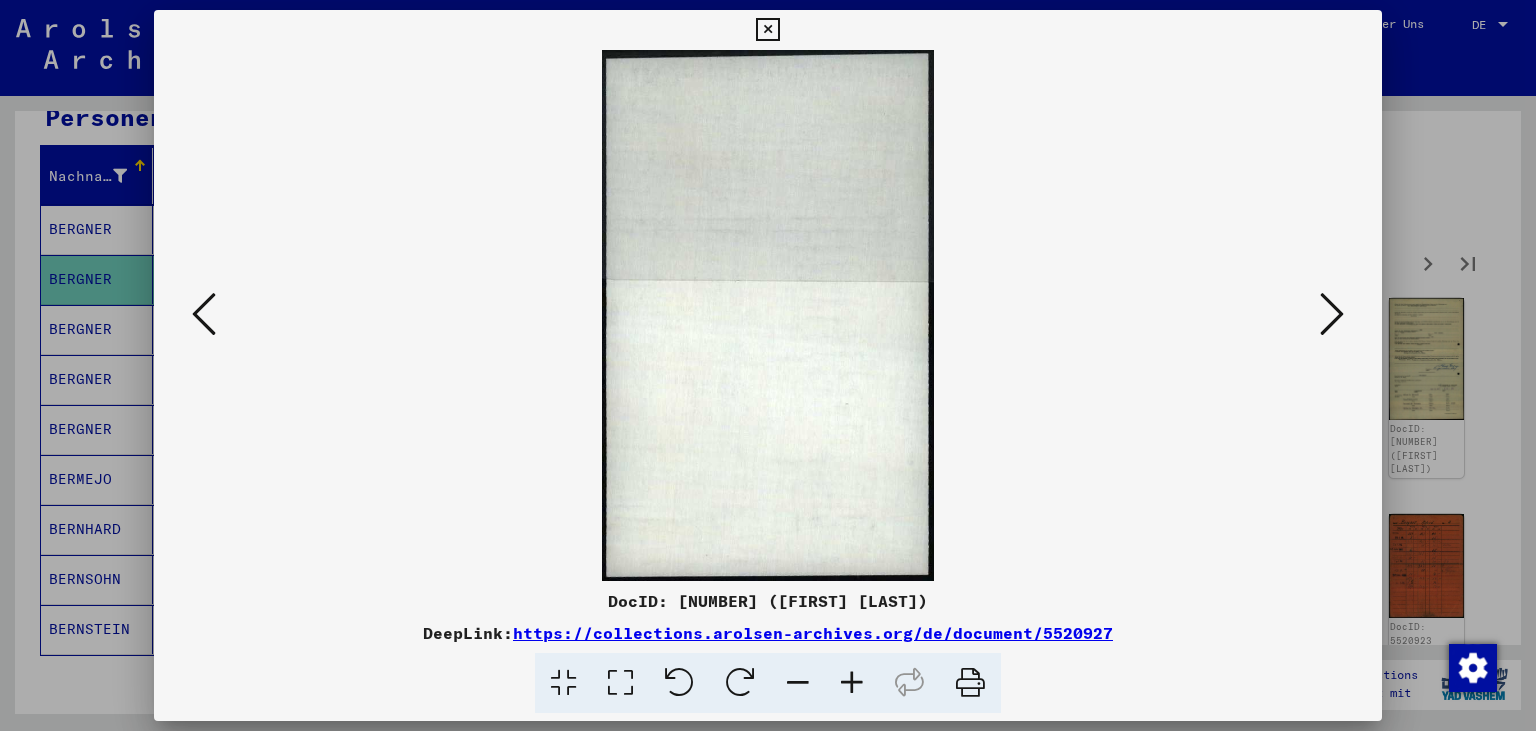 click at bounding box center (1332, 314) 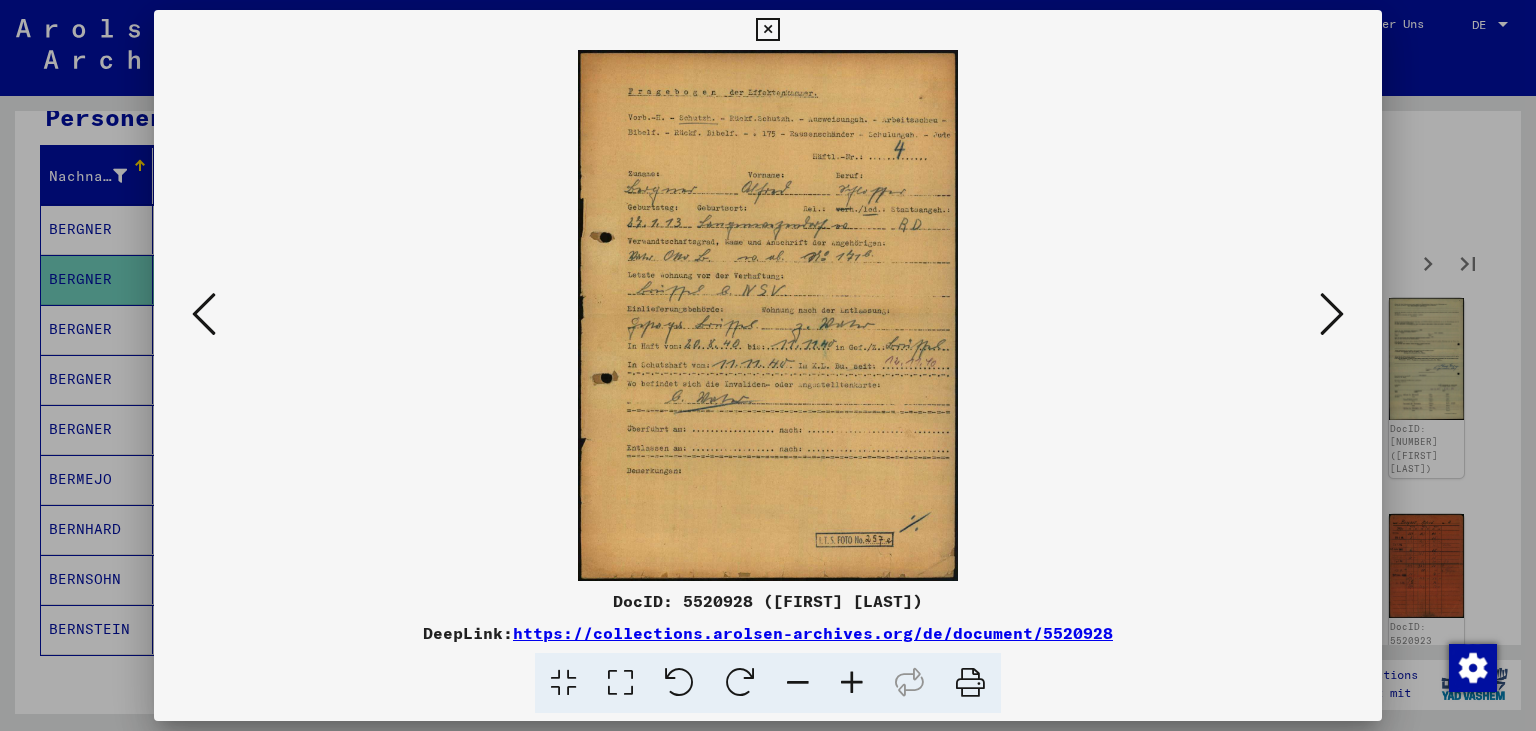 click at bounding box center (1332, 314) 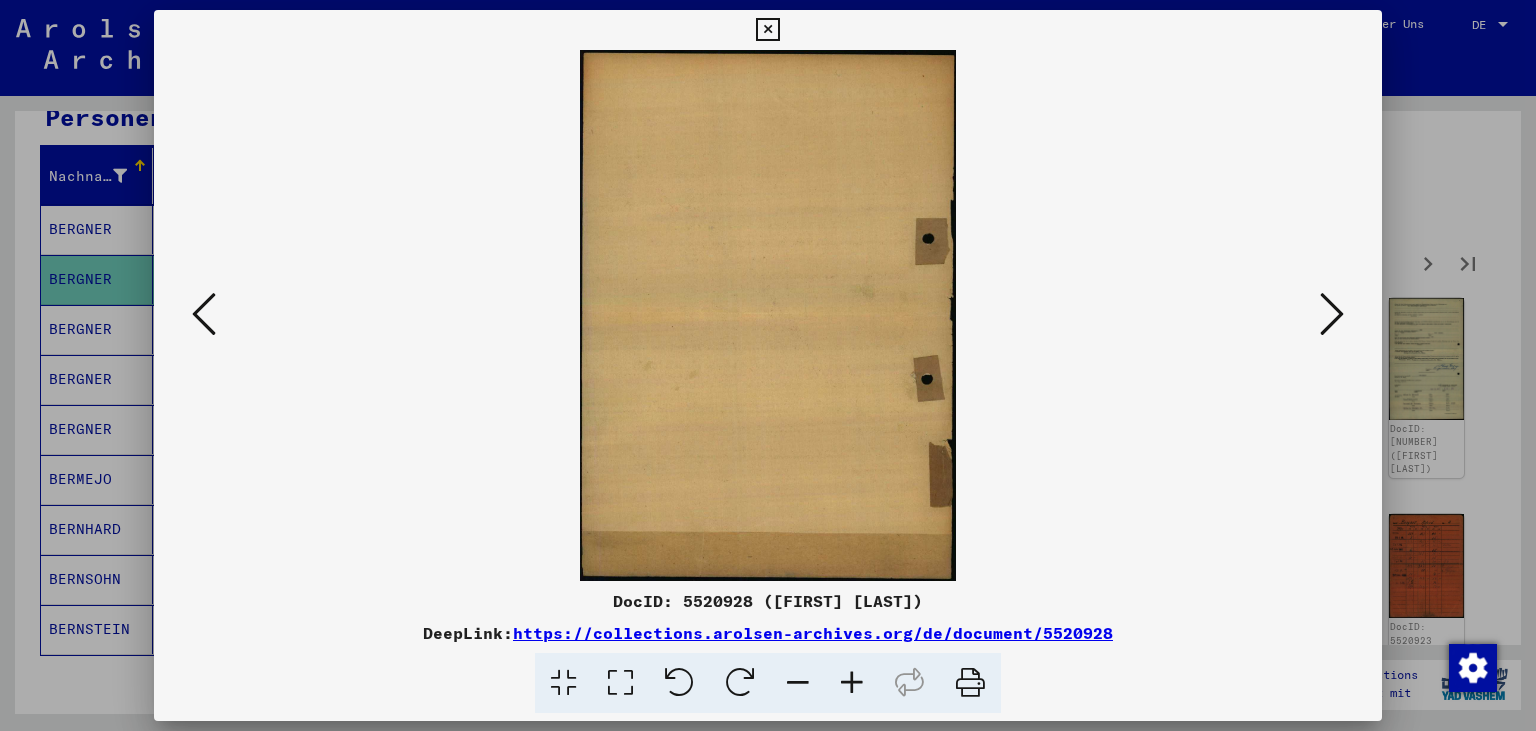 click at bounding box center (1332, 314) 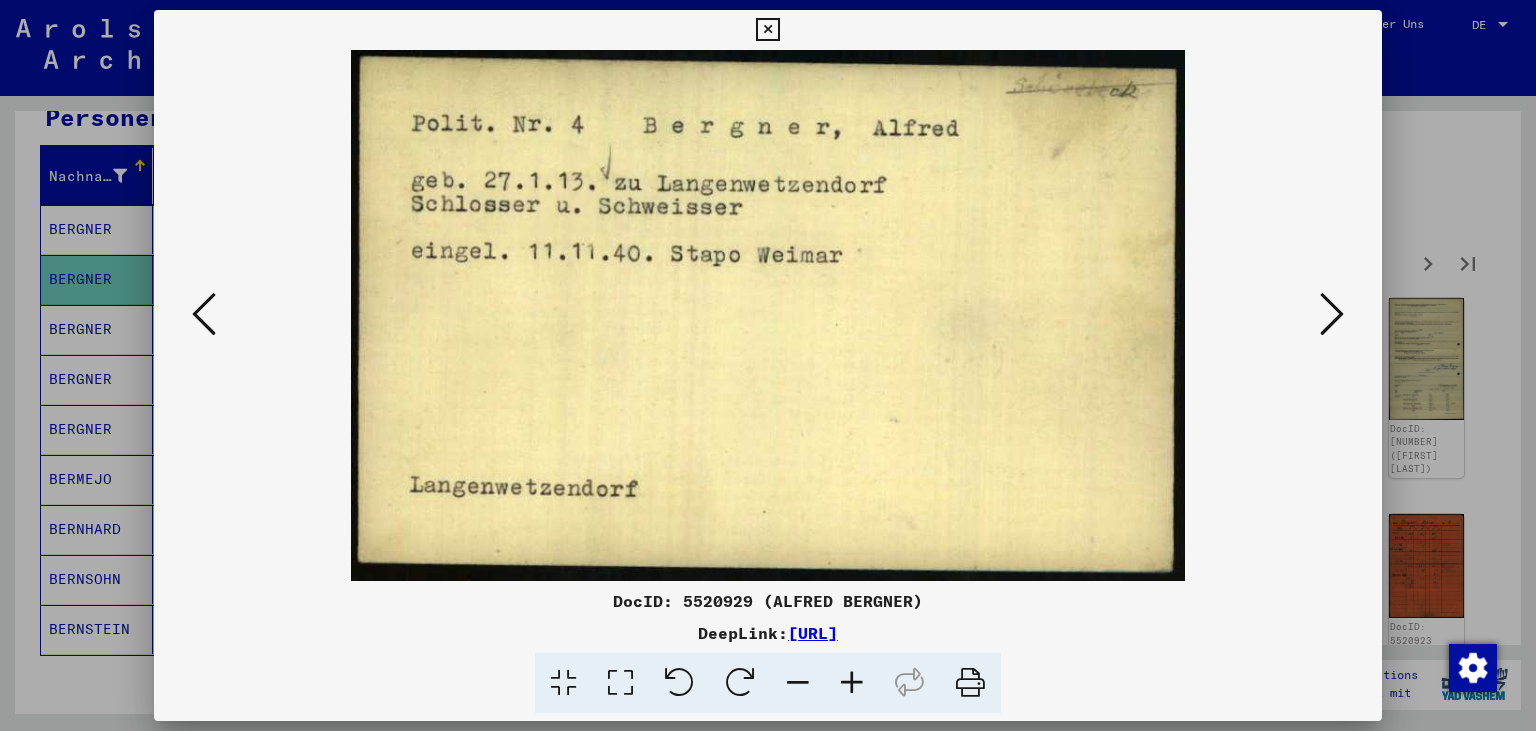 click at bounding box center (1332, 314) 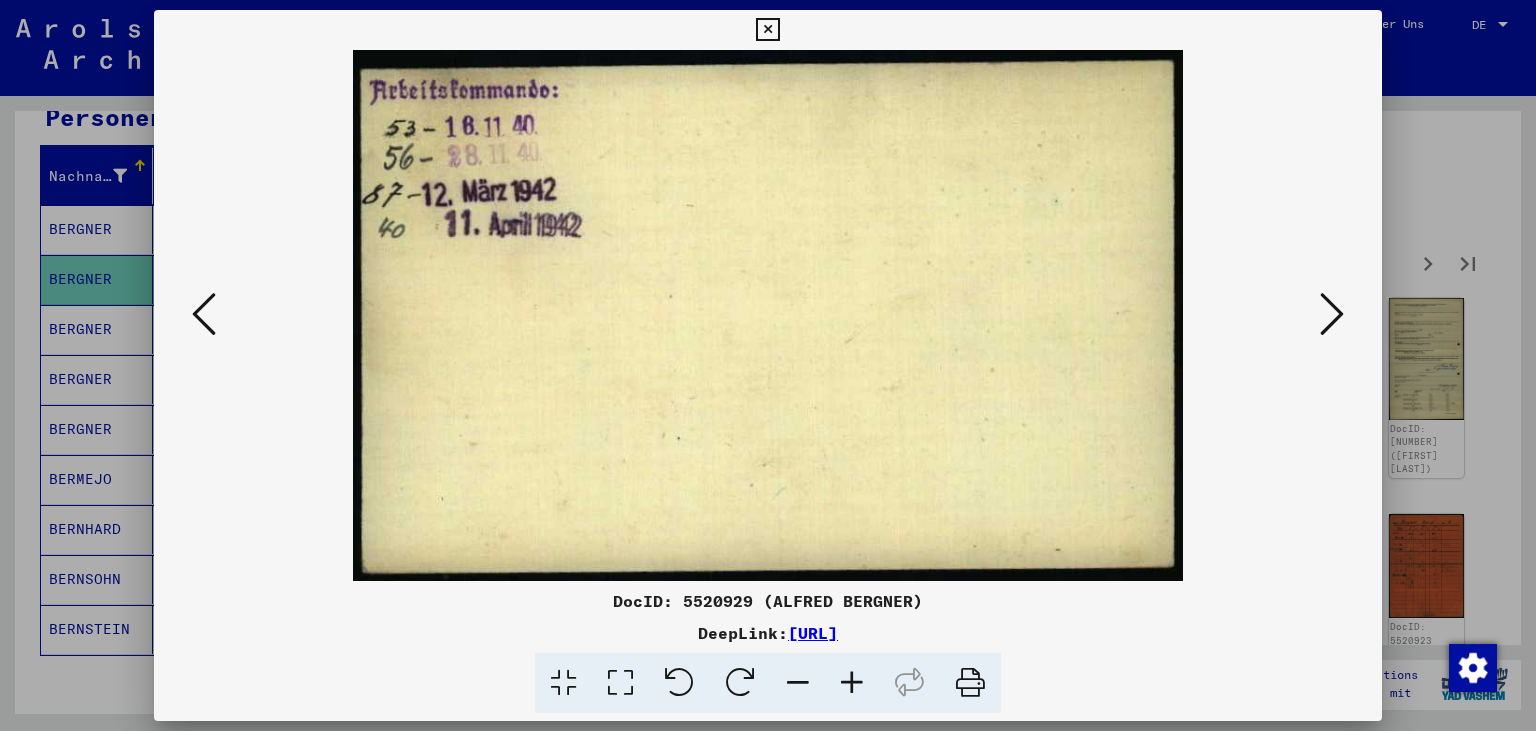 click at bounding box center (1332, 314) 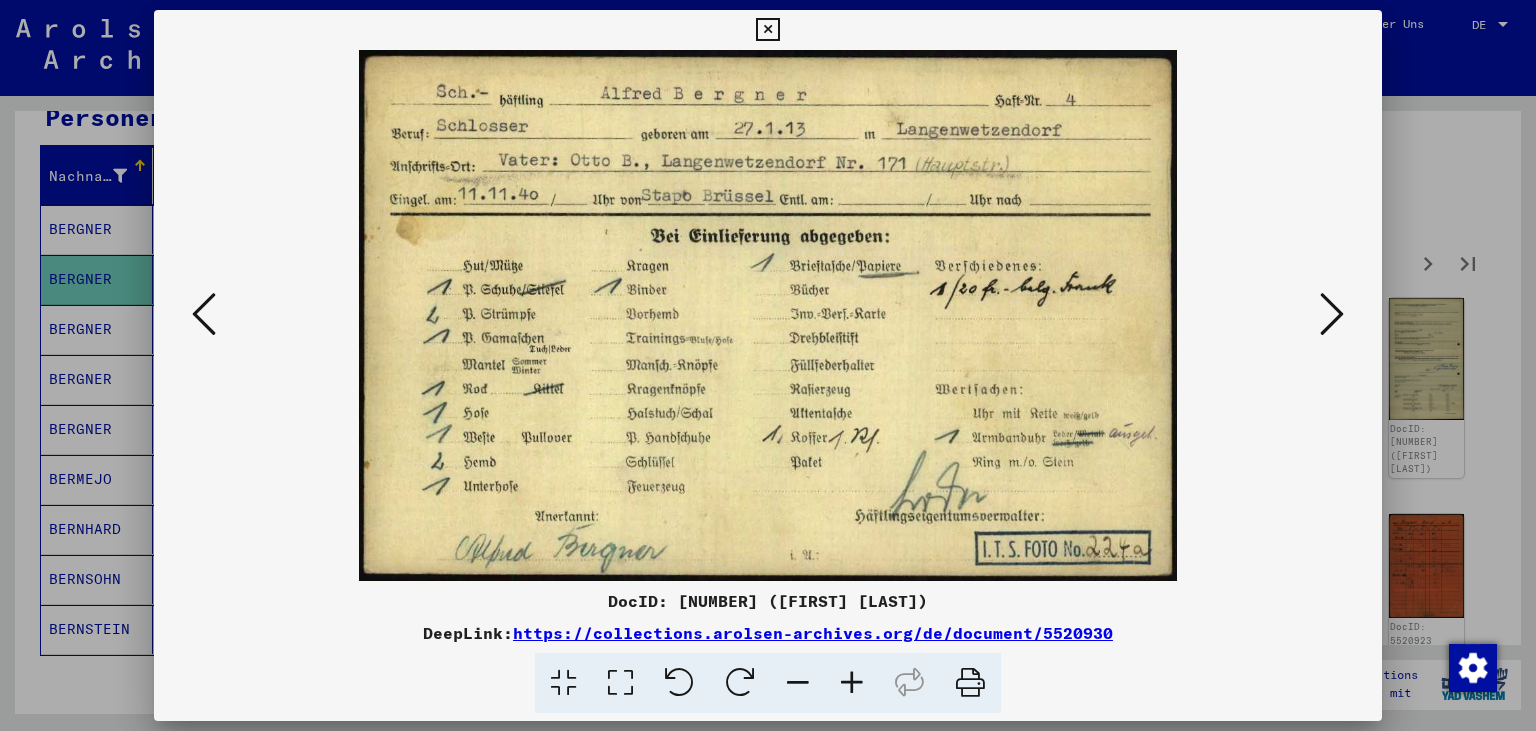 click at bounding box center (1332, 314) 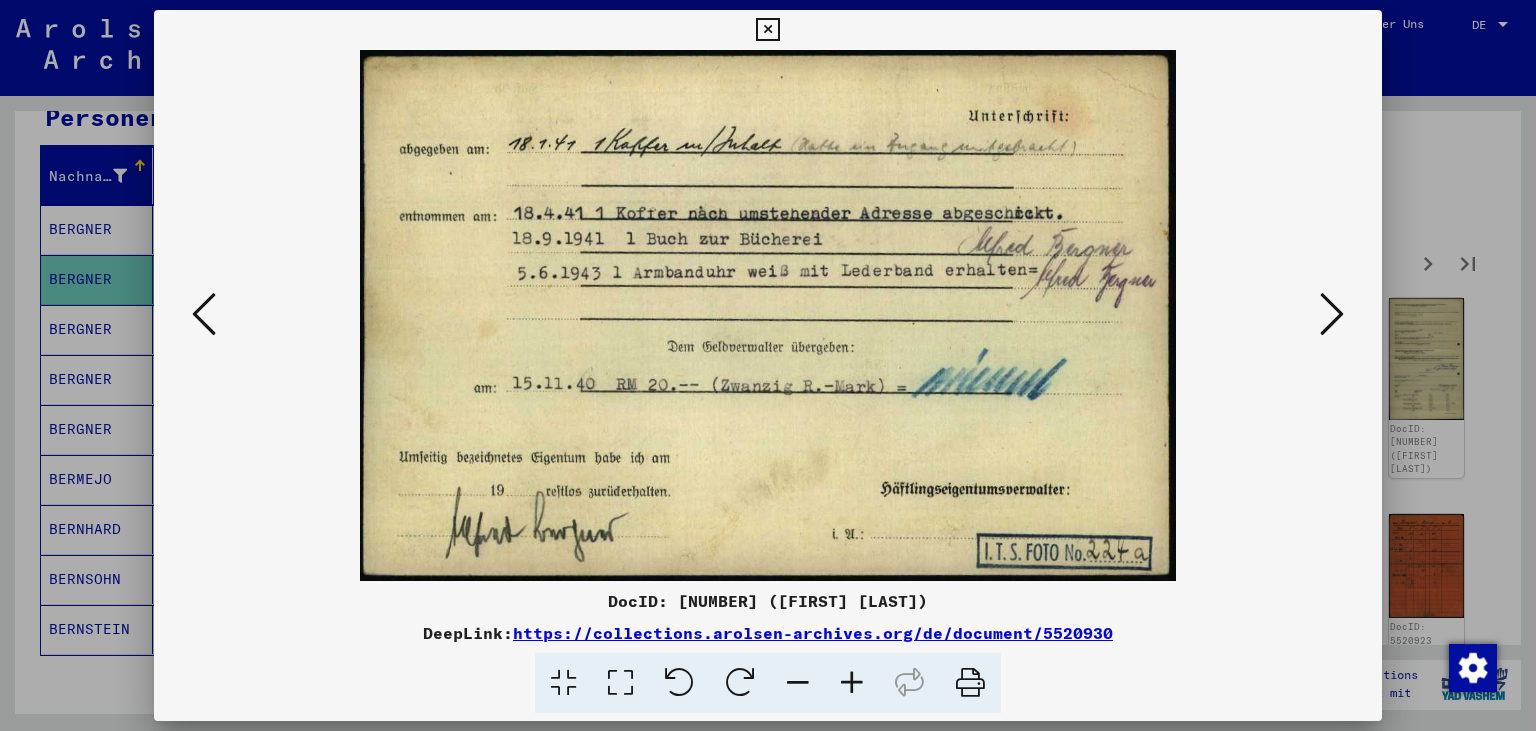 click at bounding box center [1332, 314] 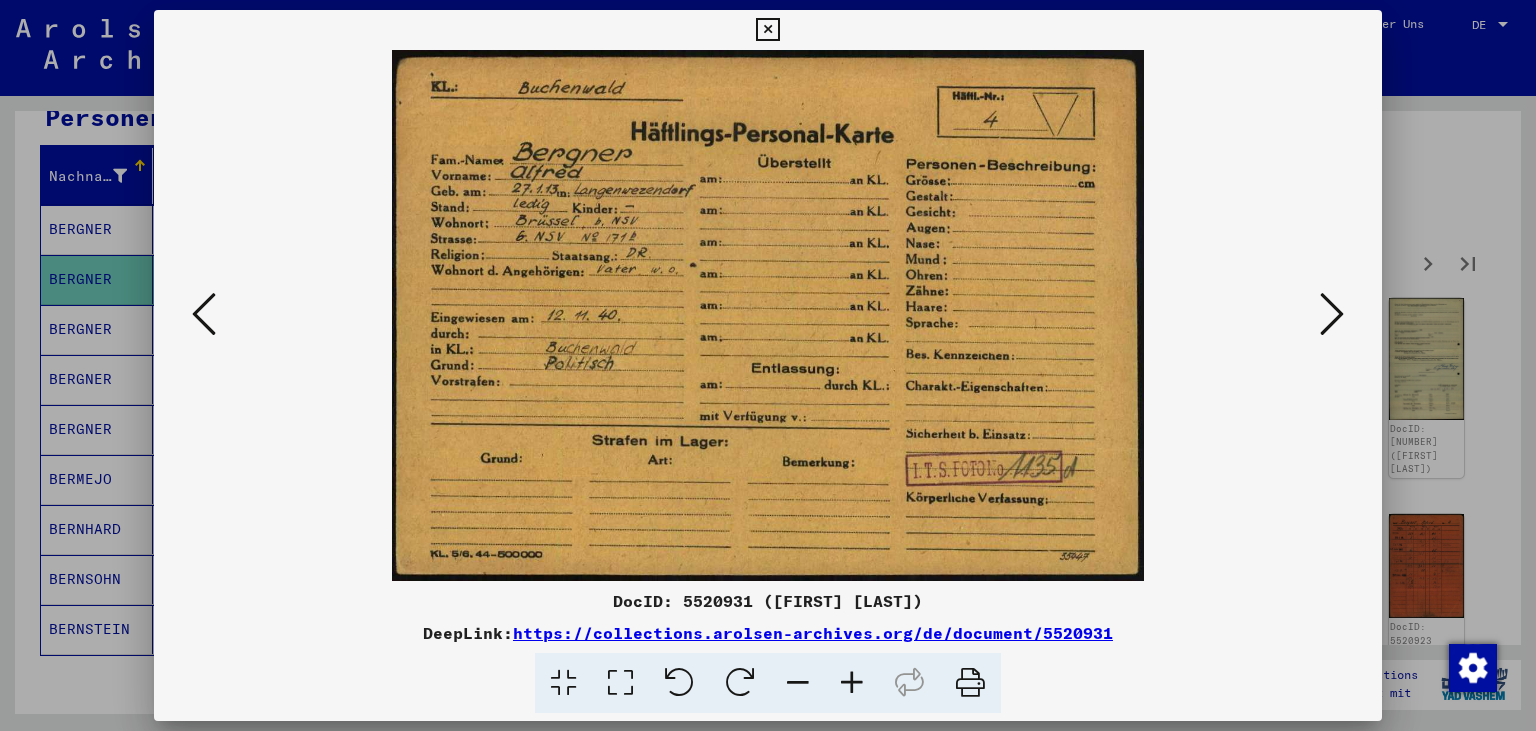 click at bounding box center [1332, 314] 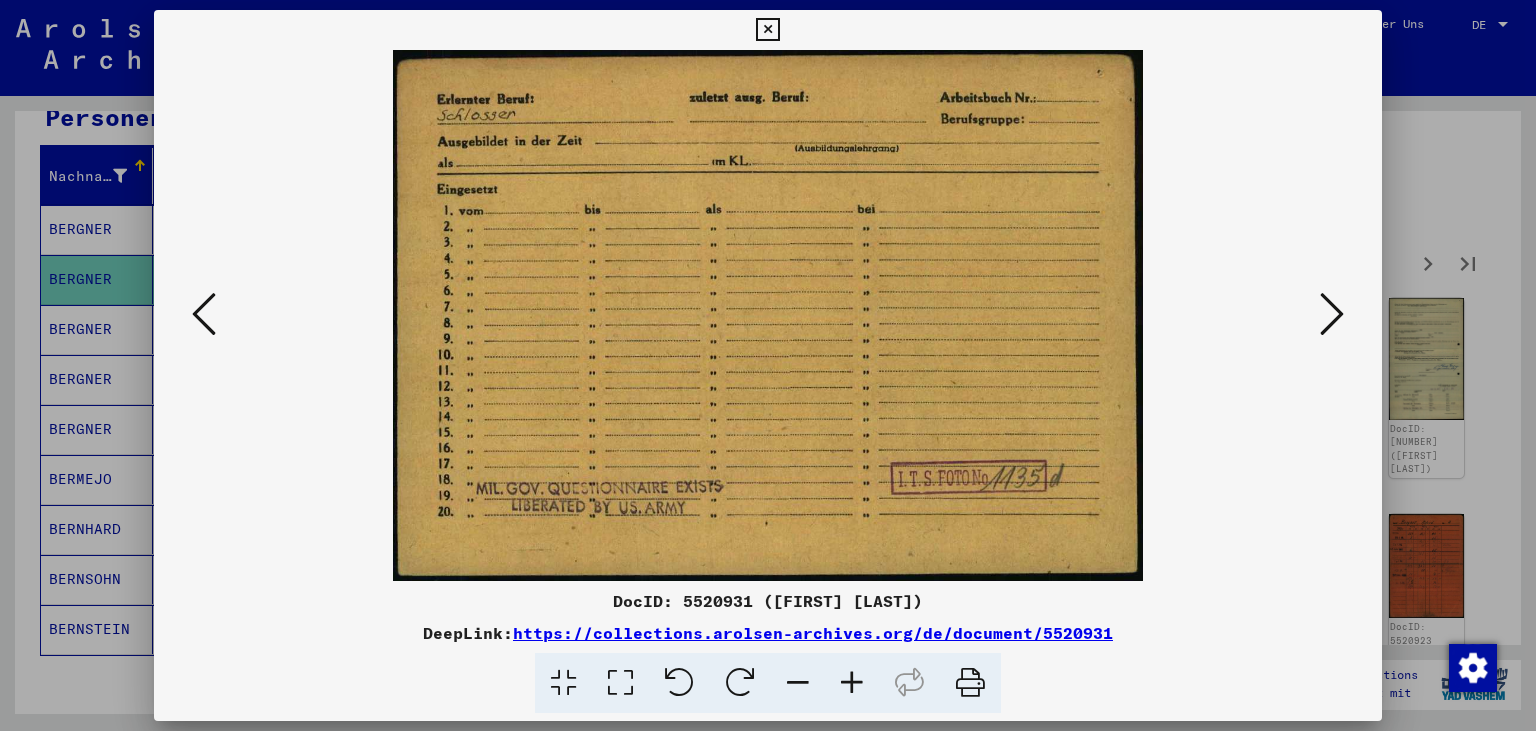 click at bounding box center (1332, 314) 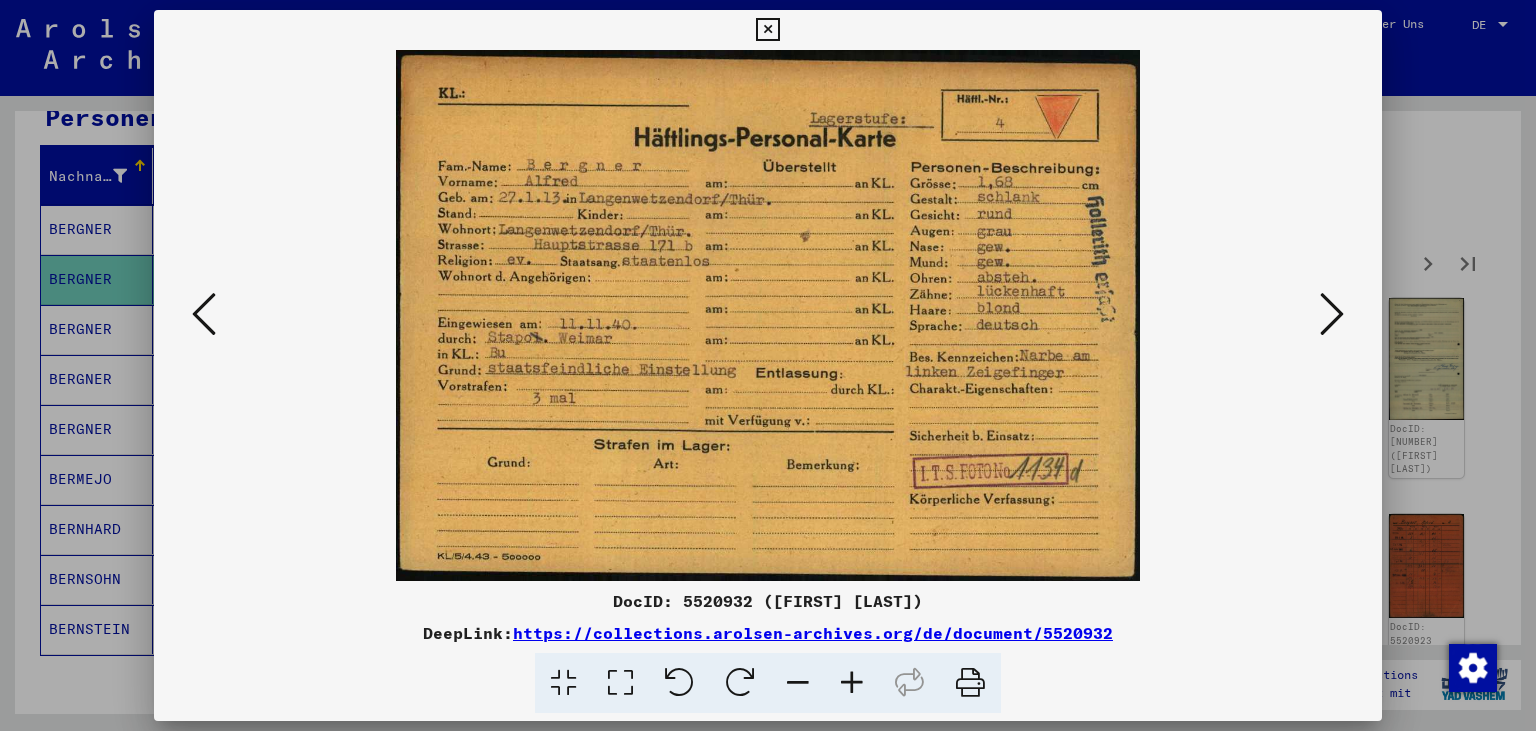 click at bounding box center [1332, 314] 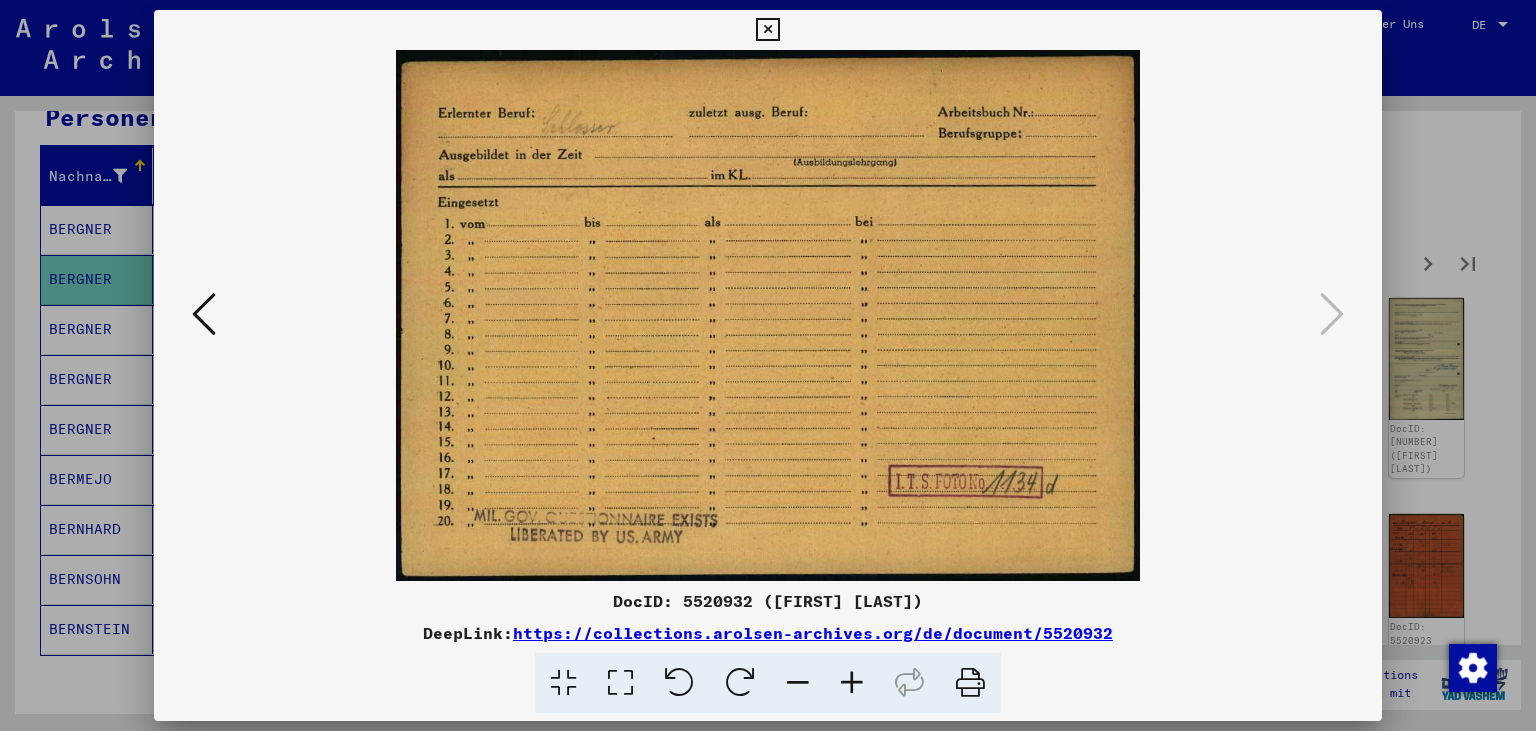 click at bounding box center (204, 314) 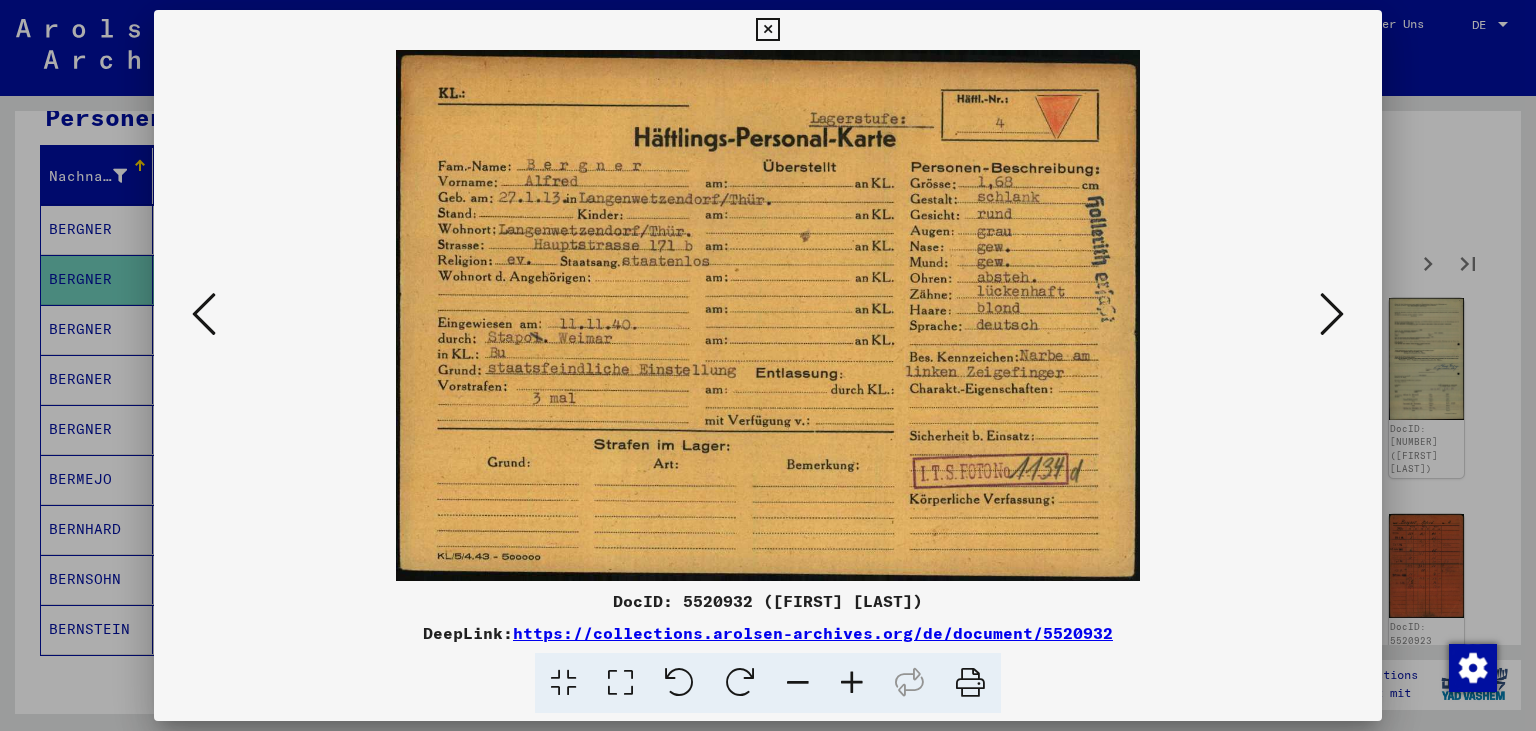 click at bounding box center (852, 683) 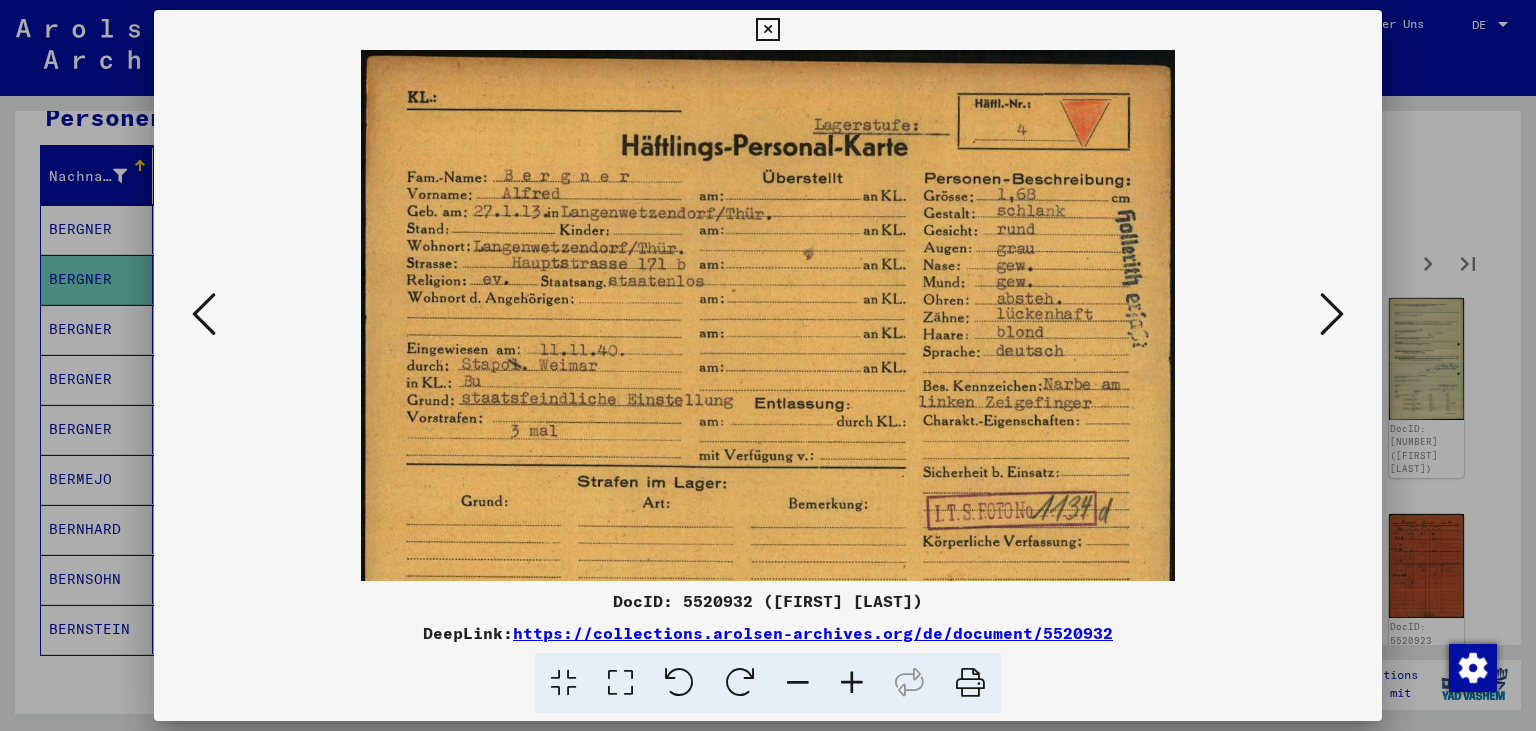 click at bounding box center (852, 683) 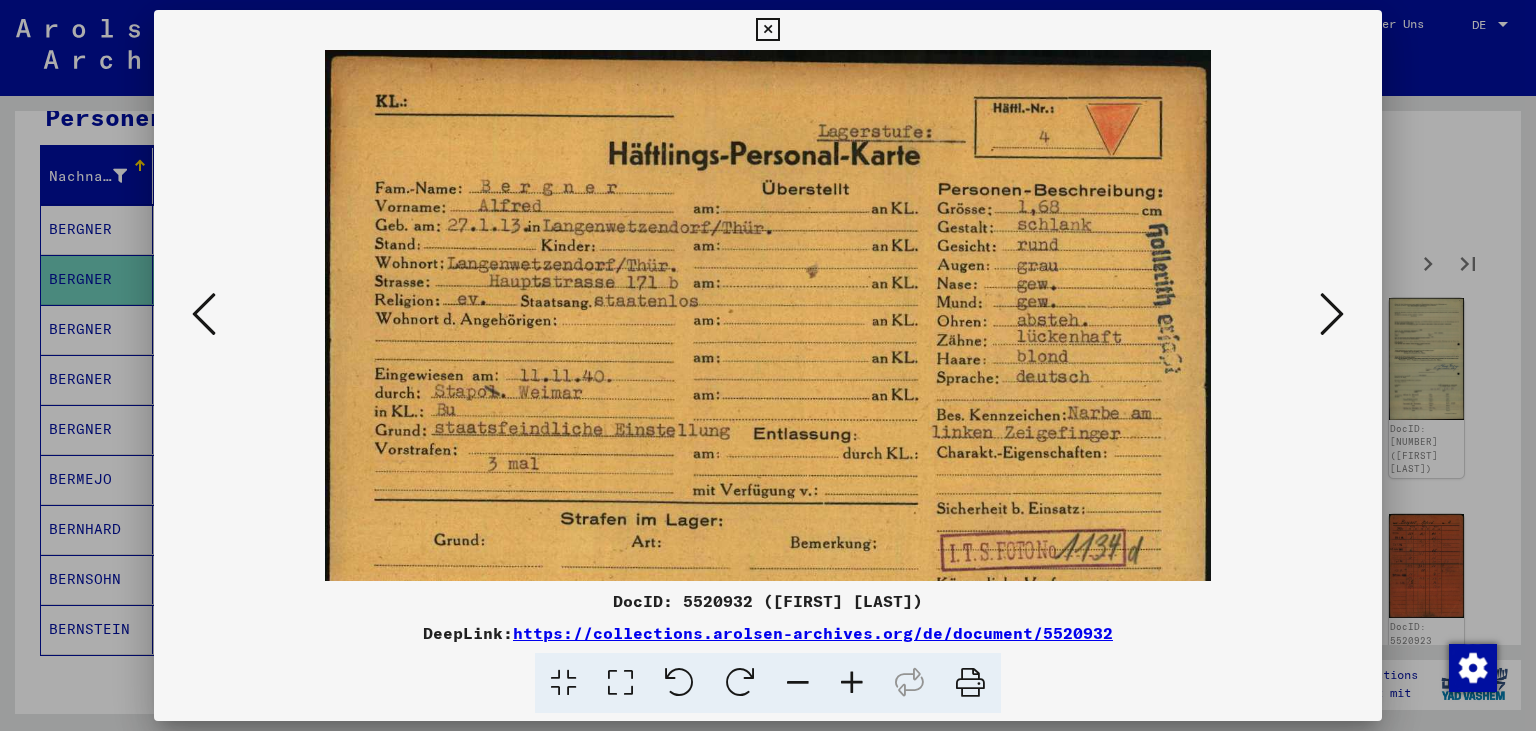 click at bounding box center (852, 683) 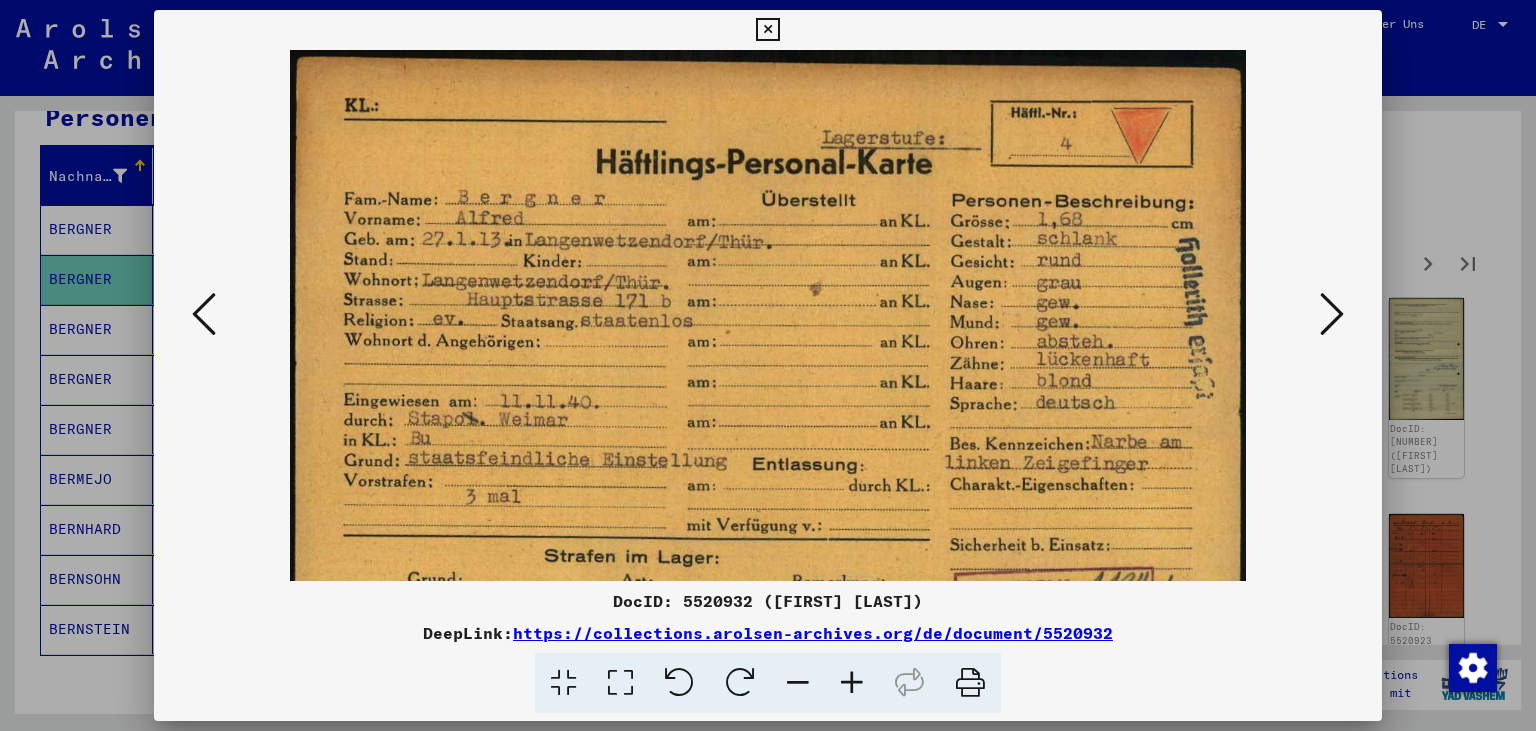 click at bounding box center [852, 683] 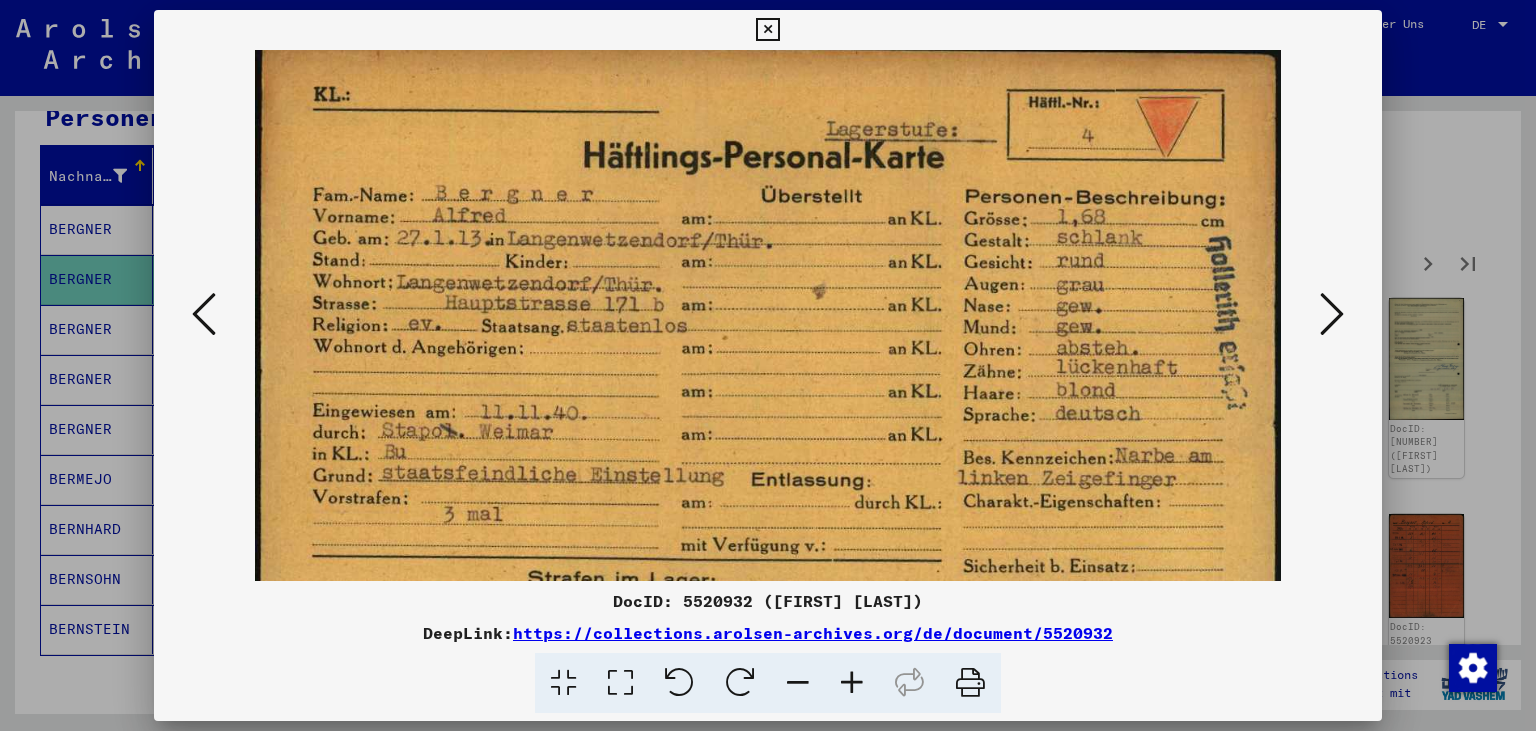 scroll, scrollTop: 9, scrollLeft: 0, axis: vertical 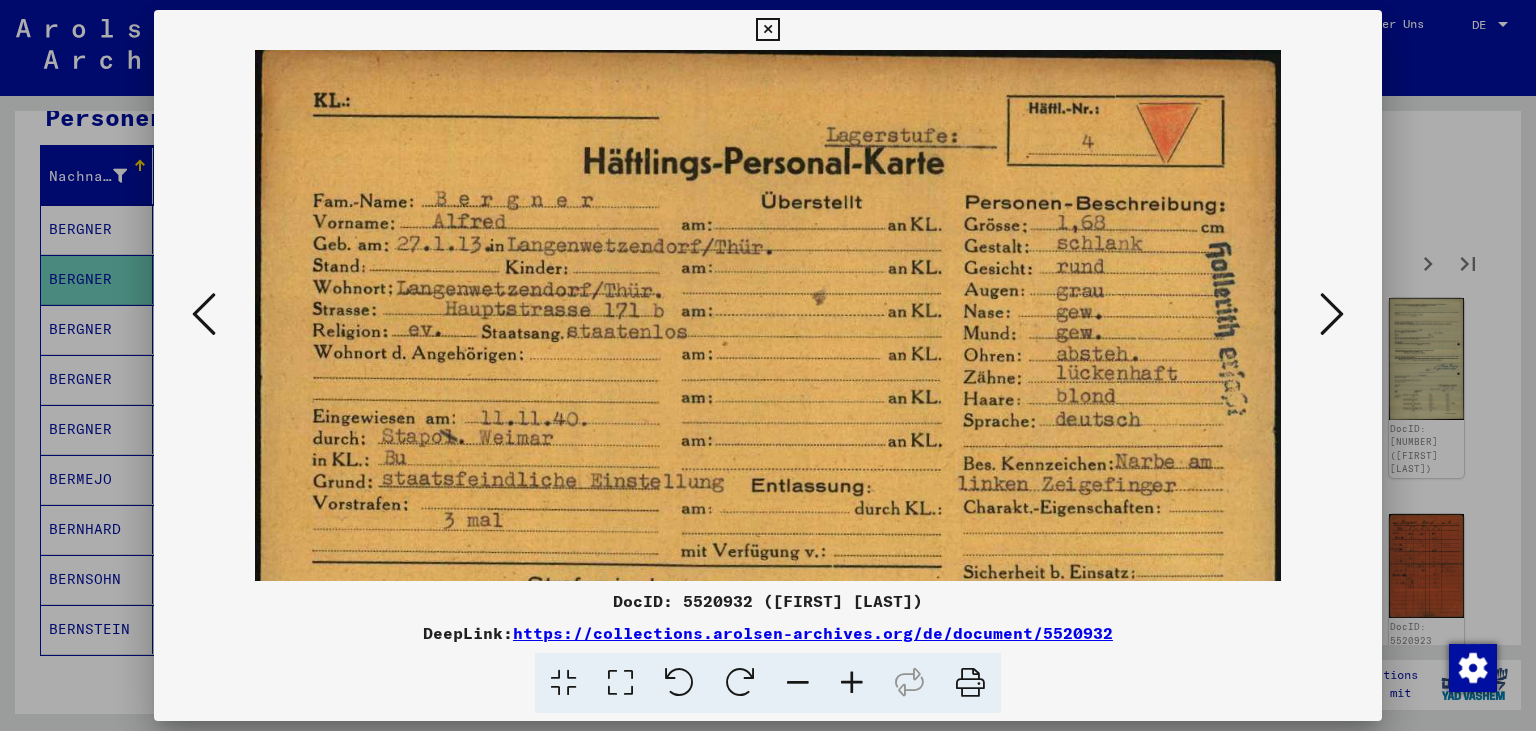 drag, startPoint x: 890, startPoint y: 442, endPoint x: 965, endPoint y: 389, distance: 91.836815 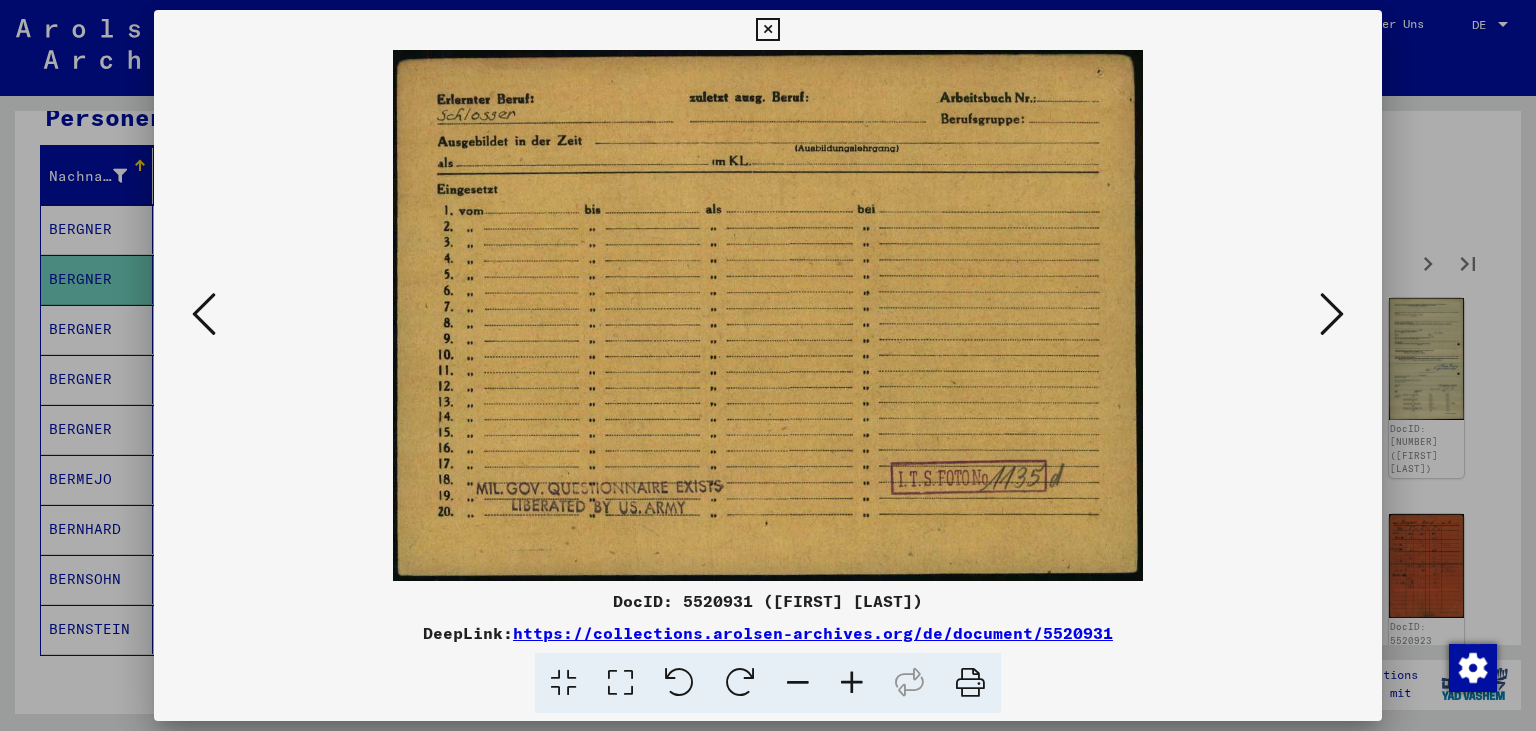scroll, scrollTop: 0, scrollLeft: 0, axis: both 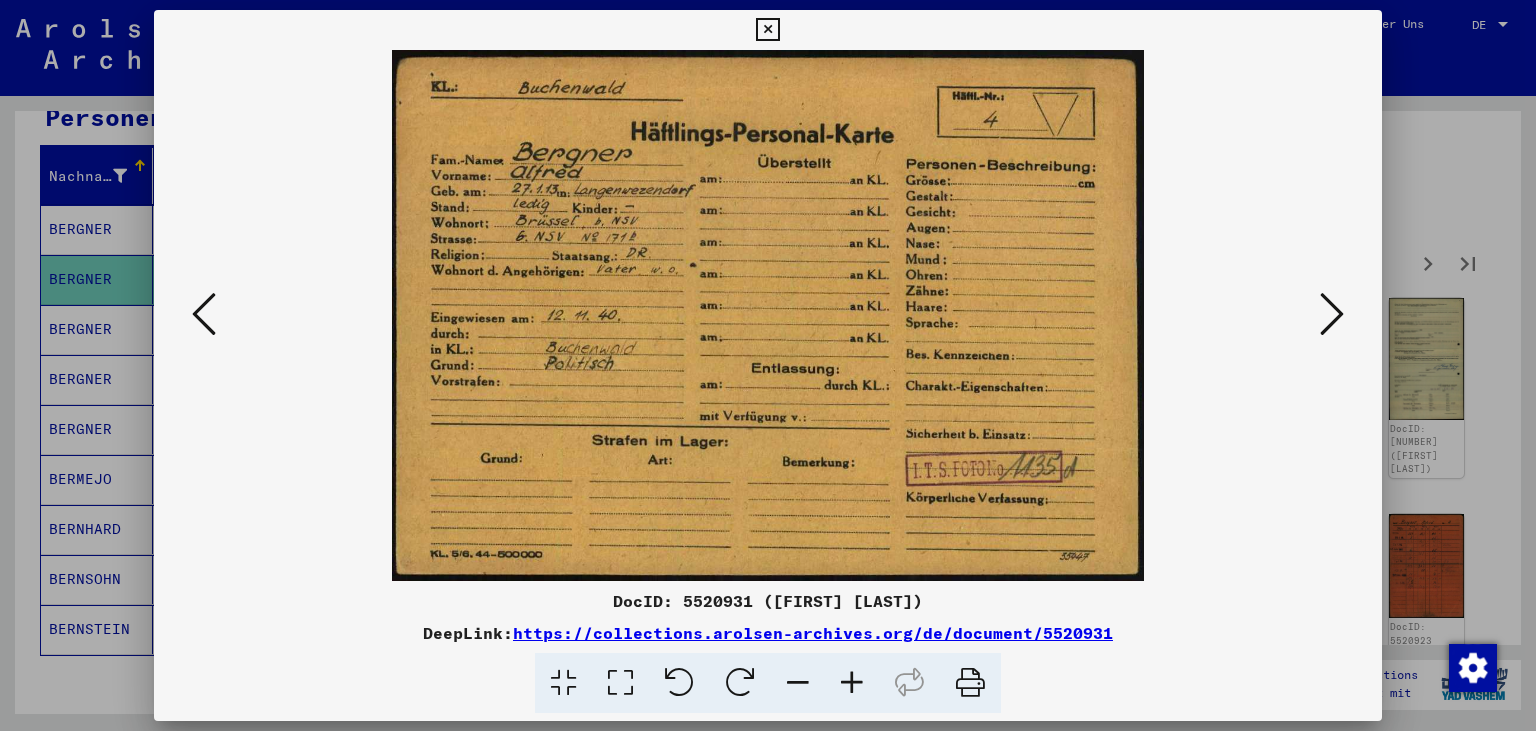 click at bounding box center [767, 315] 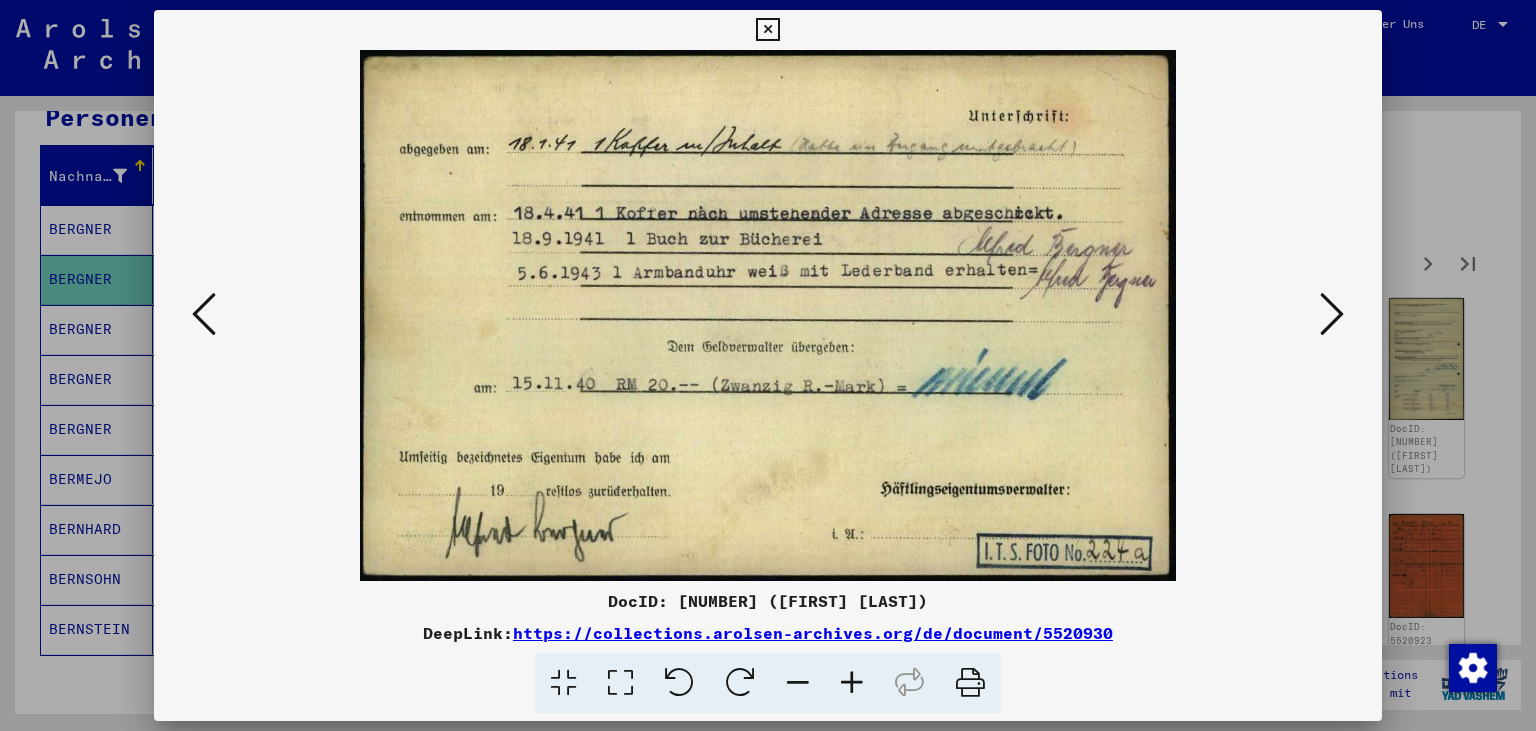 click at bounding box center (204, 314) 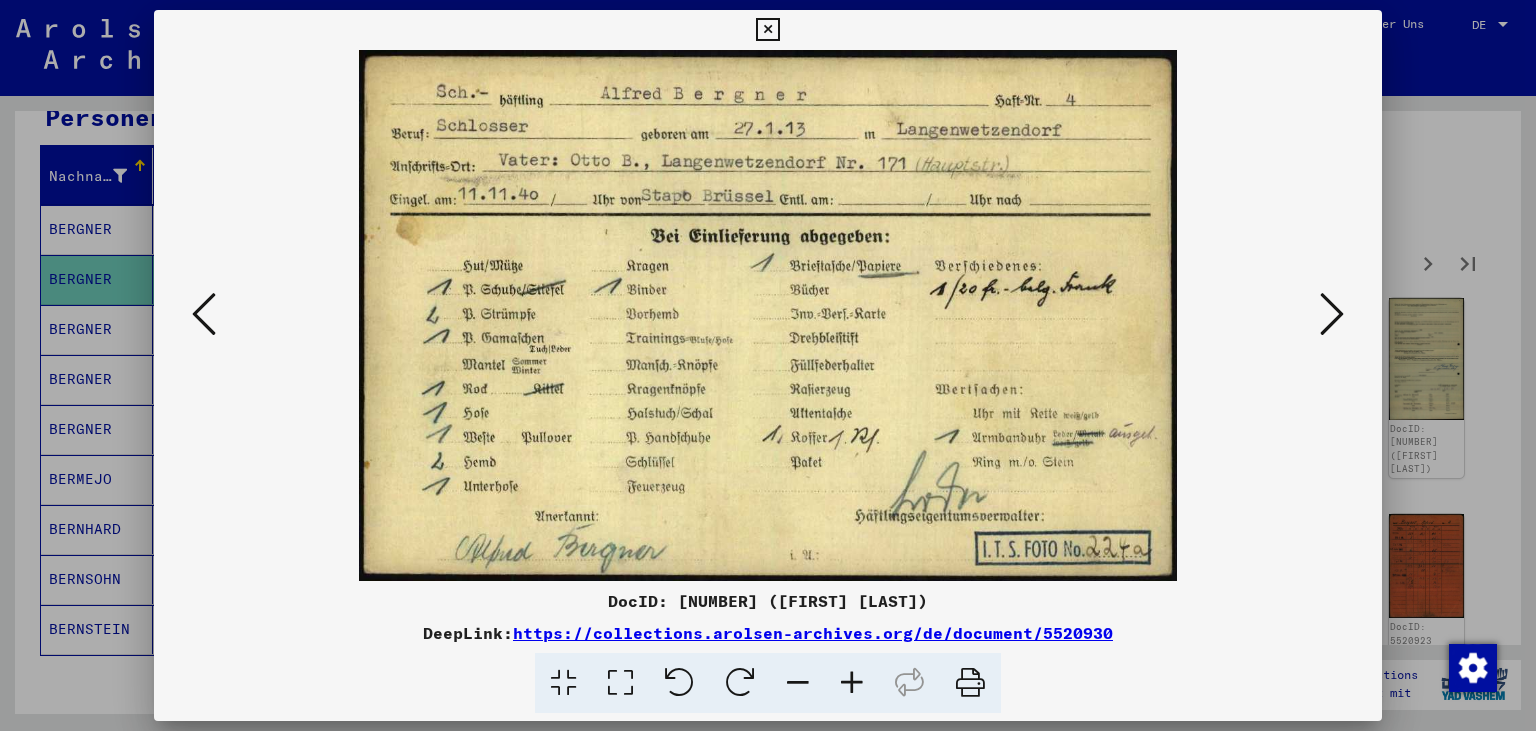 click at bounding box center [768, 315] 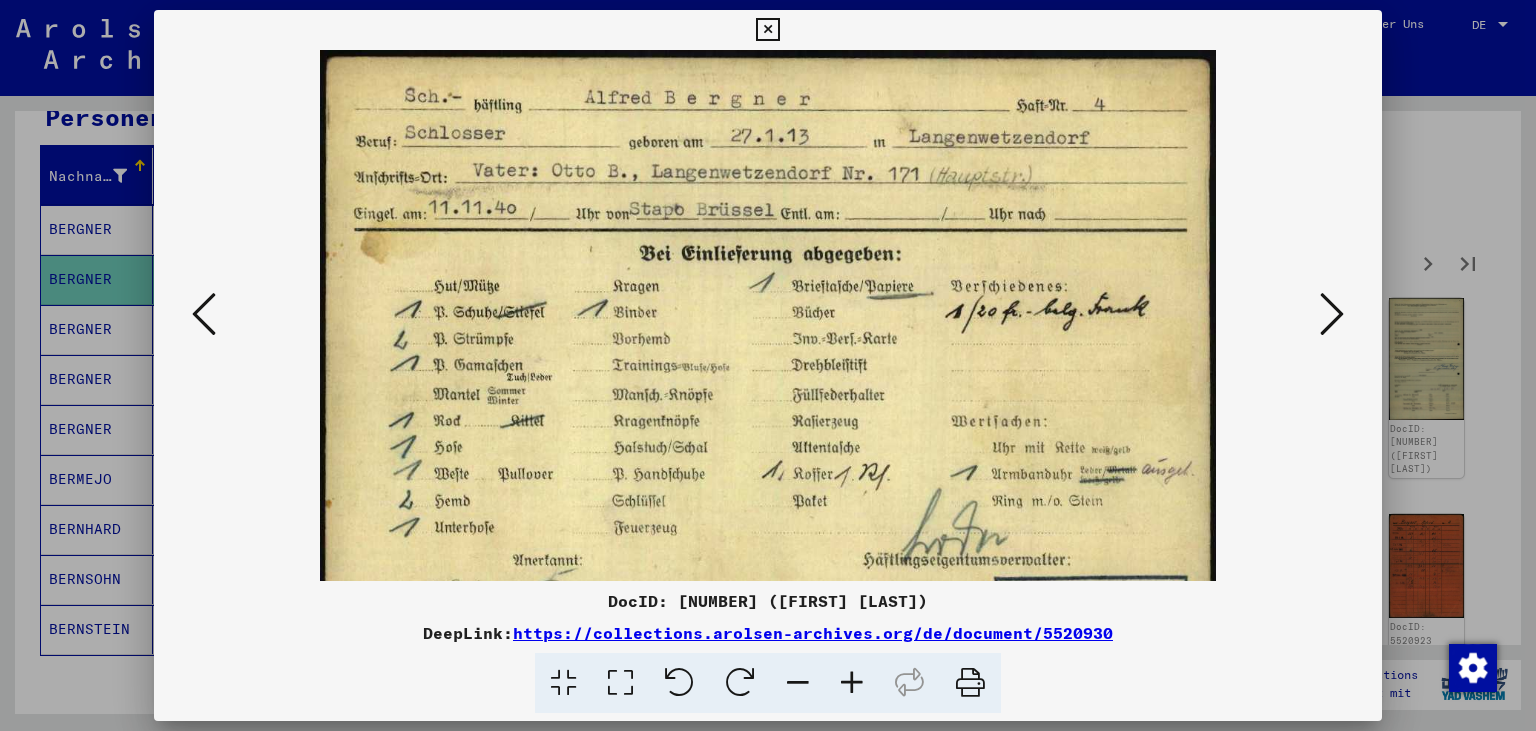 click at bounding box center (852, 683) 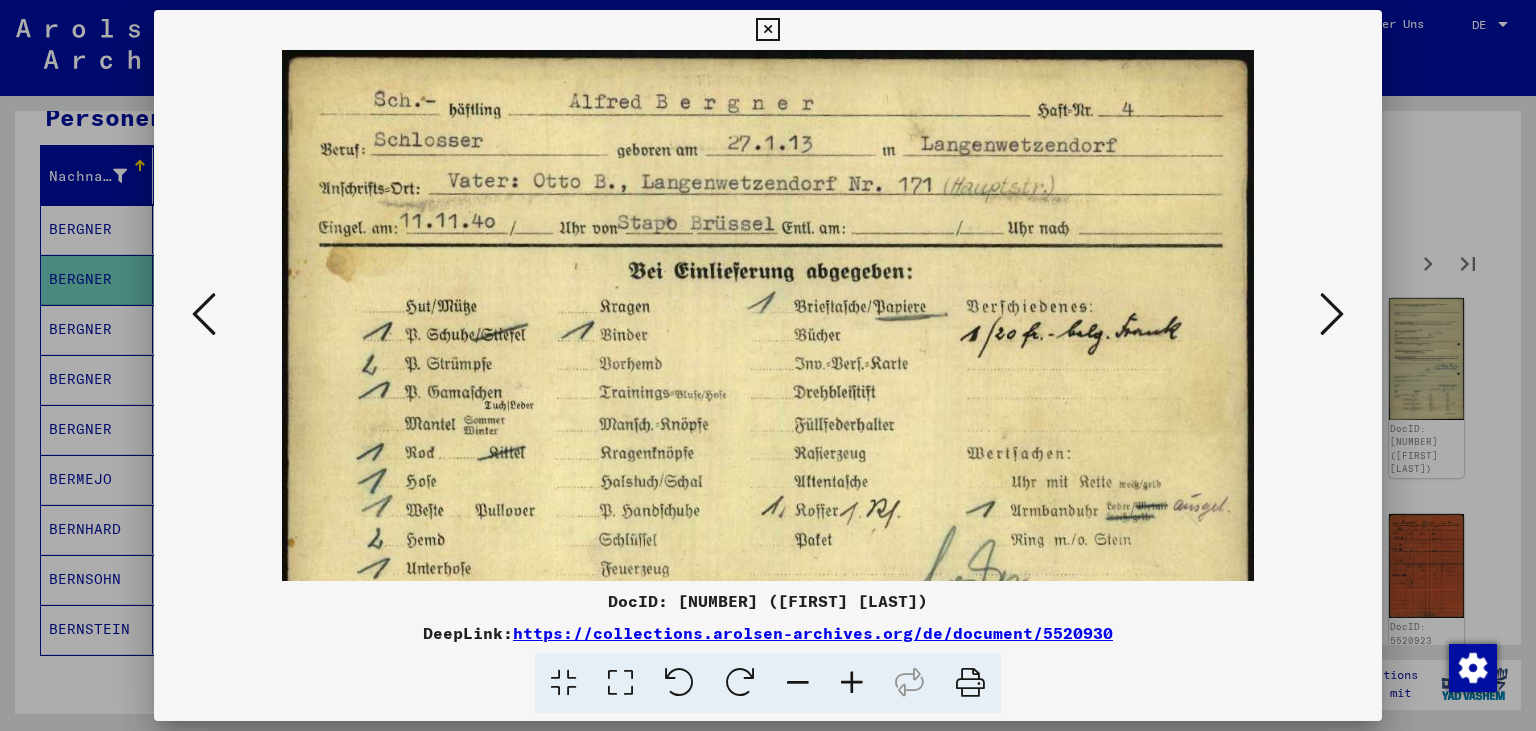 click at bounding box center (852, 683) 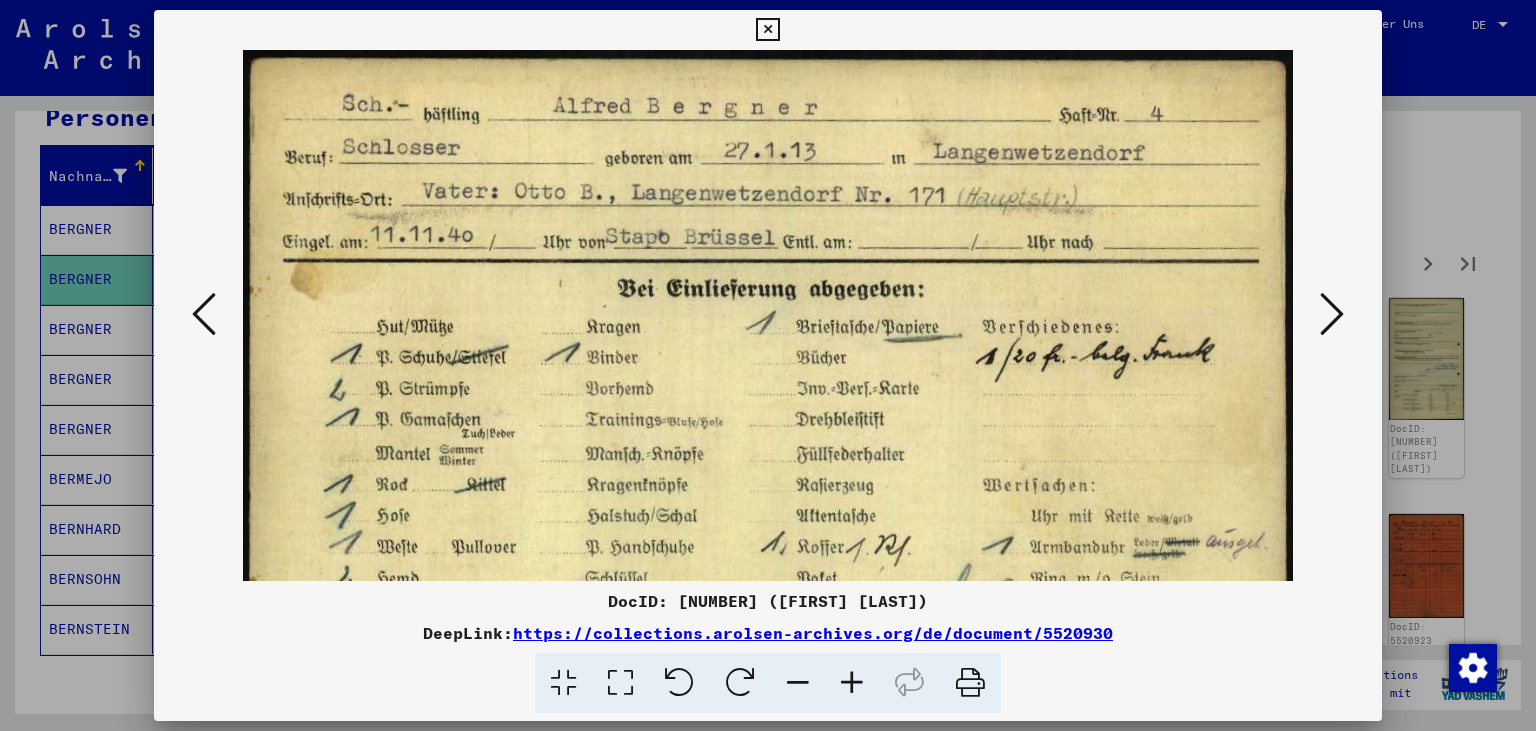 click at bounding box center (852, 683) 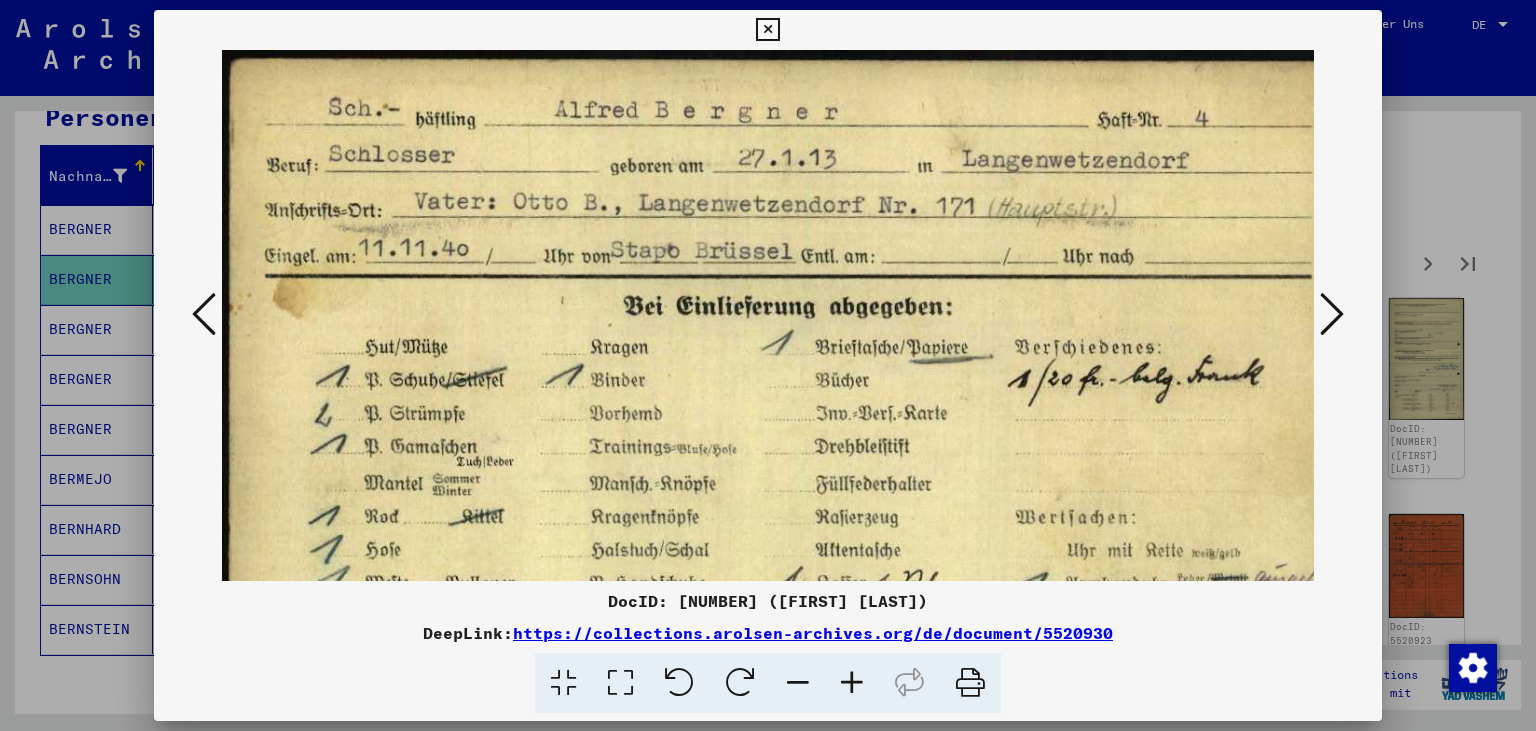 click at bounding box center (852, 683) 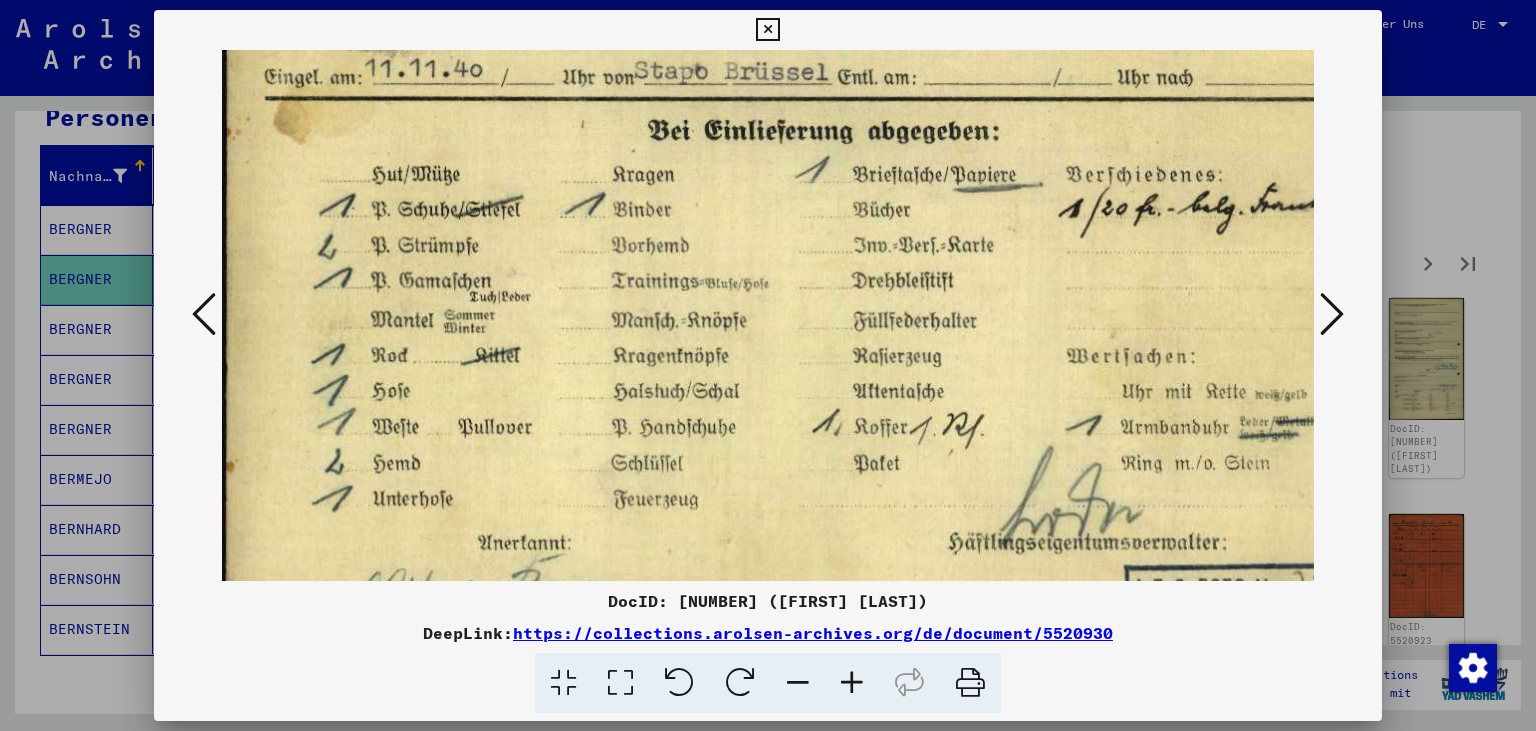 scroll, scrollTop: 250, scrollLeft: 0, axis: vertical 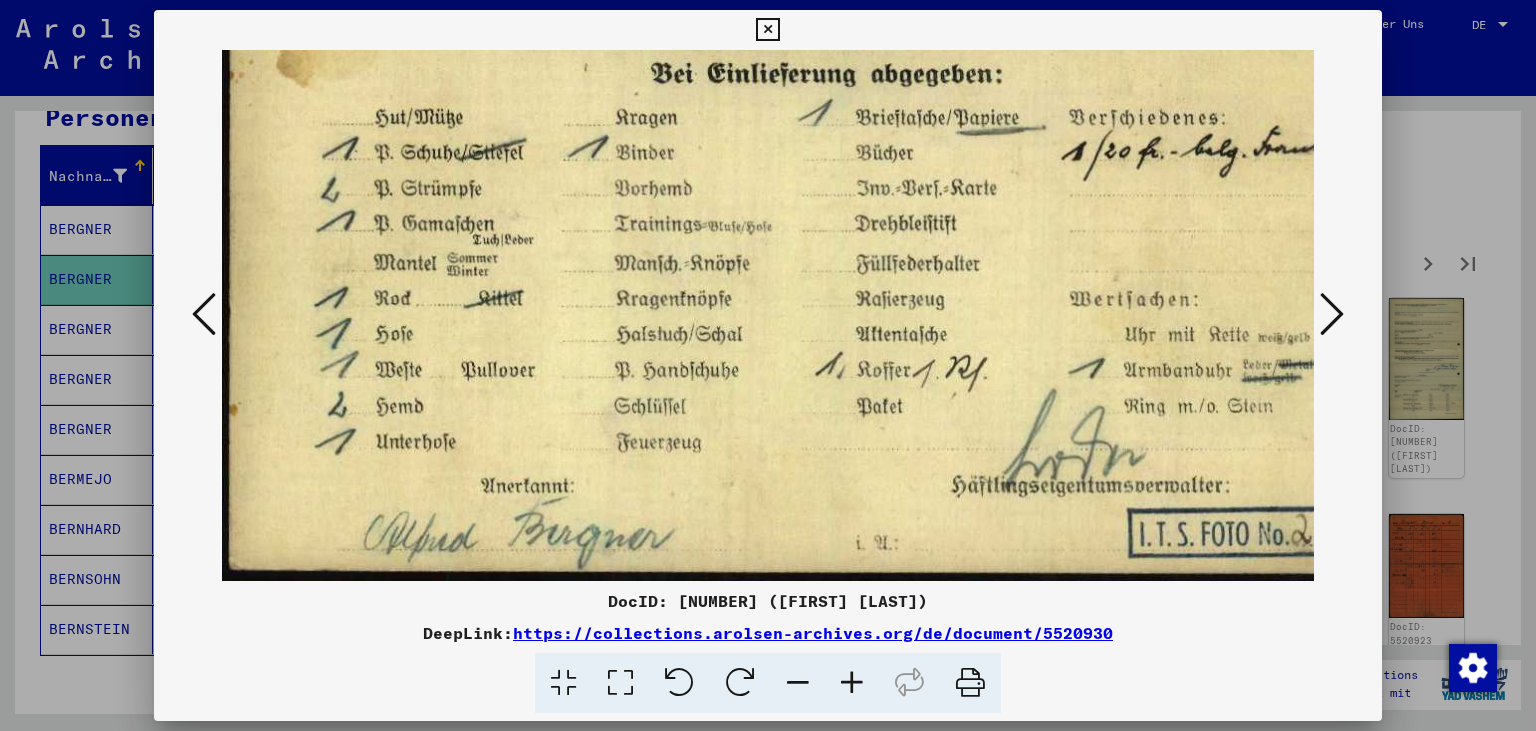 drag, startPoint x: 455, startPoint y: 349, endPoint x: 514, endPoint y: 27, distance: 327.36066 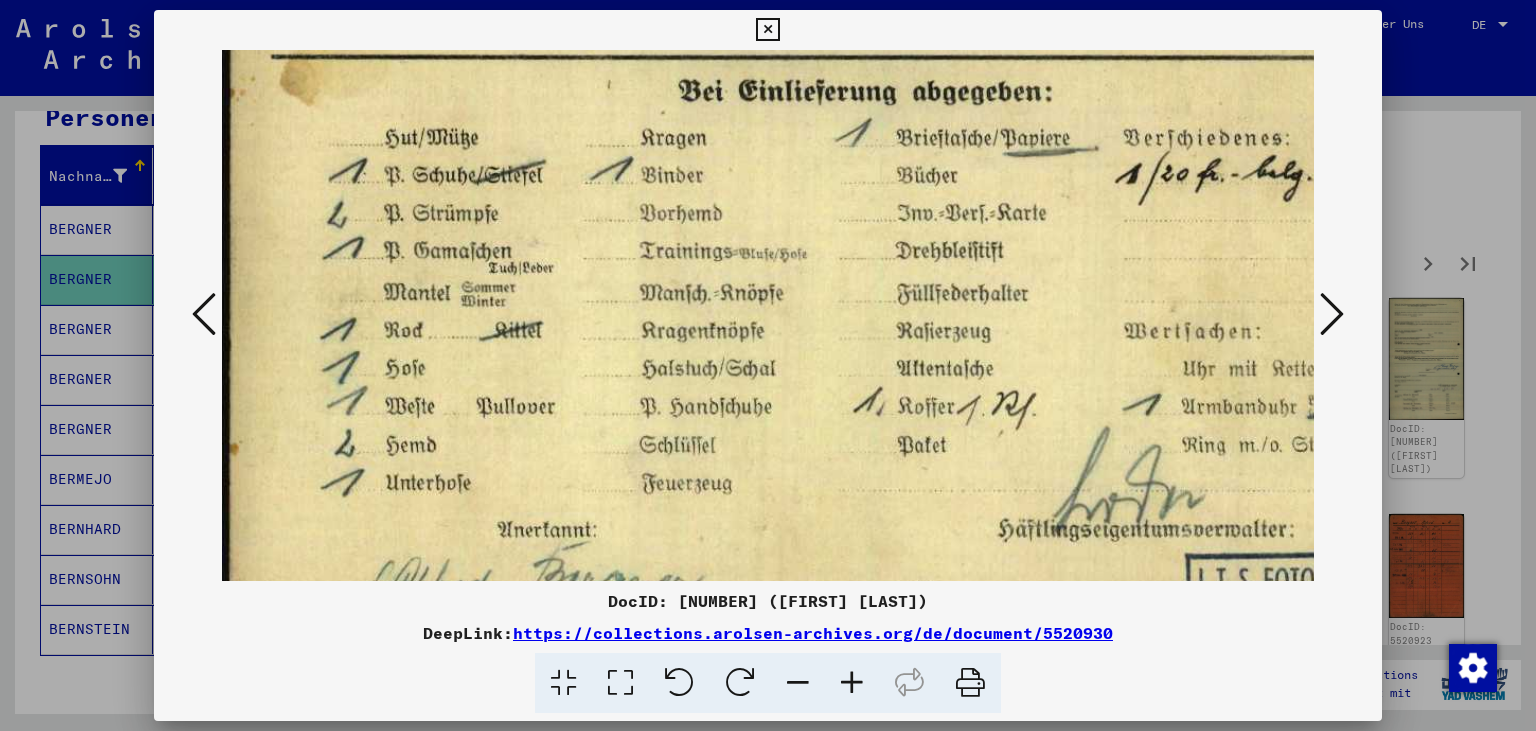 click at bounding box center [852, 683] 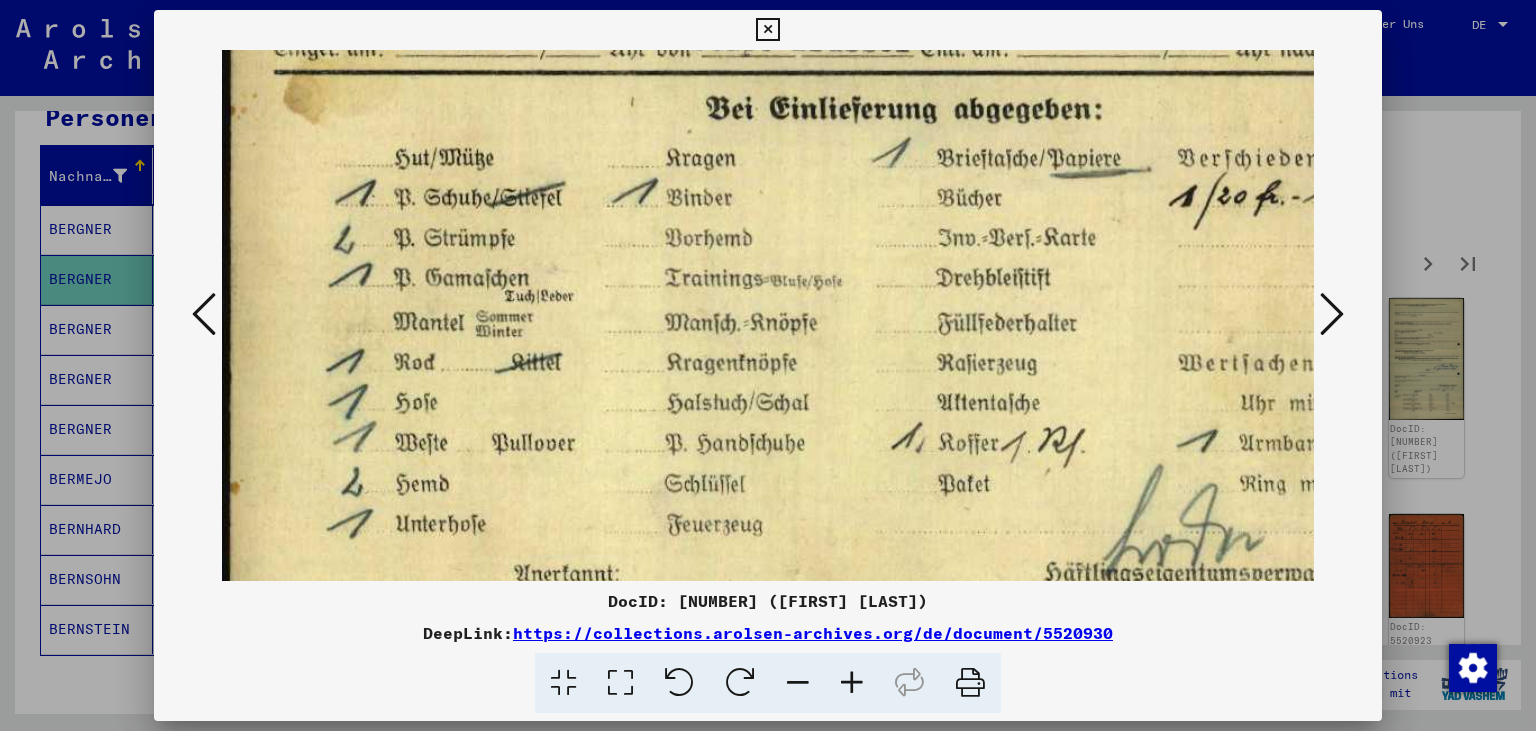 click at bounding box center [852, 683] 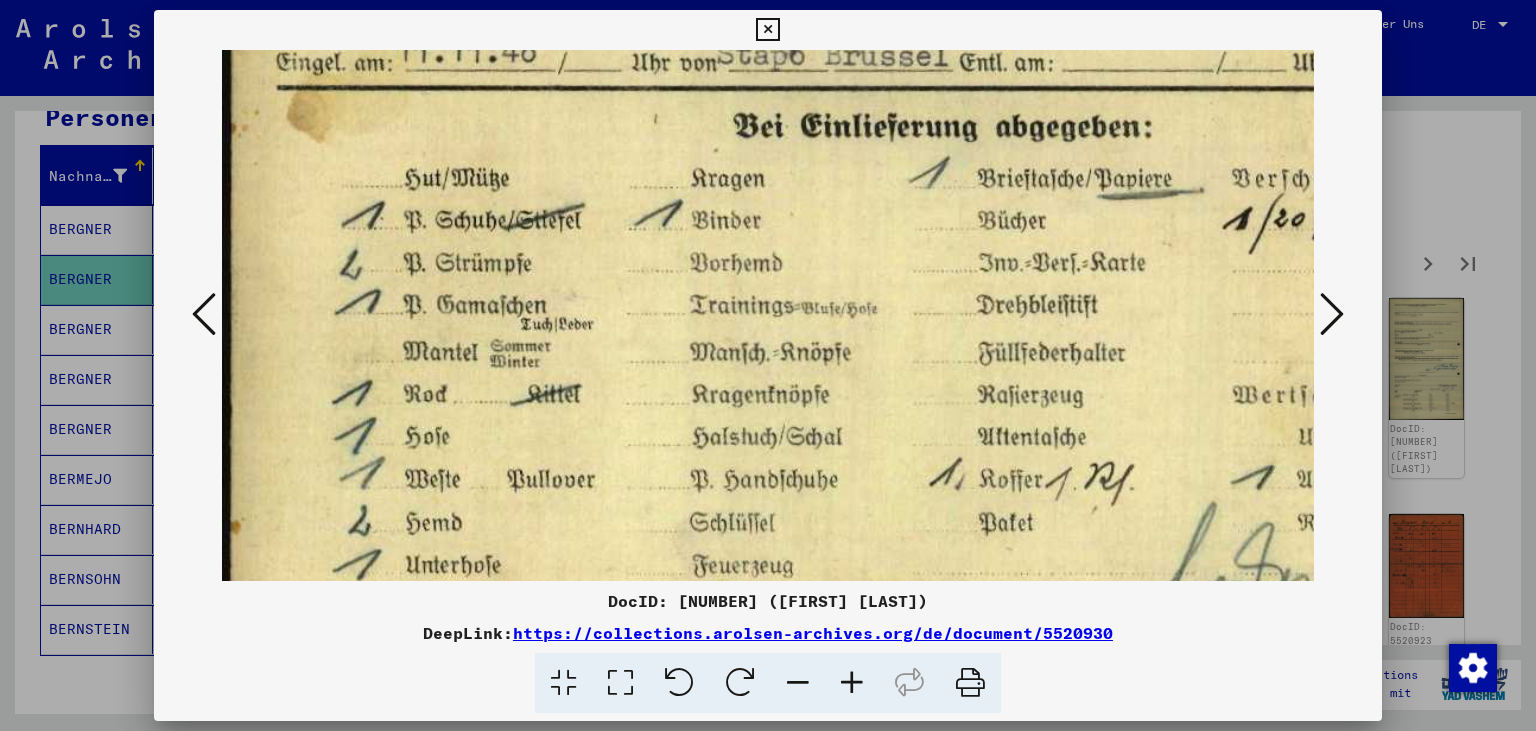 click at bounding box center [852, 683] 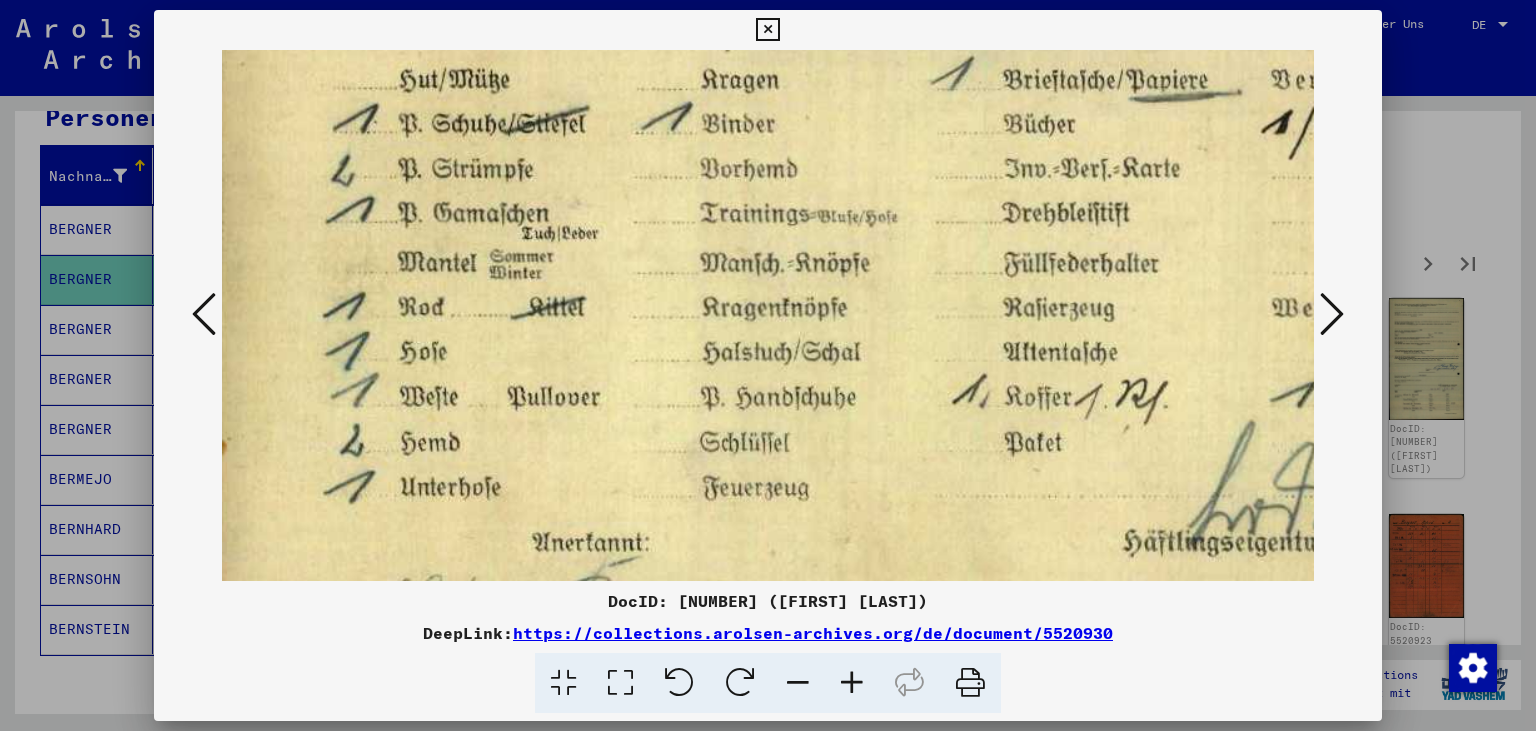 scroll, scrollTop: 402, scrollLeft: 27, axis: both 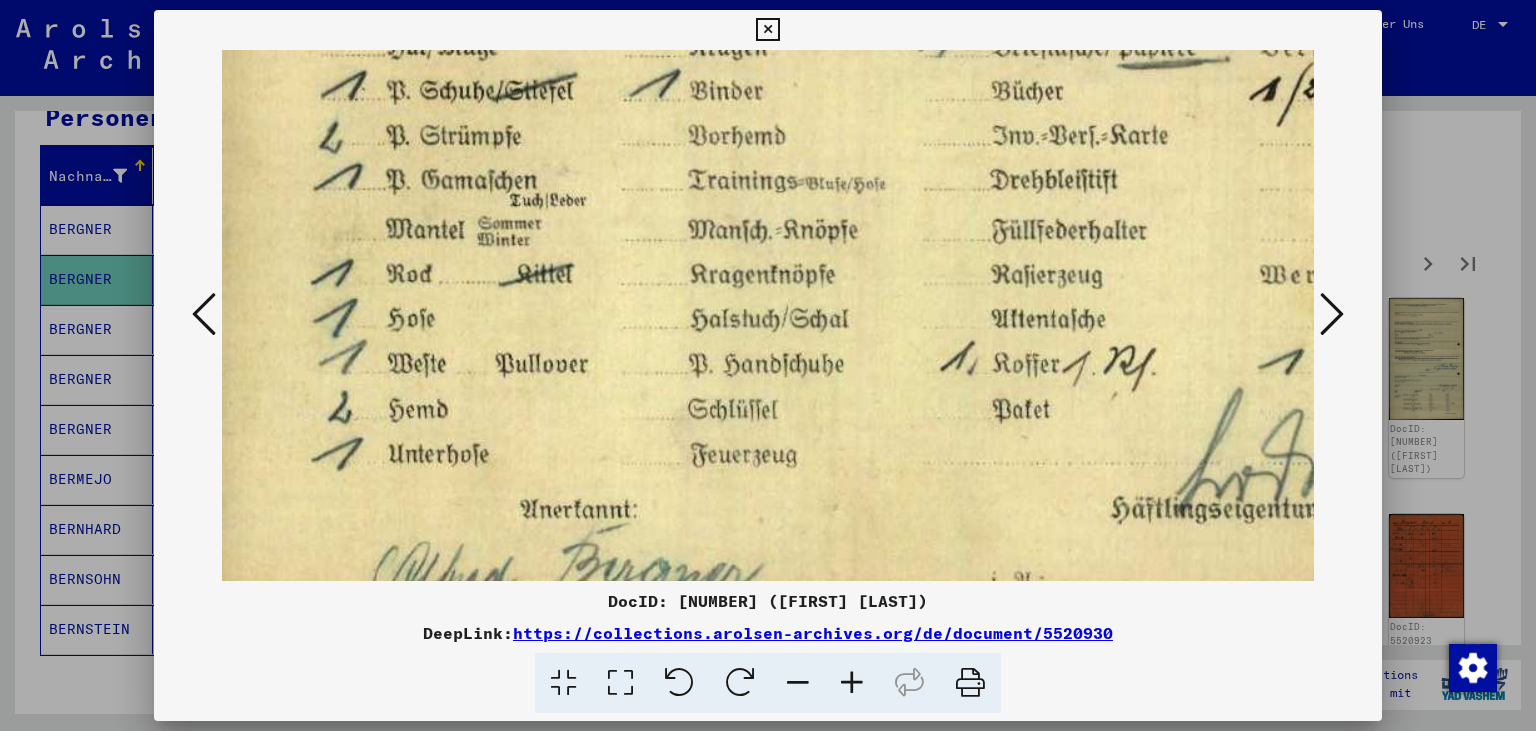drag, startPoint x: 547, startPoint y: 376, endPoint x: 522, endPoint y: 226, distance: 152.06906 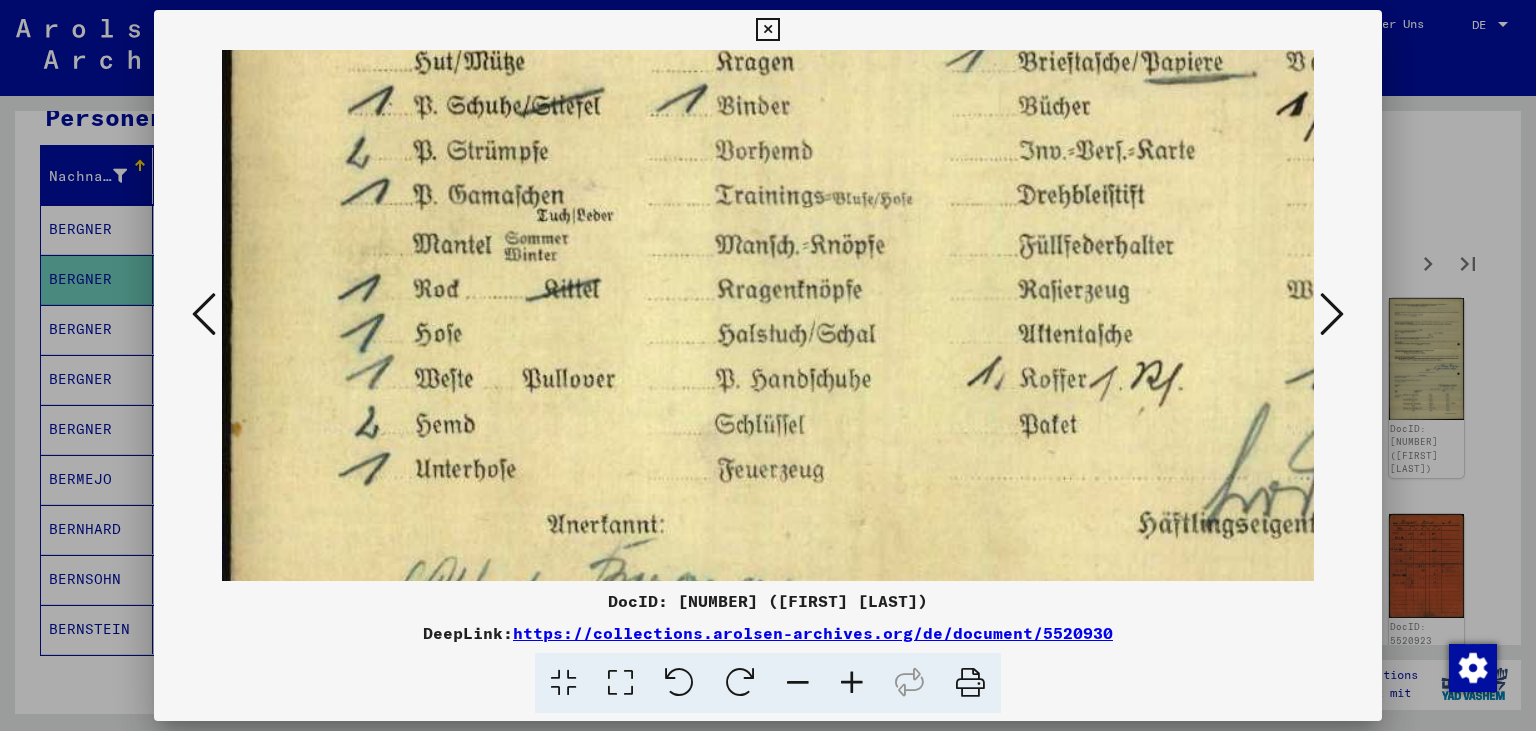 scroll, scrollTop: 388, scrollLeft: 0, axis: vertical 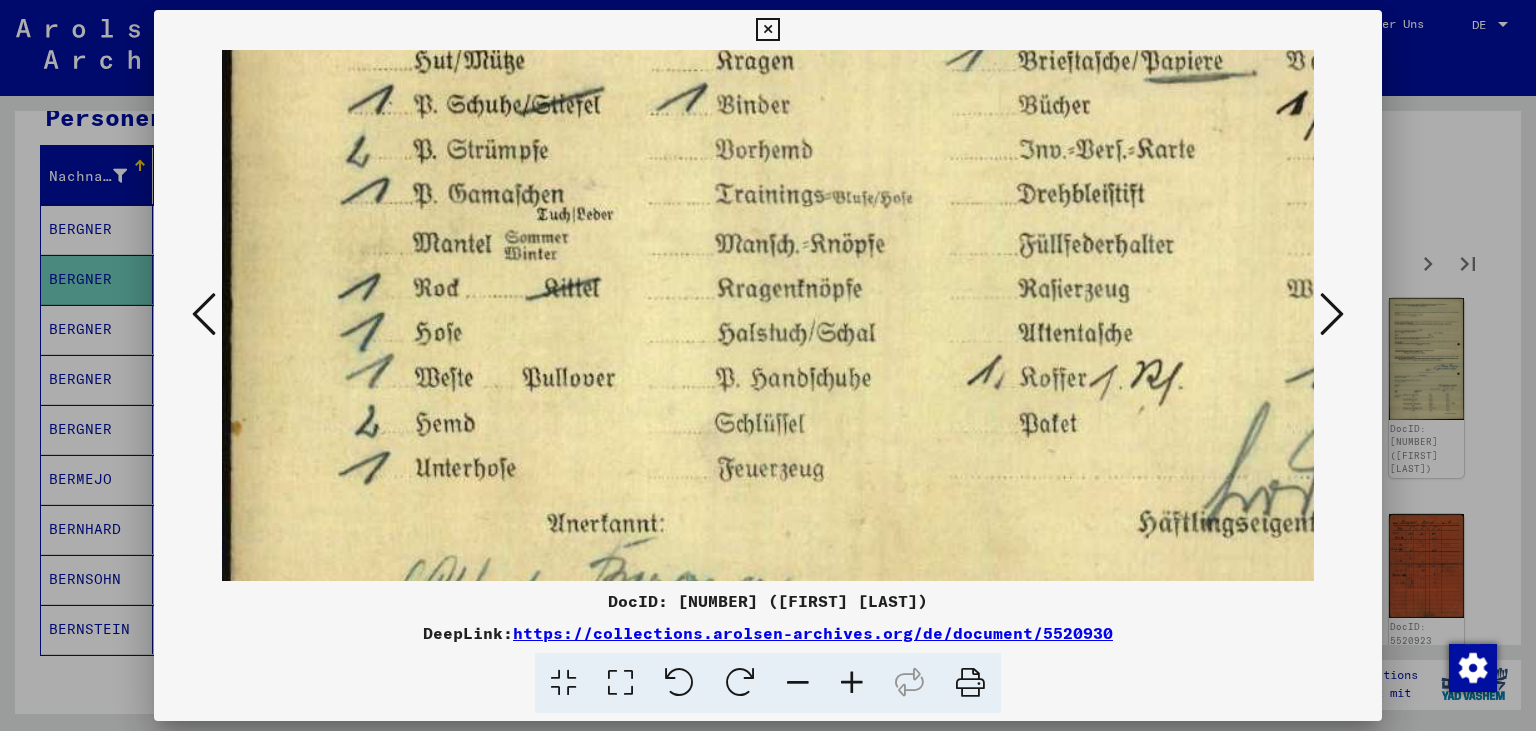 drag, startPoint x: 522, startPoint y: 226, endPoint x: 581, endPoint y: 240, distance: 60.63827 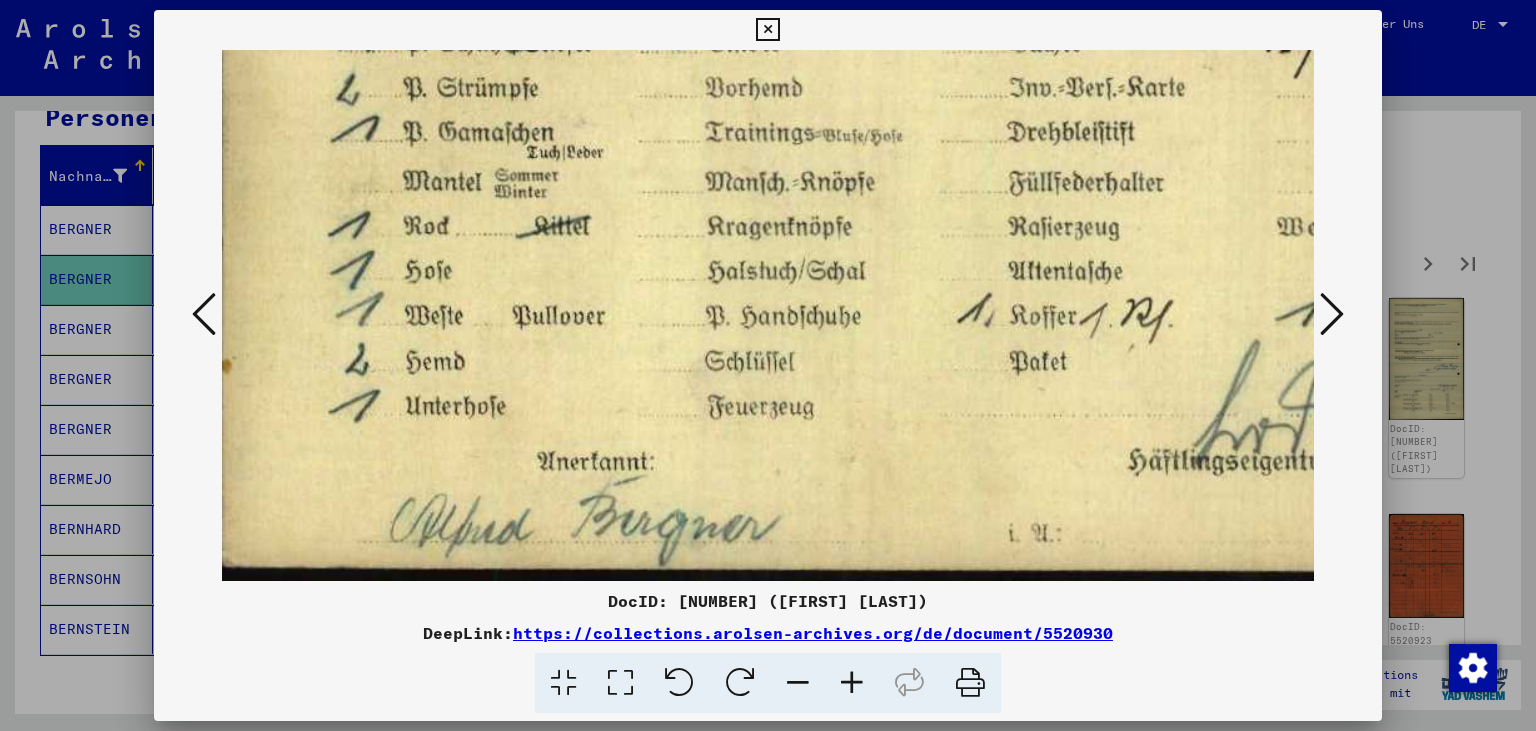 scroll, scrollTop: 450, scrollLeft: 8, axis: both 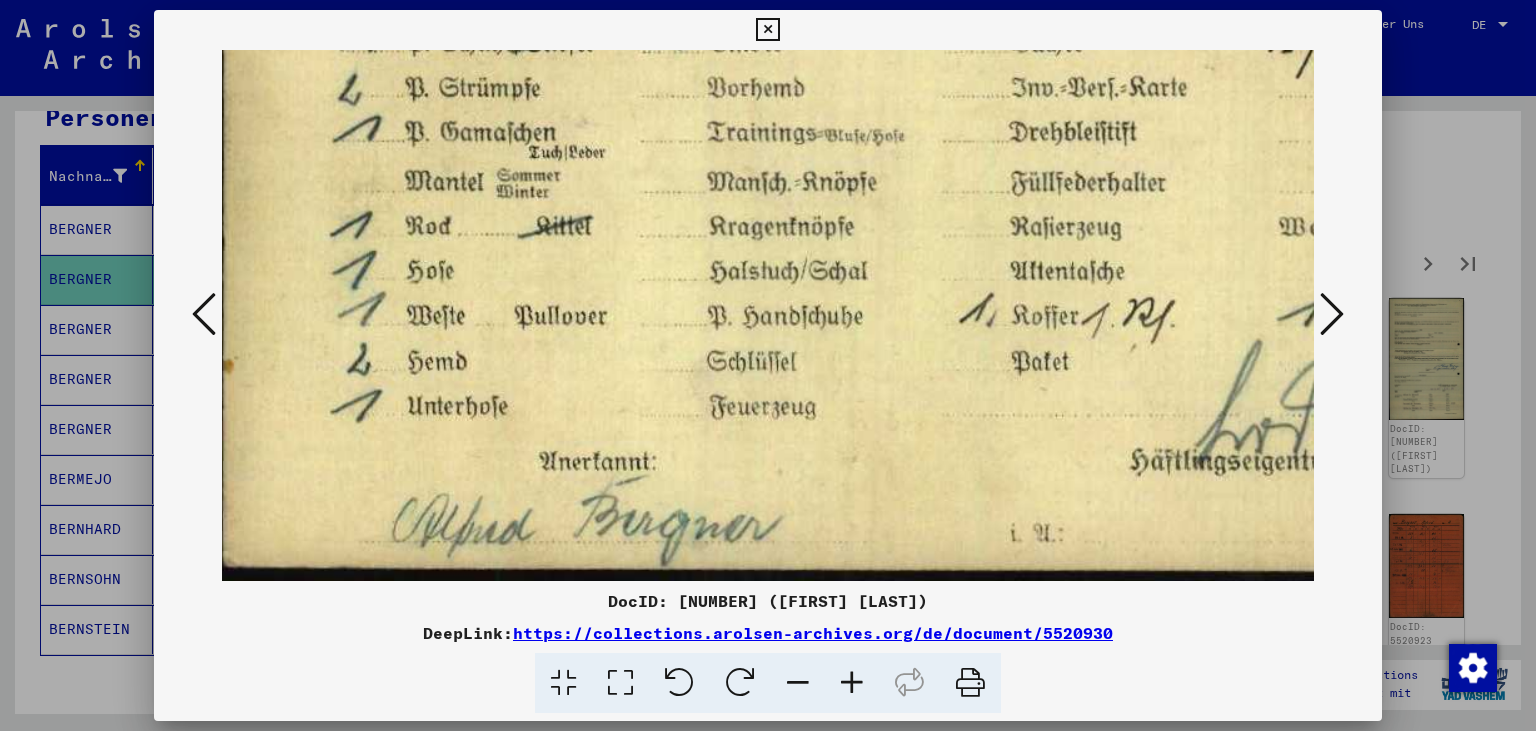 drag, startPoint x: 562, startPoint y: 422, endPoint x: 554, endPoint y: 256, distance: 166.19266 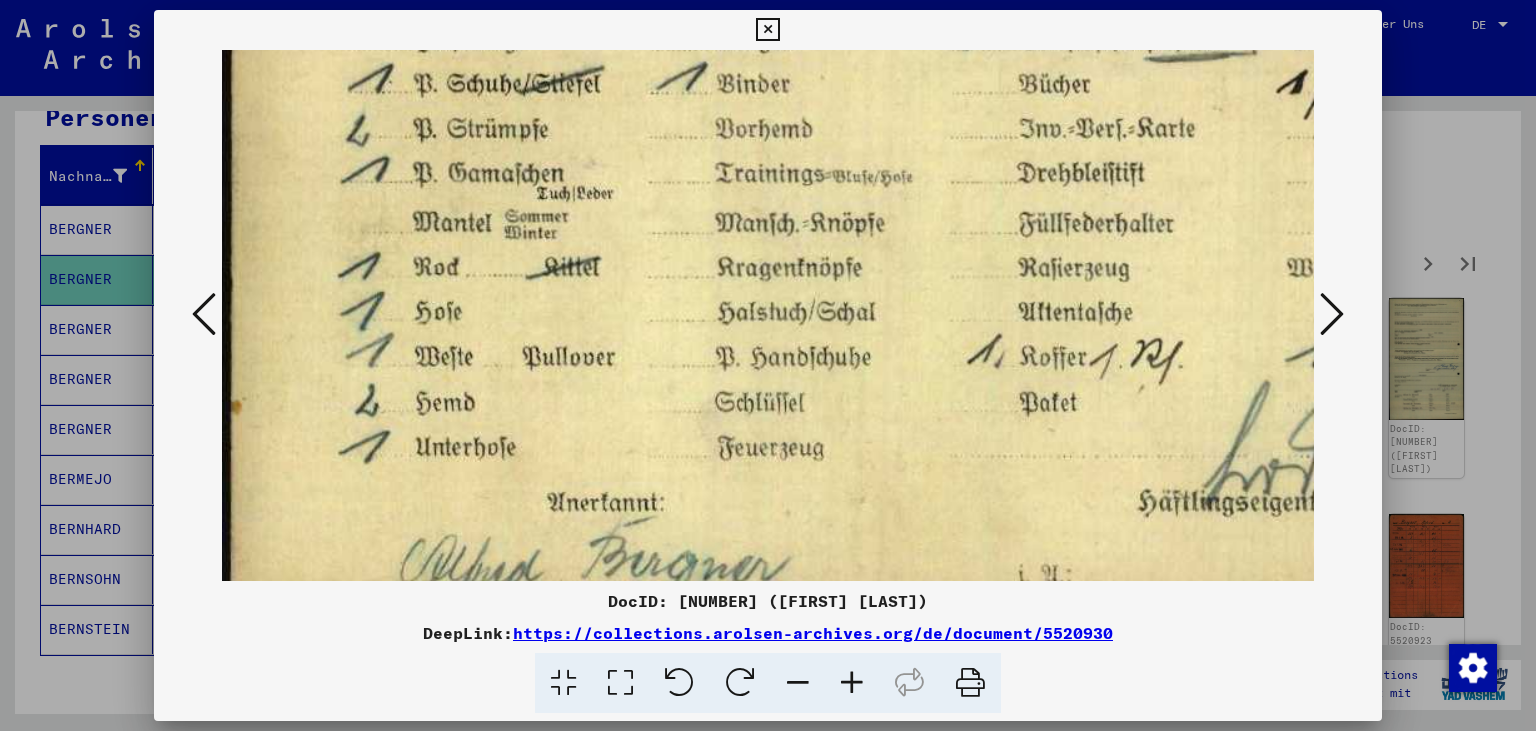 scroll, scrollTop: 410, scrollLeft: 0, axis: vertical 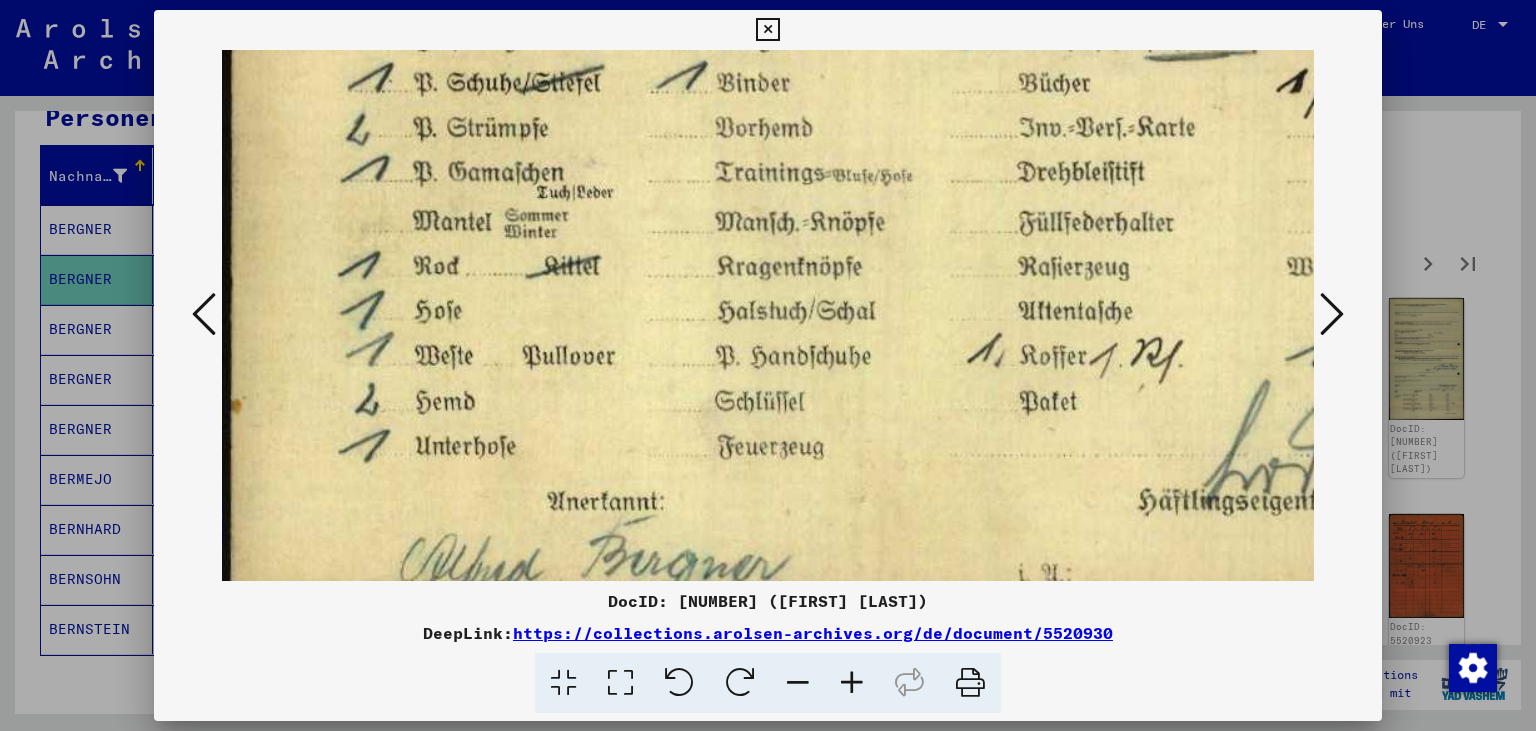 drag, startPoint x: 524, startPoint y: 222, endPoint x: 582, endPoint y: 262, distance: 70.45566 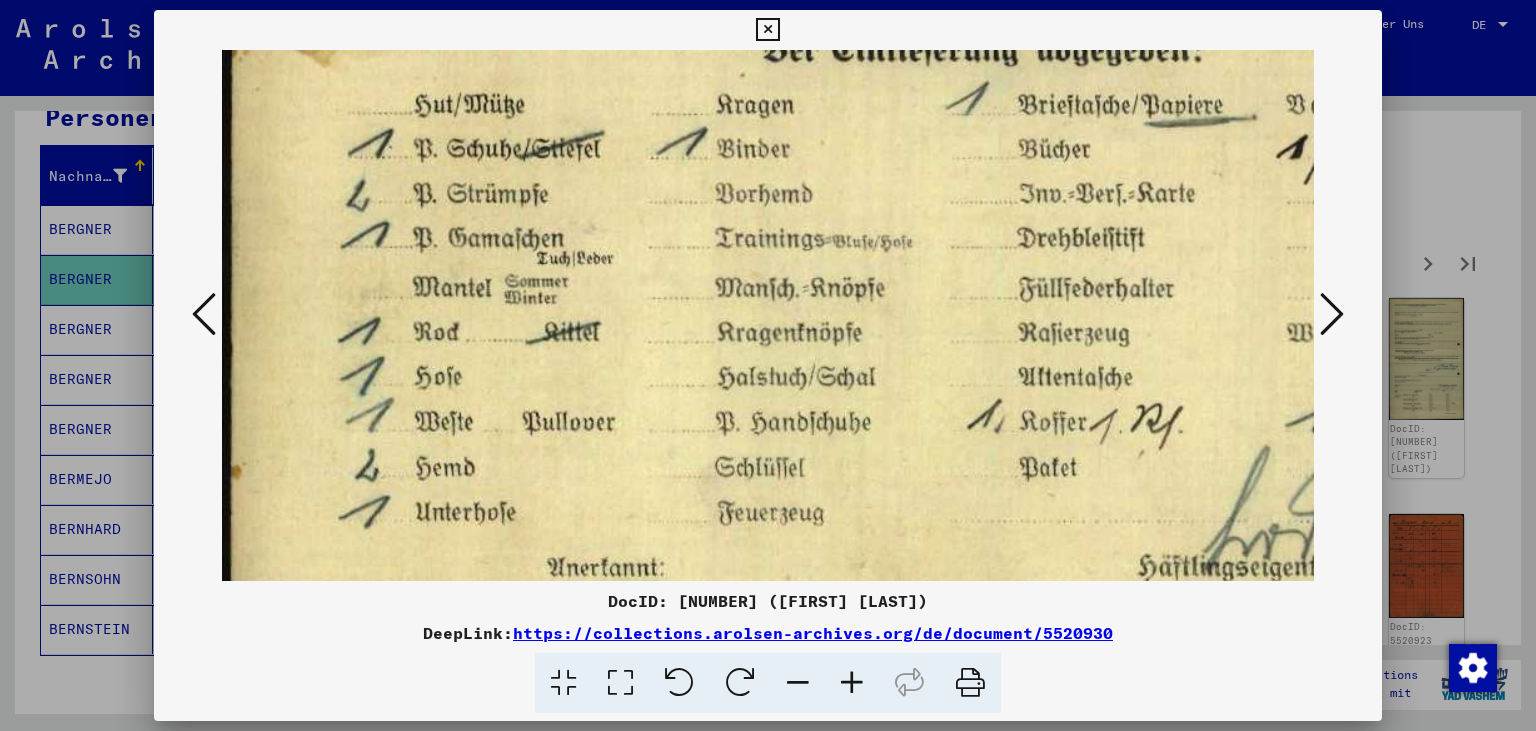 scroll, scrollTop: 345, scrollLeft: 0, axis: vertical 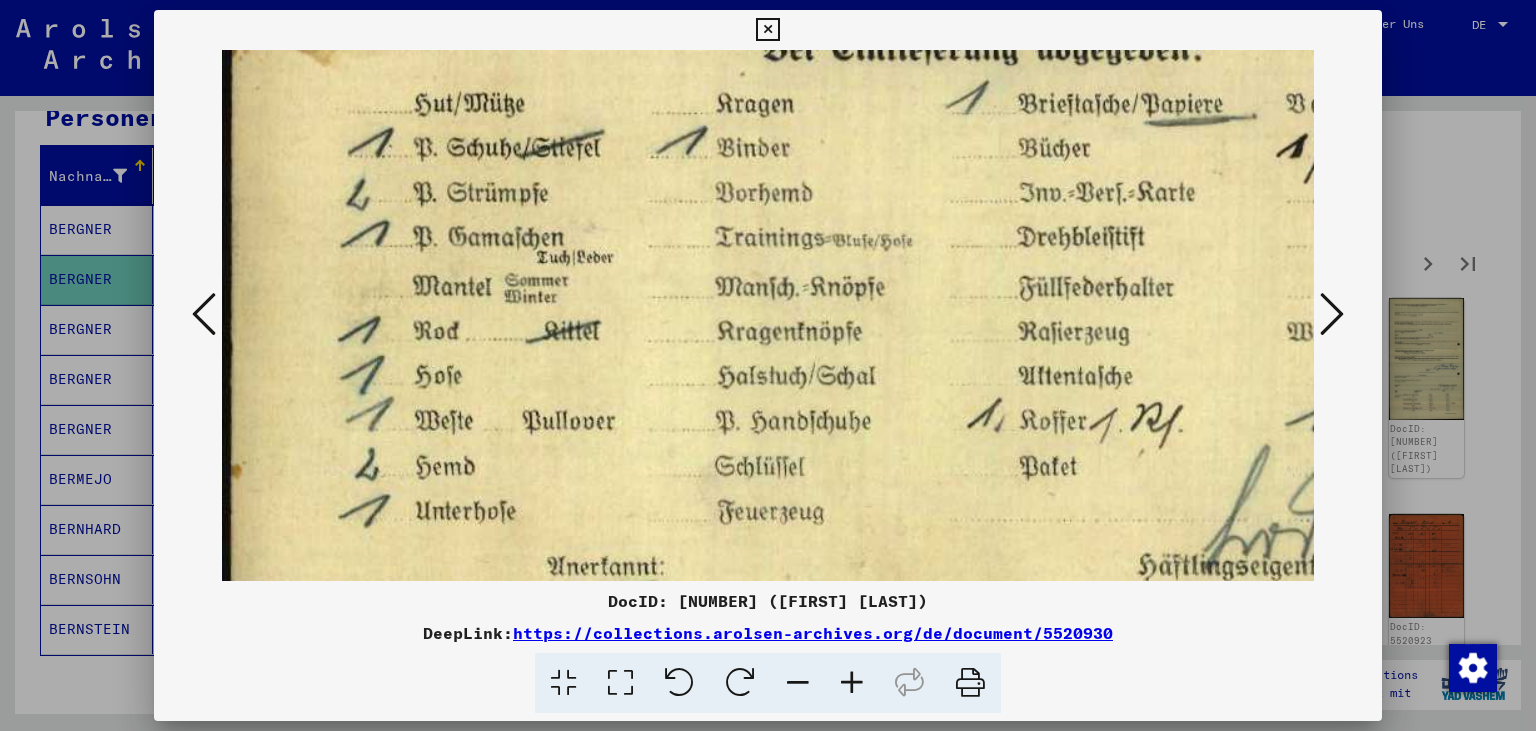 drag, startPoint x: 730, startPoint y: 534, endPoint x: 830, endPoint y: 342, distance: 216.48094 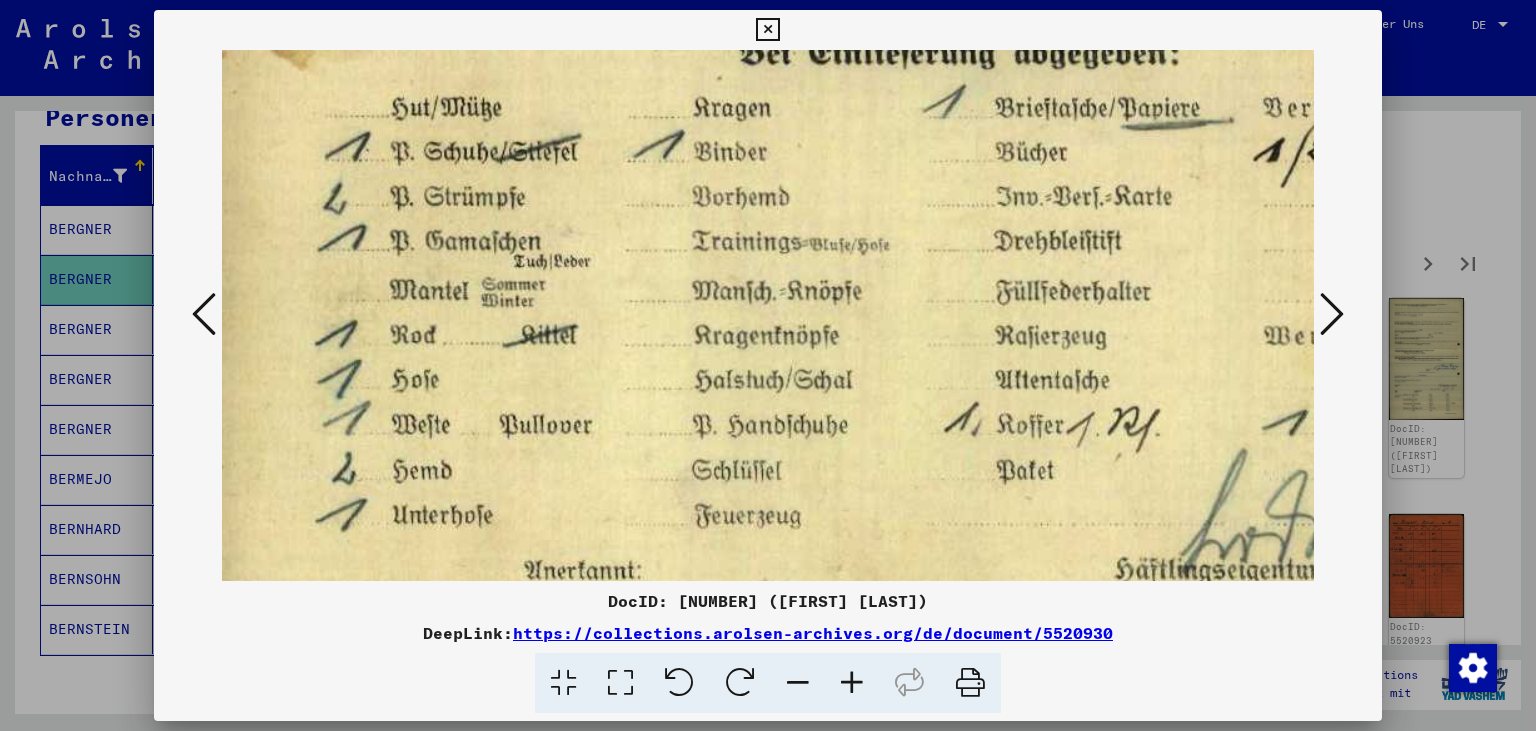 scroll, scrollTop: 343, scrollLeft: 16, axis: both 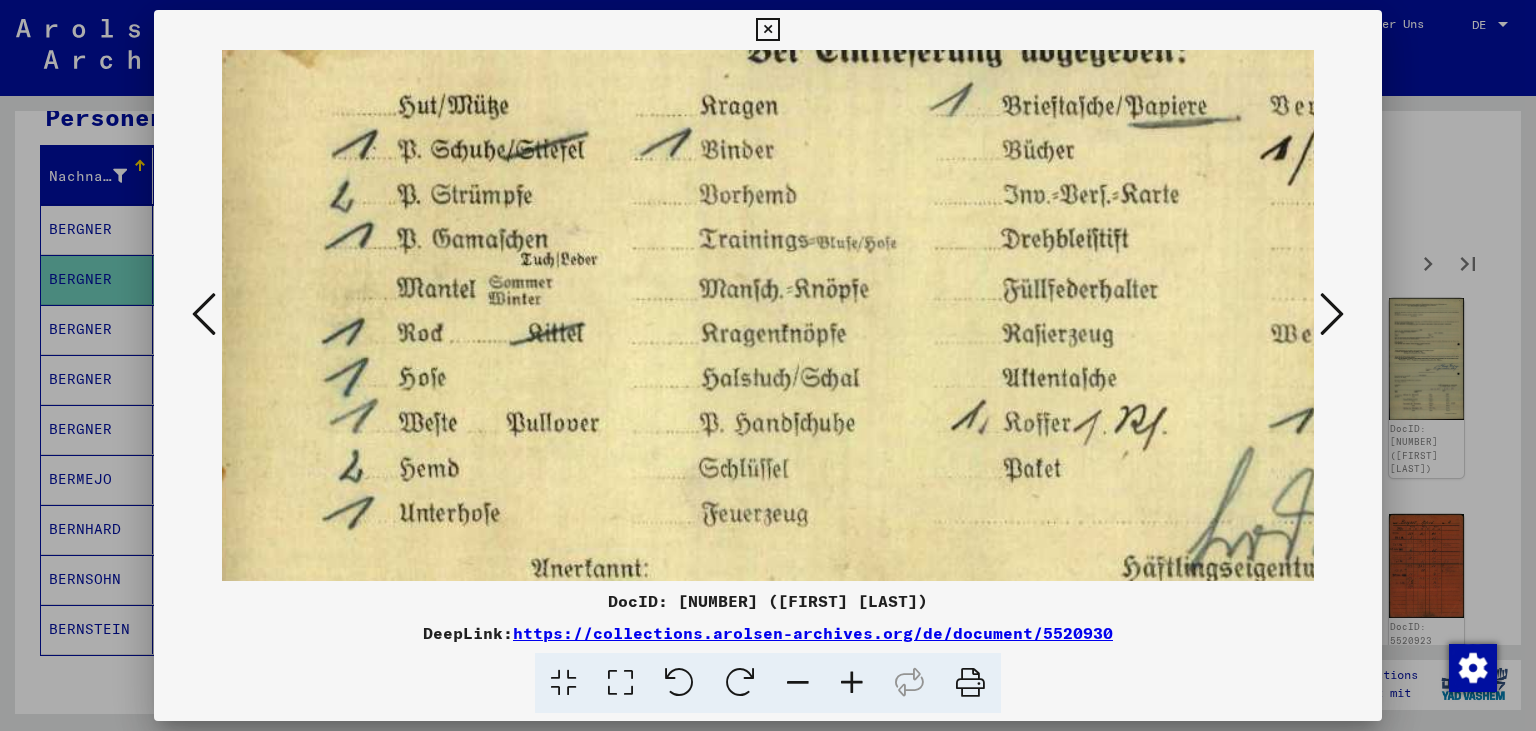 drag, startPoint x: 402, startPoint y: 327, endPoint x: 441, endPoint y: 329, distance: 39.051247 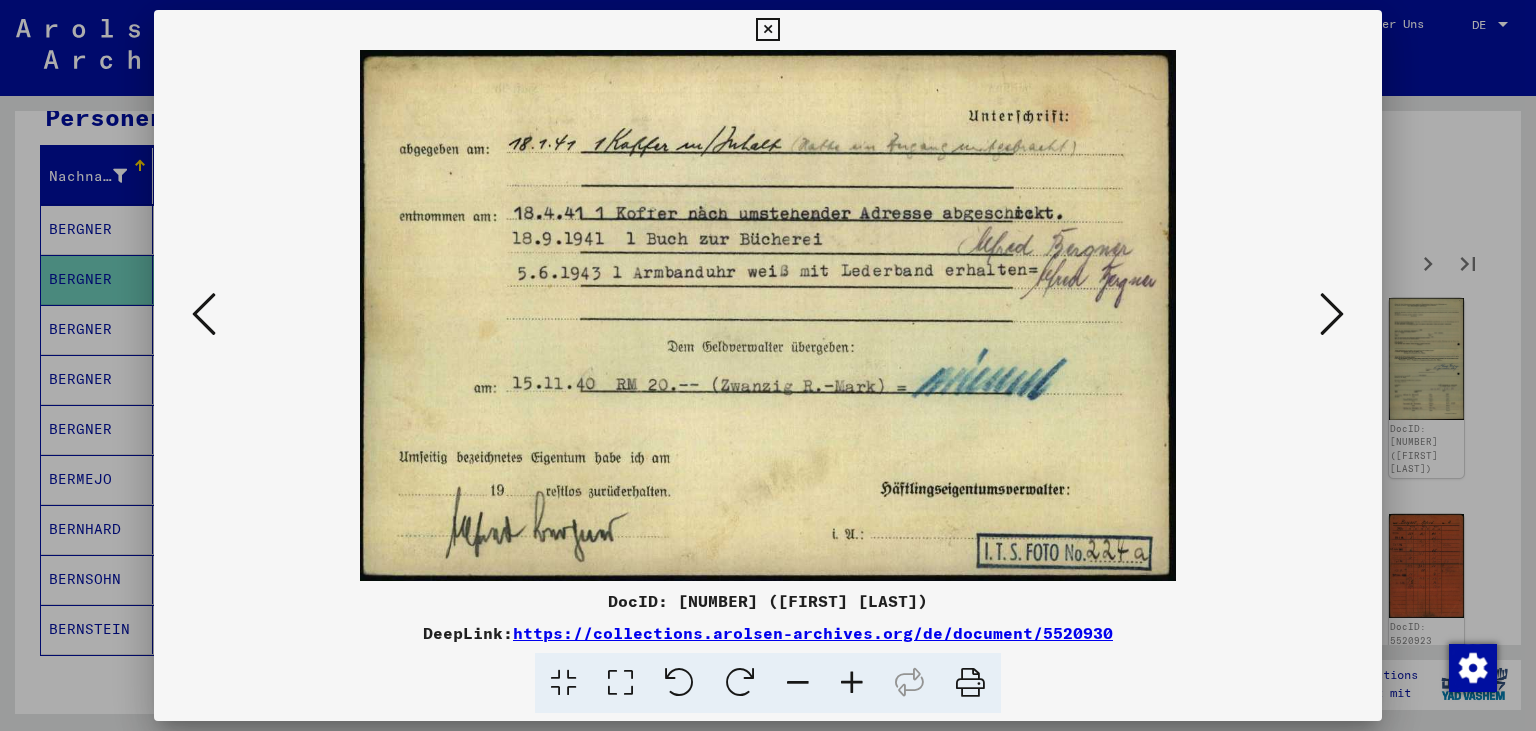 scroll, scrollTop: 0, scrollLeft: 0, axis: both 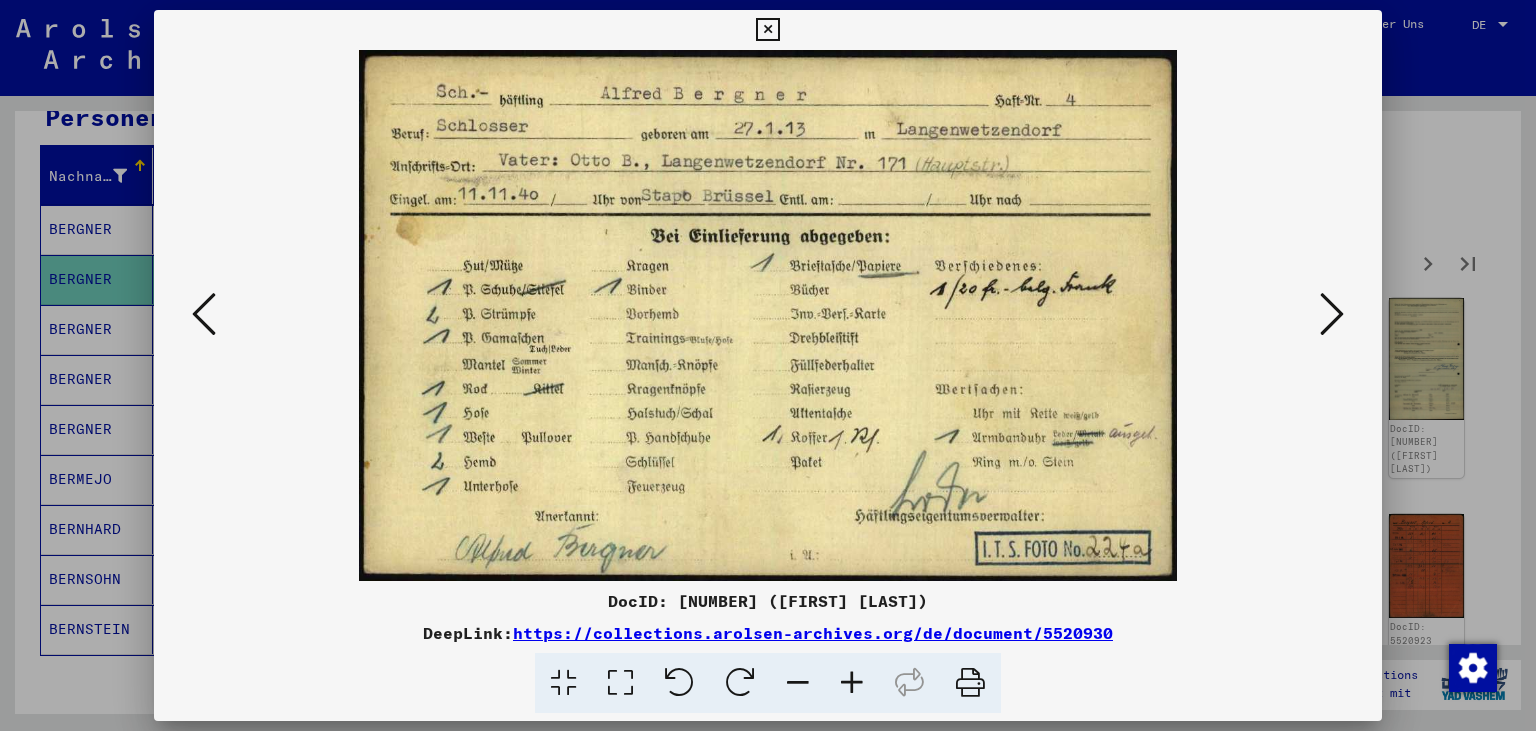 click at bounding box center (1332, 314) 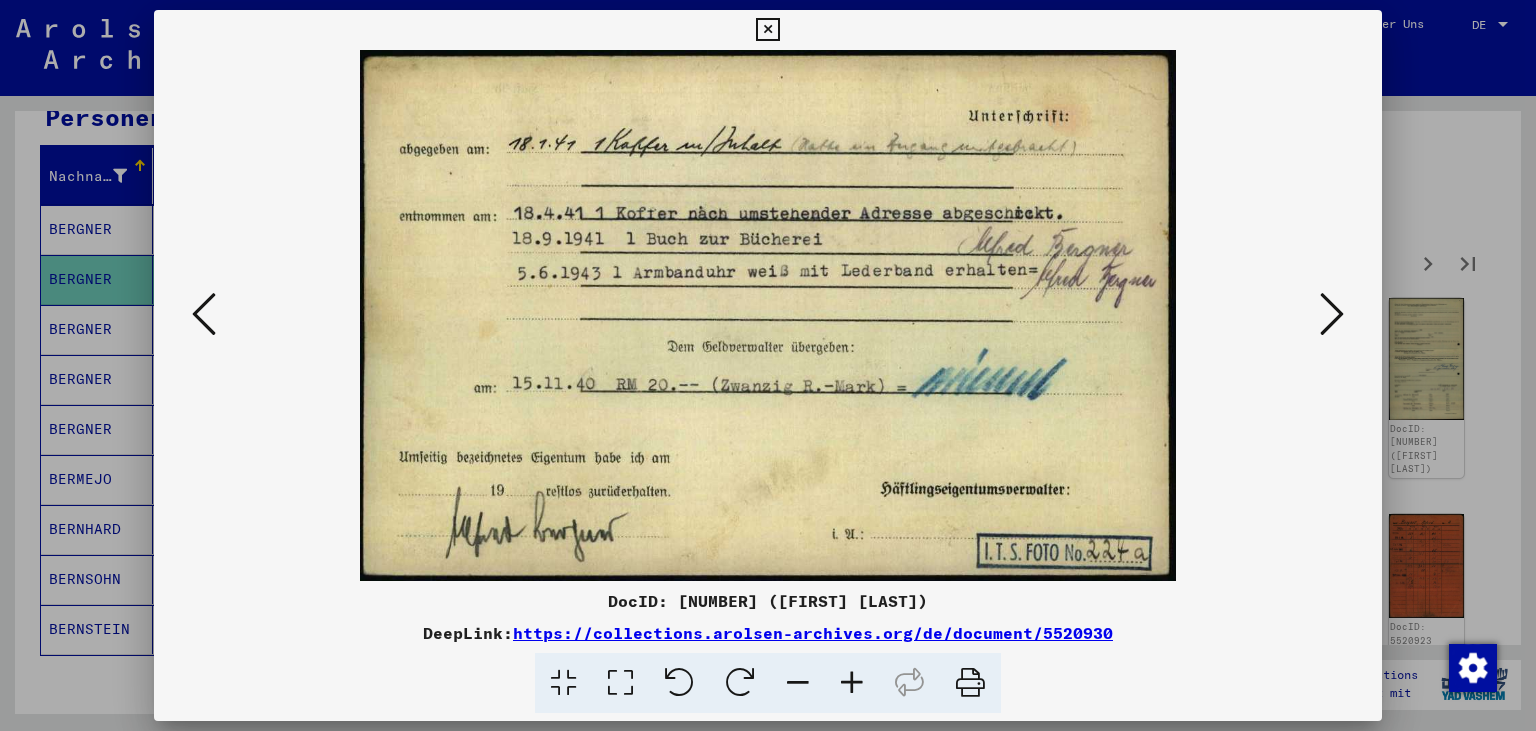 click at bounding box center [204, 314] 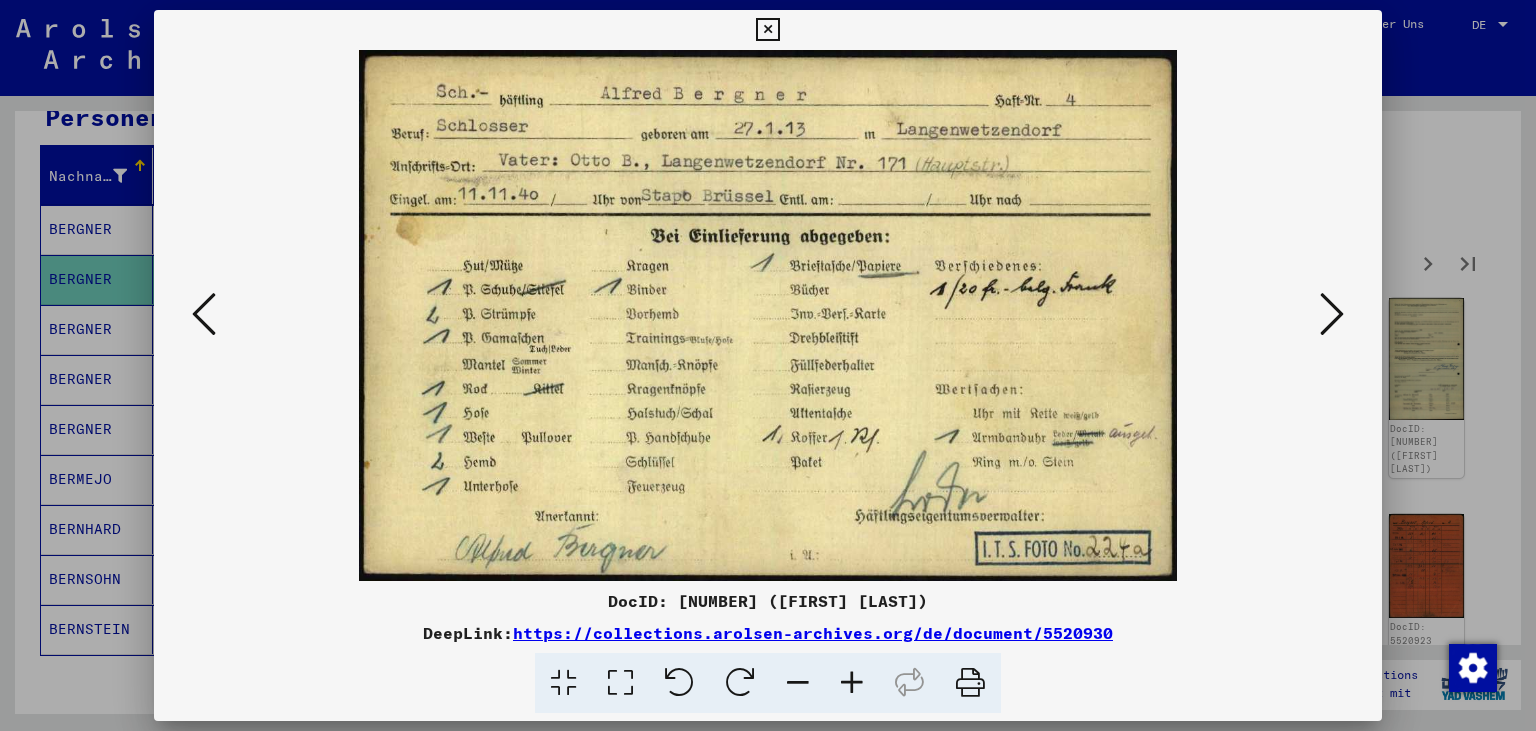 click at bounding box center [204, 314] 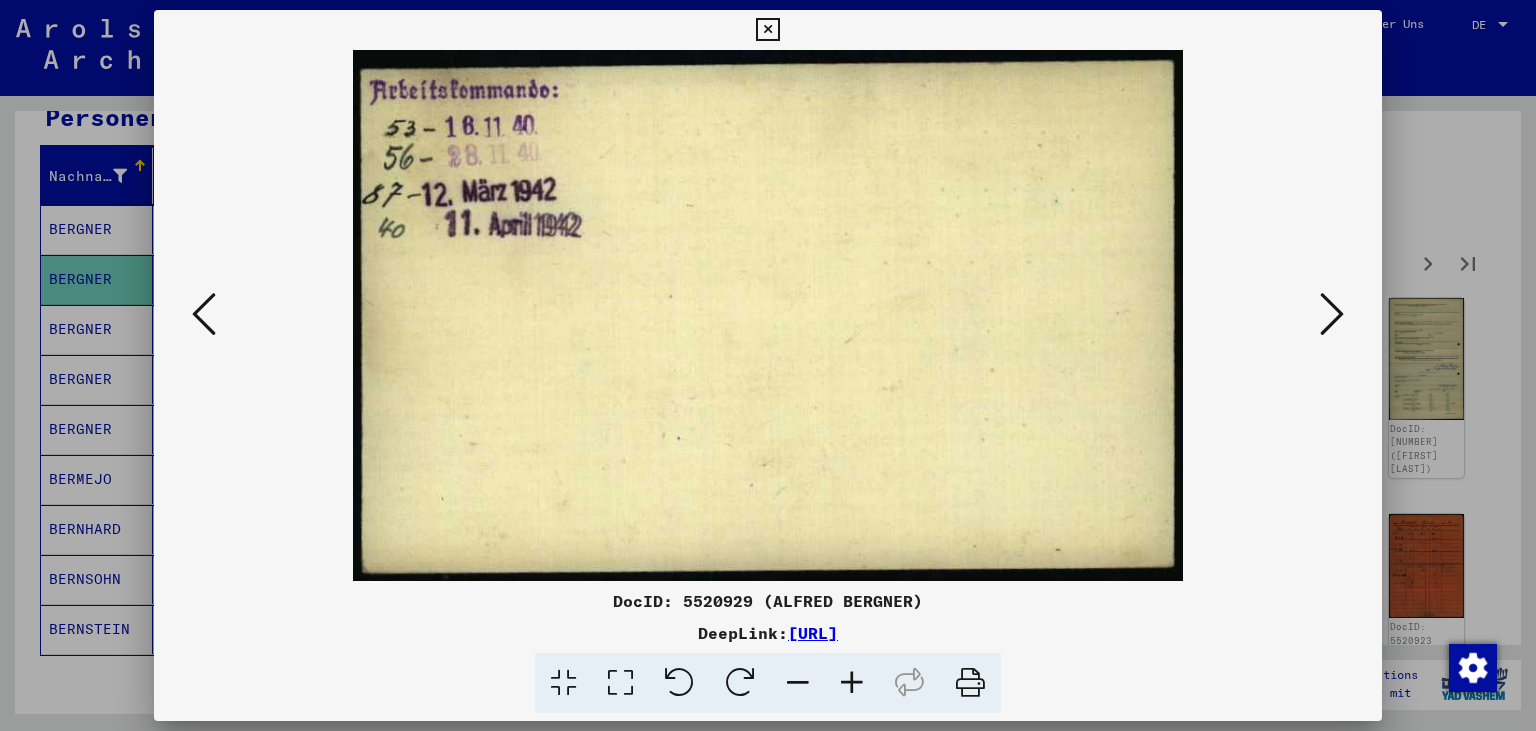 click at bounding box center [204, 314] 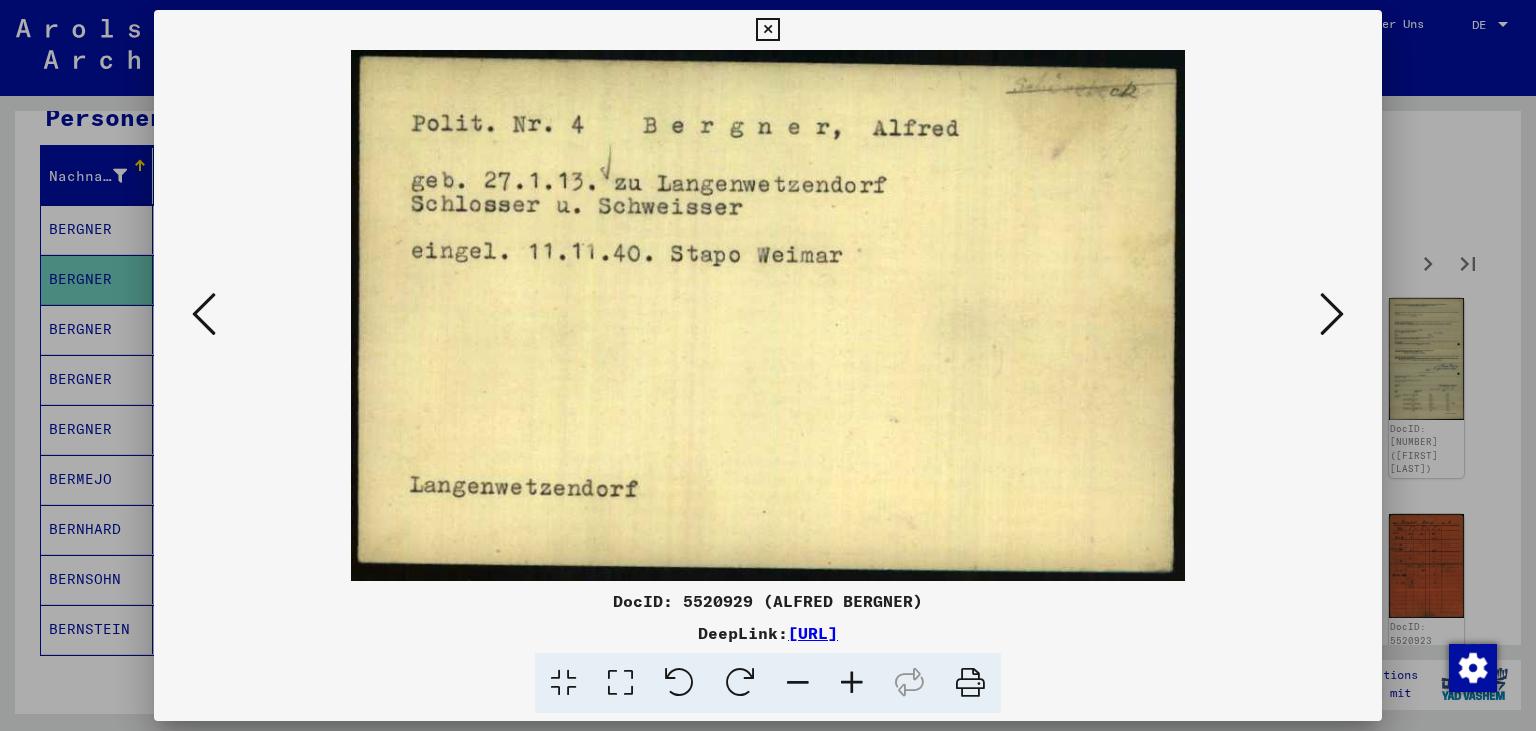 click at bounding box center [204, 314] 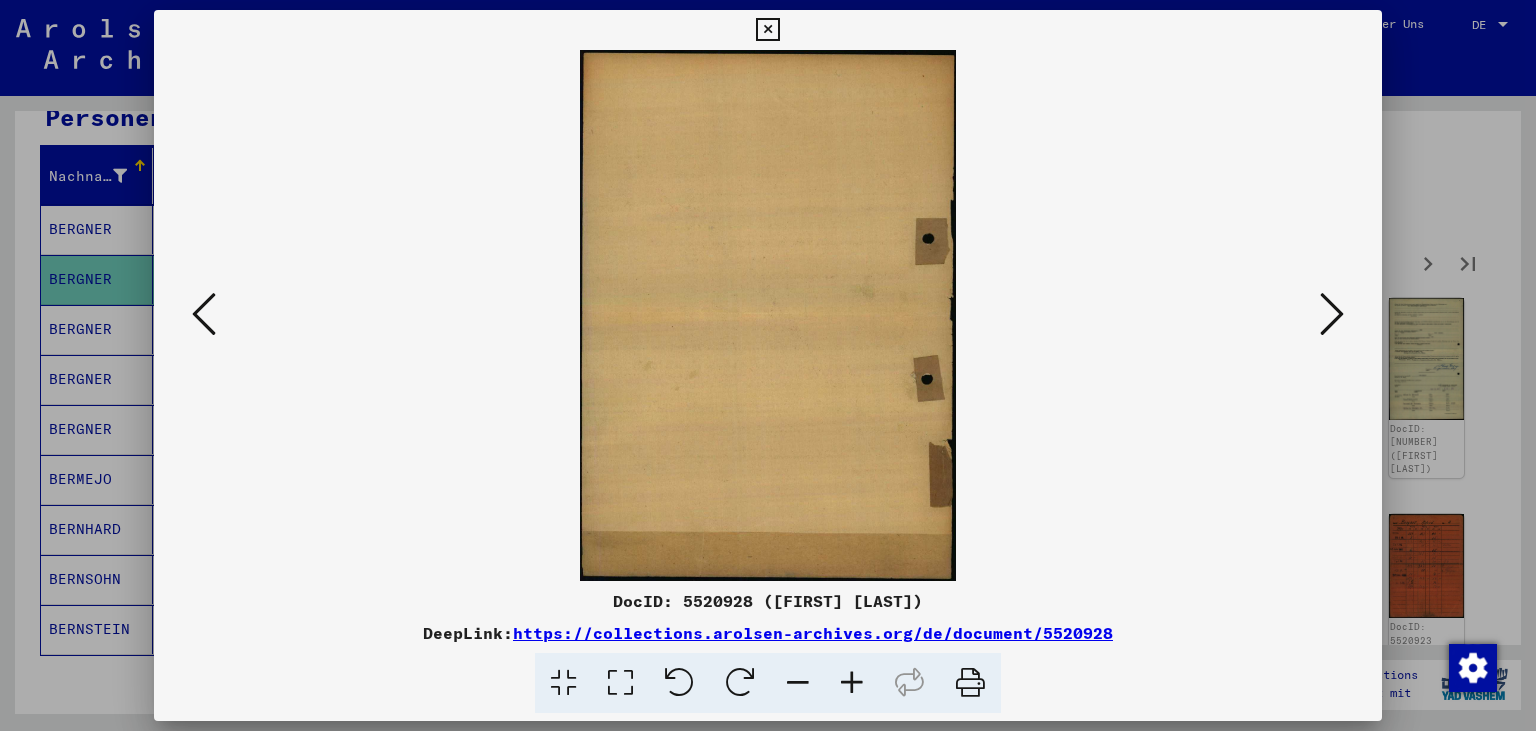 click at bounding box center (204, 314) 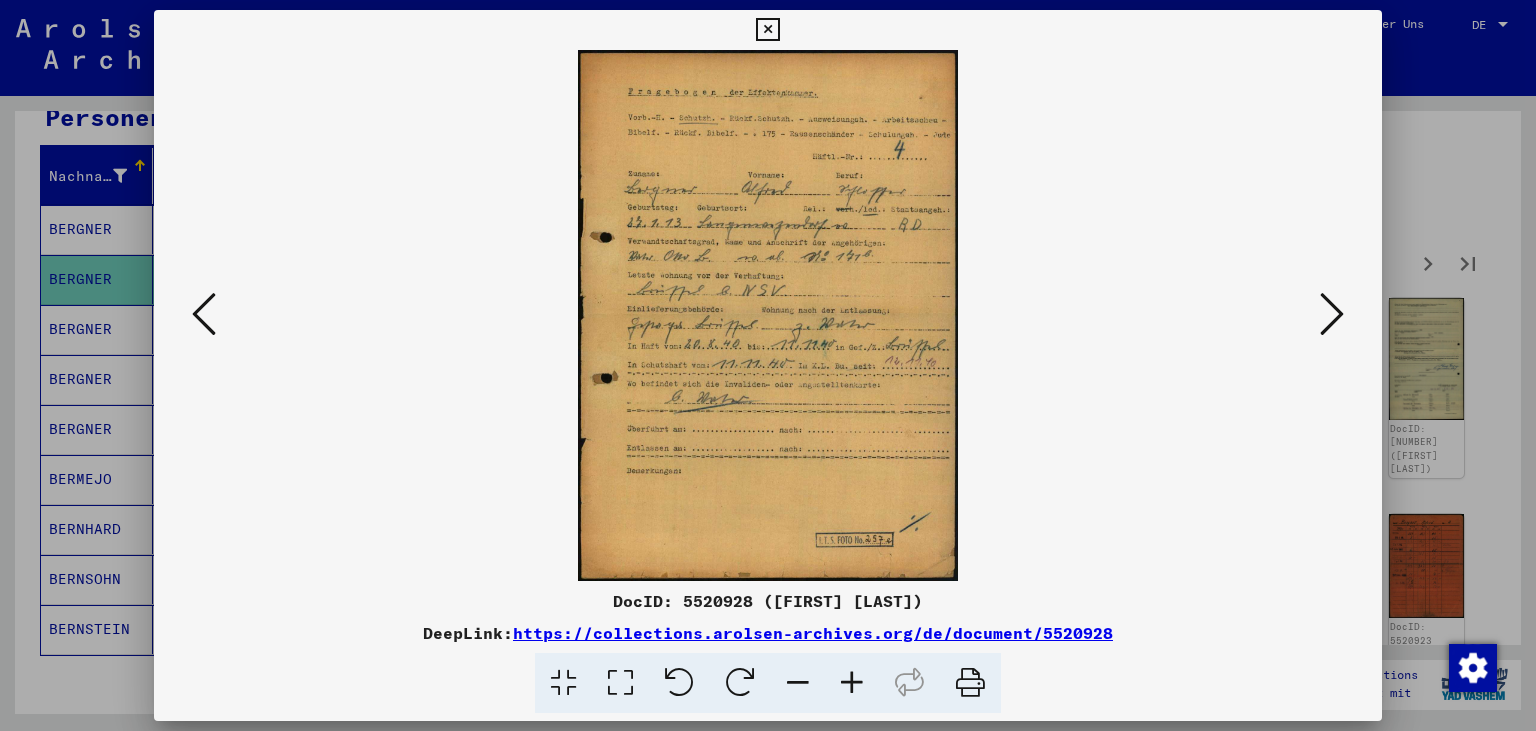 click at bounding box center [204, 314] 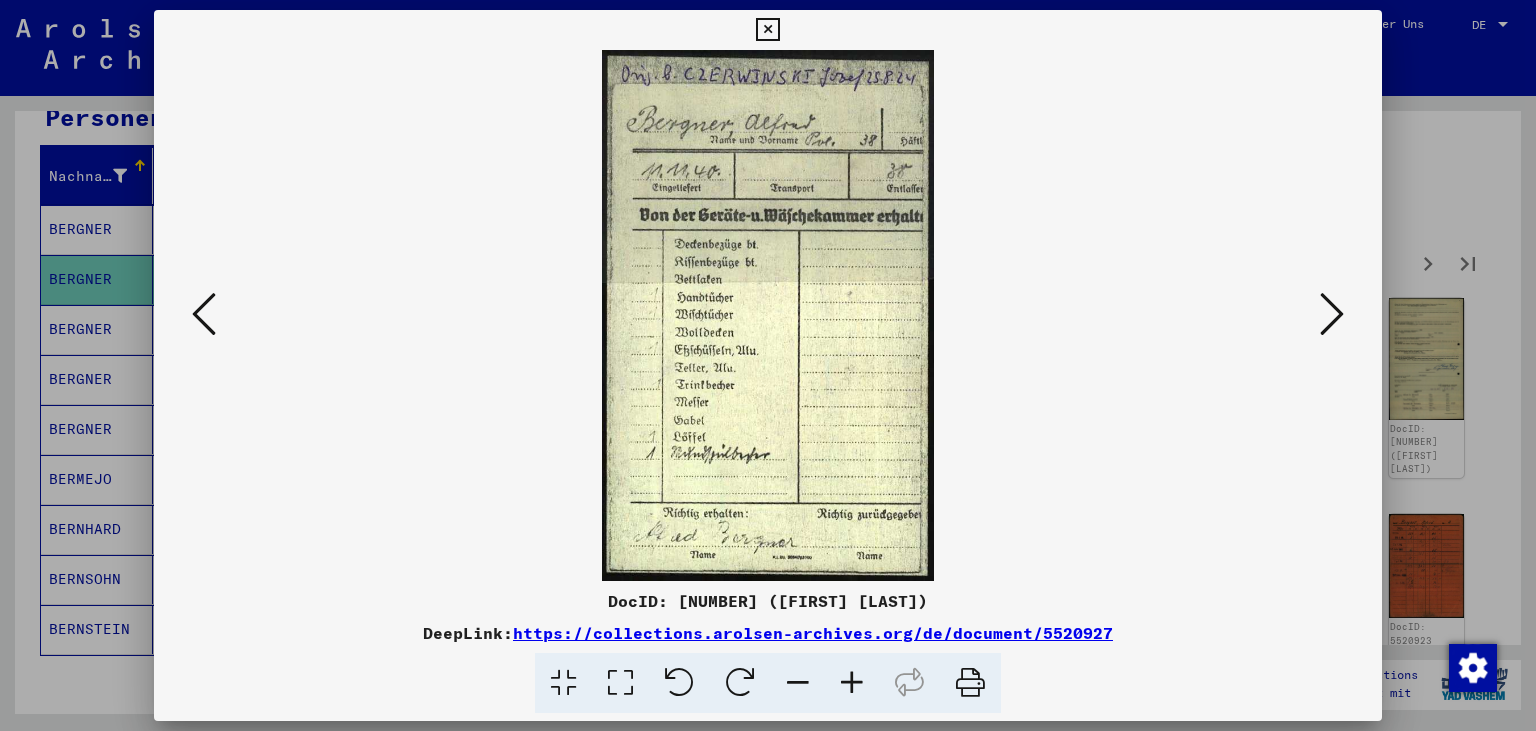 click at bounding box center [204, 314] 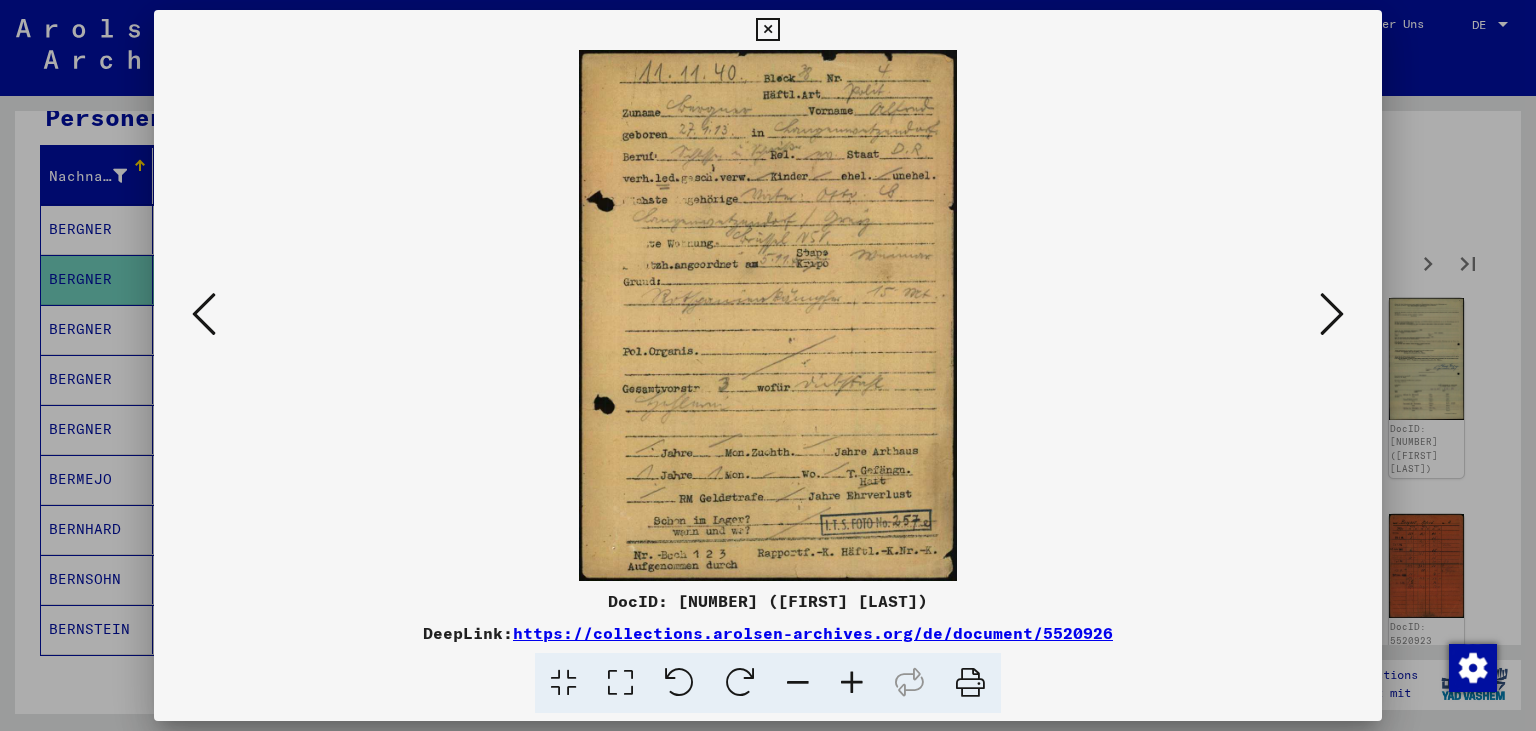 click at bounding box center (204, 314) 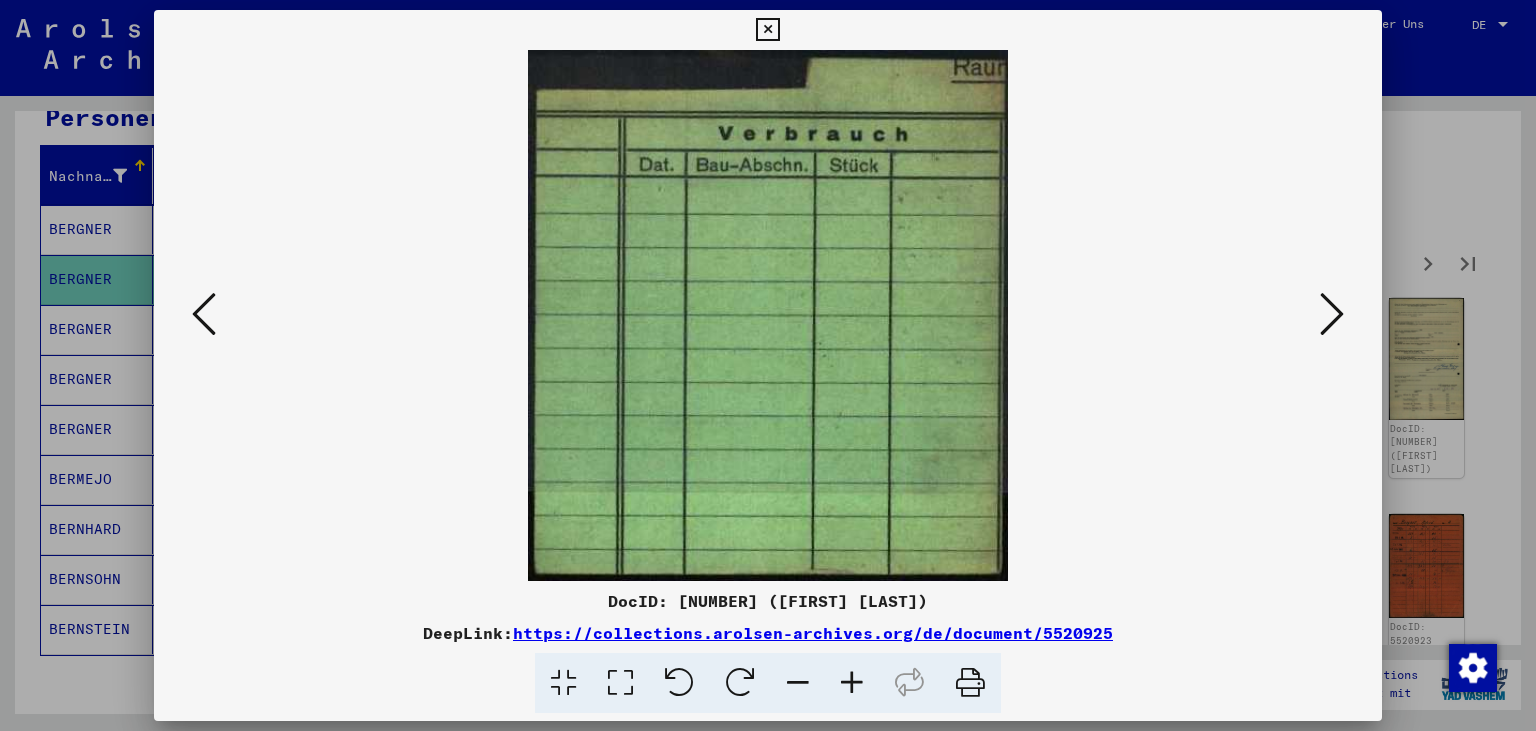 click at bounding box center (204, 314) 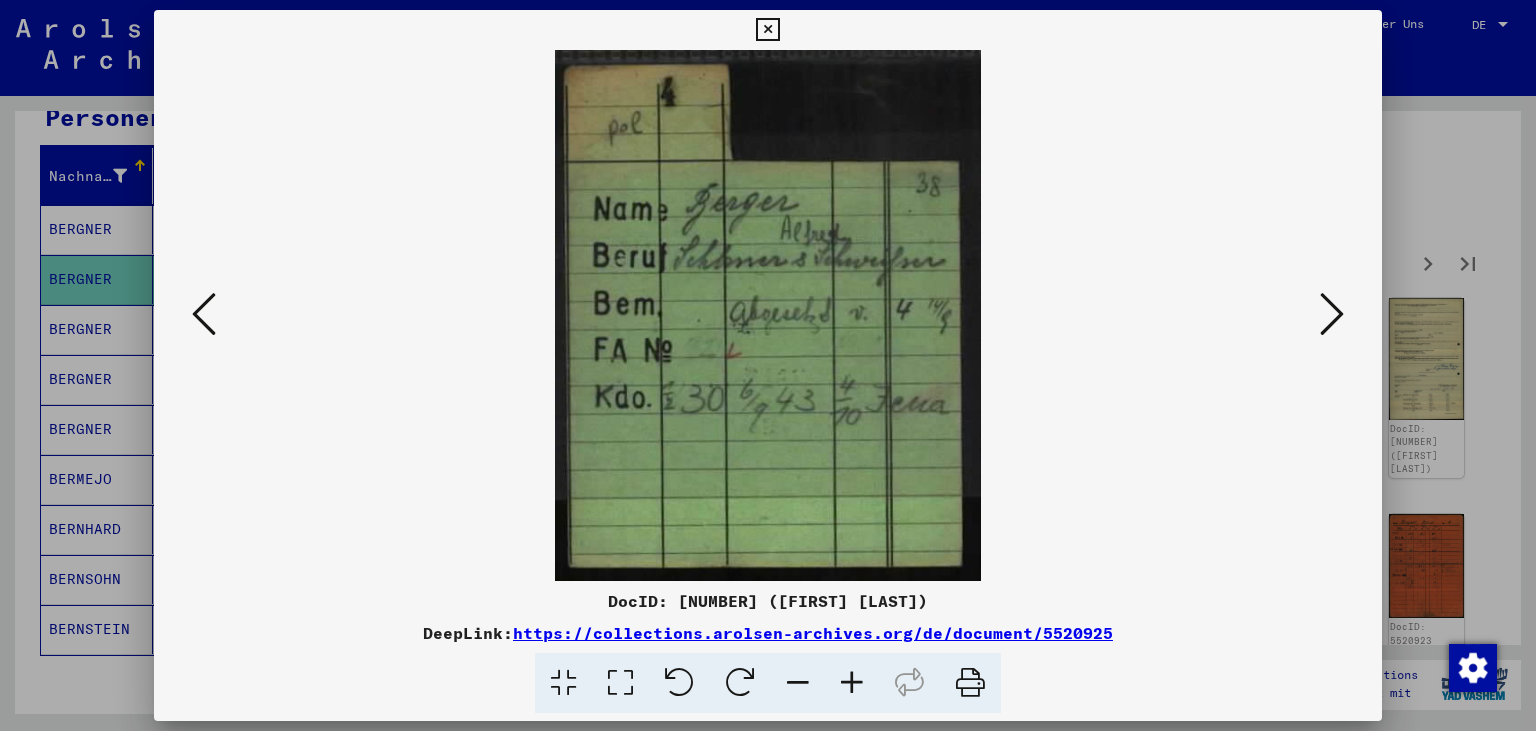 click at bounding box center [204, 314] 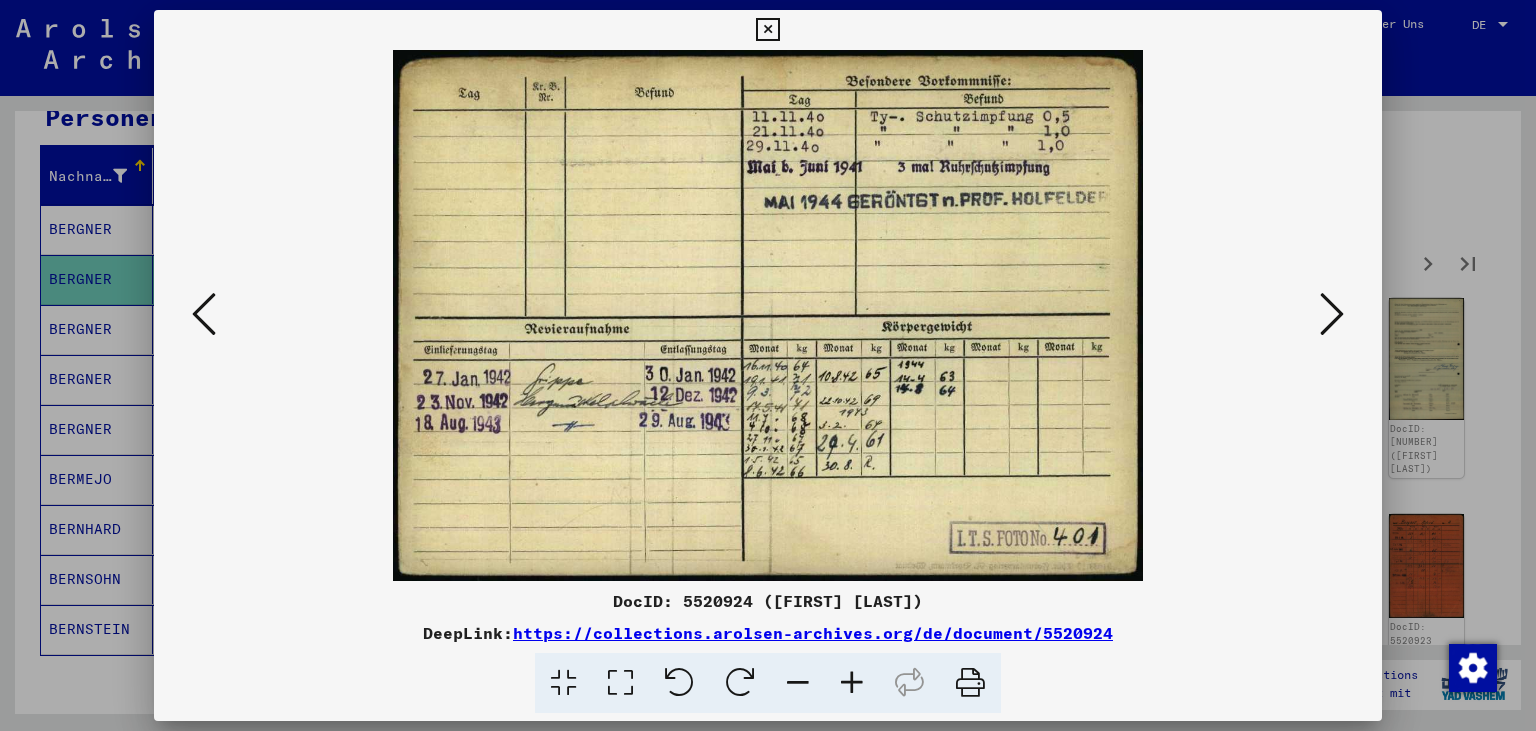 click at bounding box center (204, 314) 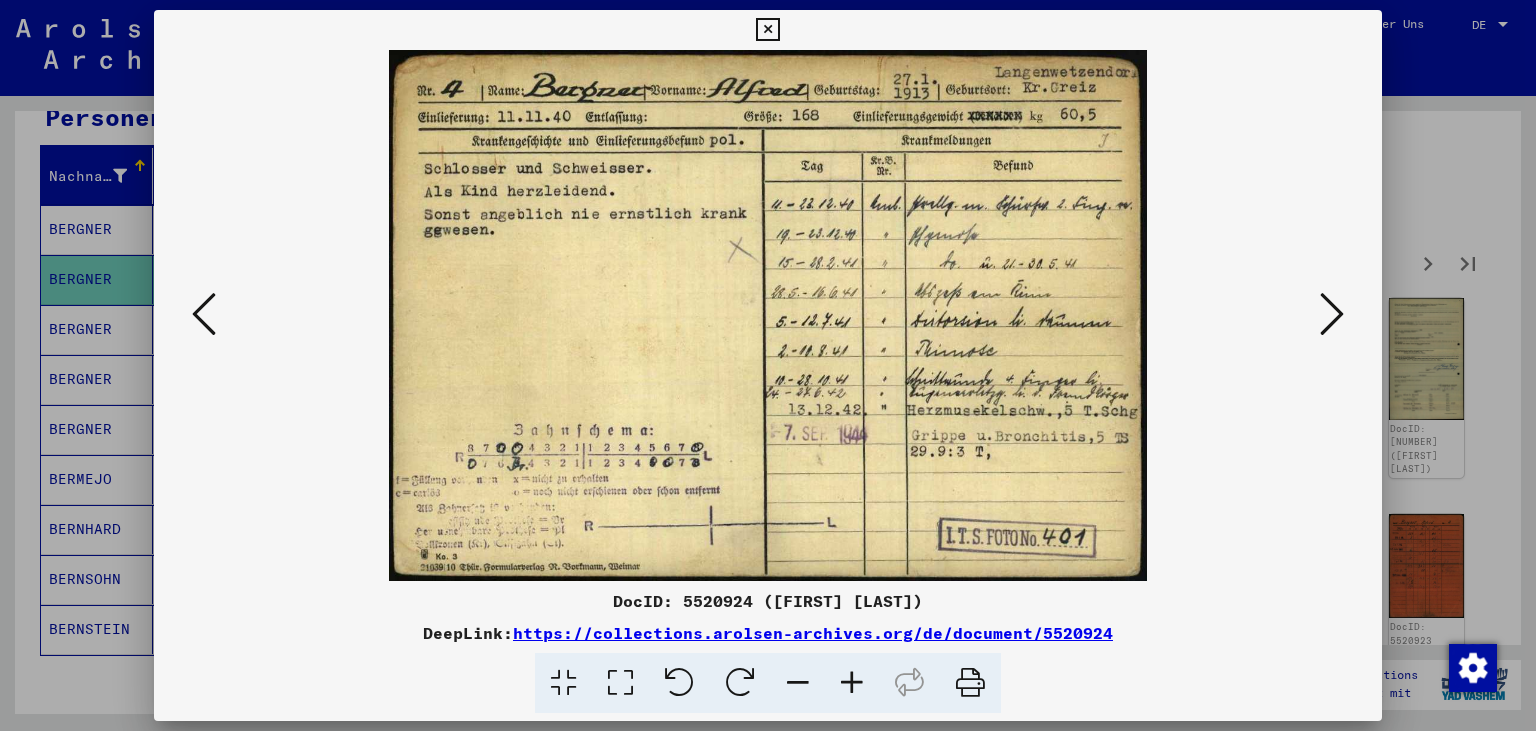 click at bounding box center (204, 314) 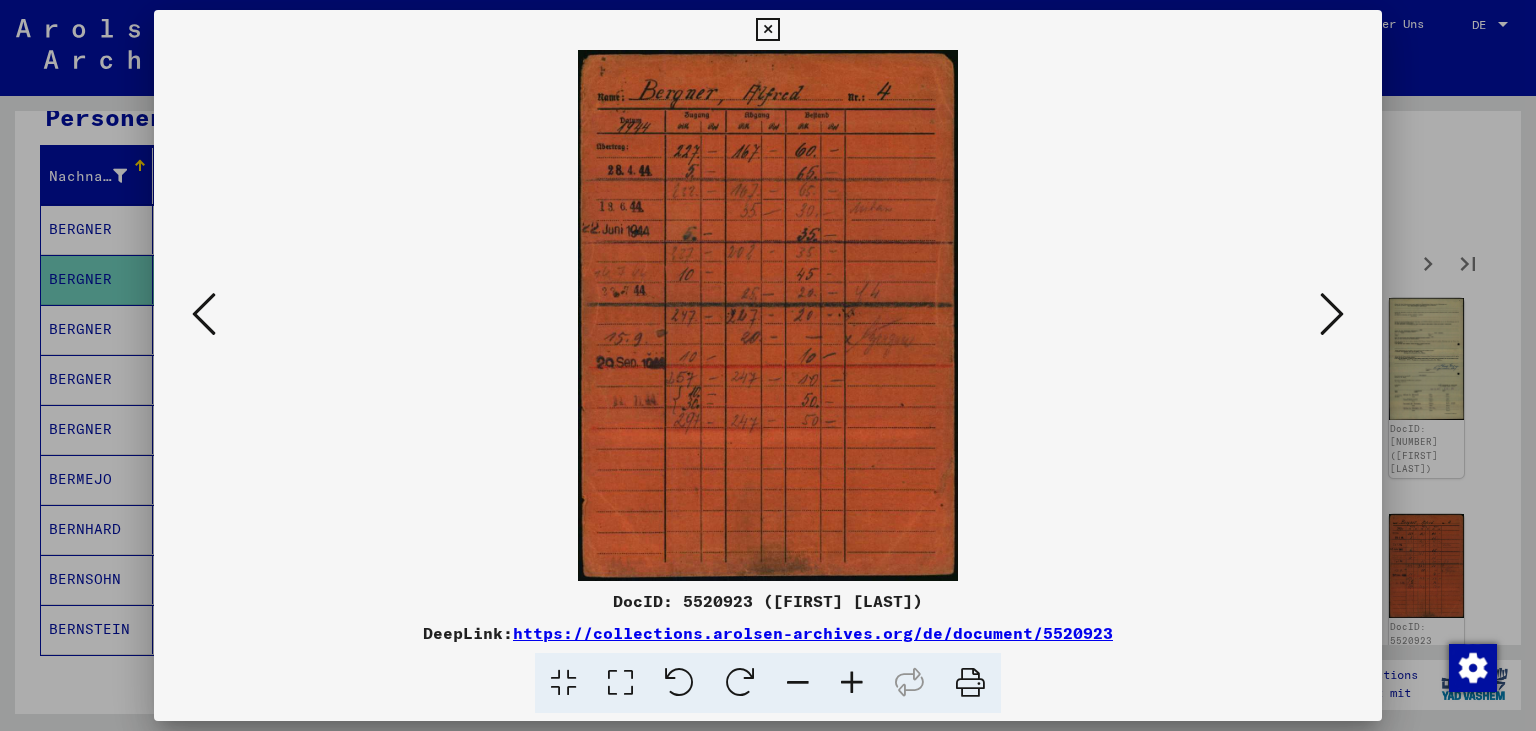 click at bounding box center [204, 314] 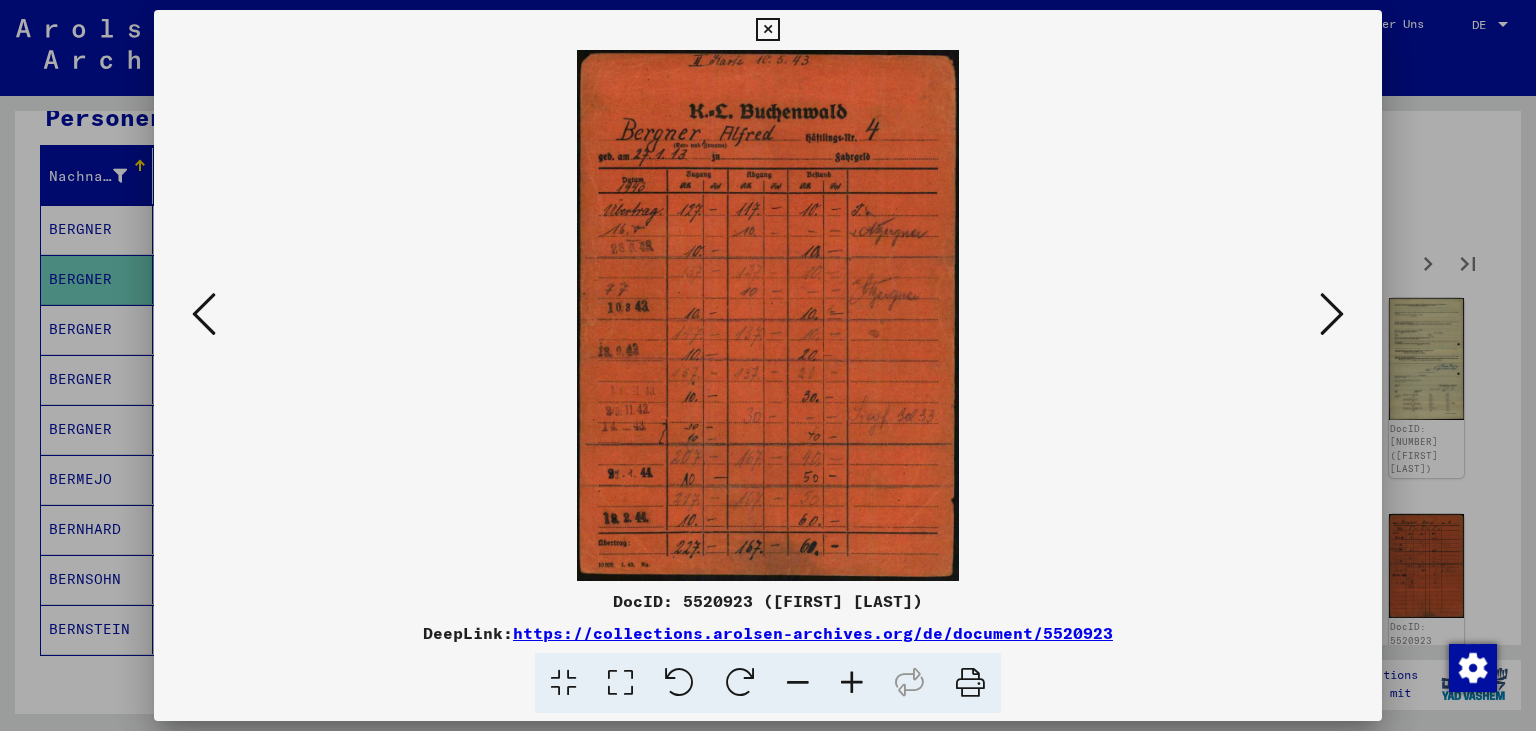 click at bounding box center [204, 314] 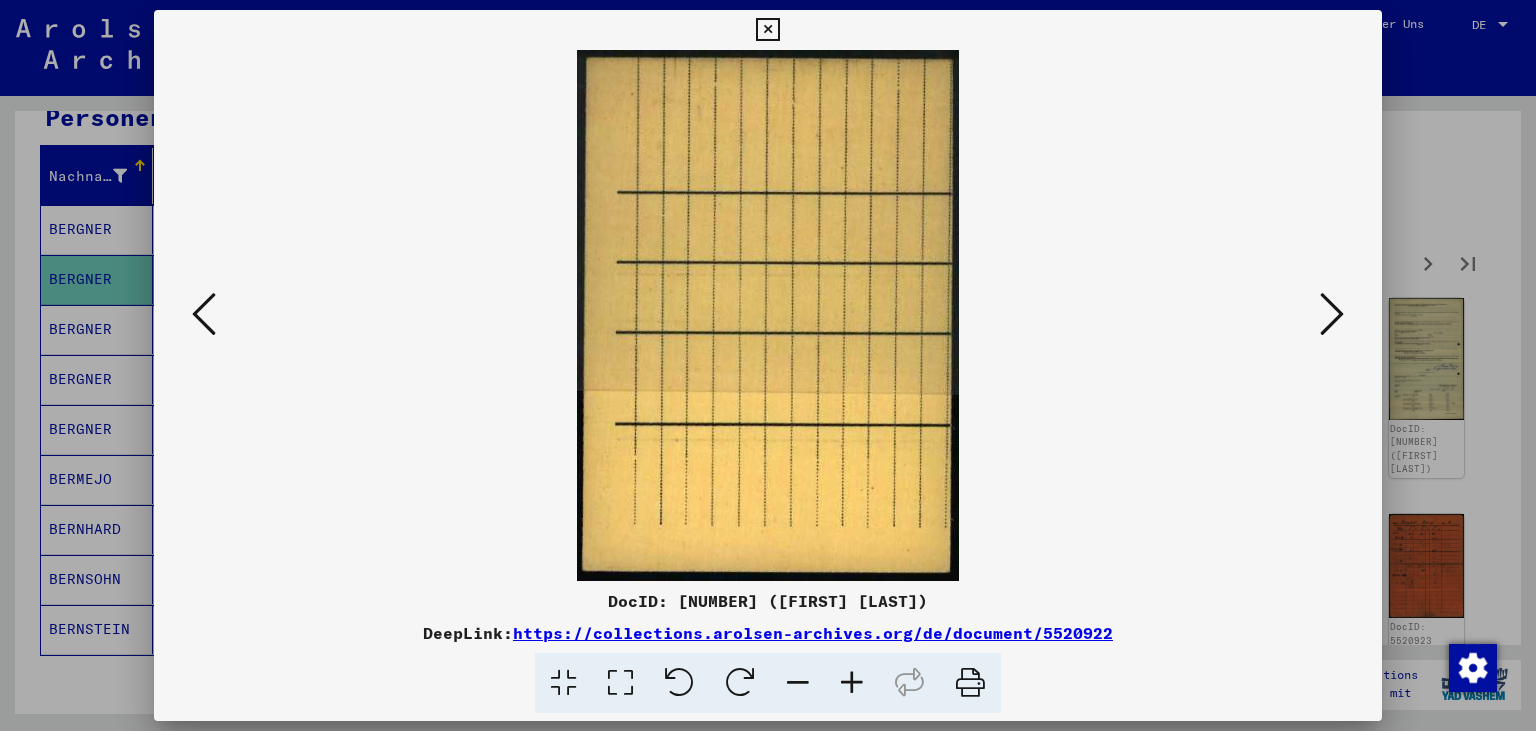 click at bounding box center [204, 314] 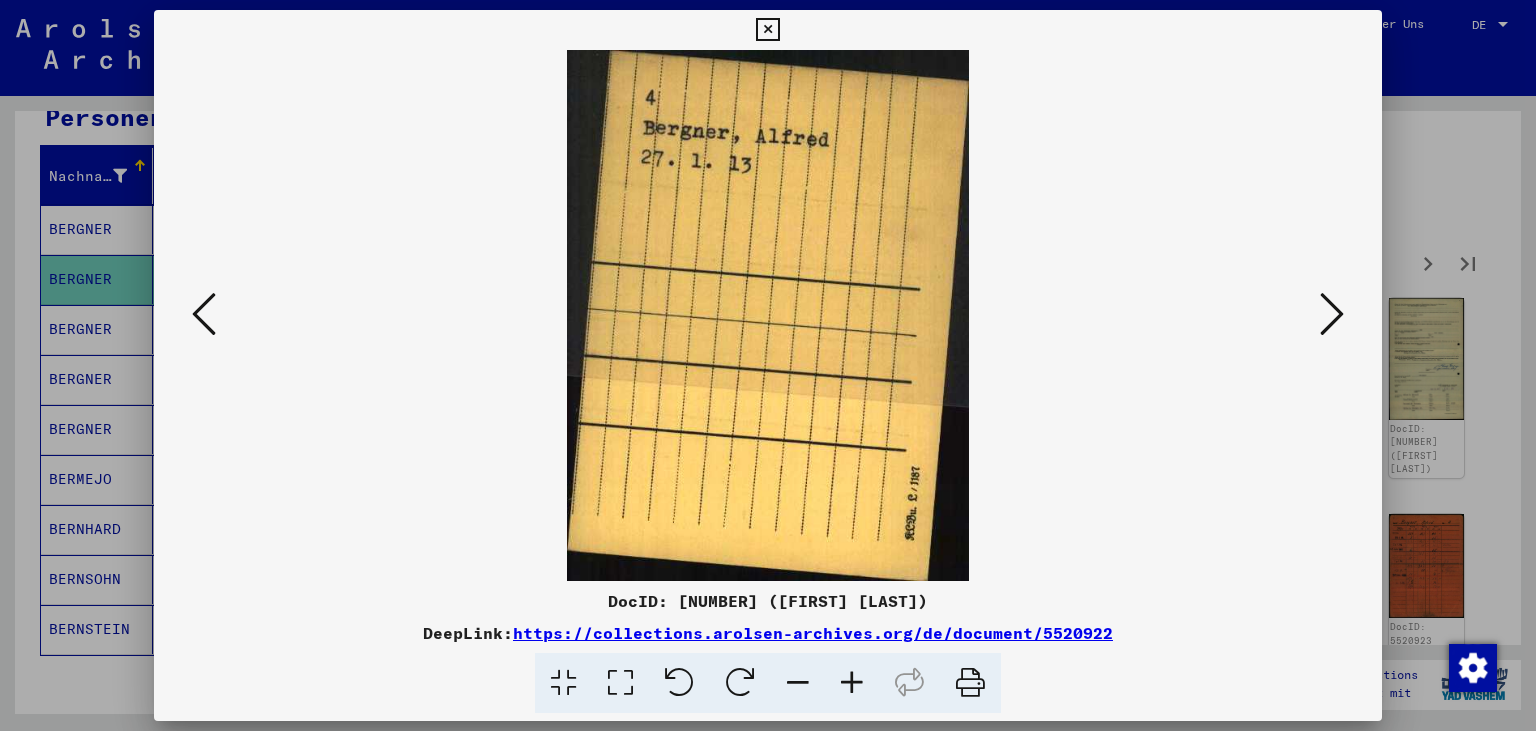 click at bounding box center [204, 314] 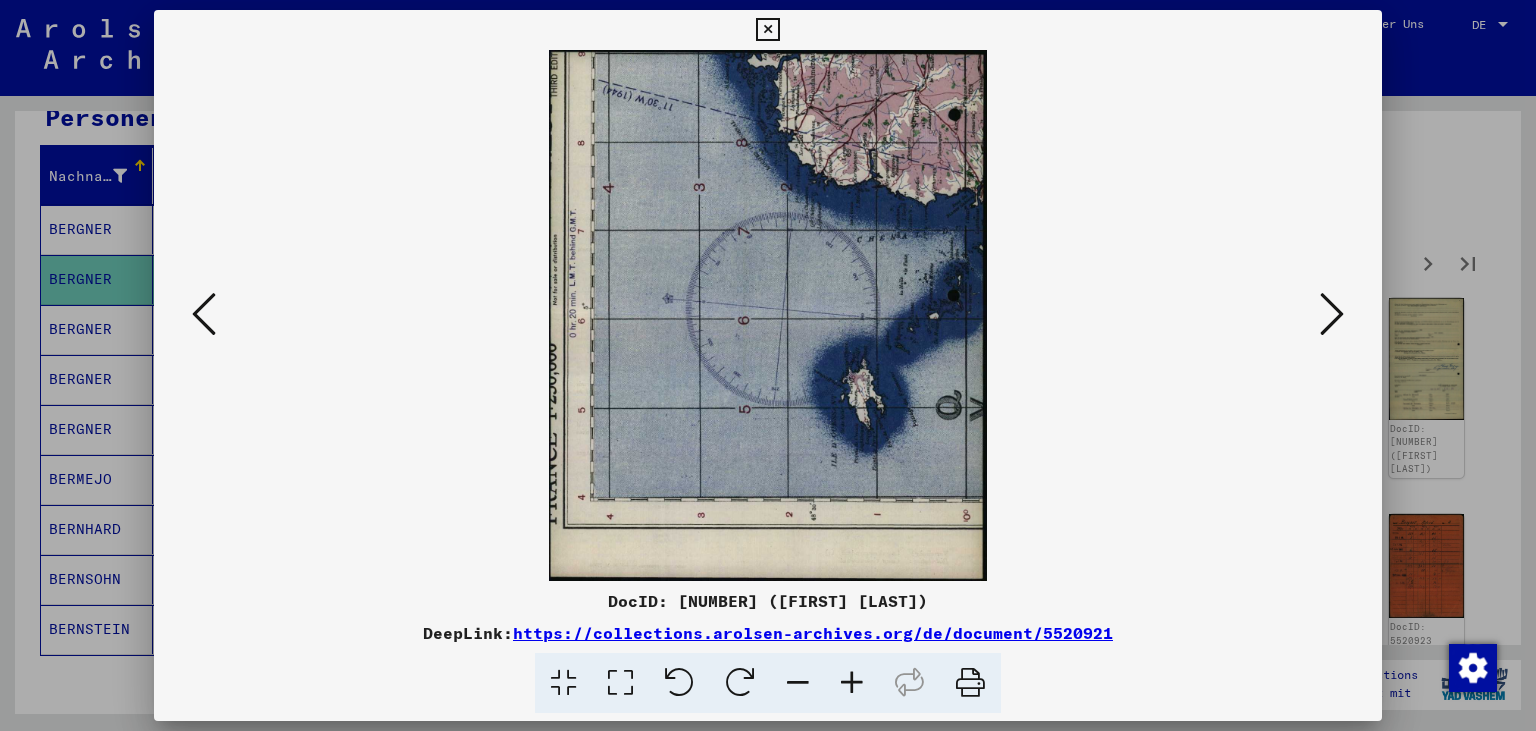 click at bounding box center (204, 314) 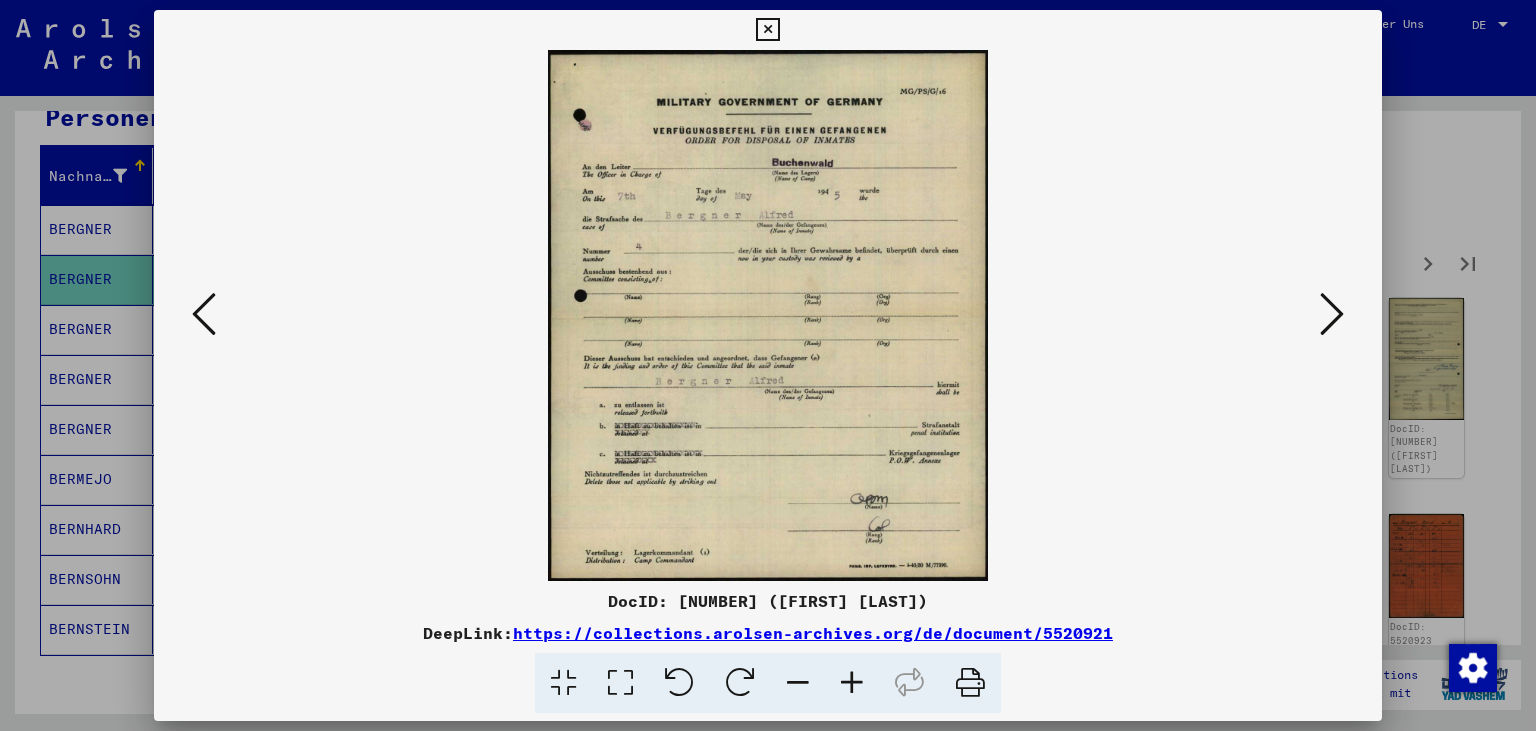 click at bounding box center [1332, 314] 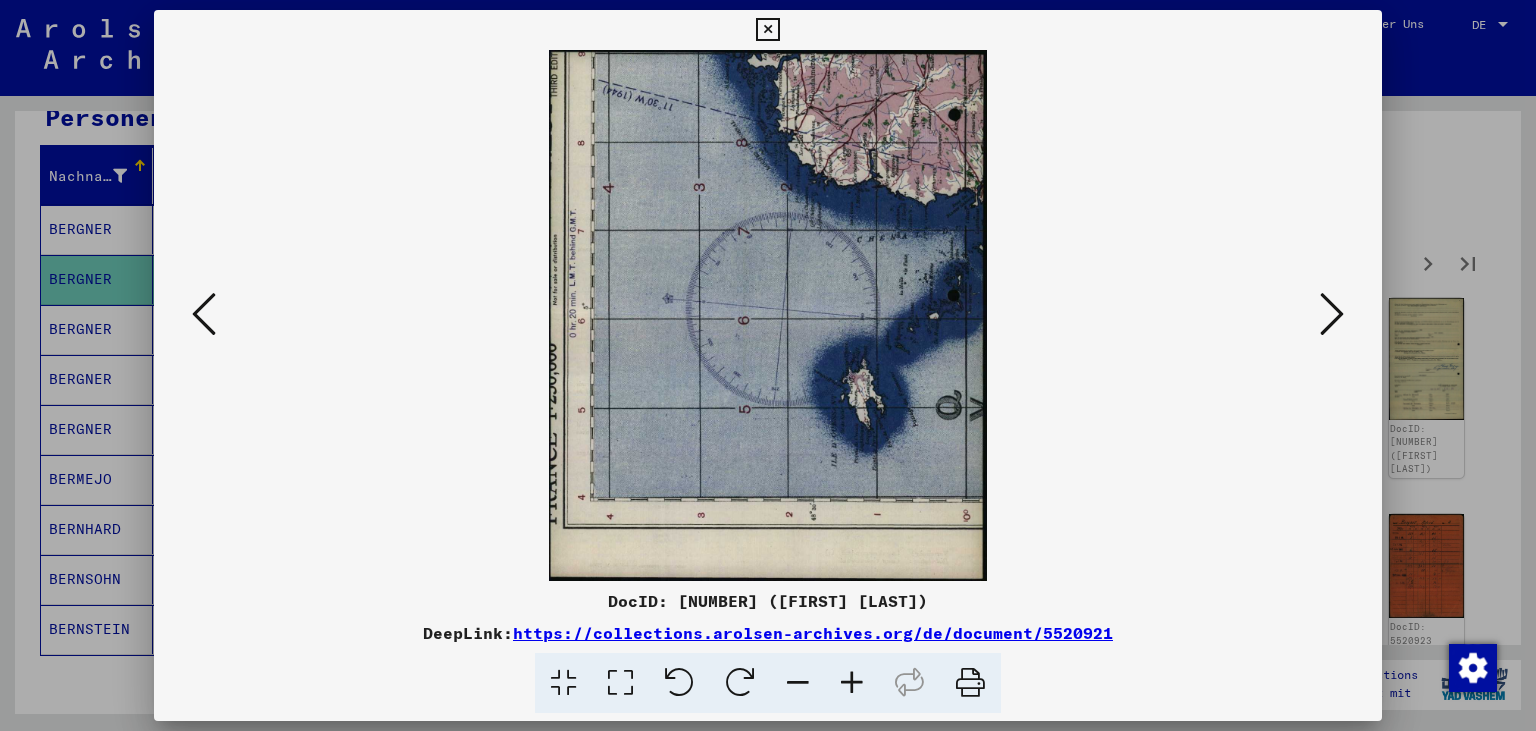 click at bounding box center [1332, 314] 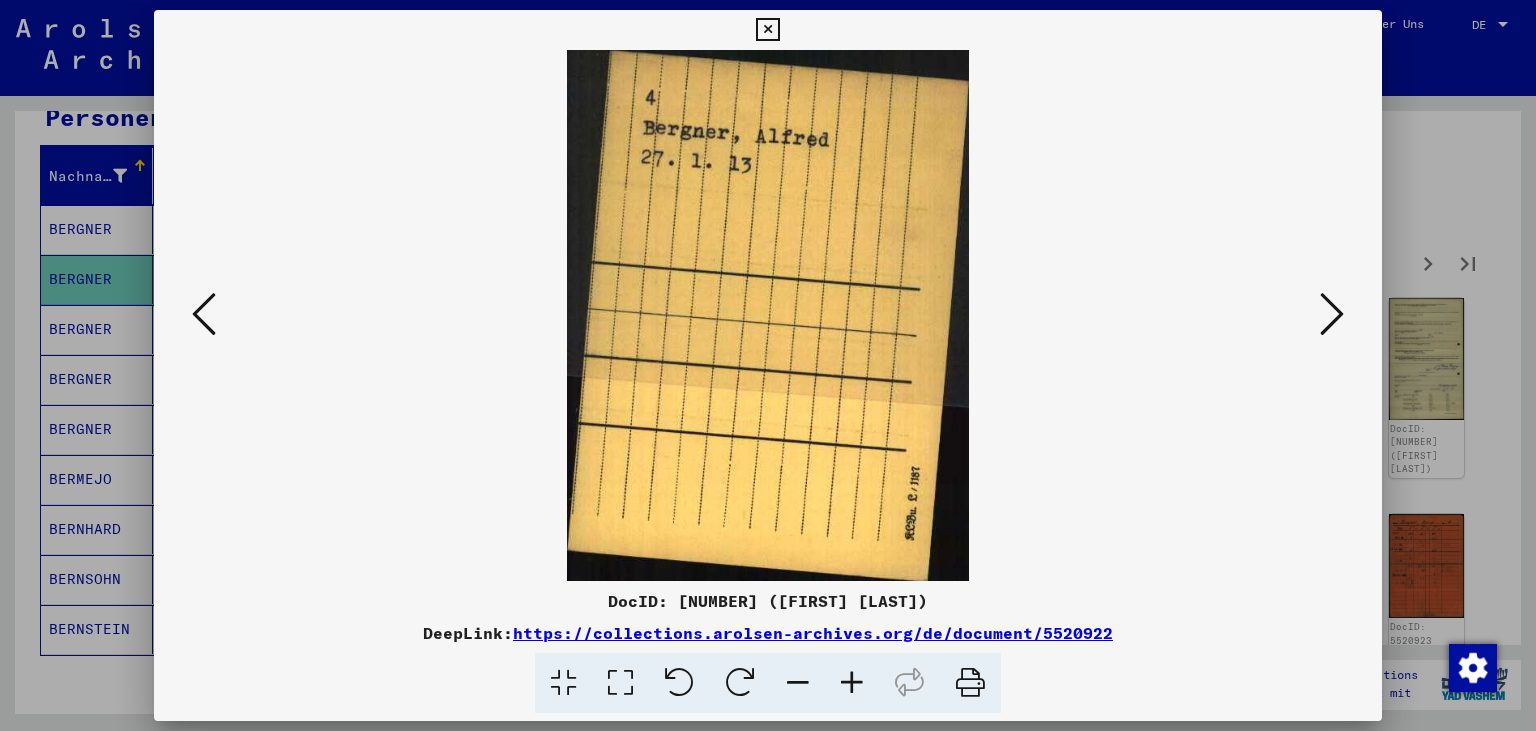 click at bounding box center (1332, 314) 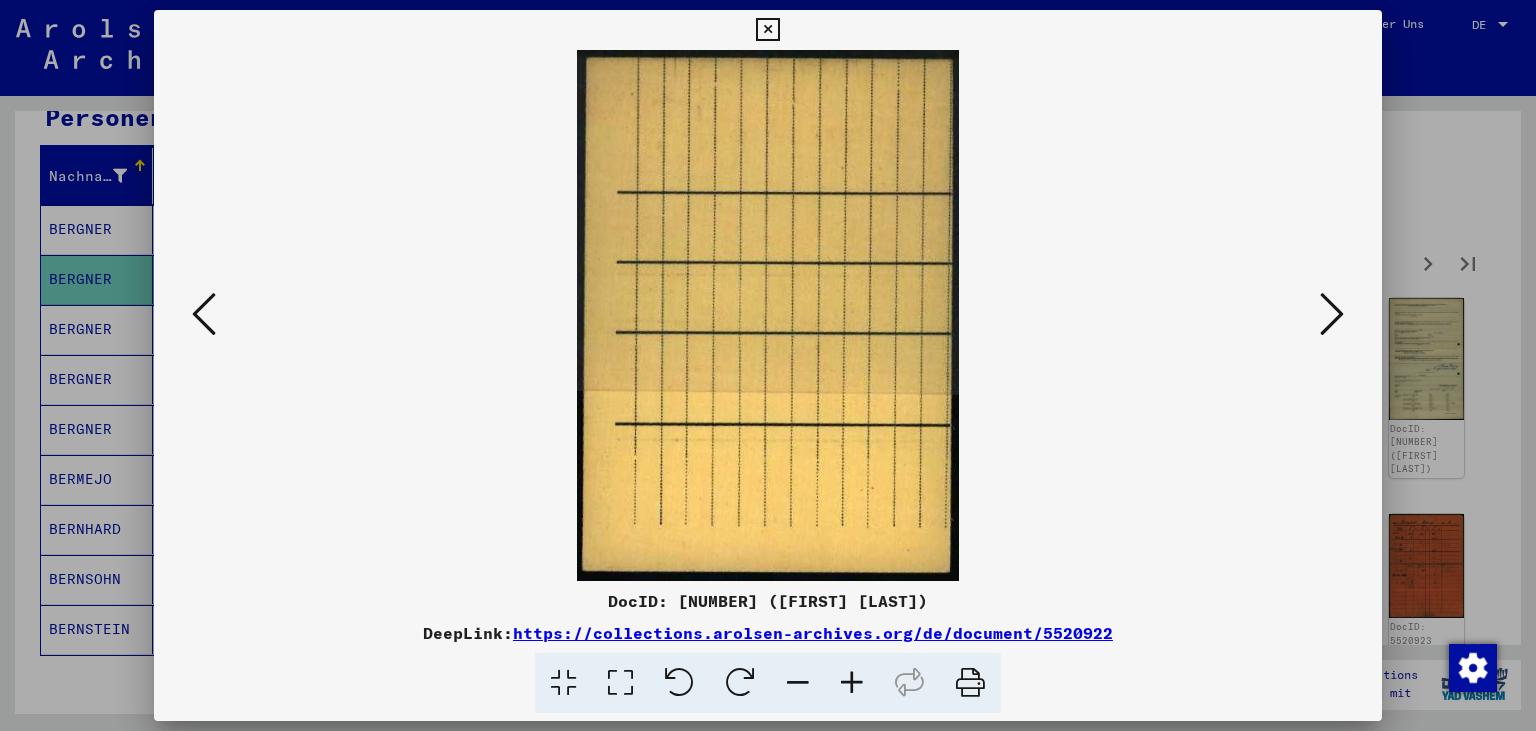 click at bounding box center [1332, 314] 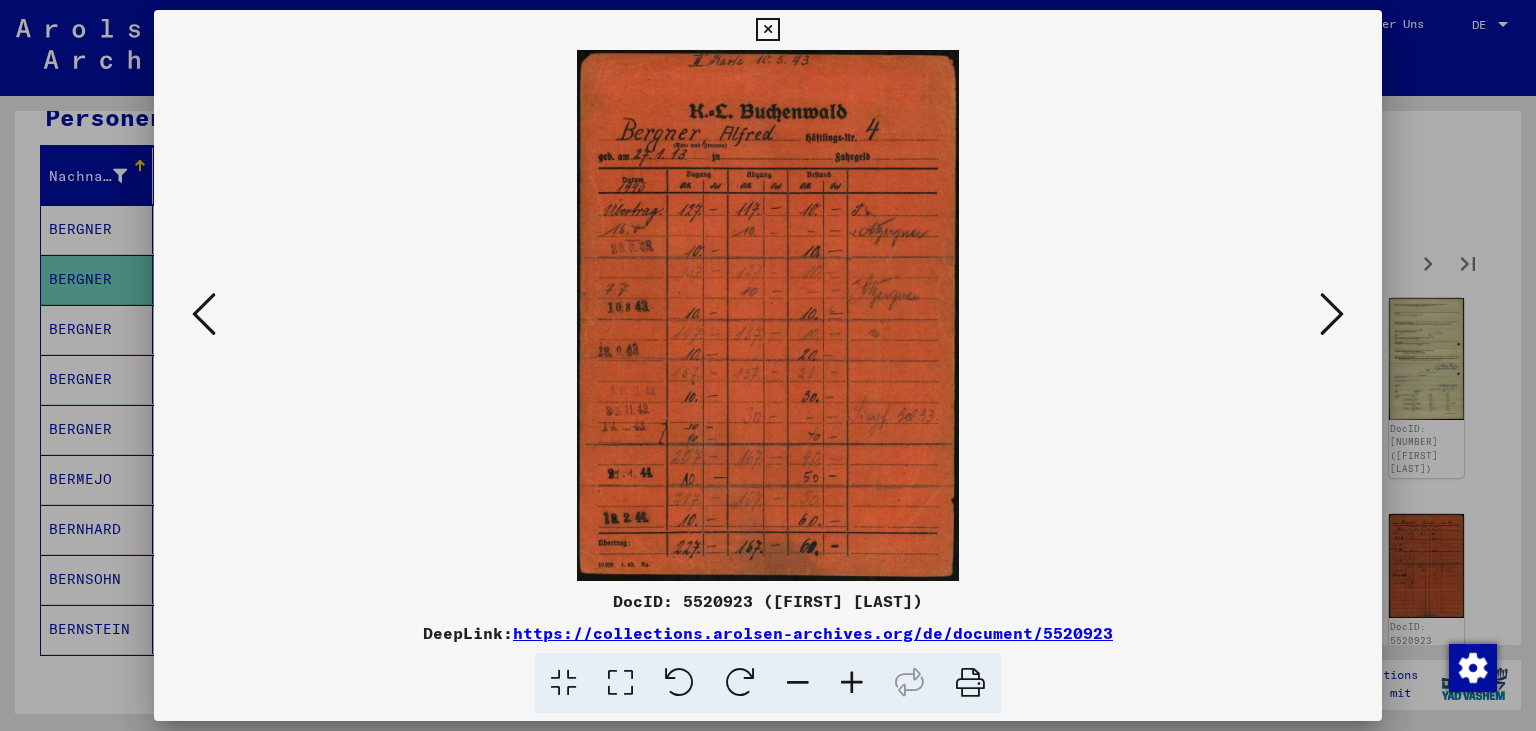 click at bounding box center (852, 683) 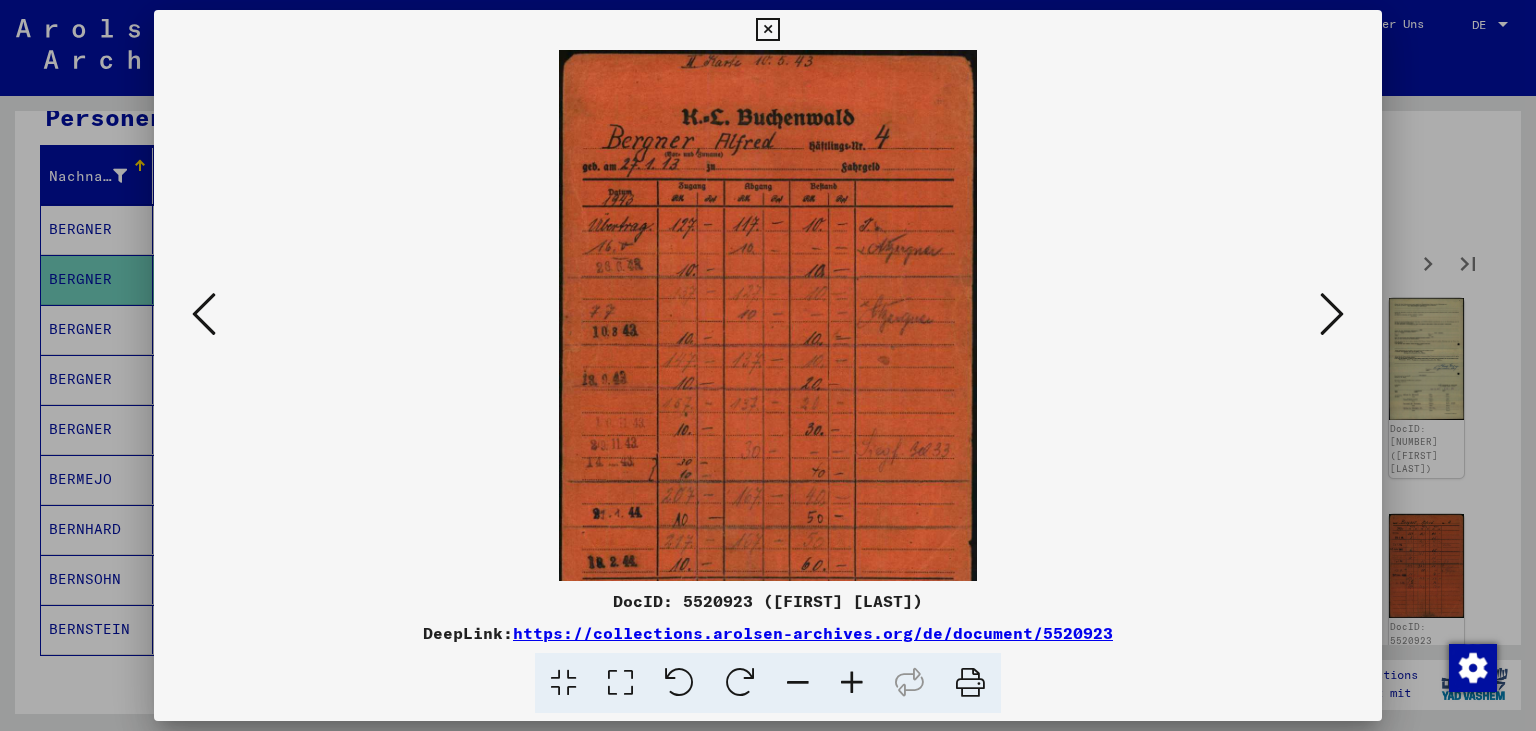 click at bounding box center (852, 683) 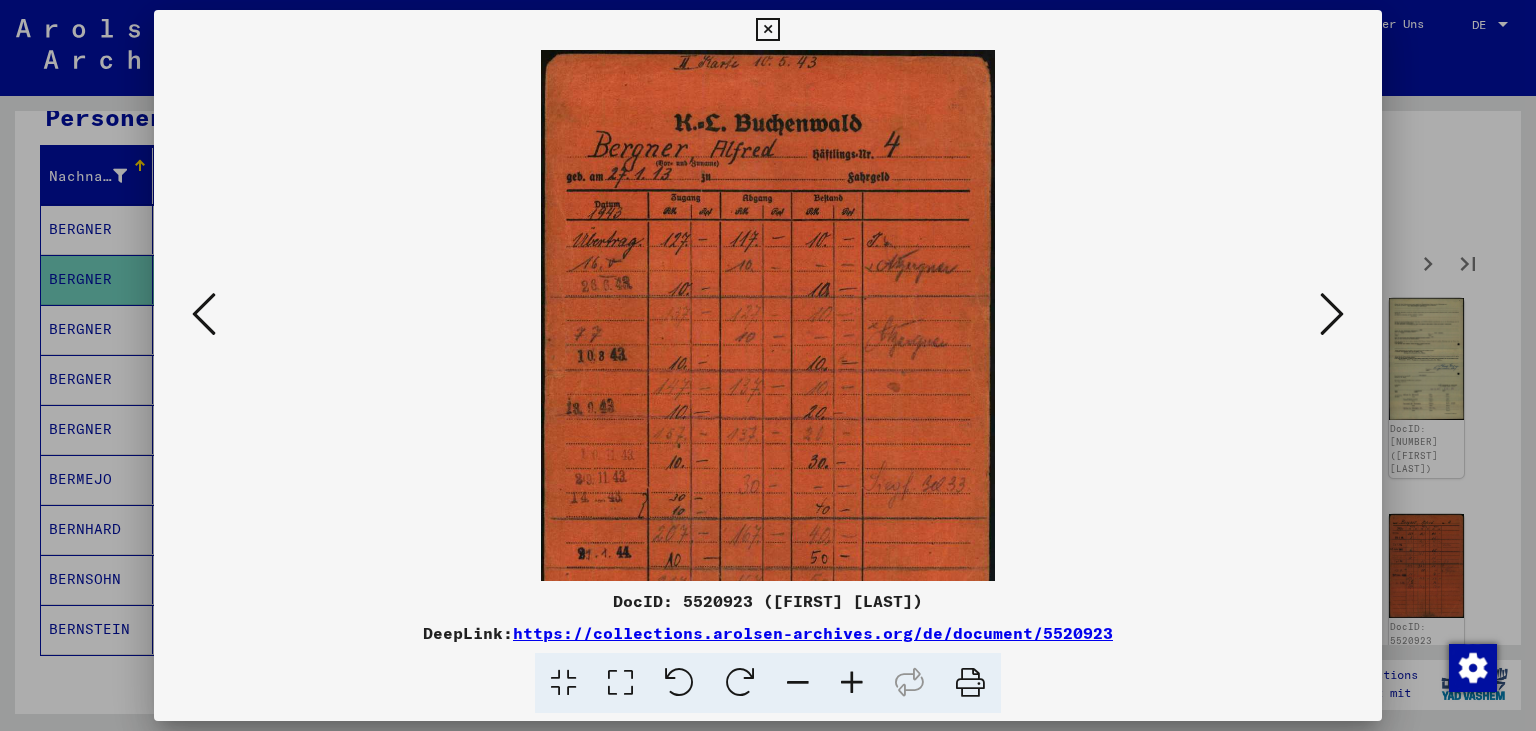 click at bounding box center [852, 683] 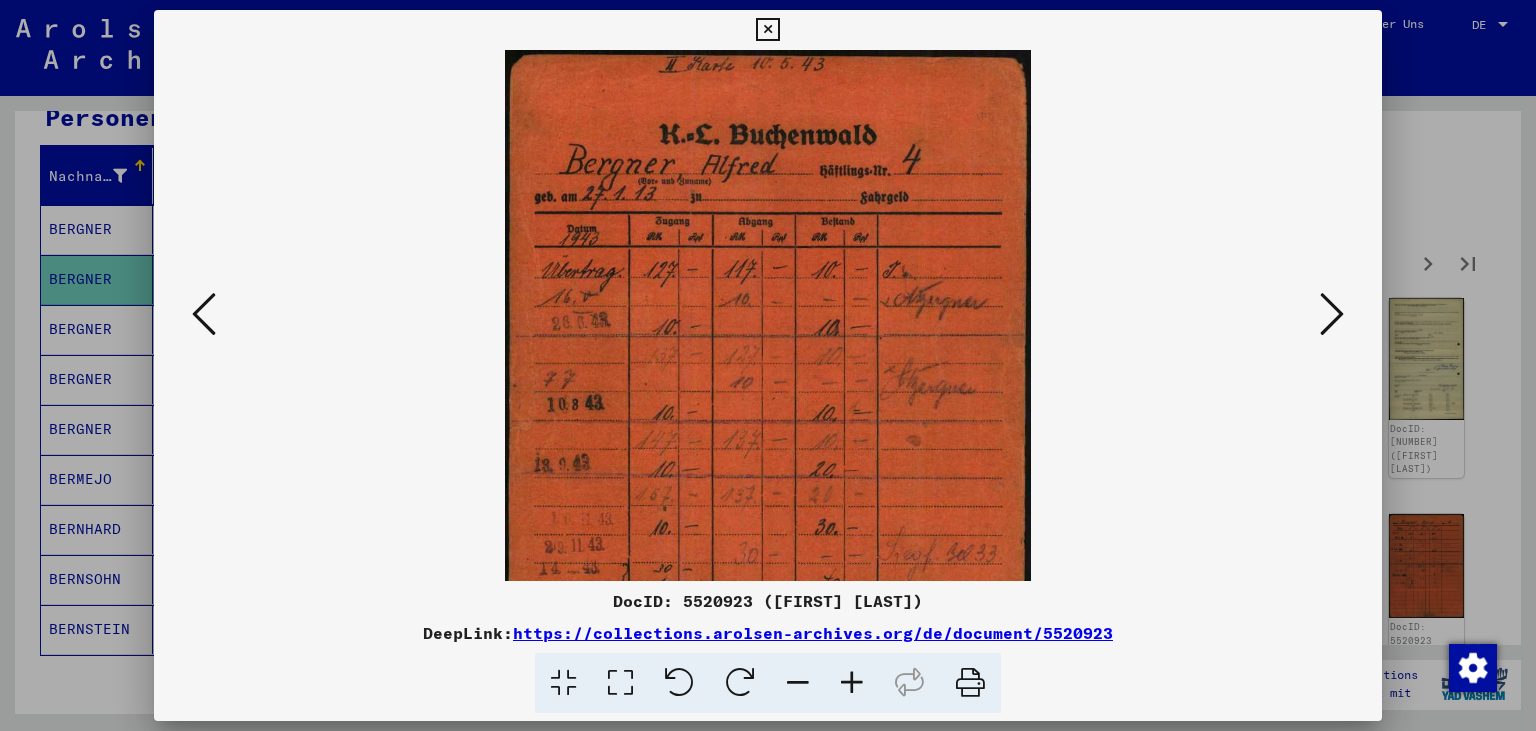 click at bounding box center [852, 683] 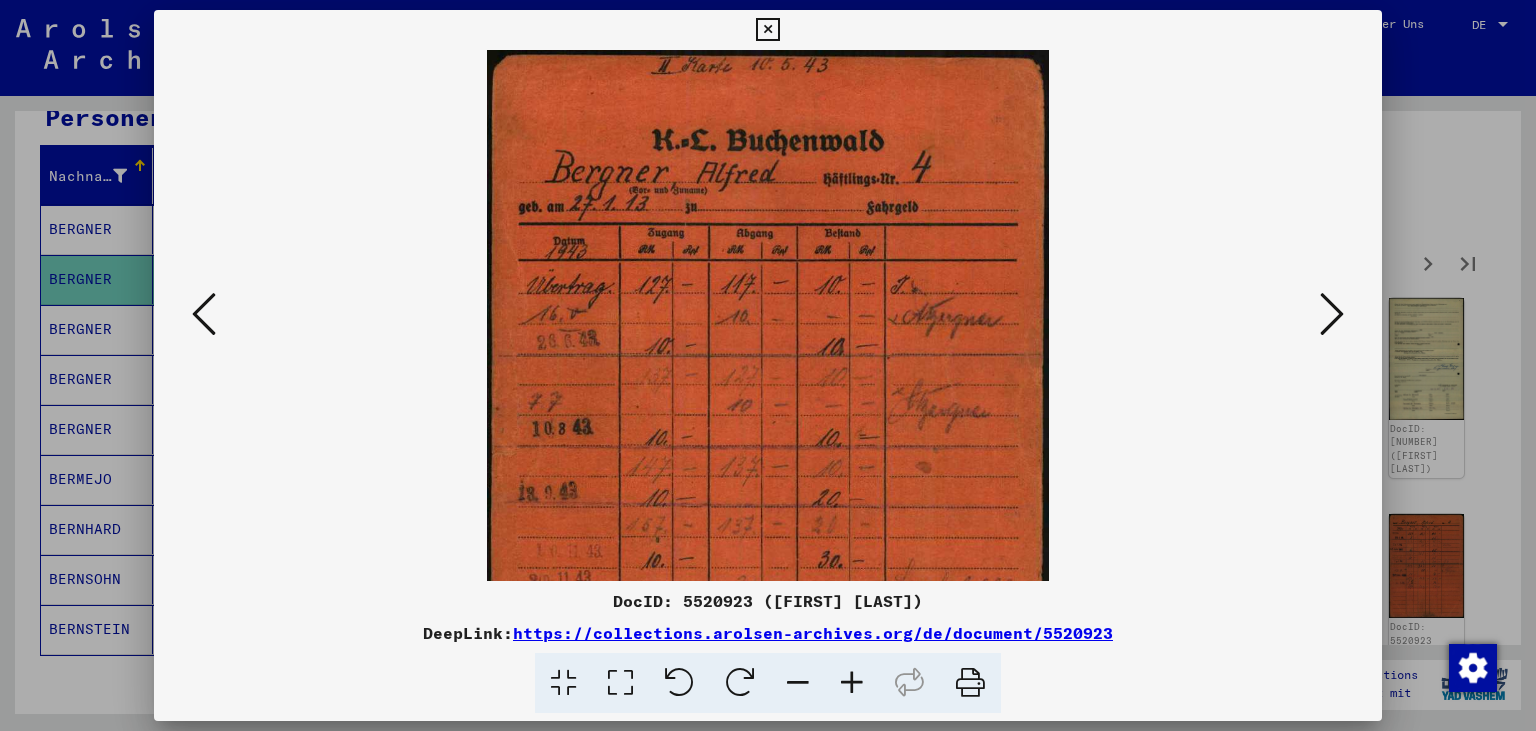 click at bounding box center (852, 683) 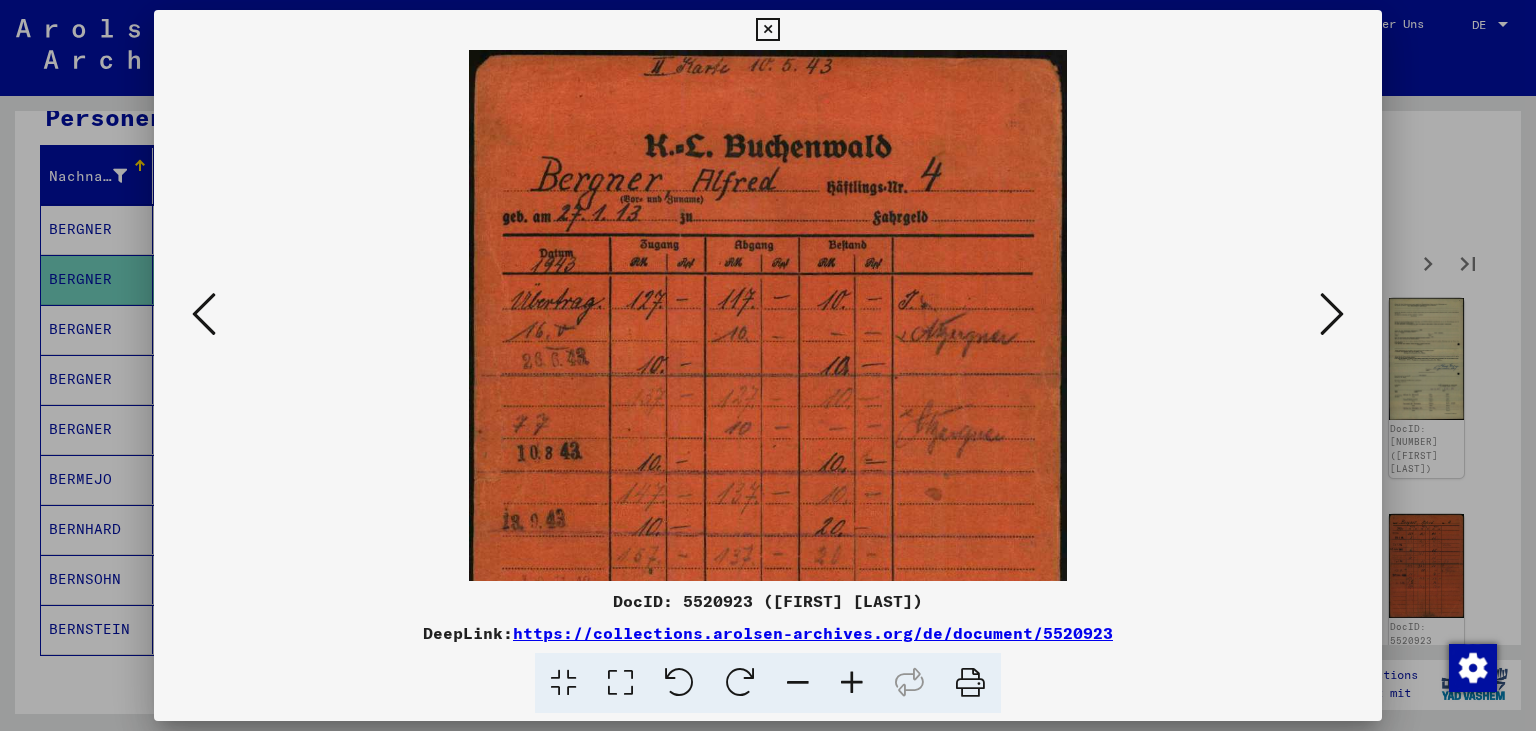 click at bounding box center [852, 683] 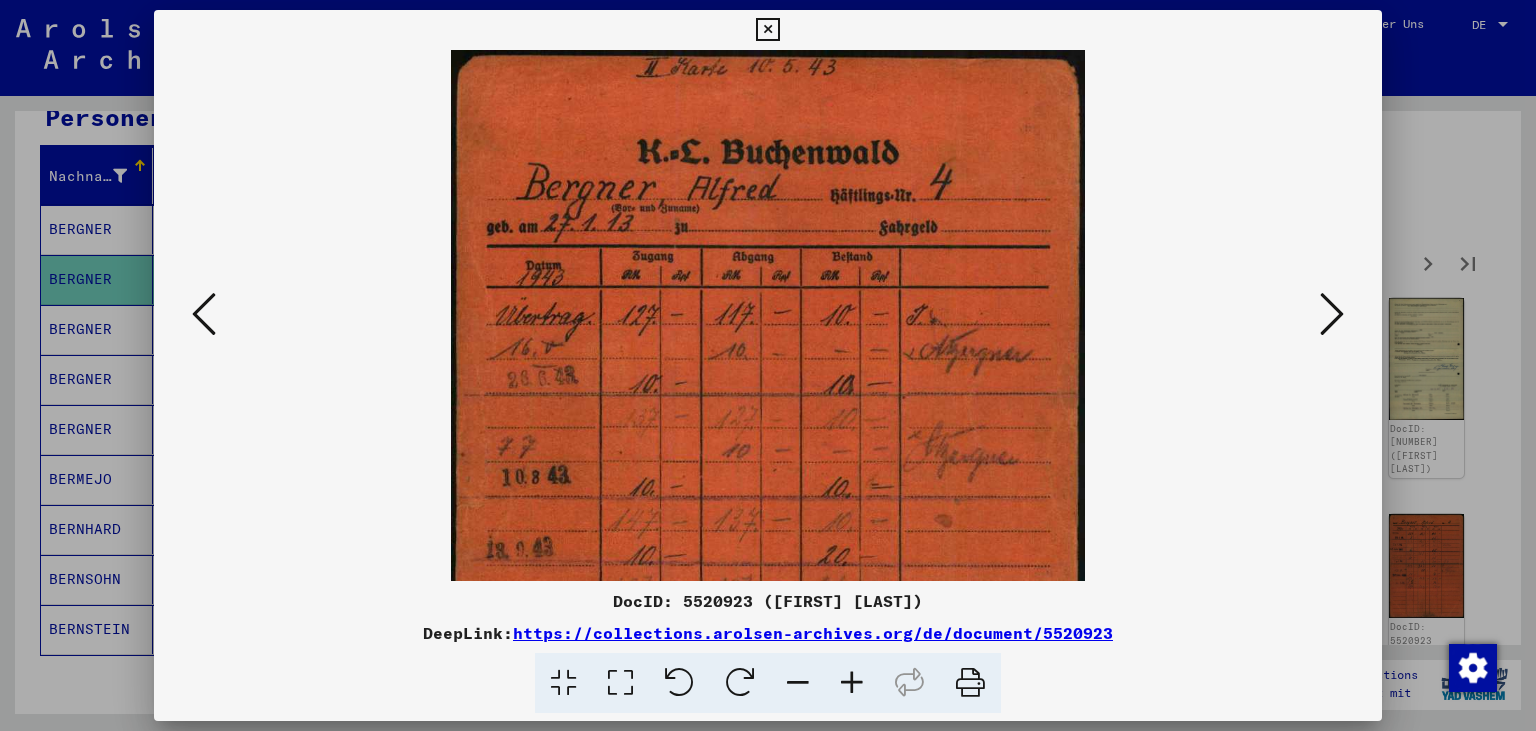 click at bounding box center [852, 683] 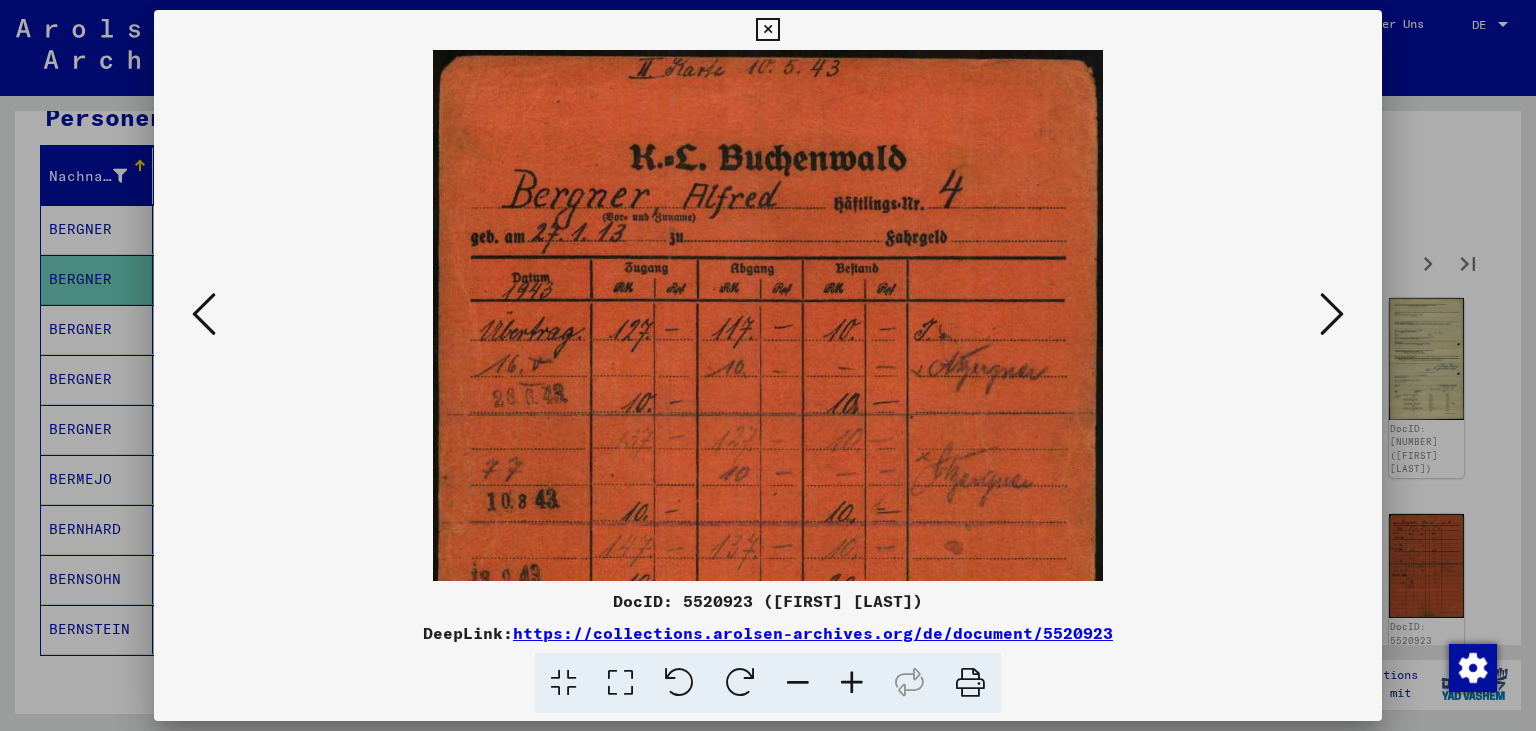 click at bounding box center [852, 683] 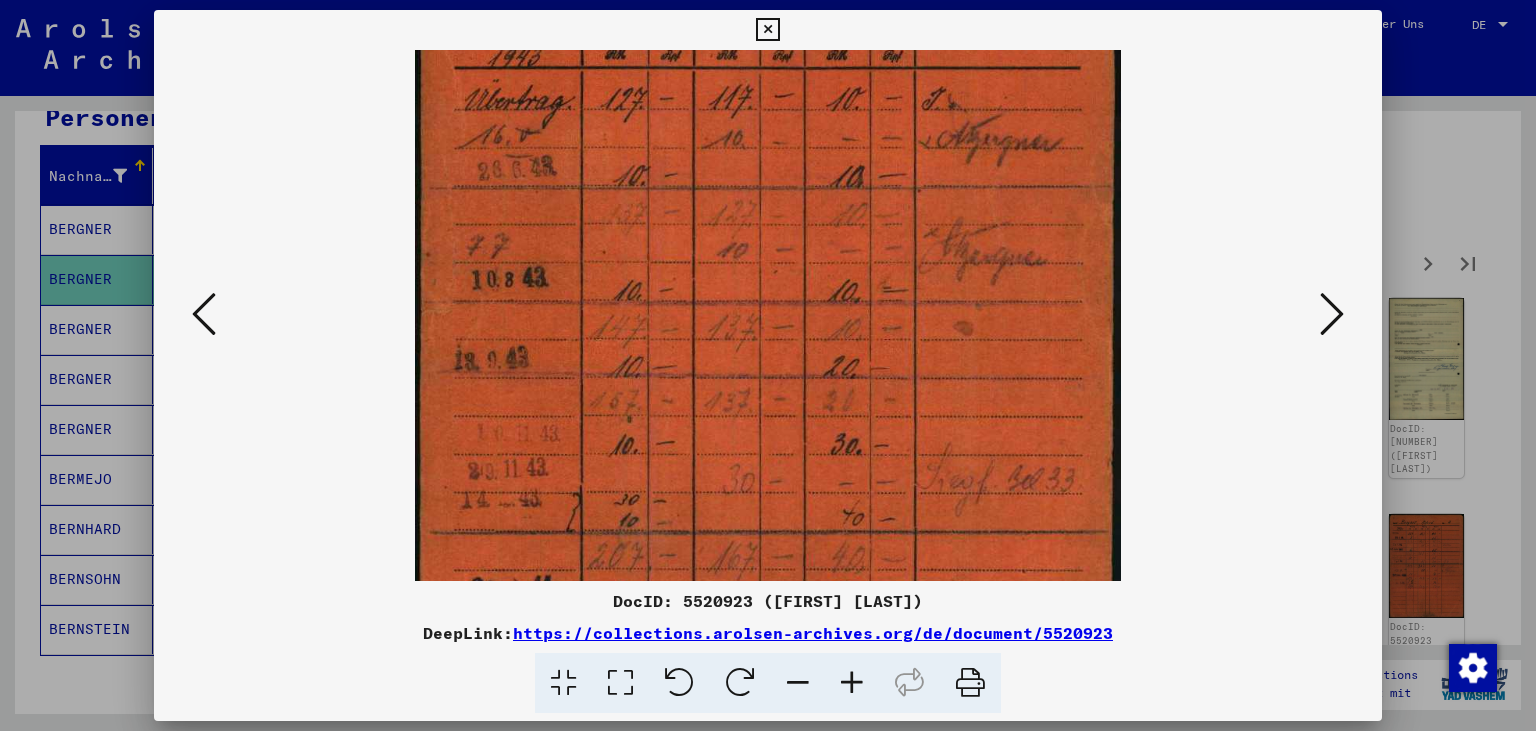 scroll, scrollTop: 342, scrollLeft: 0, axis: vertical 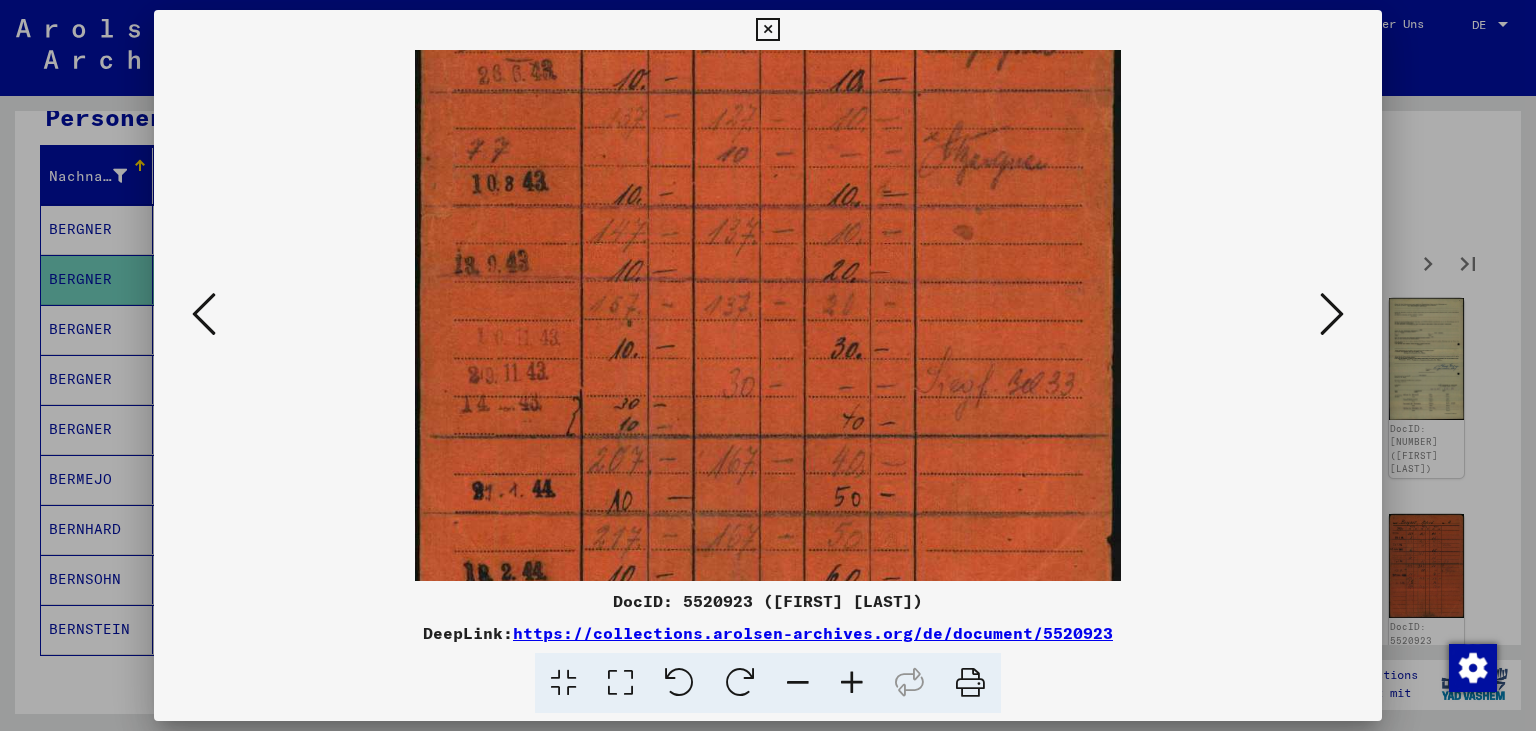 drag, startPoint x: 773, startPoint y: 410, endPoint x: 746, endPoint y: 134, distance: 277.3175 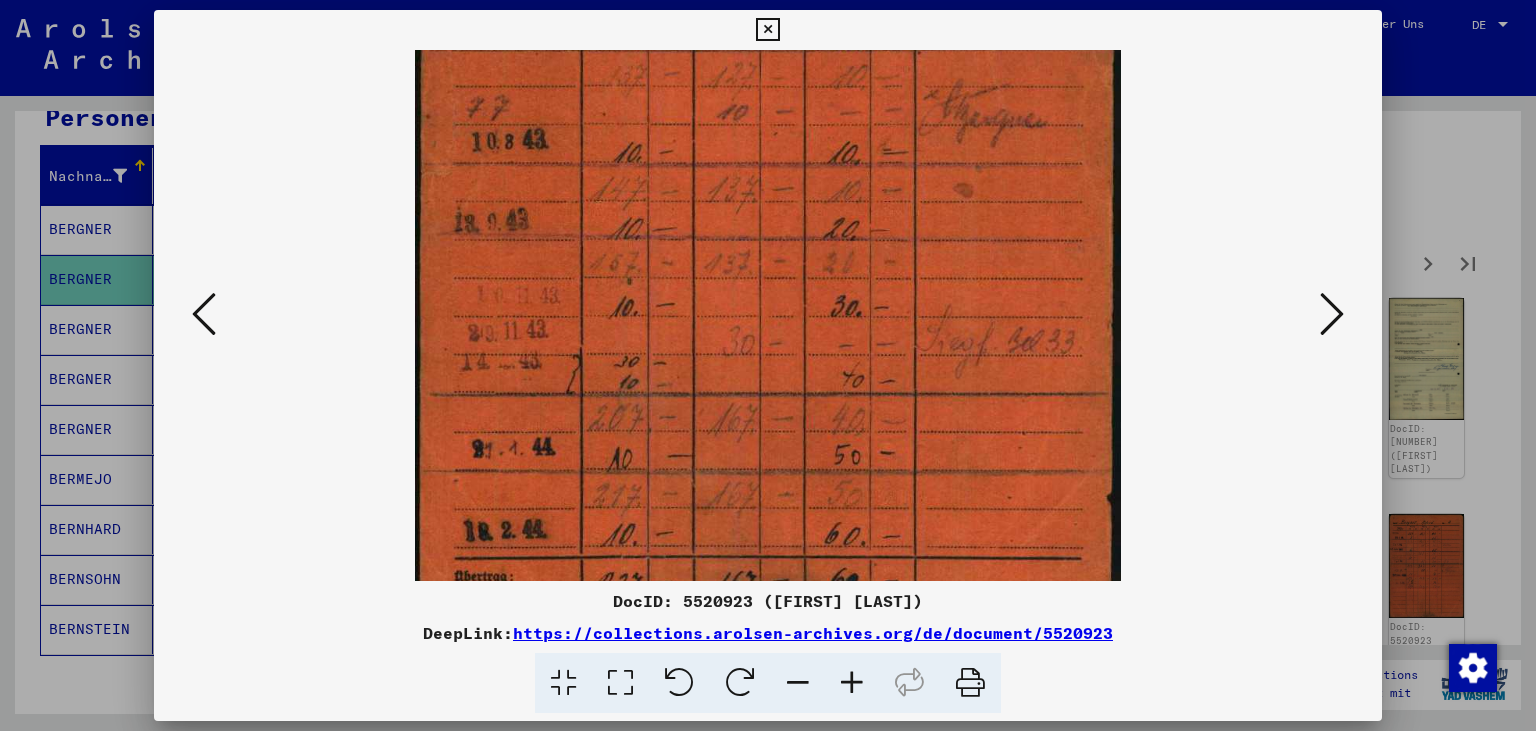 scroll, scrollTop: 450, scrollLeft: 0, axis: vertical 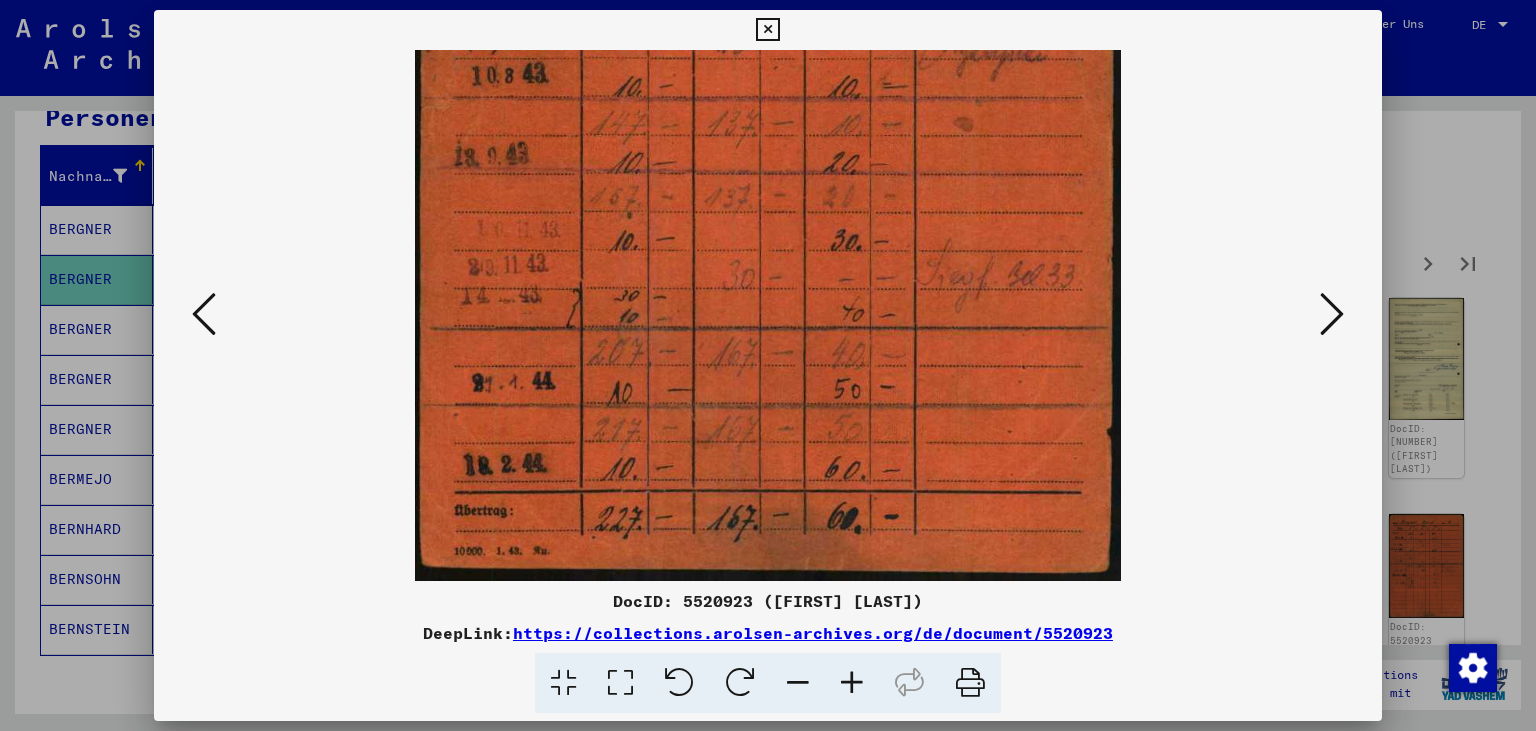 drag, startPoint x: 800, startPoint y: 499, endPoint x: 792, endPoint y: 152, distance: 347.0922 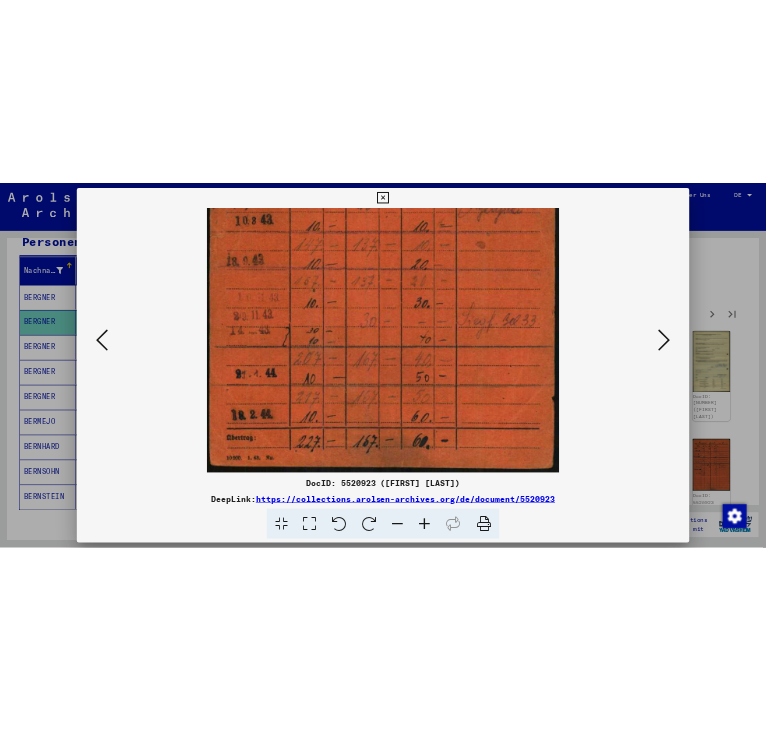 scroll, scrollTop: 0, scrollLeft: 0, axis: both 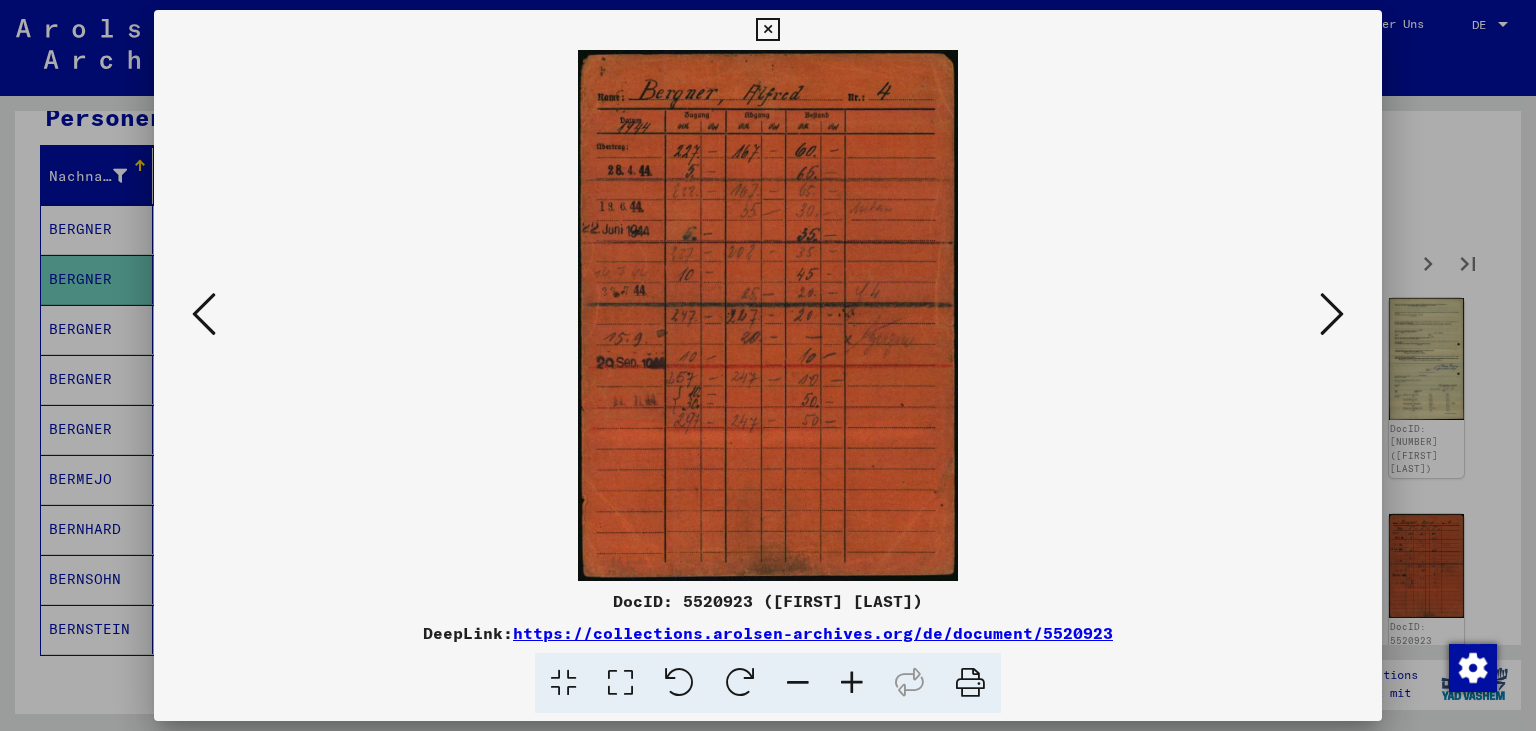 click at bounding box center [1332, 314] 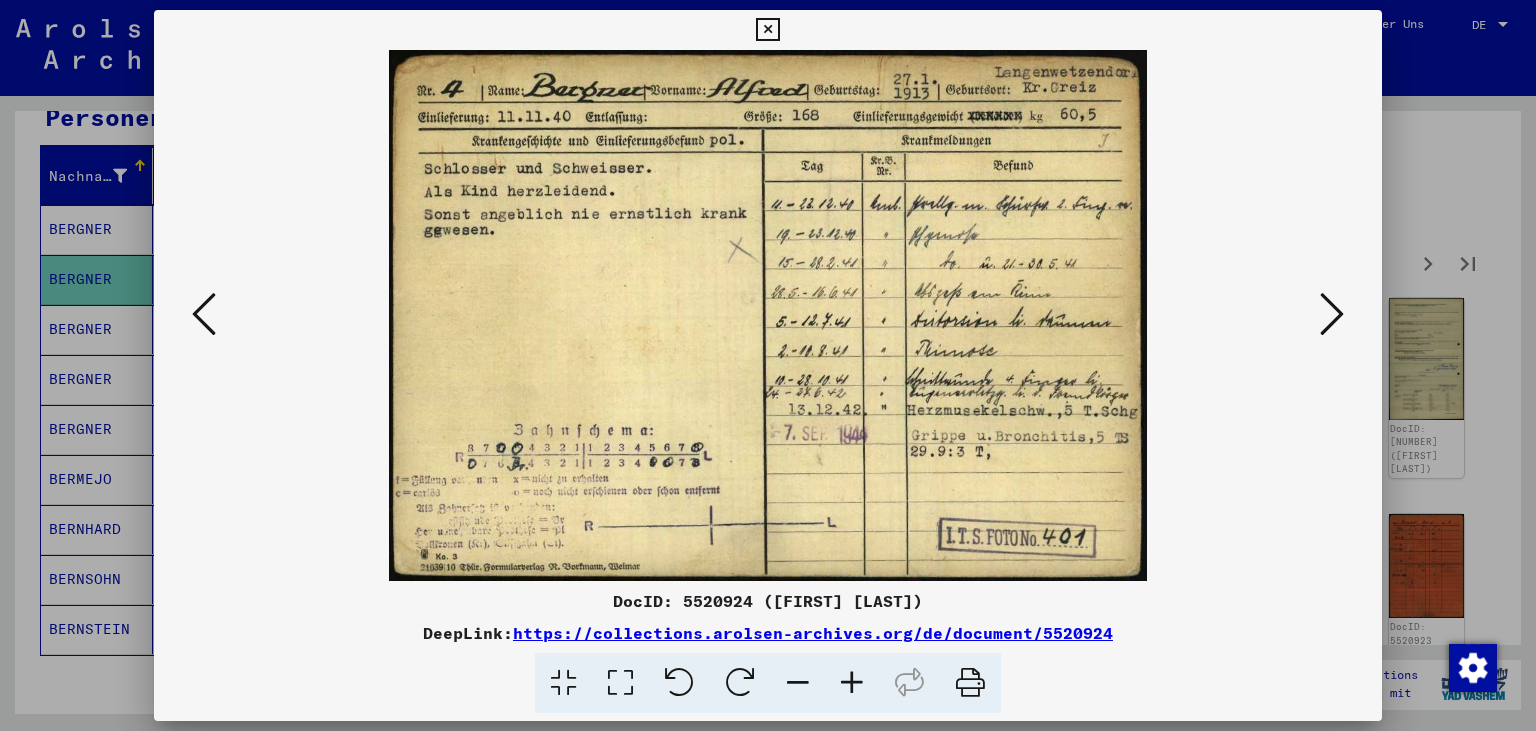 click at bounding box center (768, 315) 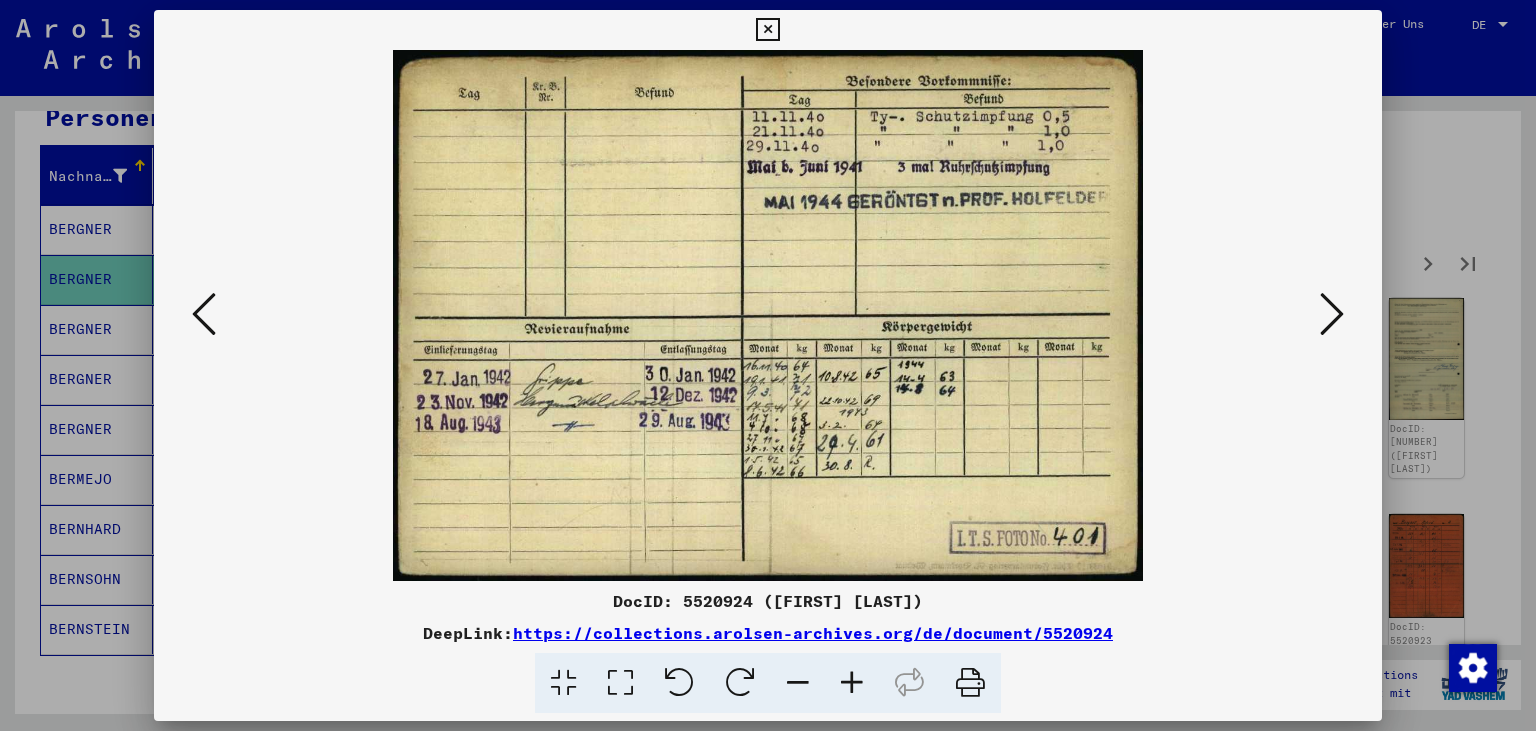 click at bounding box center [204, 314] 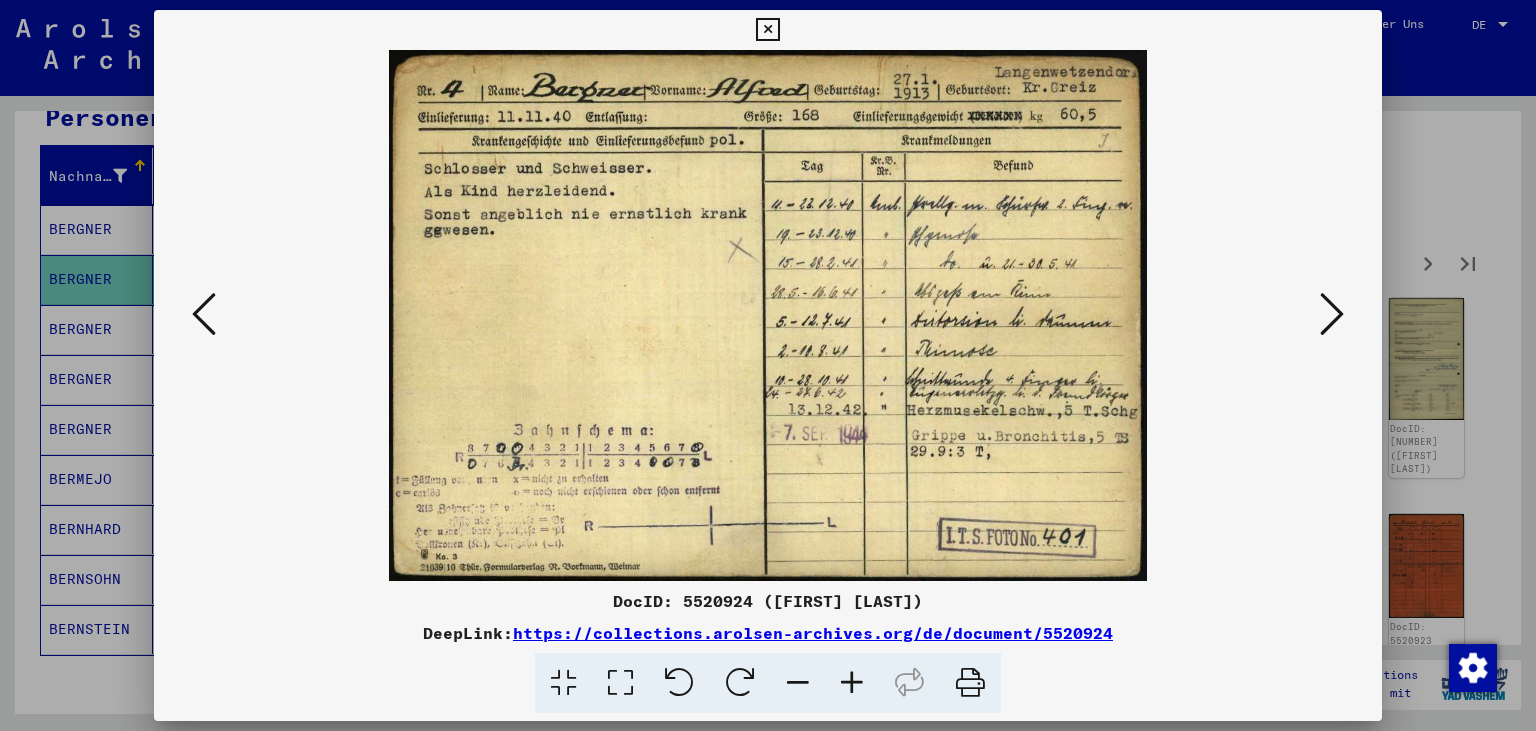 click at bounding box center [768, 315] 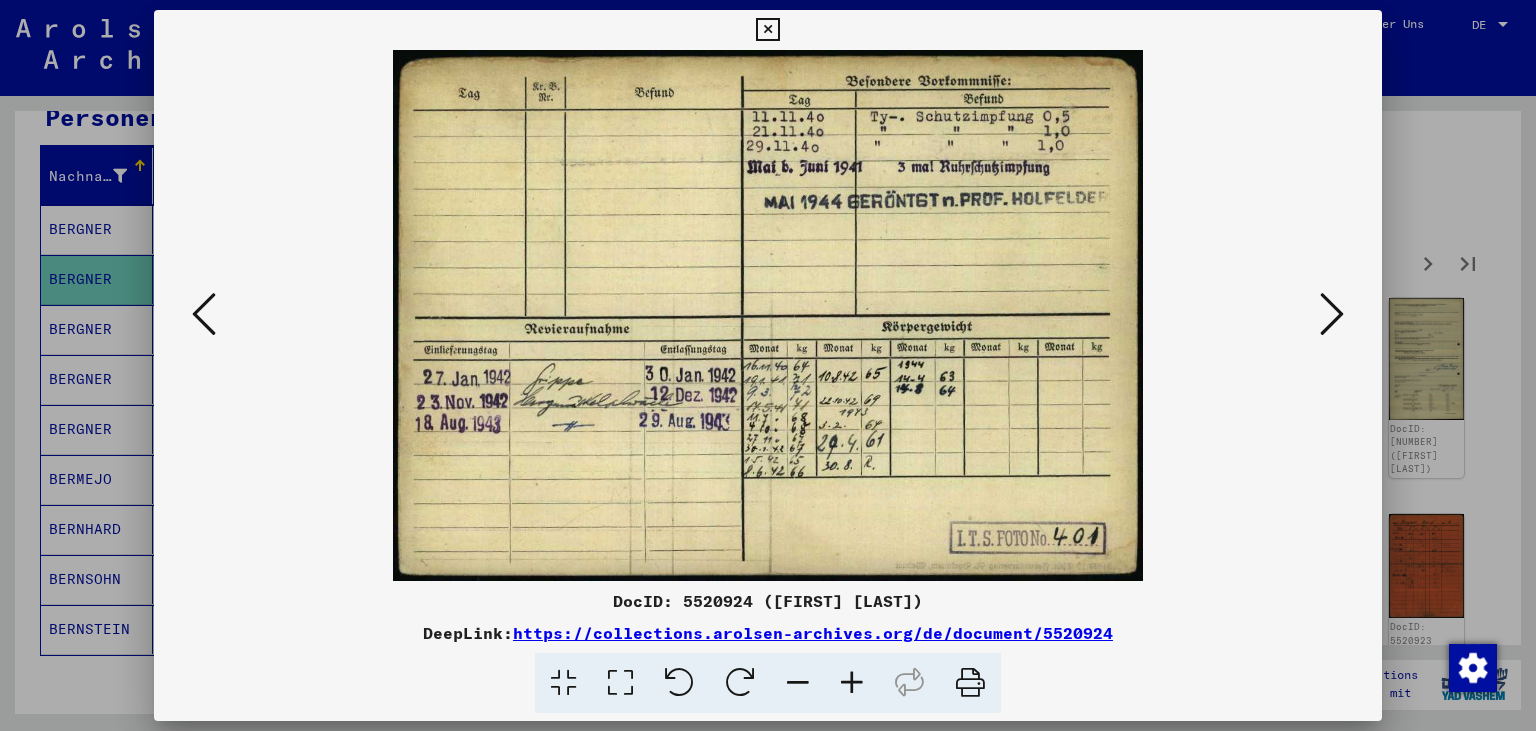 click at bounding box center (1332, 314) 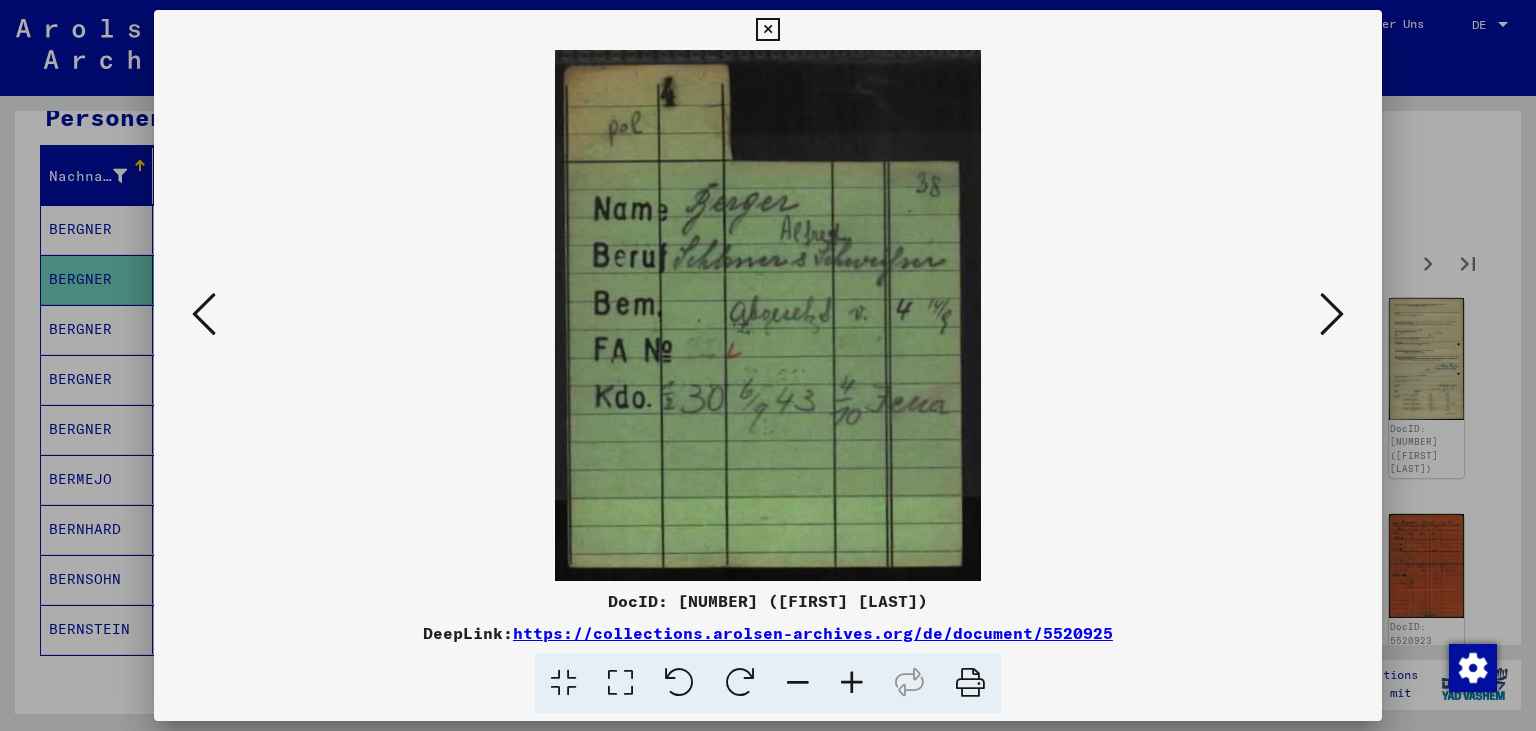 click at bounding box center (204, 314) 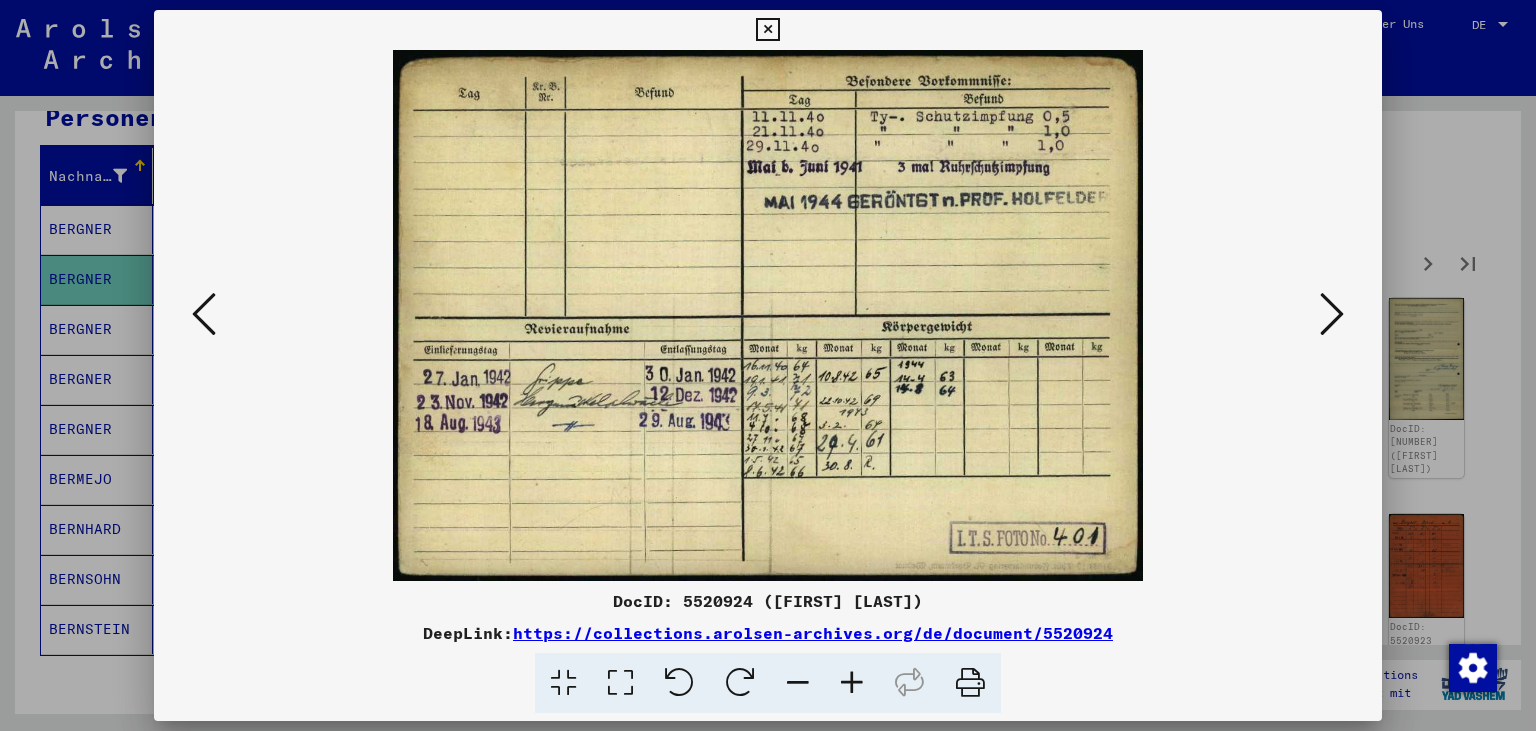 click at bounding box center [204, 314] 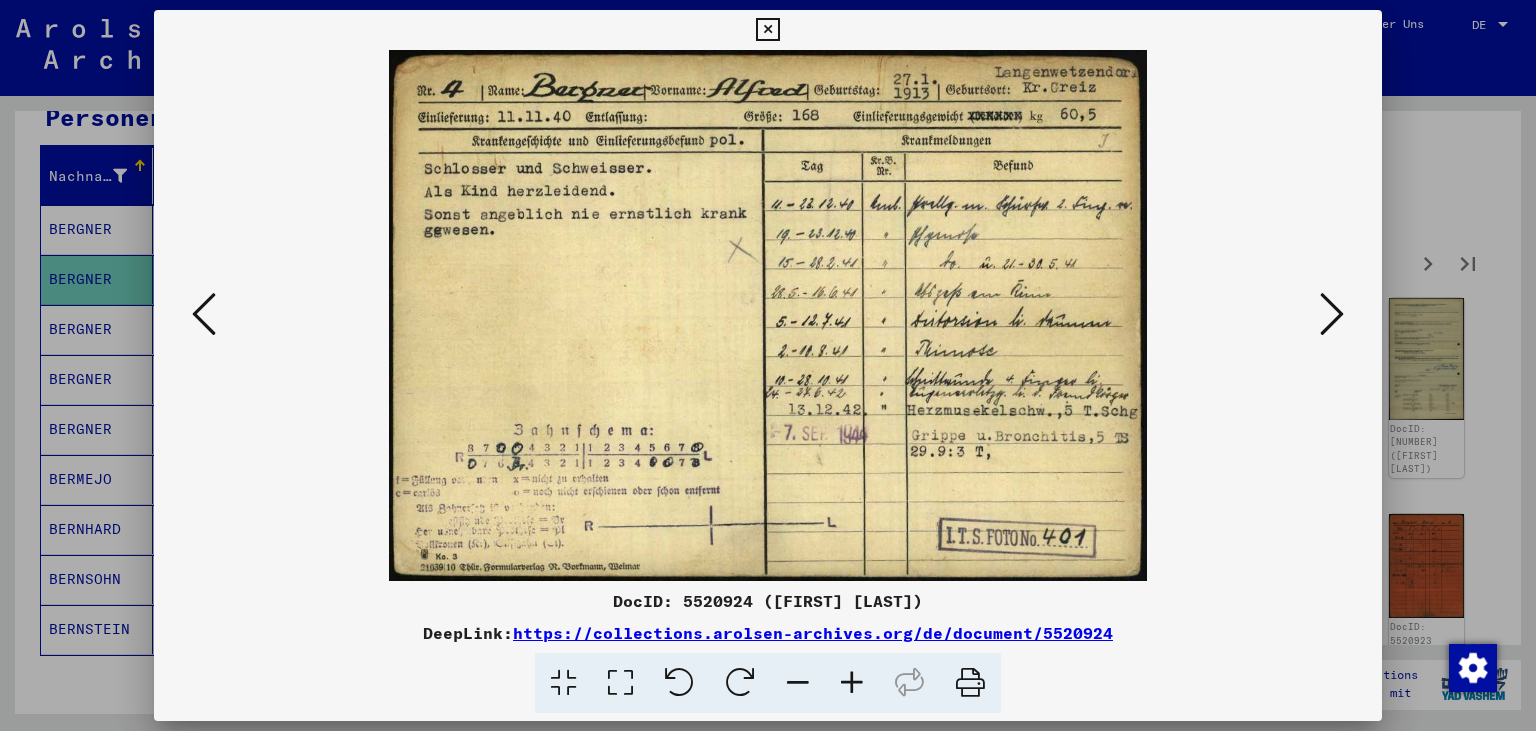 click at bounding box center (768, 315) 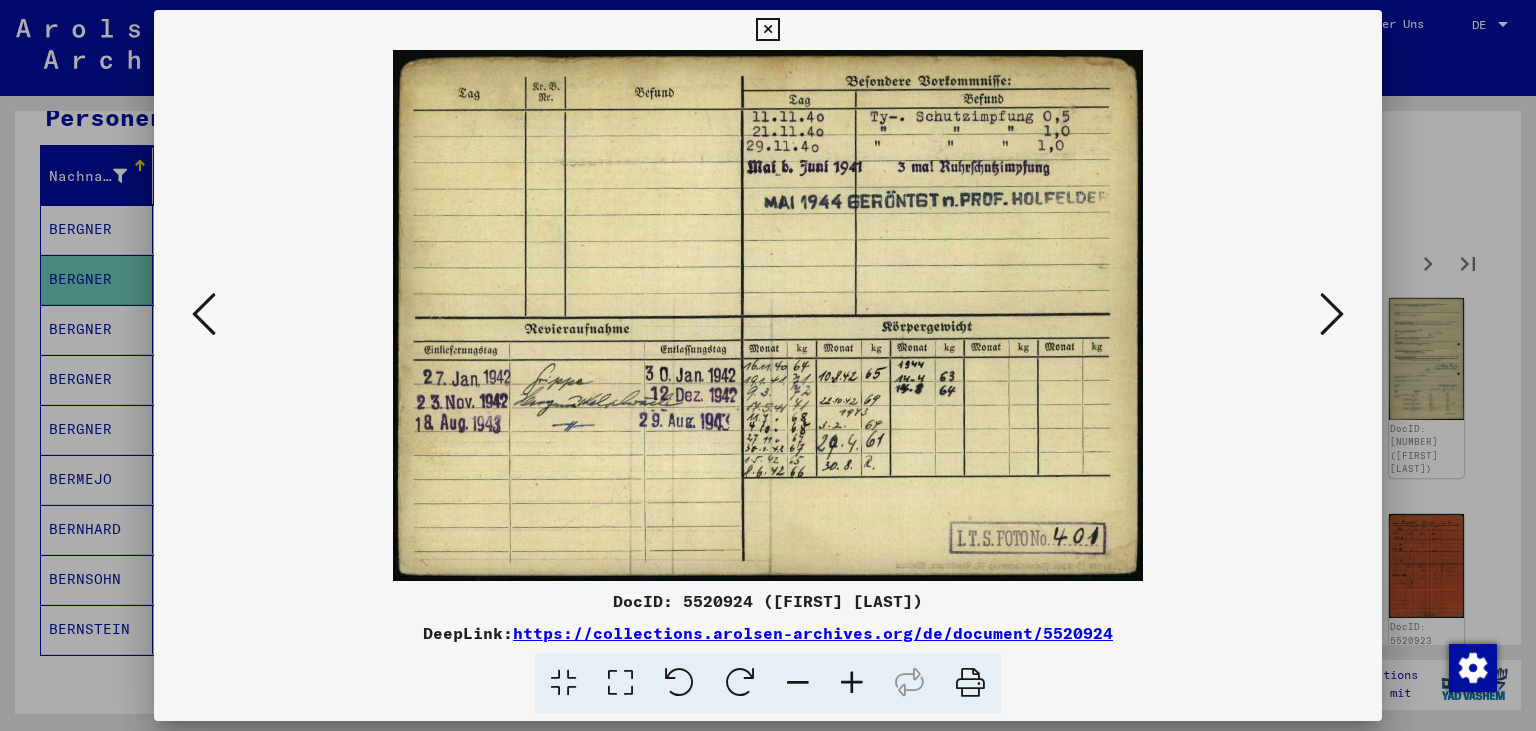 click at bounding box center [767, 315] 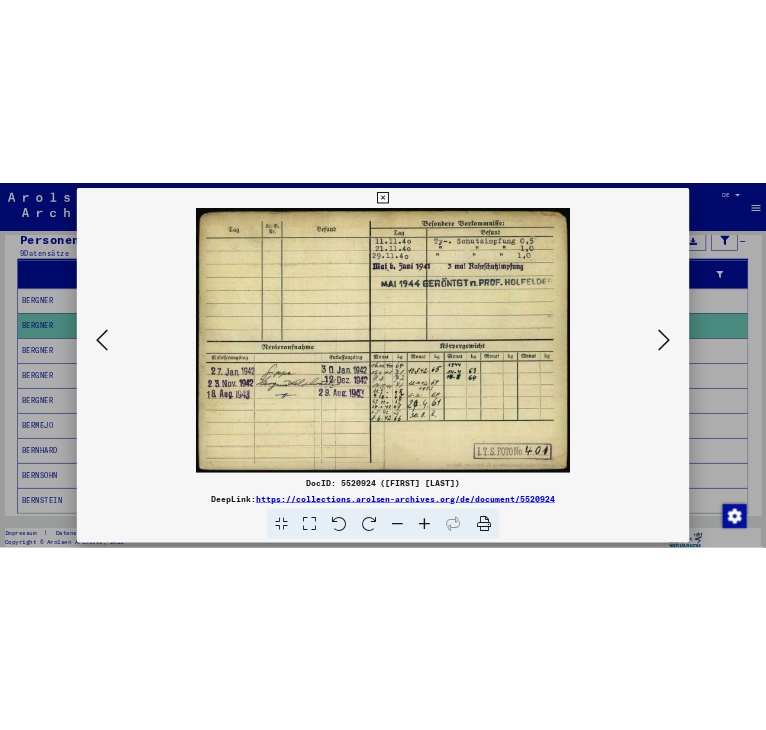scroll, scrollTop: 236, scrollLeft: 0, axis: vertical 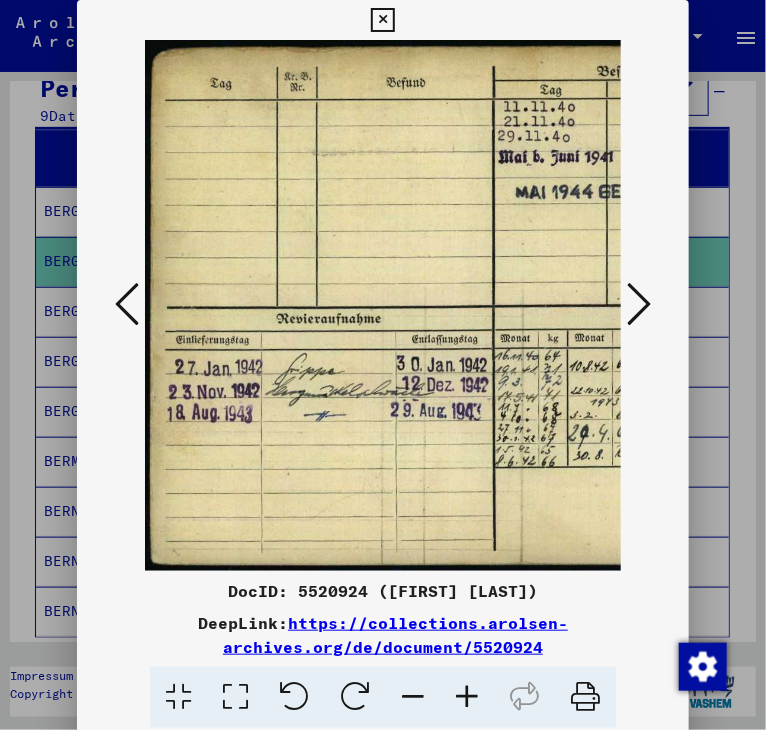 click at bounding box center (127, 304) 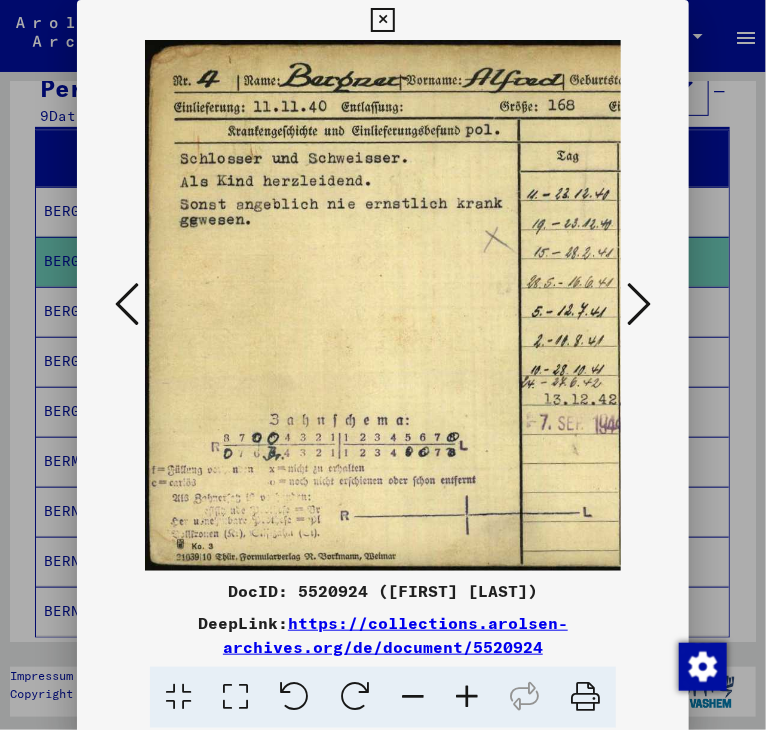 click at bounding box center [467, 697] 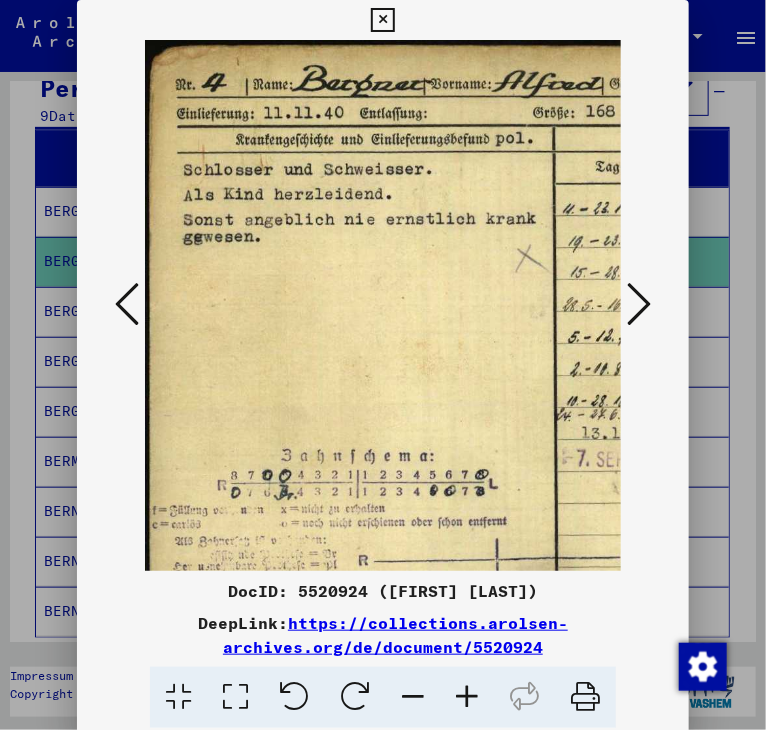 click at bounding box center (467, 697) 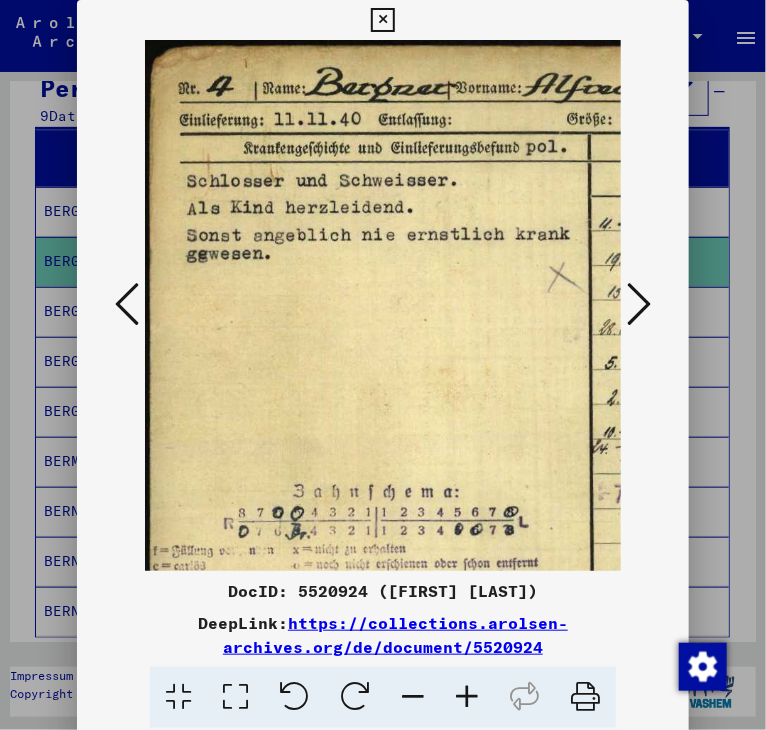 click at bounding box center [467, 697] 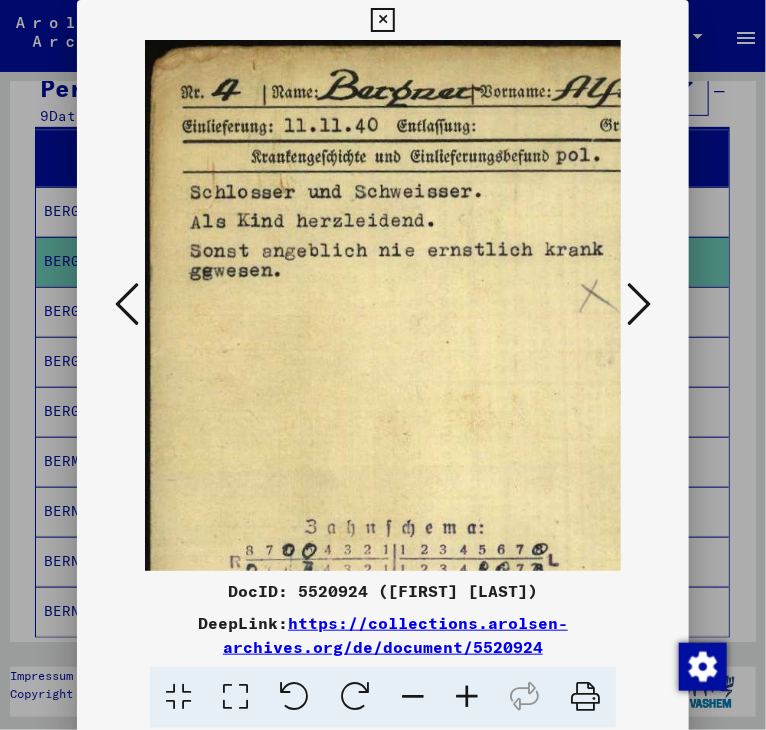 click at bounding box center (467, 697) 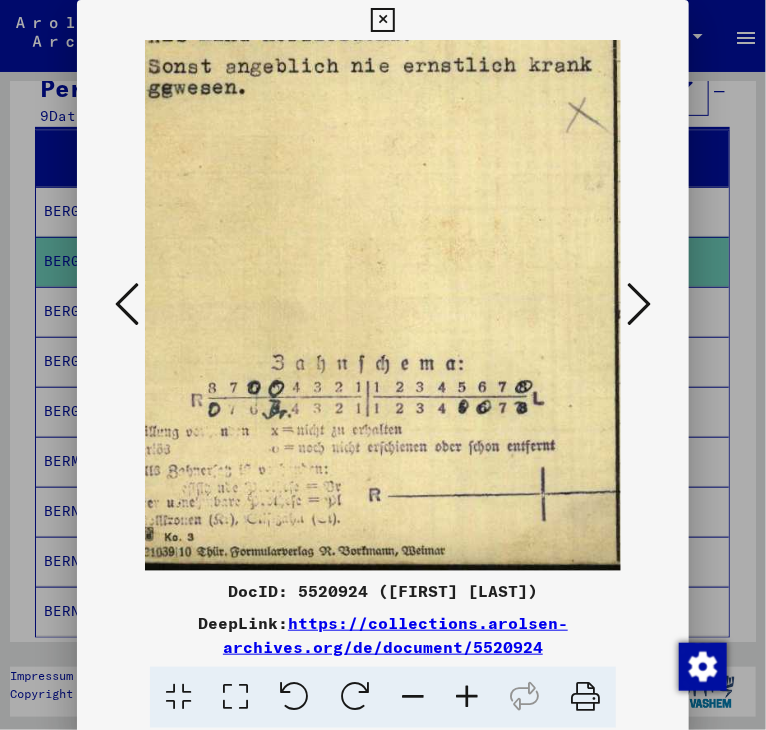 scroll, scrollTop: 200, scrollLeft: 33, axis: both 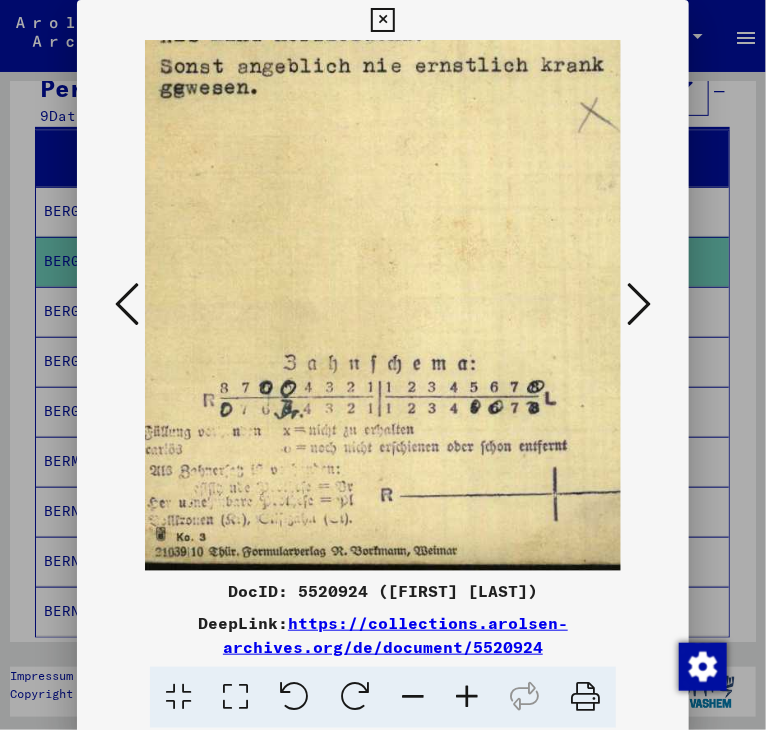 drag, startPoint x: 386, startPoint y: 441, endPoint x: 353, endPoint y: 130, distance: 312.7459 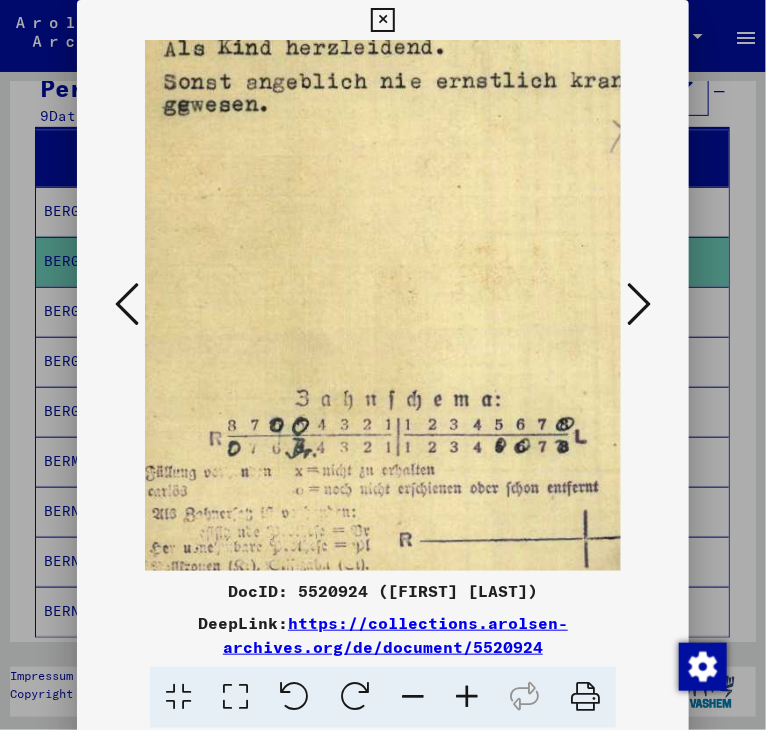 click at bounding box center (467, 697) 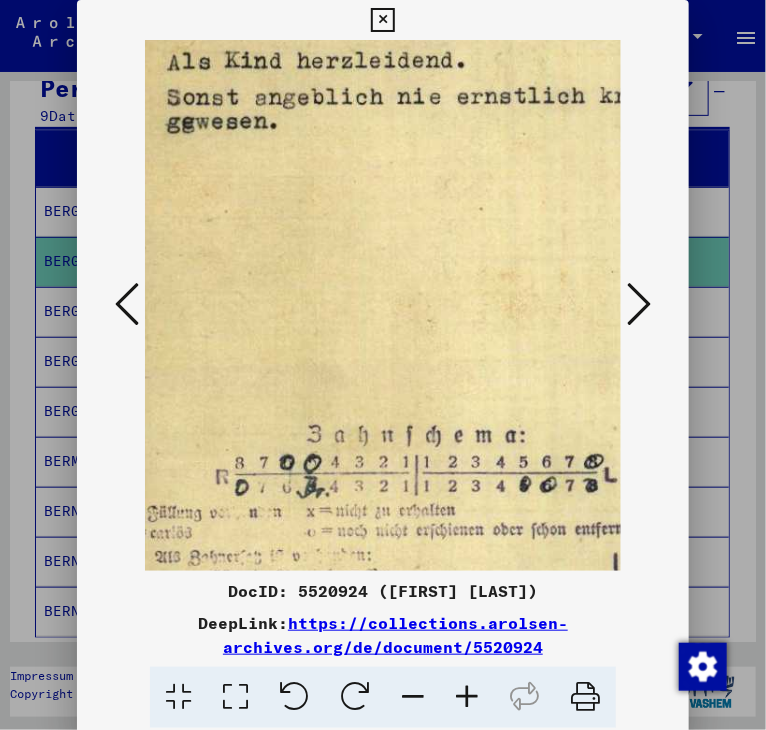 click at bounding box center [467, 697] 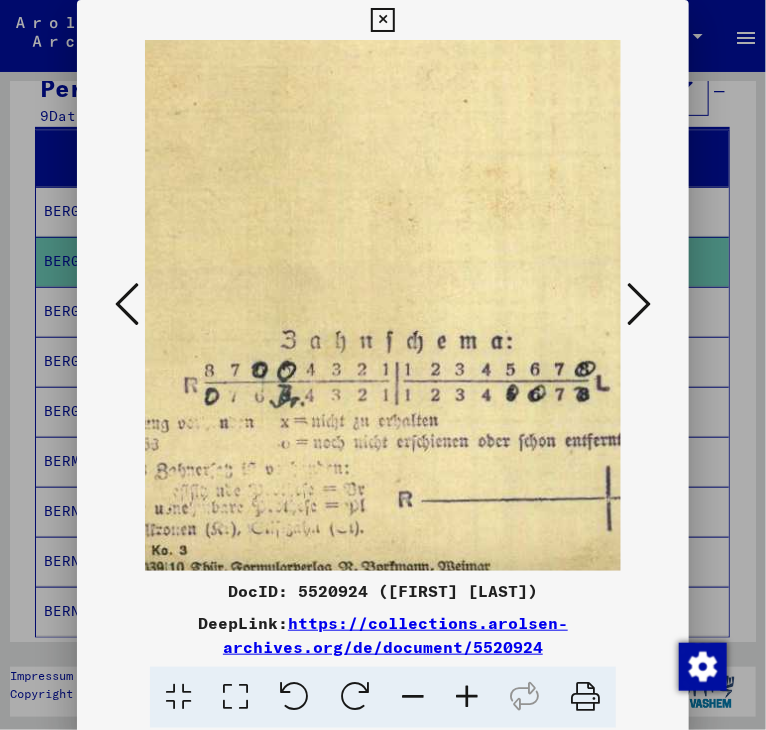 scroll, scrollTop: 330, scrollLeft: 57, axis: both 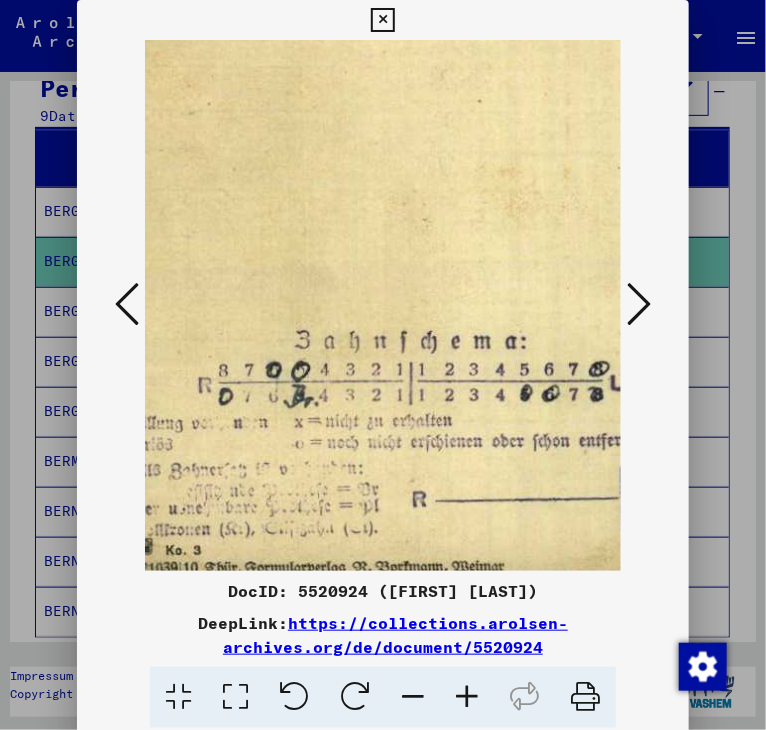 drag, startPoint x: 390, startPoint y: 456, endPoint x: 410, endPoint y: 250, distance: 206.9686 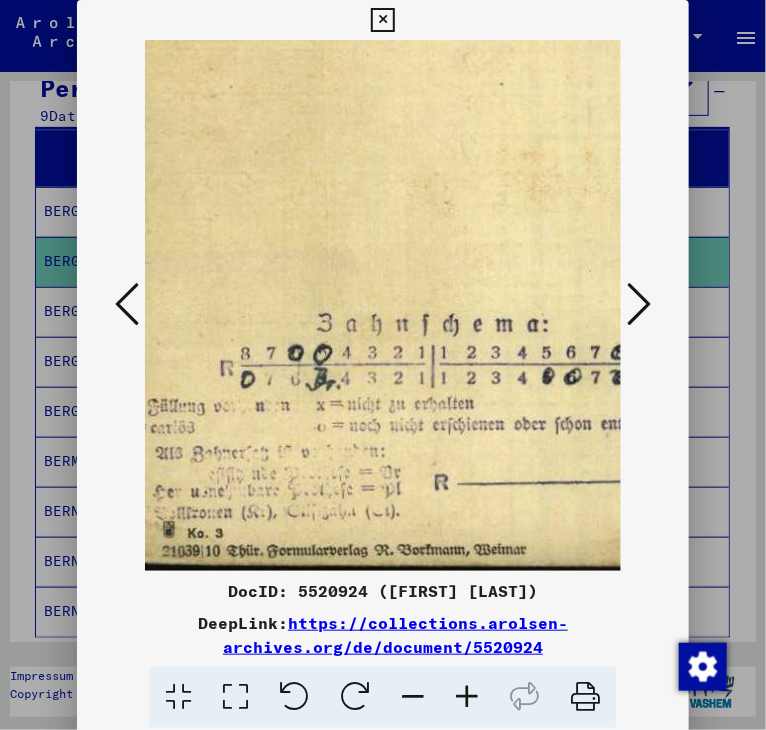 scroll, scrollTop: 347, scrollLeft: 40, axis: both 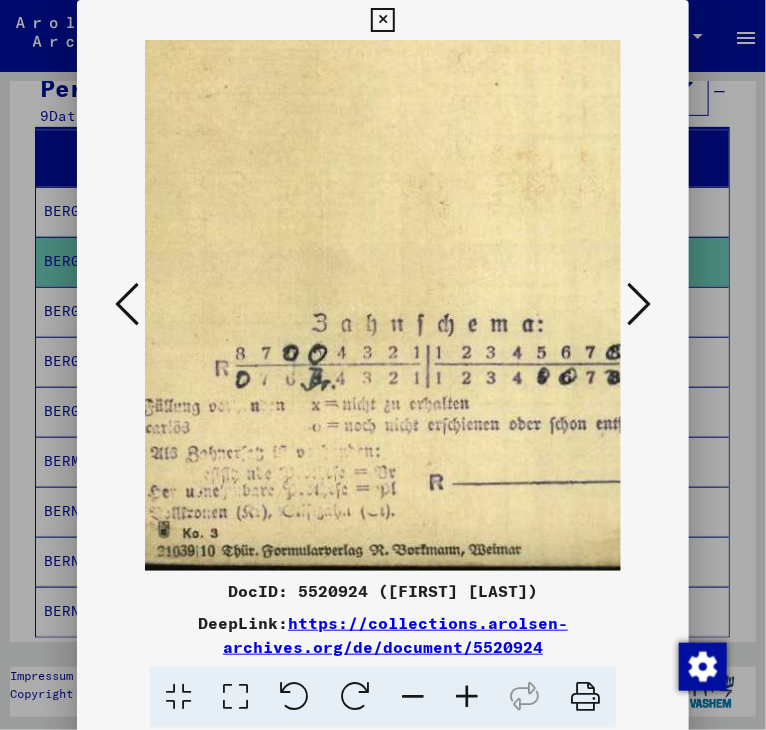 drag, startPoint x: 364, startPoint y: 522, endPoint x: 405, endPoint y: 478, distance: 60.1415 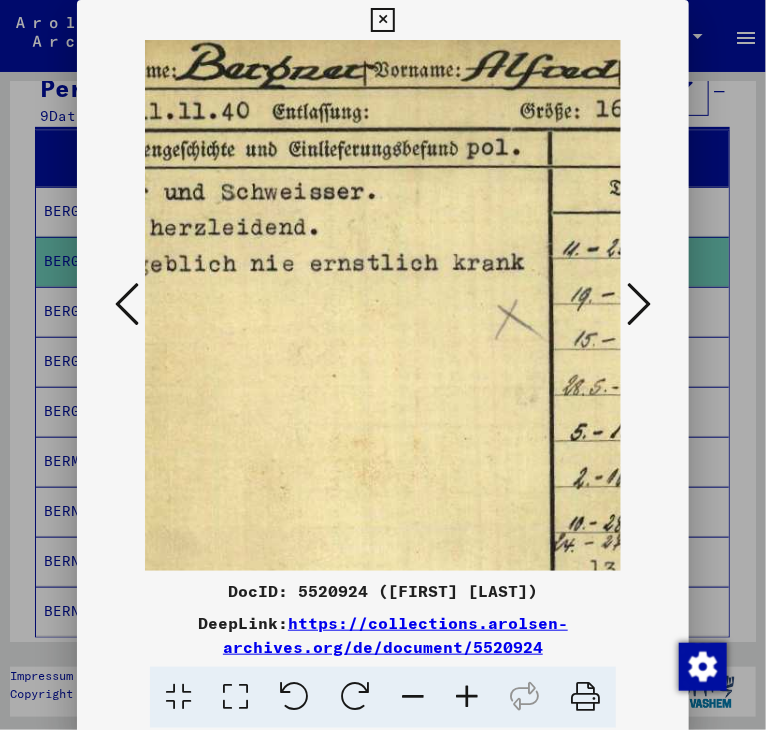 drag, startPoint x: 428, startPoint y: 320, endPoint x: 270, endPoint y: 554, distance: 282.3473 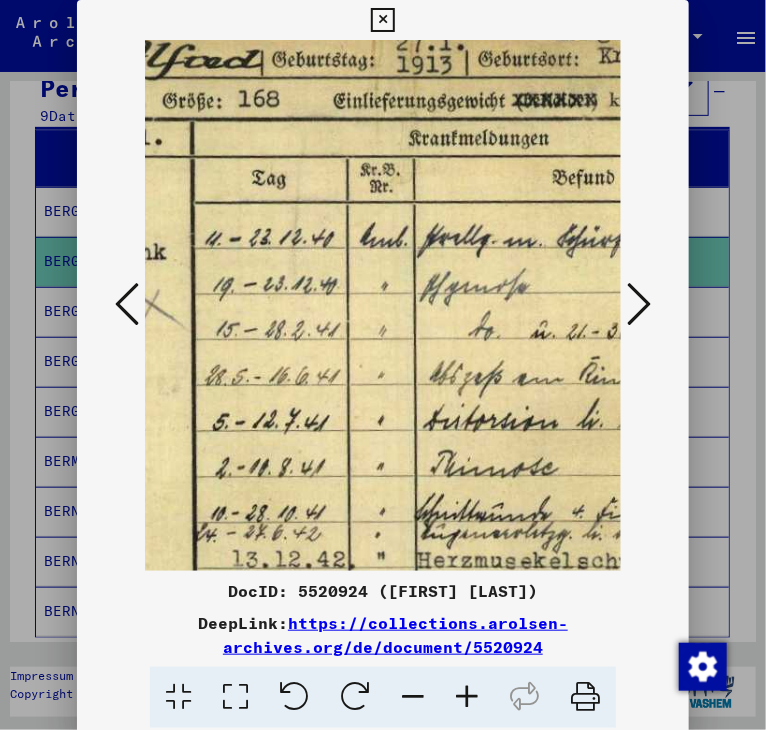 scroll, scrollTop: 43, scrollLeft: 539, axis: both 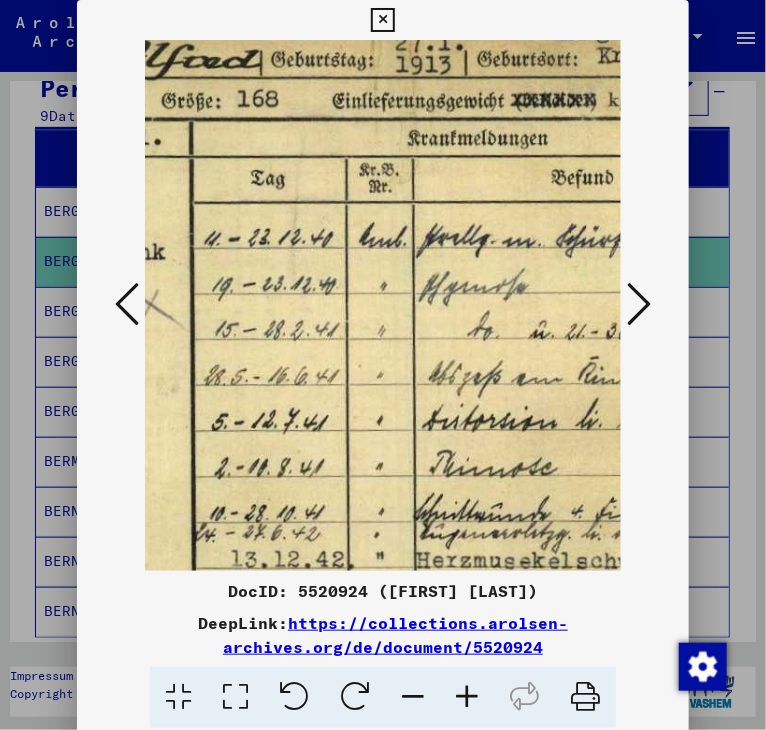 drag, startPoint x: 502, startPoint y: 456, endPoint x: 150, endPoint y: 462, distance: 352.05115 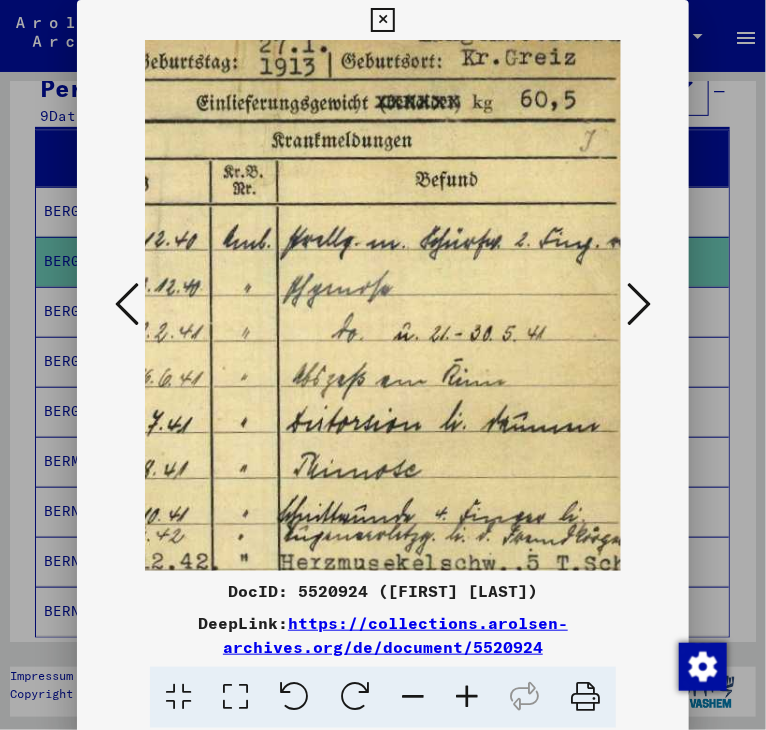 scroll, scrollTop: 34, scrollLeft: 675, axis: both 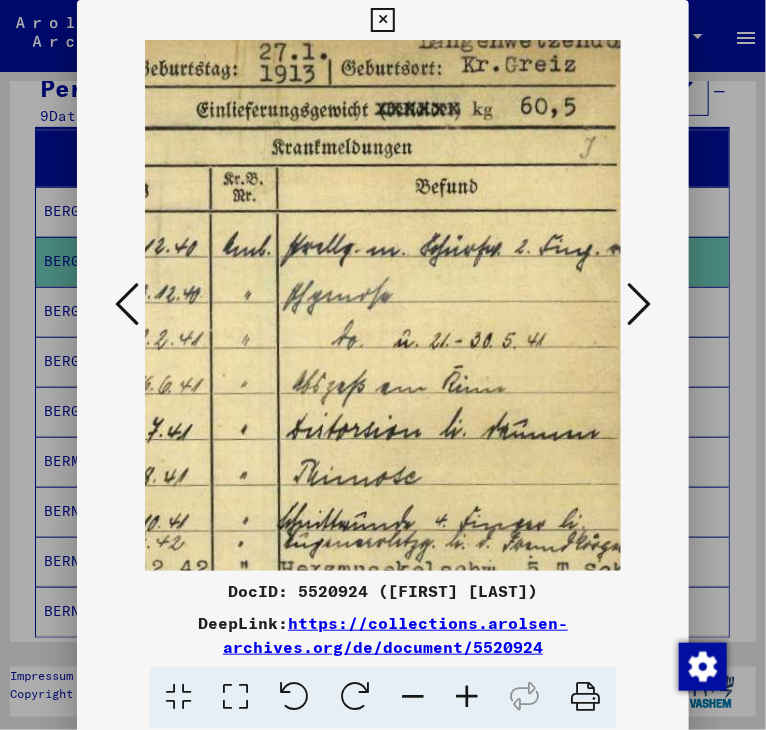 drag, startPoint x: 526, startPoint y: 384, endPoint x: 369, endPoint y: 393, distance: 157.25775 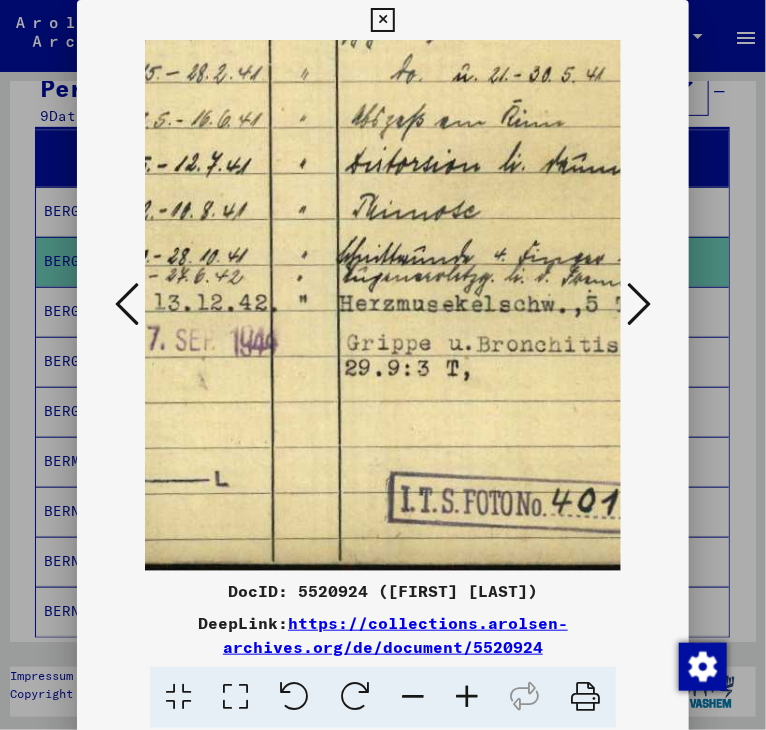 drag, startPoint x: 416, startPoint y: 443, endPoint x: 486, endPoint y: 91, distance: 358.89273 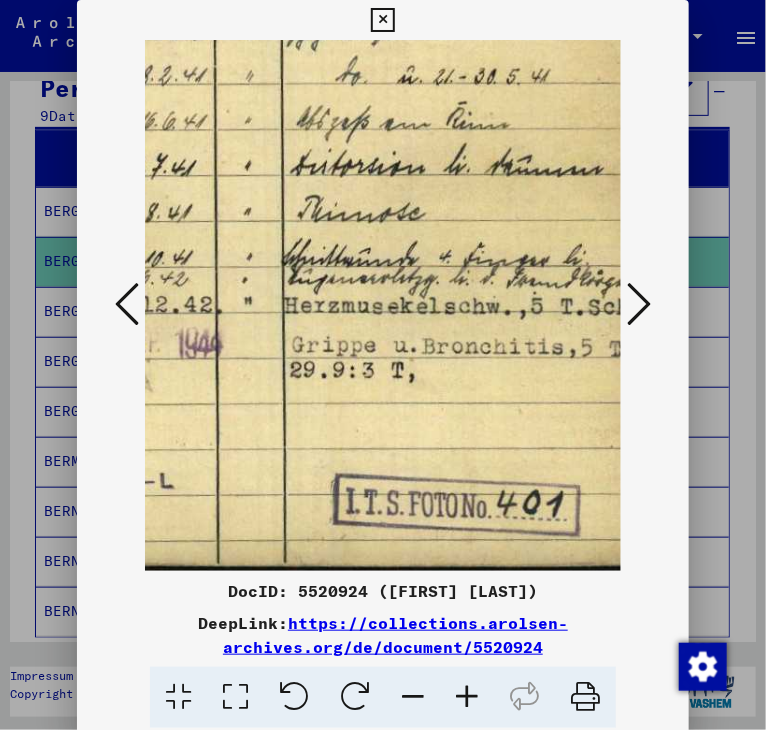 scroll, scrollTop: 297, scrollLeft: 671, axis: both 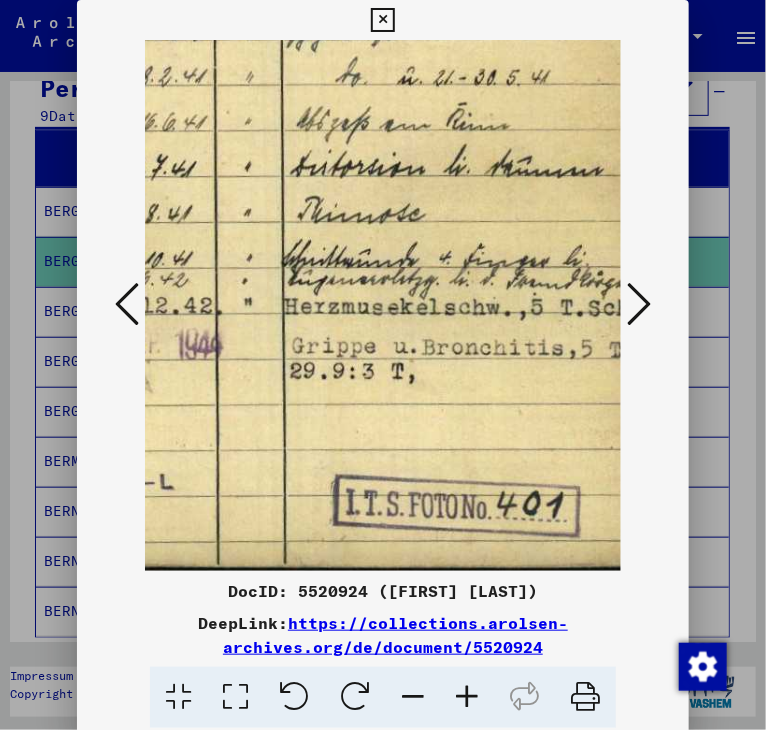 drag, startPoint x: 492, startPoint y: 466, endPoint x: 437, endPoint y: 380, distance: 102.0833 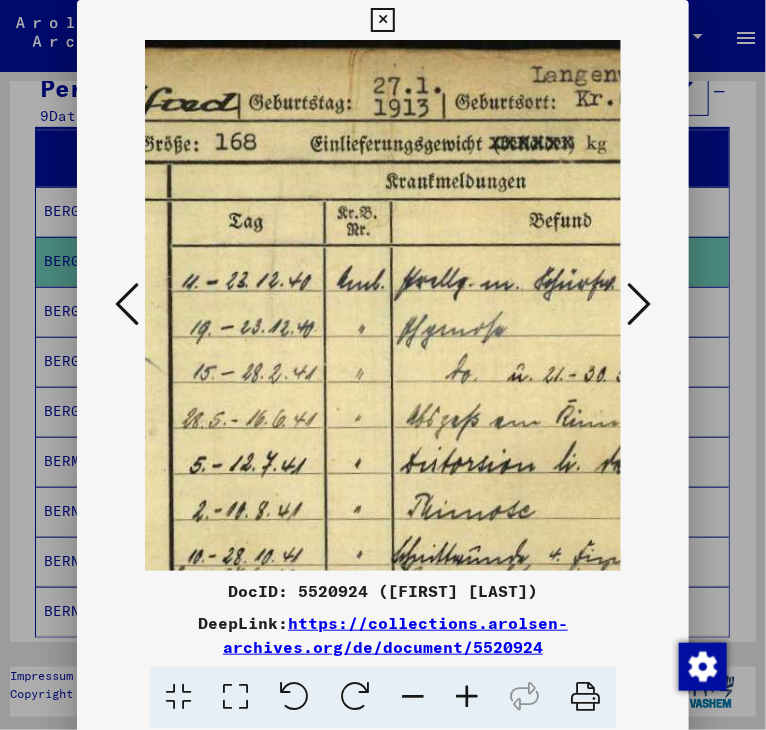 scroll, scrollTop: 0, scrollLeft: 560, axis: horizontal 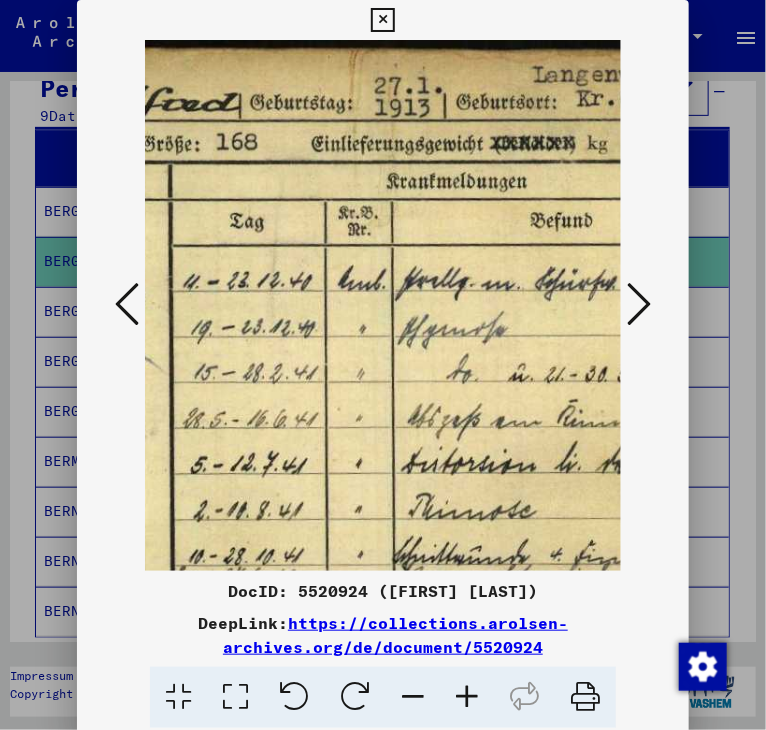 drag, startPoint x: 406, startPoint y: 346, endPoint x: 517, endPoint y: 686, distance: 357.66046 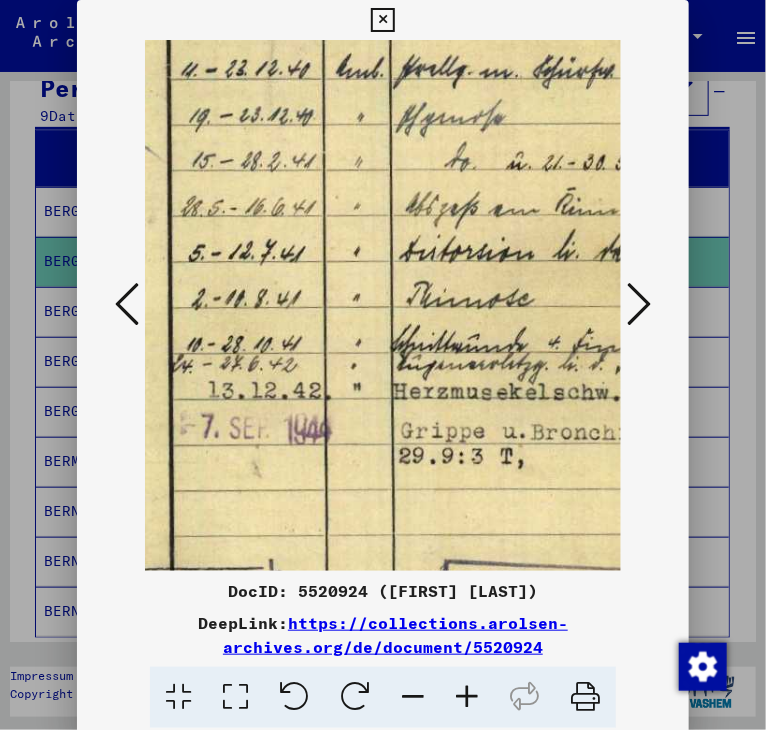 scroll, scrollTop: 214, scrollLeft: 562, axis: both 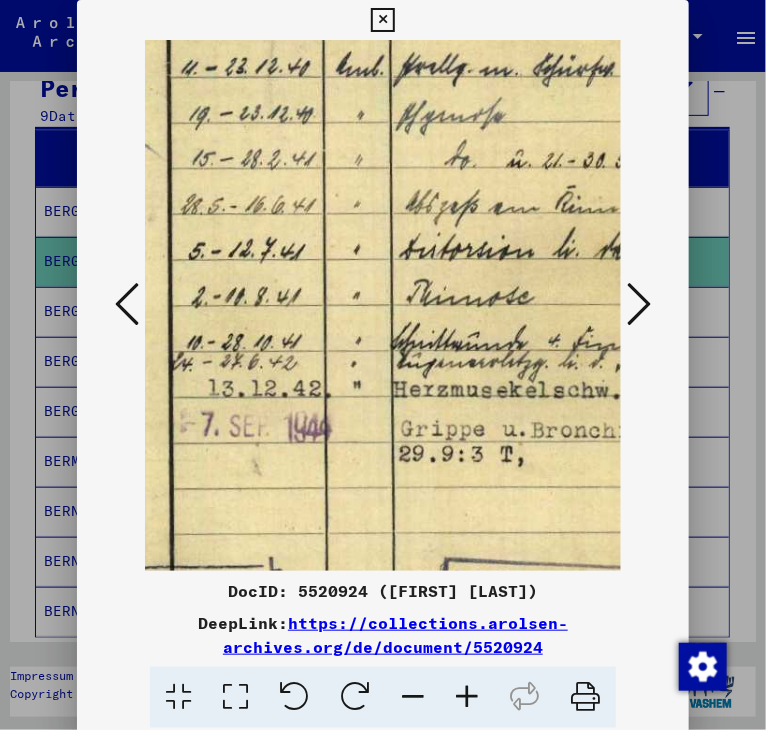 drag, startPoint x: 315, startPoint y: 454, endPoint x: 306, endPoint y: 240, distance: 214.18916 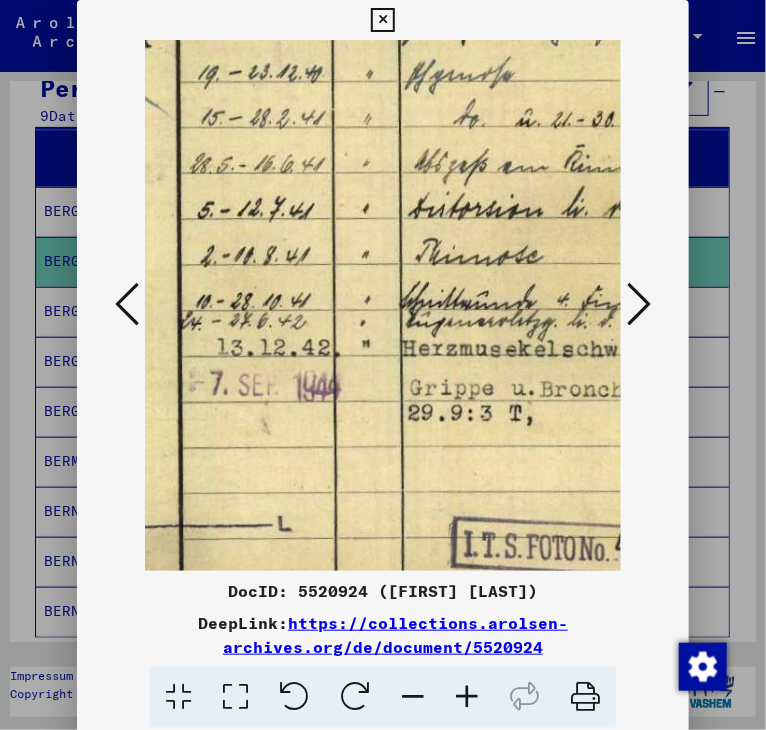 scroll, scrollTop: 254, scrollLeft: 549, axis: both 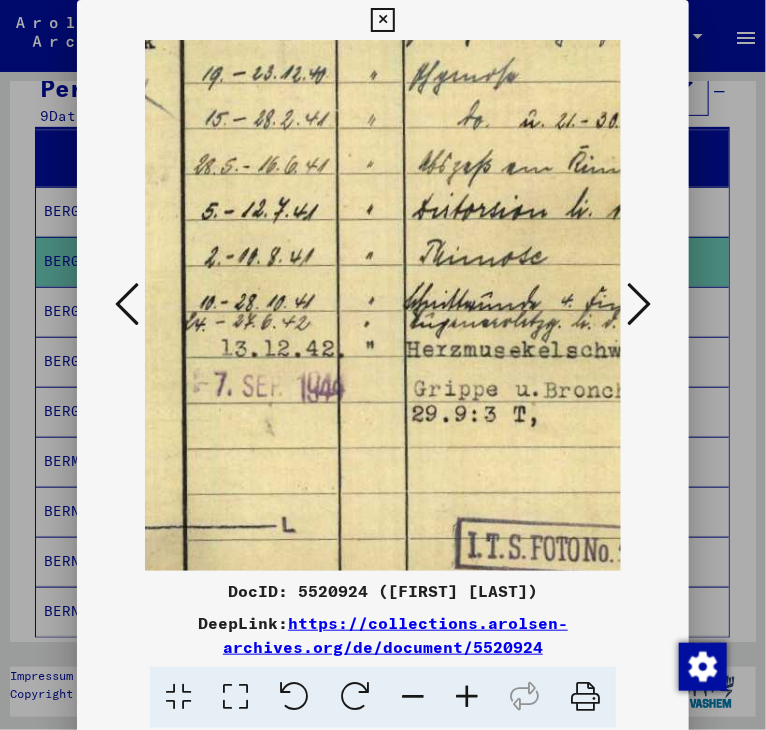 drag, startPoint x: 273, startPoint y: 430, endPoint x: 305, endPoint y: 252, distance: 180.85353 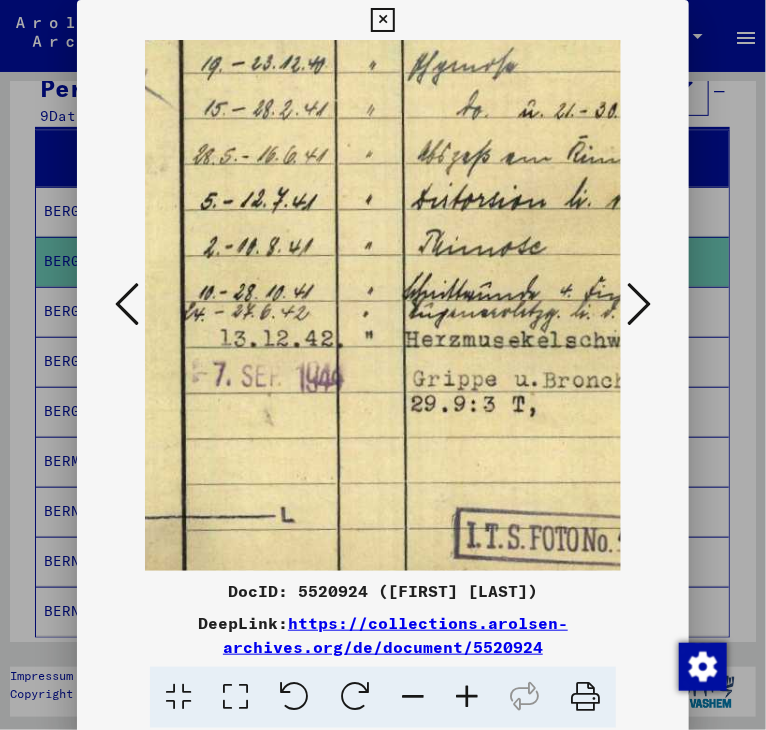 scroll, scrollTop: 264, scrollLeft: 549, axis: both 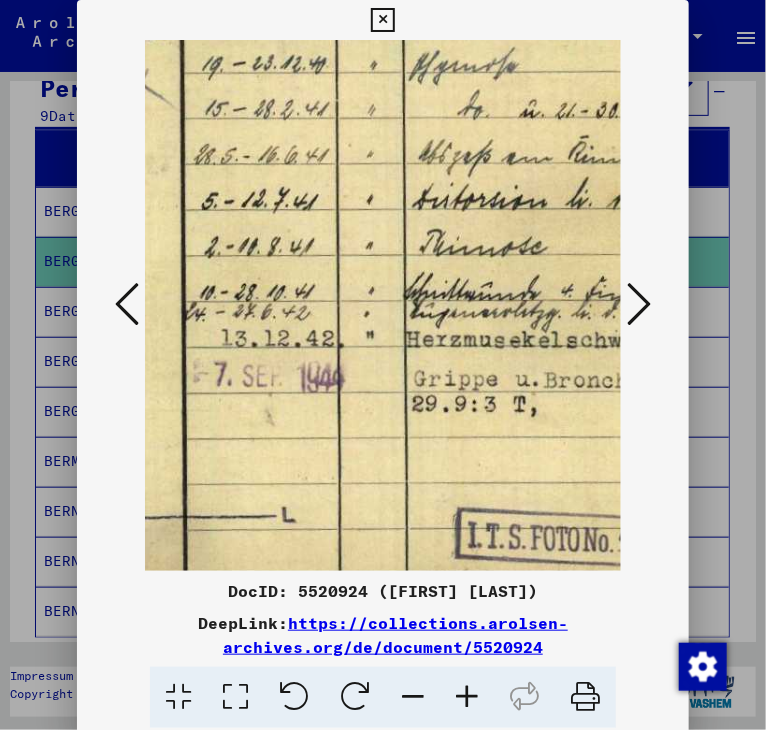 drag, startPoint x: 386, startPoint y: 448, endPoint x: 321, endPoint y: 438, distance: 65.76473 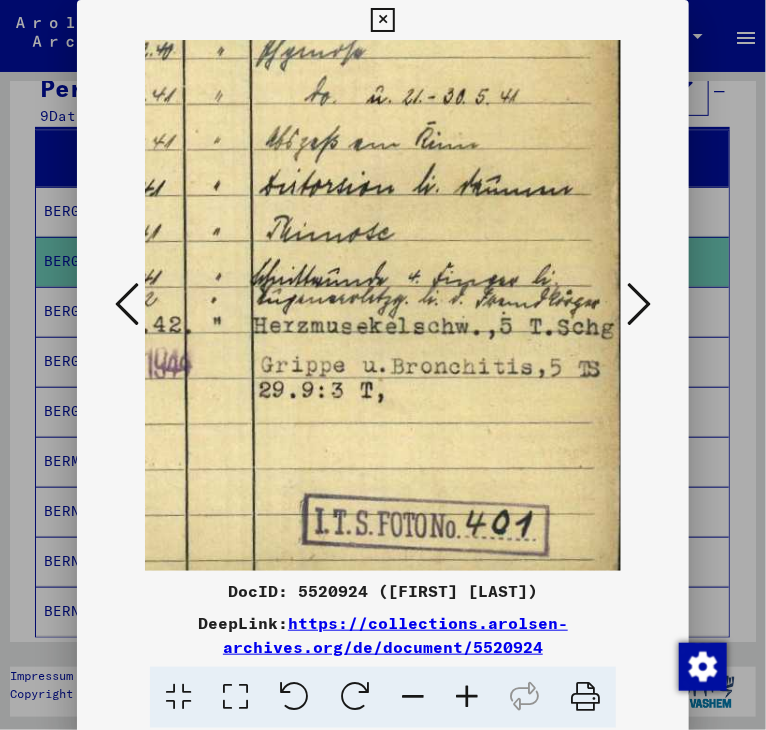 scroll, scrollTop: 285, scrollLeft: 702, axis: both 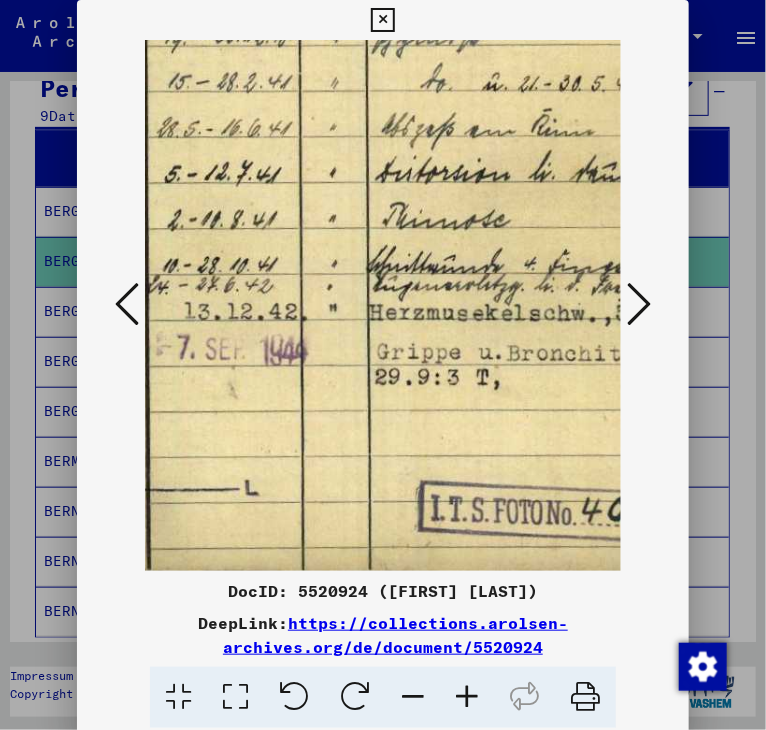 drag, startPoint x: 409, startPoint y: 494, endPoint x: 246, endPoint y: 466, distance: 165.38742 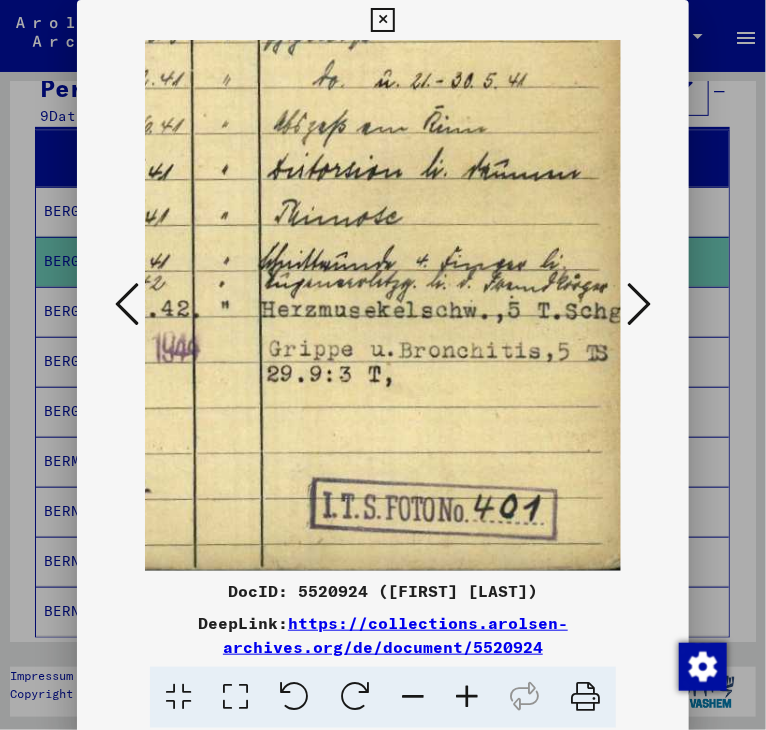 scroll, scrollTop: 294, scrollLeft: 693, axis: both 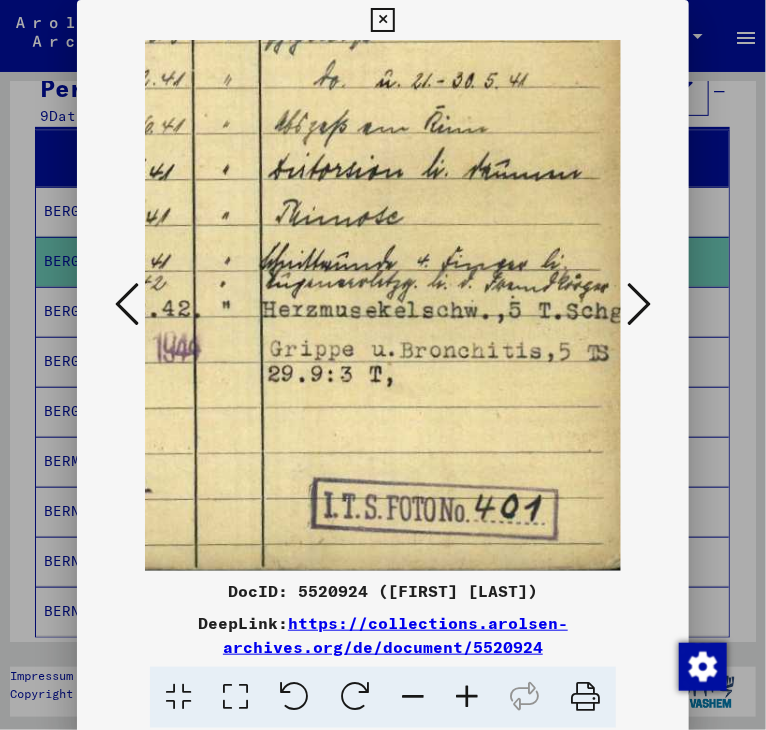 drag, startPoint x: 393, startPoint y: 530, endPoint x: 282, endPoint y: 529, distance: 111.0045 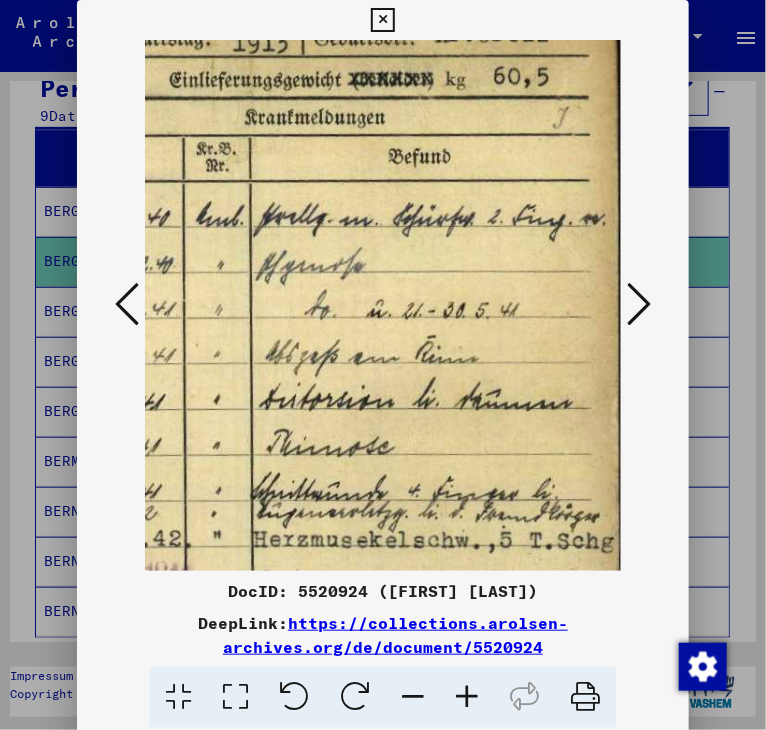 scroll, scrollTop: 63, scrollLeft: 702, axis: both 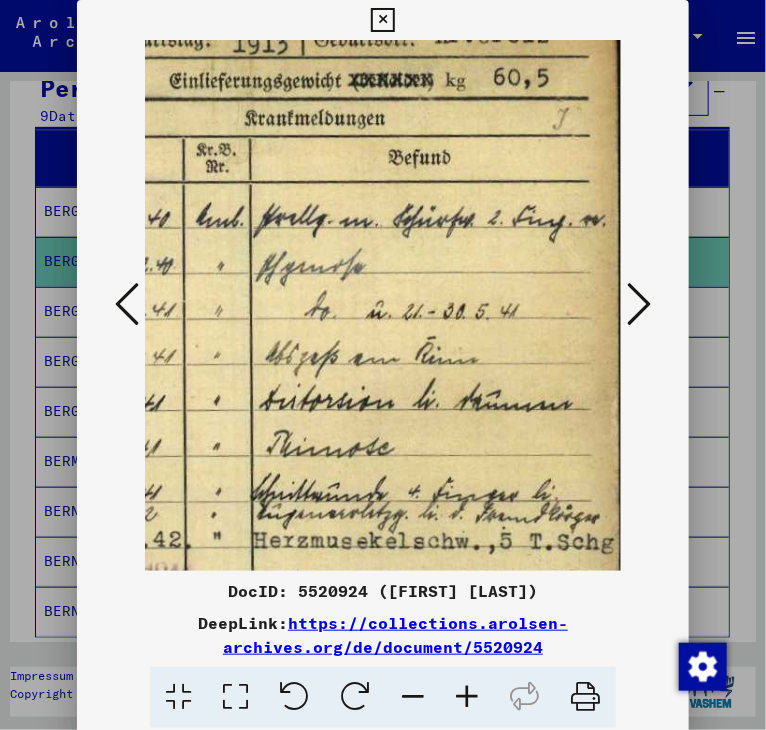 drag, startPoint x: 364, startPoint y: 199, endPoint x: 350, endPoint y: 430, distance: 231.42386 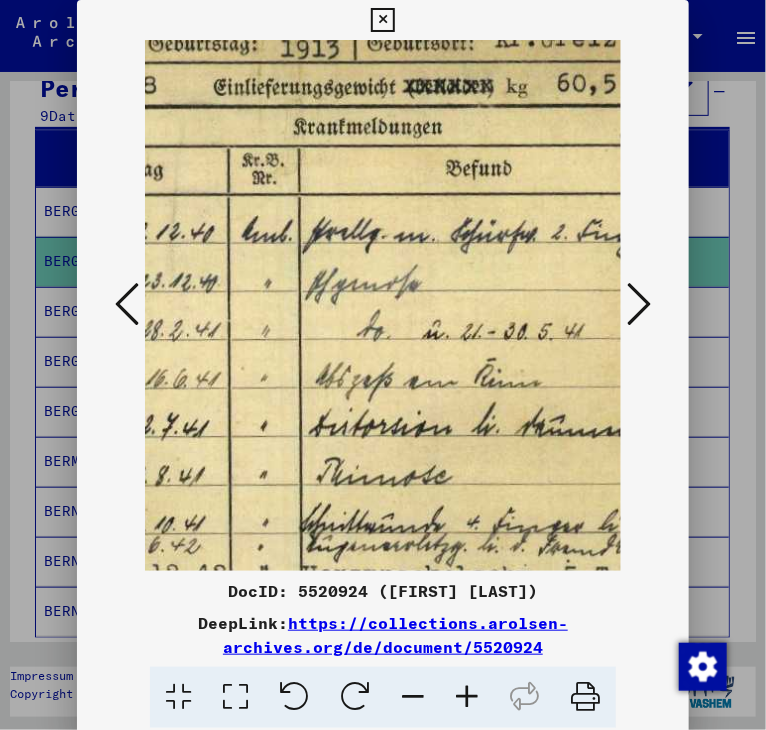 click at bounding box center [467, 697] 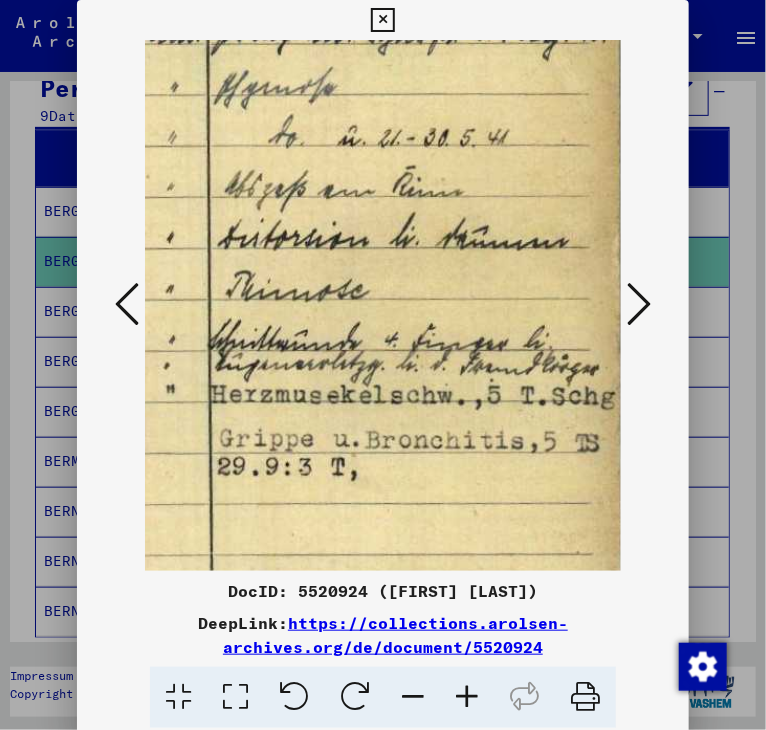 scroll, scrollTop: 277, scrollLeft: 845, axis: both 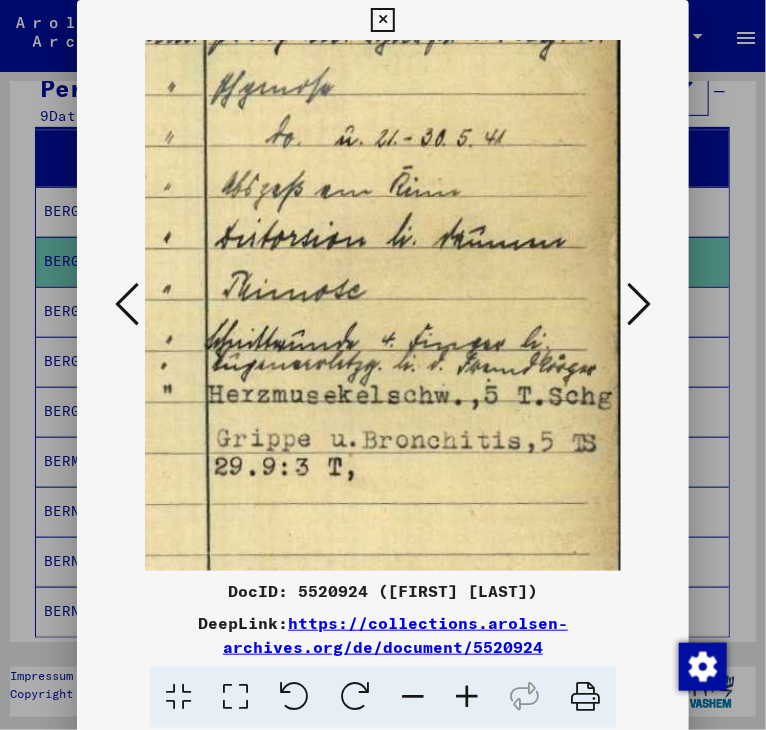 drag, startPoint x: 510, startPoint y: 536, endPoint x: 236, endPoint y: 322, distance: 347.6665 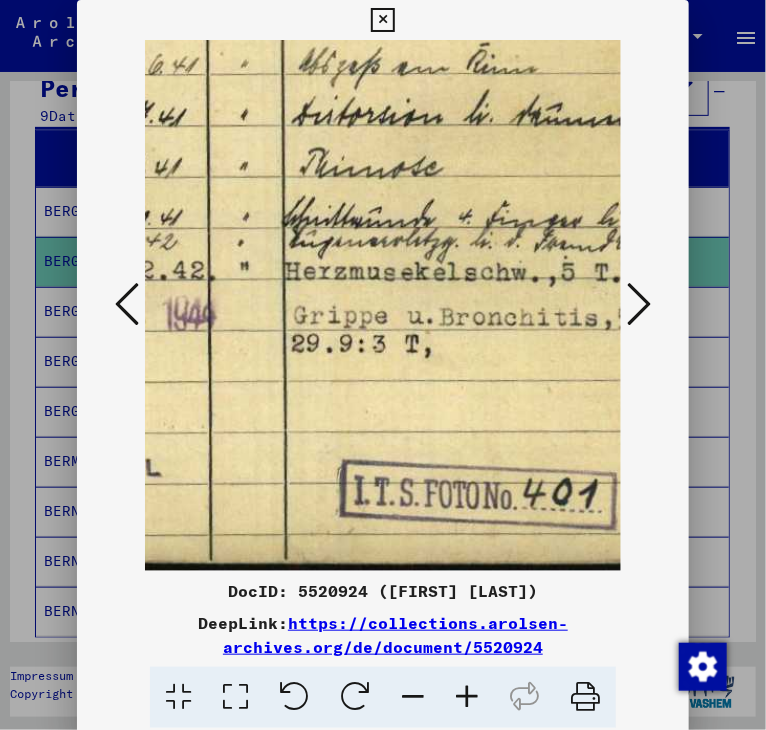scroll, scrollTop: 400, scrollLeft: 721, axis: both 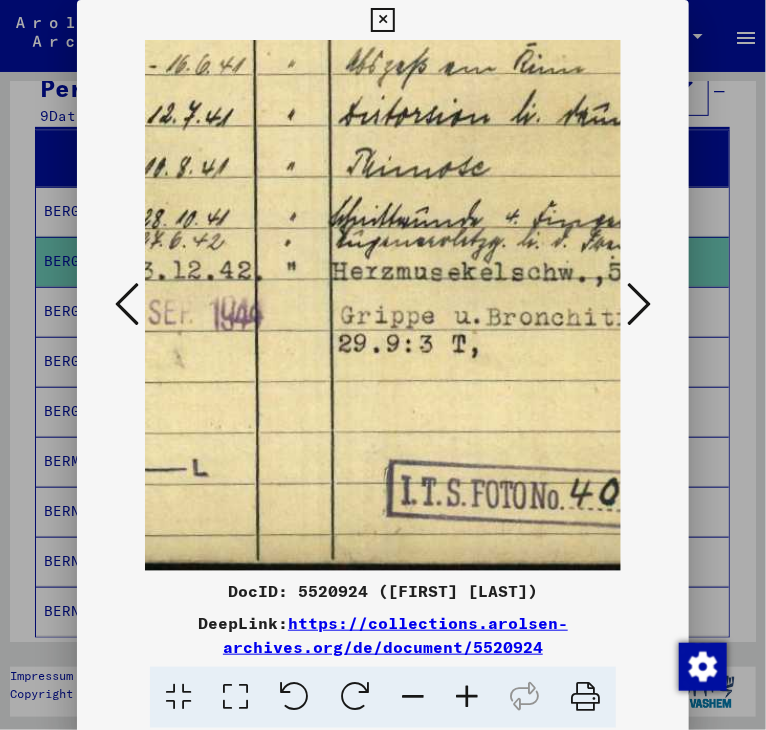 drag, startPoint x: 322, startPoint y: 417, endPoint x: 446, endPoint y: 178, distance: 269.25266 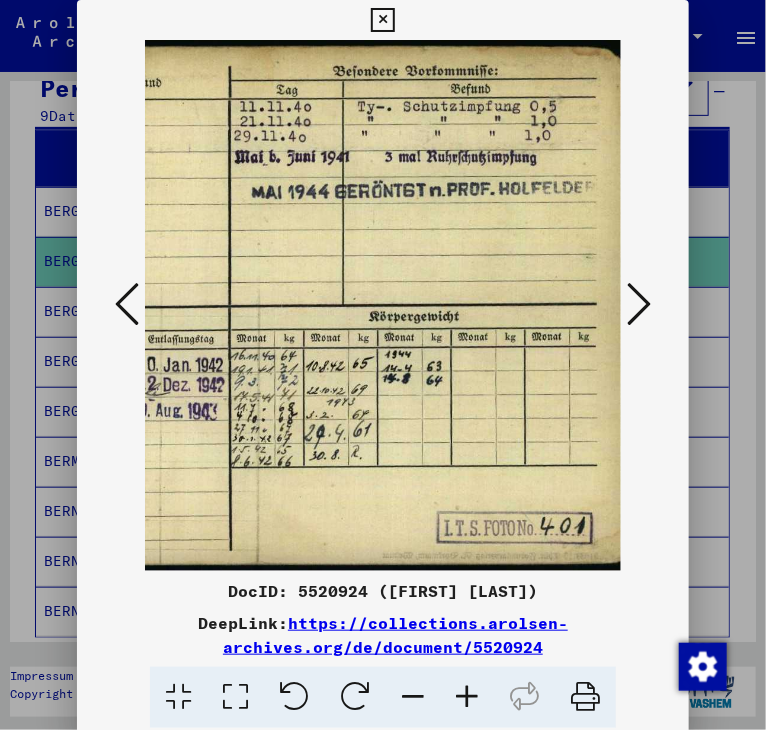 click at bounding box center (467, 697) 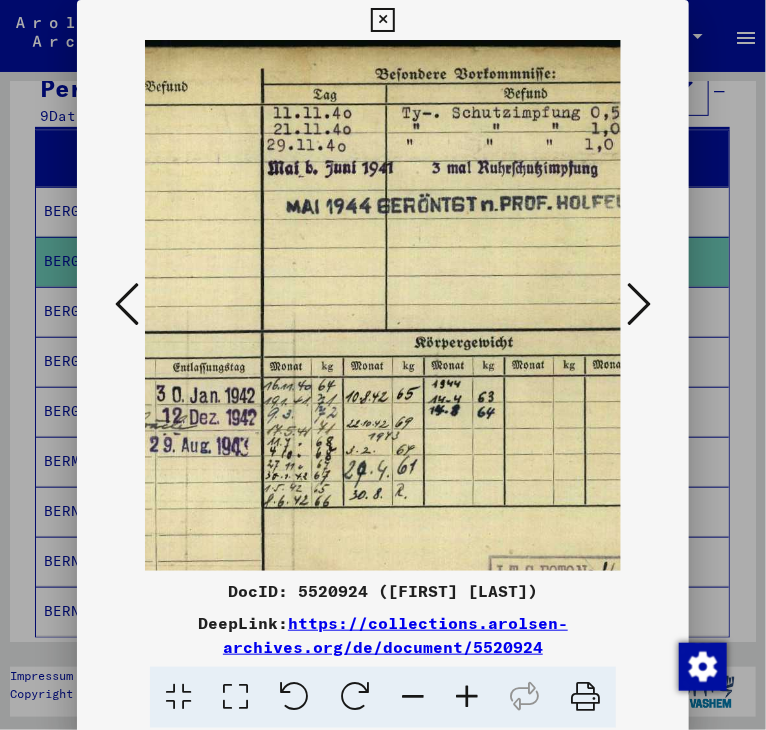click at bounding box center (467, 697) 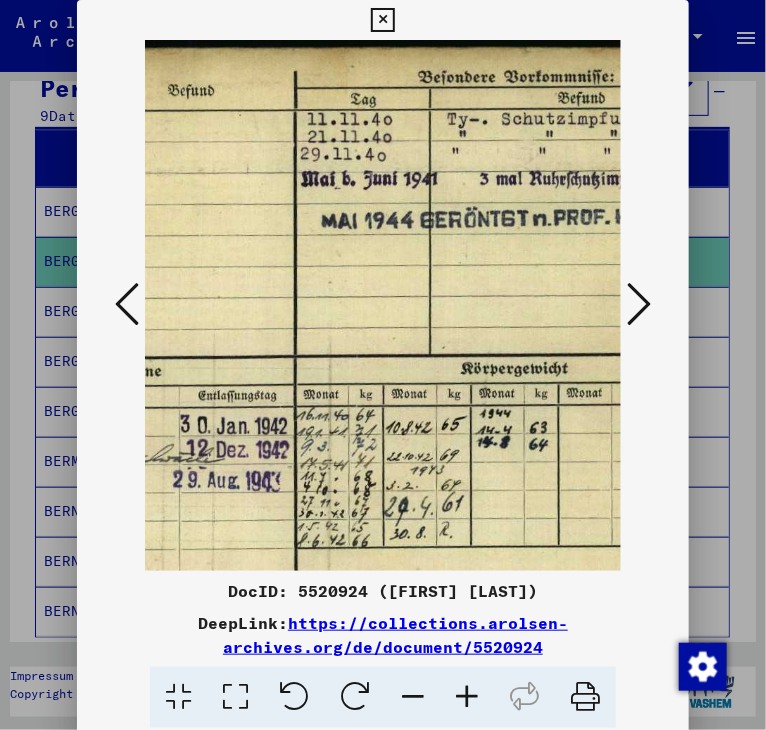 click at bounding box center [467, 697] 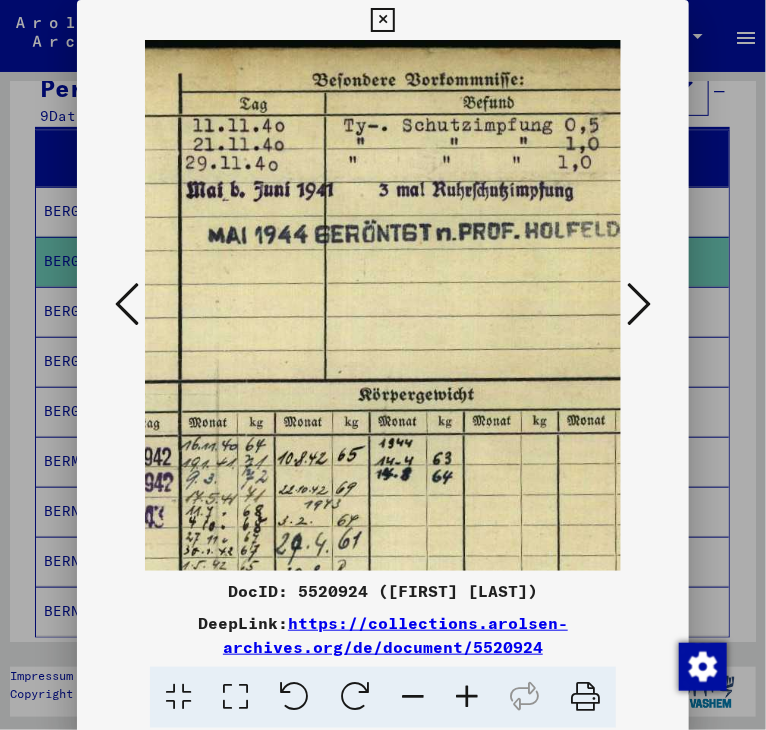 scroll, scrollTop: 0, scrollLeft: 432, axis: horizontal 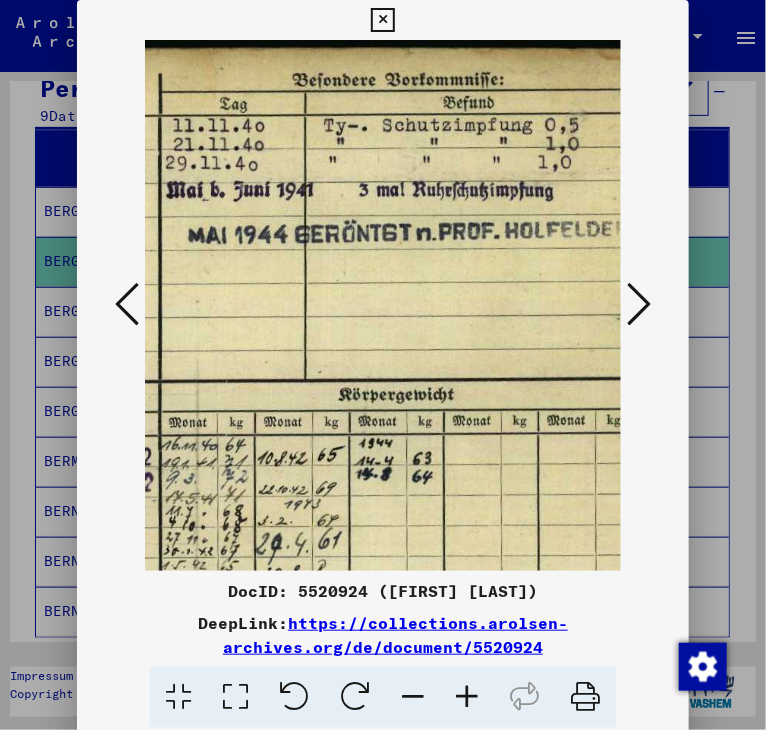 drag, startPoint x: 478, startPoint y: 282, endPoint x: 310, endPoint y: 382, distance: 195.5096 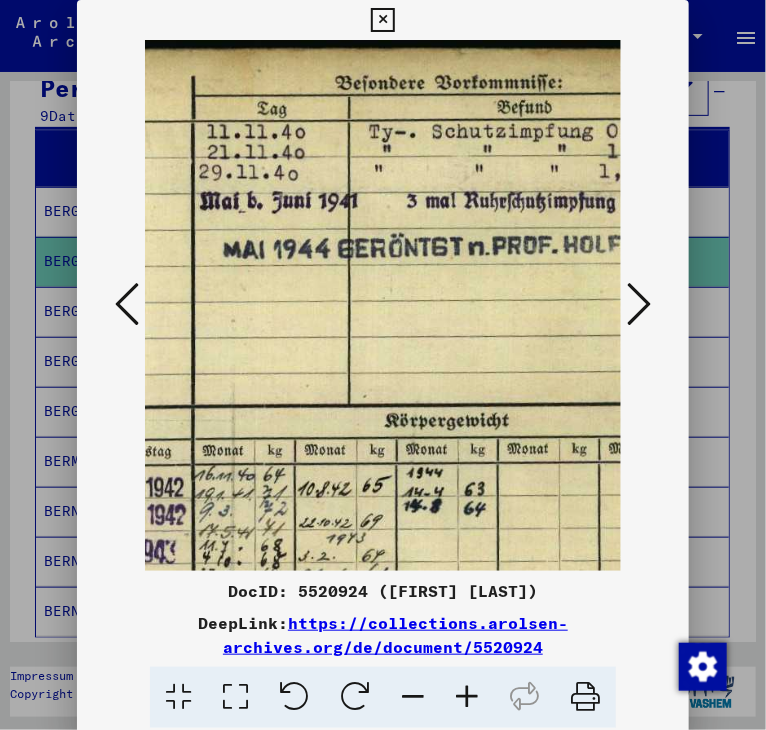 click at bounding box center (467, 697) 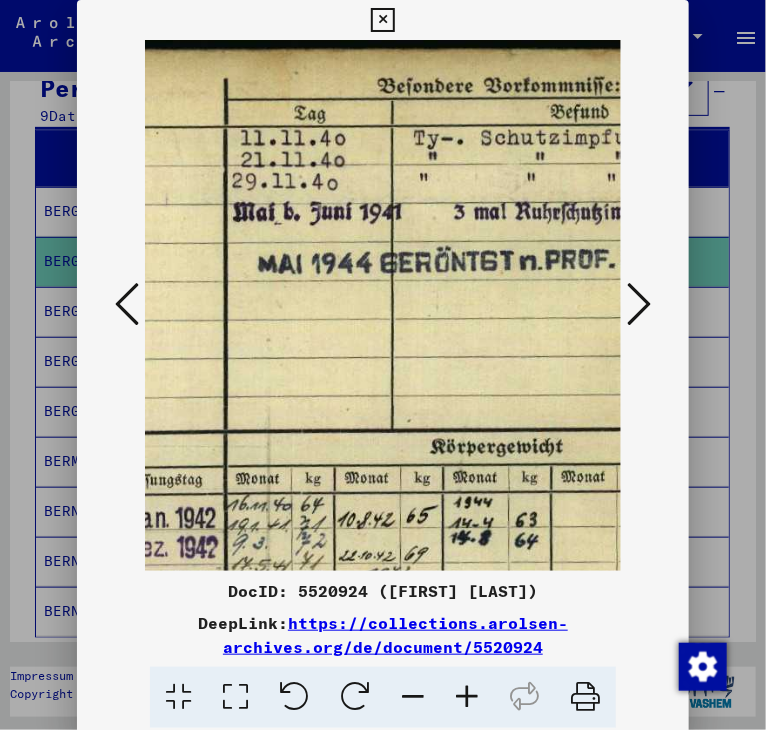 click at bounding box center [467, 697] 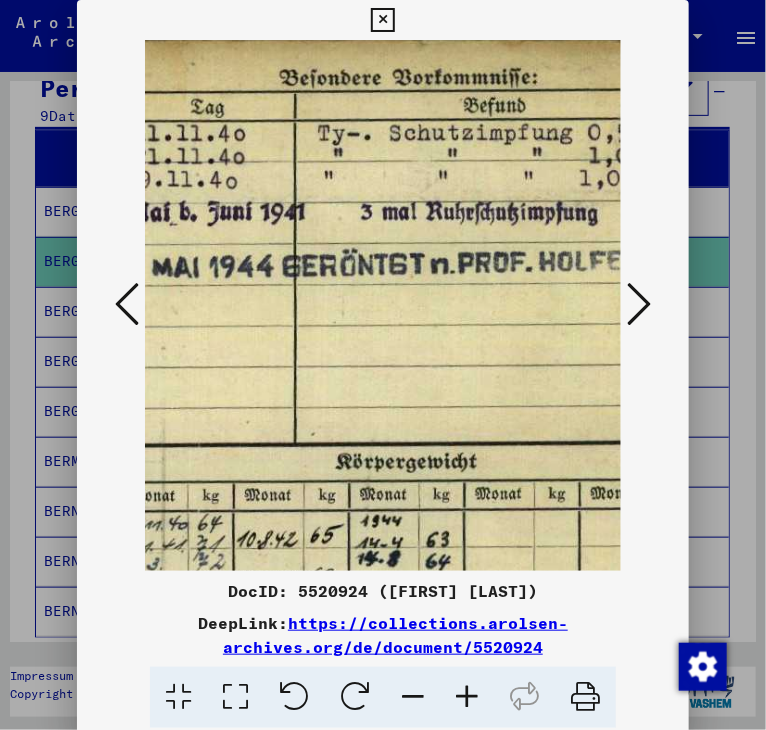 scroll, scrollTop: 14, scrollLeft: 601, axis: both 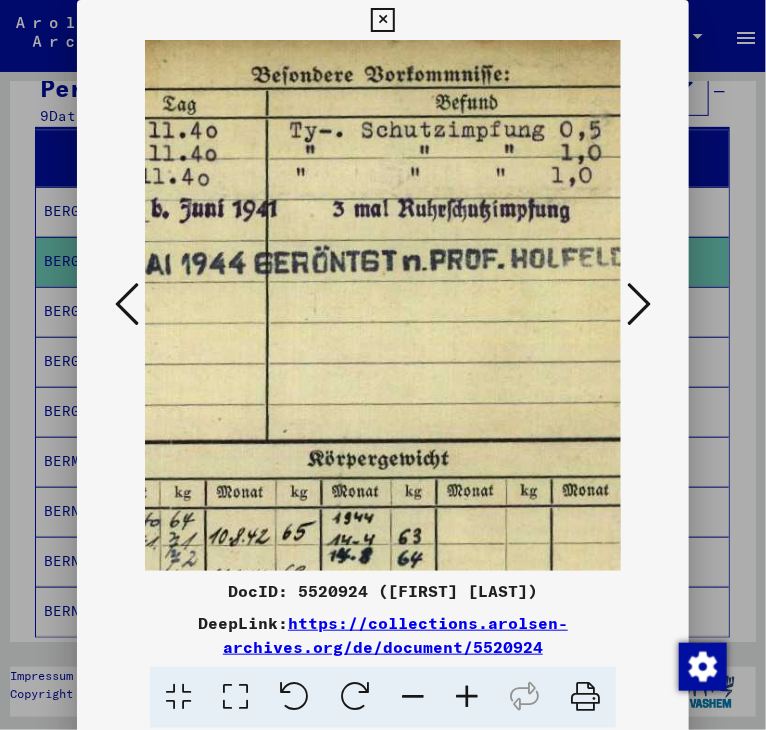 drag, startPoint x: 561, startPoint y: 270, endPoint x: 392, endPoint y: 358, distance: 190.53871 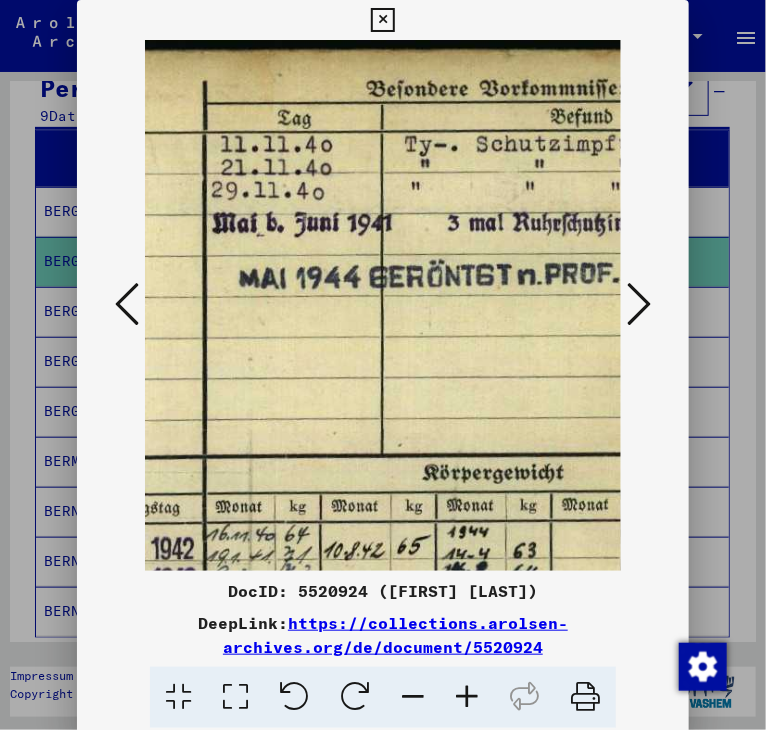 scroll, scrollTop: 0, scrollLeft: 488, axis: horizontal 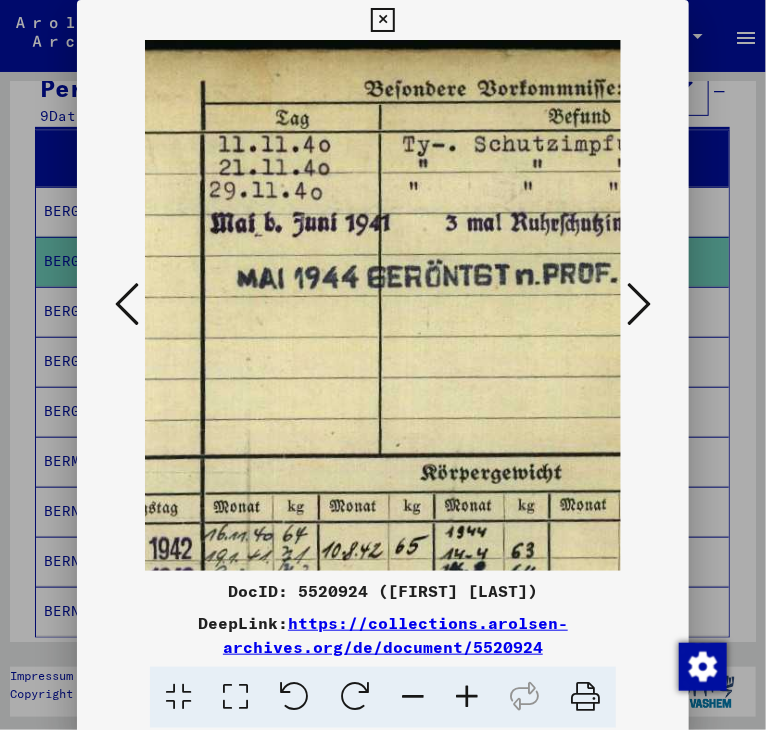 drag, startPoint x: 254, startPoint y: 435, endPoint x: 363, endPoint y: 473, distance: 115.43397 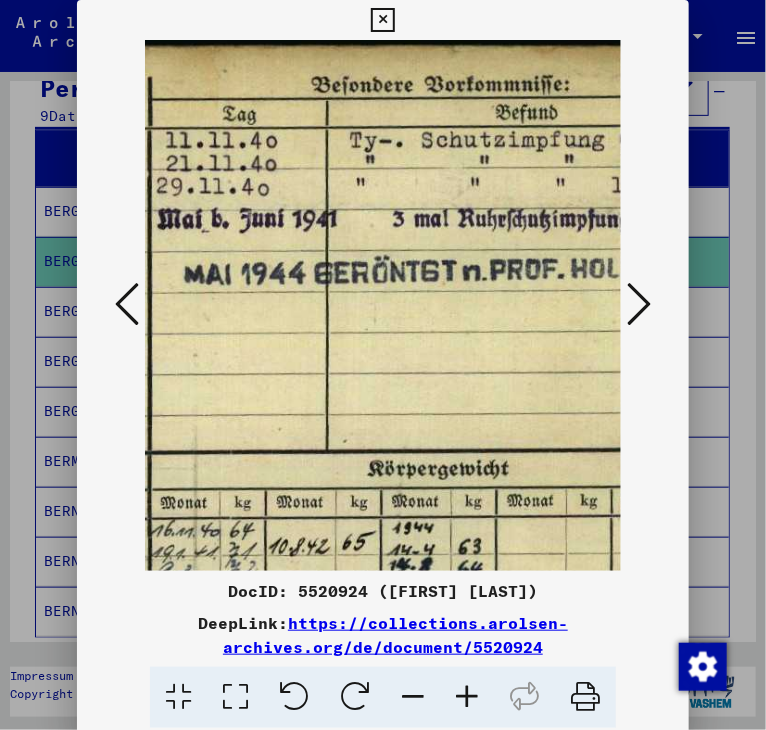 scroll, scrollTop: 4, scrollLeft: 536, axis: both 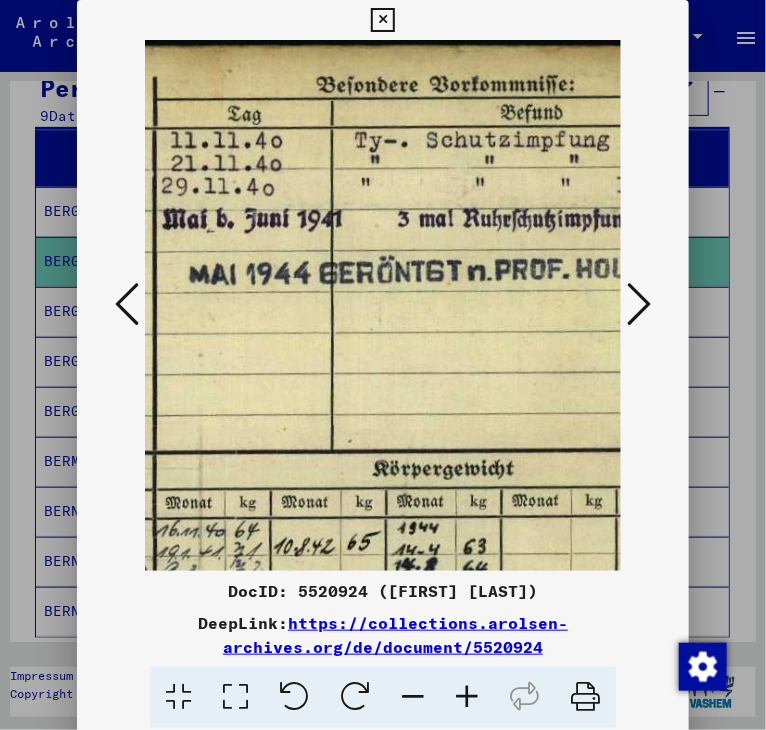 drag, startPoint x: 342, startPoint y: 308, endPoint x: 294, endPoint y: 318, distance: 49.0306 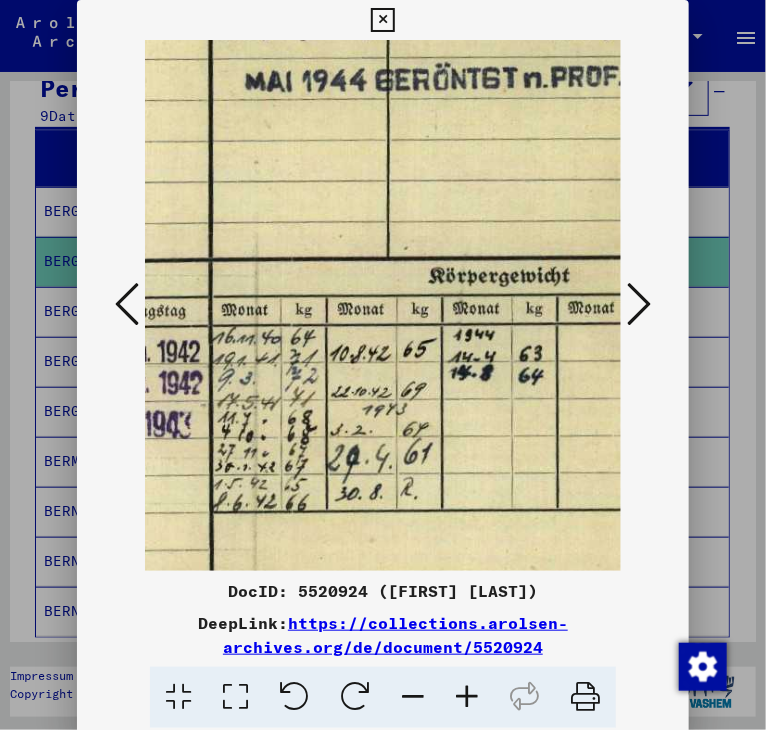 scroll, scrollTop: 248, scrollLeft: 474, axis: both 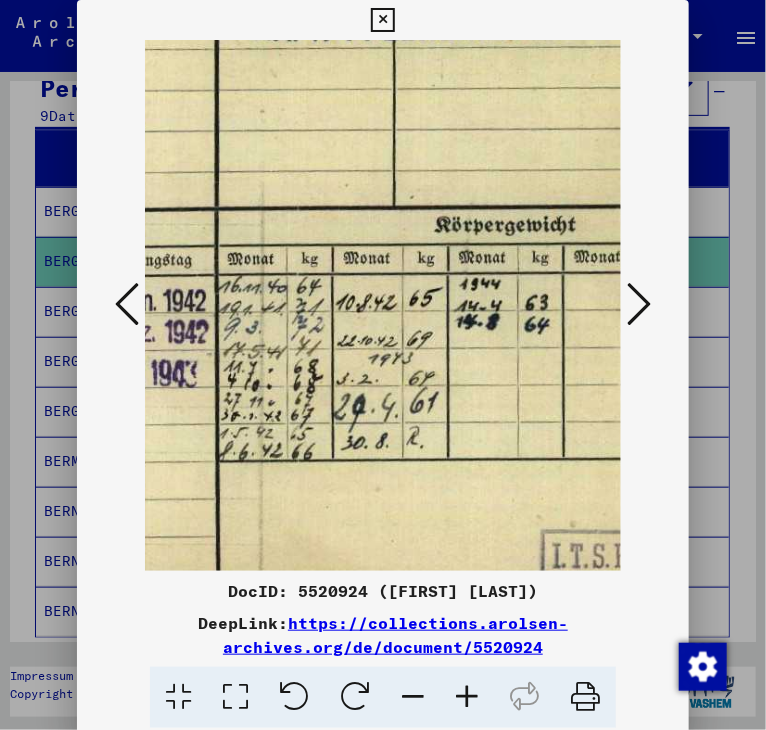 drag, startPoint x: 395, startPoint y: 481, endPoint x: 453, endPoint y: 241, distance: 246.90889 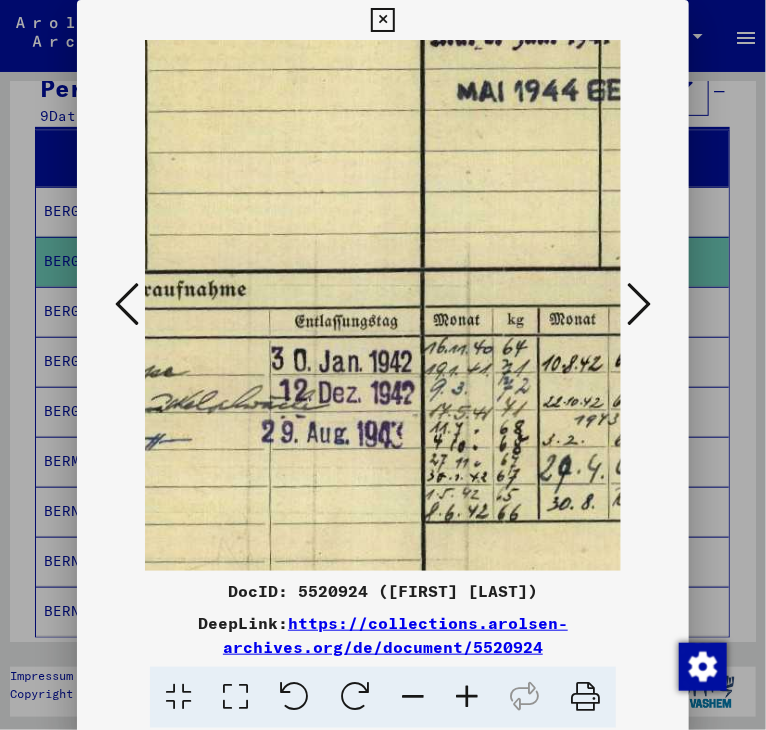 scroll, scrollTop: 172, scrollLeft: 330, axis: both 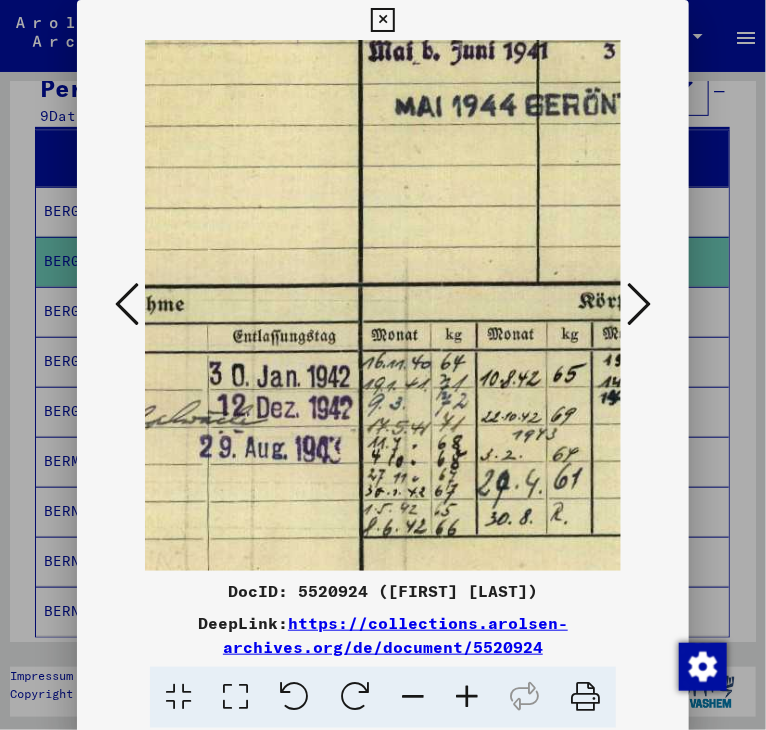 drag, startPoint x: 366, startPoint y: 366, endPoint x: 510, endPoint y: 442, distance: 162.82506 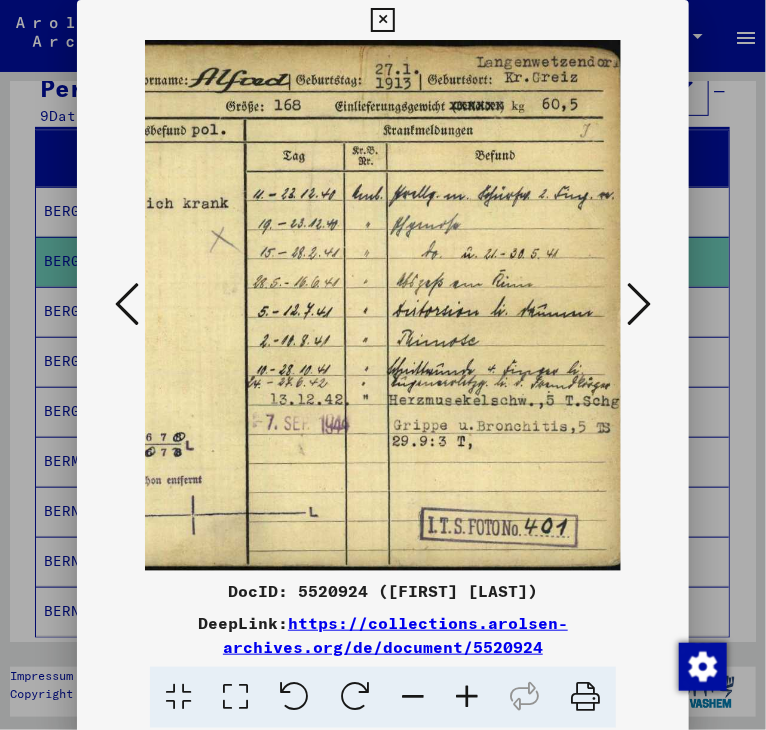 click at bounding box center [467, 697] 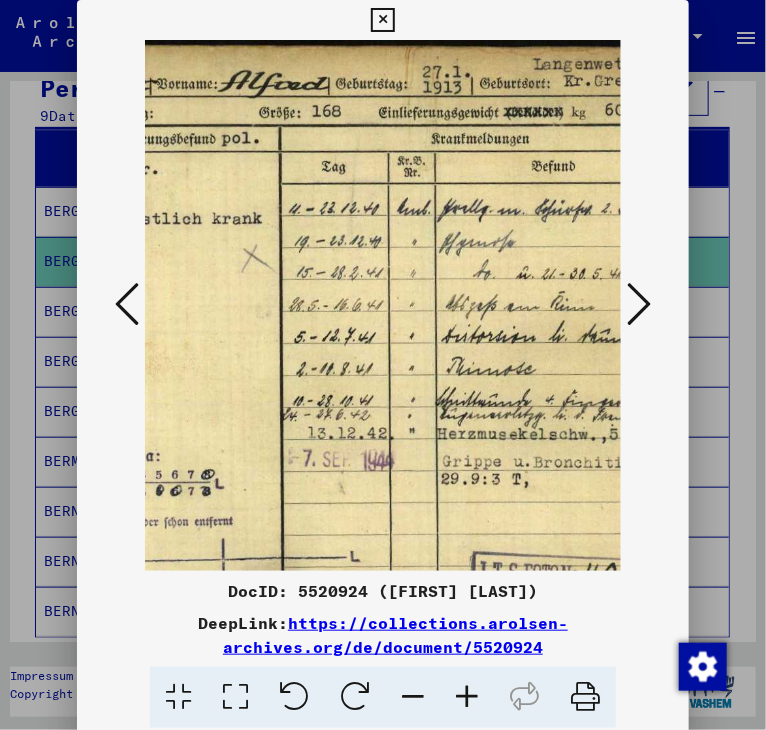 click at bounding box center (467, 697) 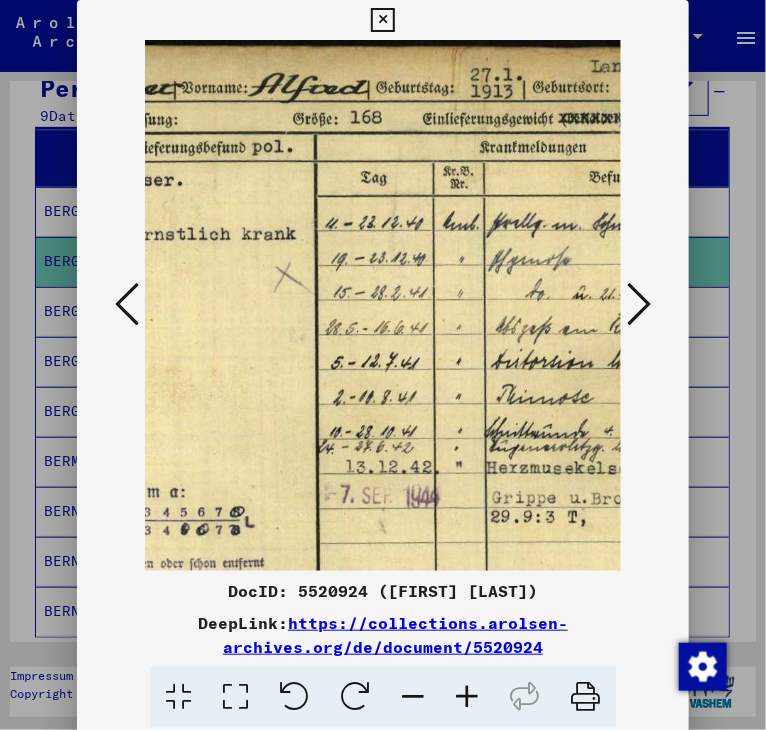 click at bounding box center (467, 697) 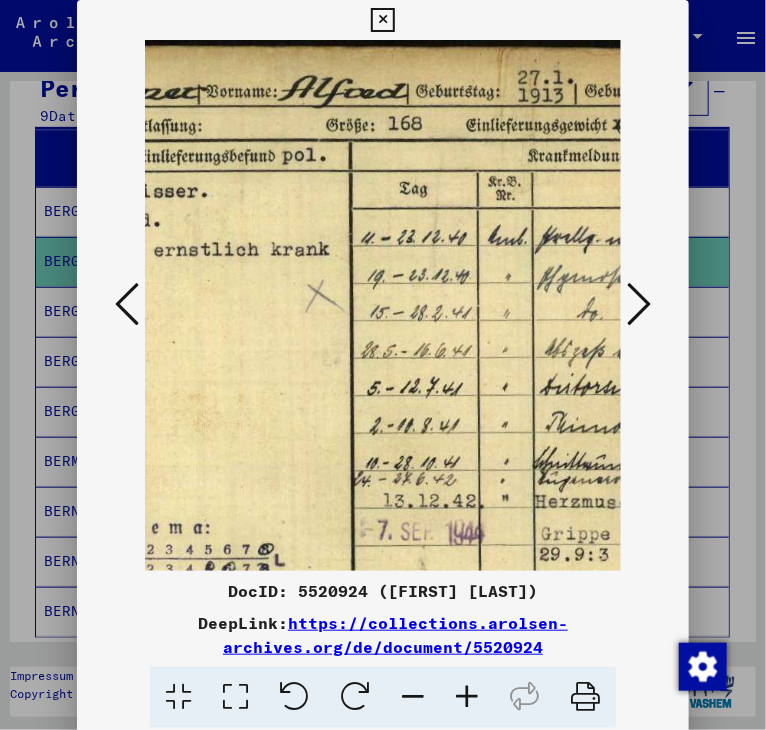 click at bounding box center [467, 697] 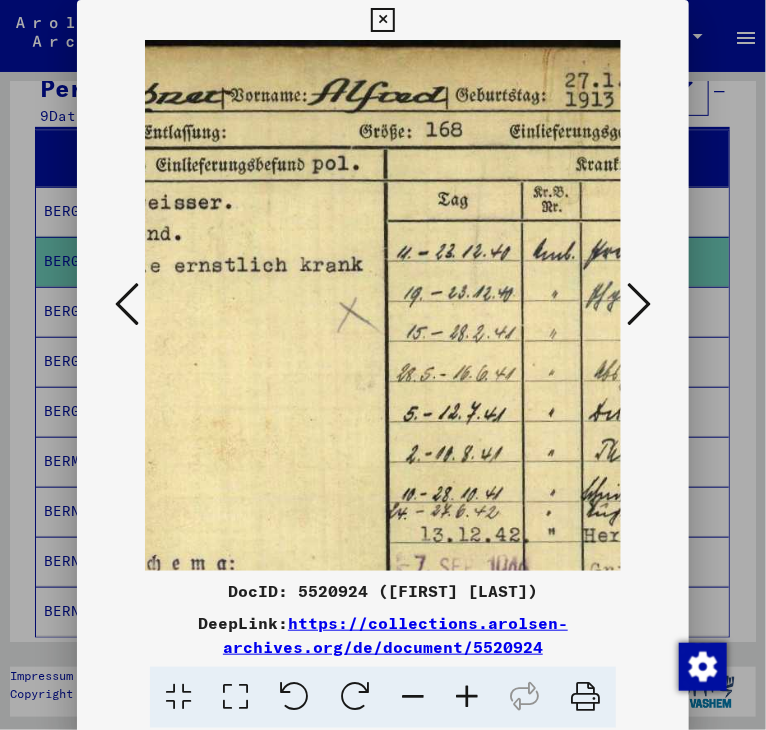 click at bounding box center [467, 697] 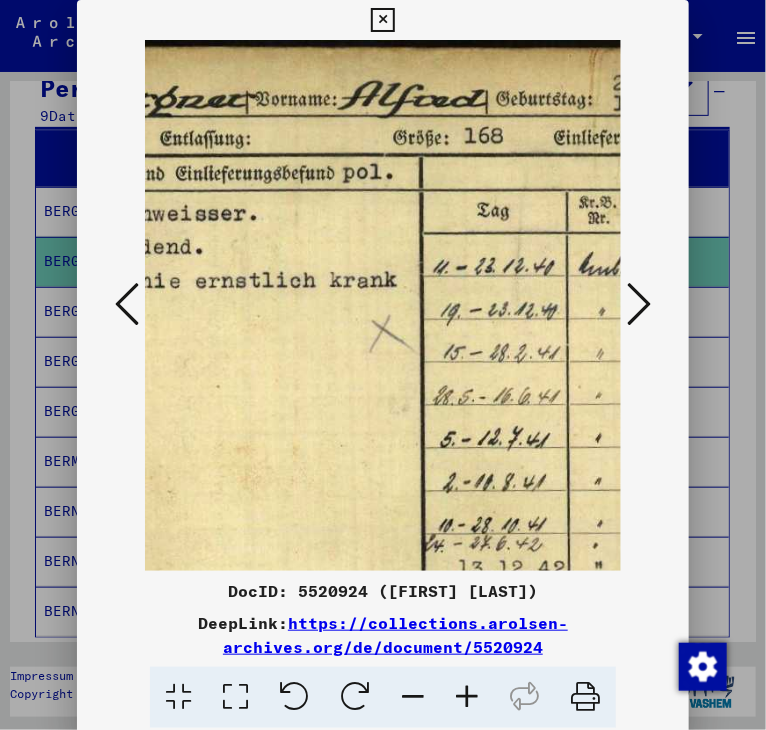 click at bounding box center [467, 697] 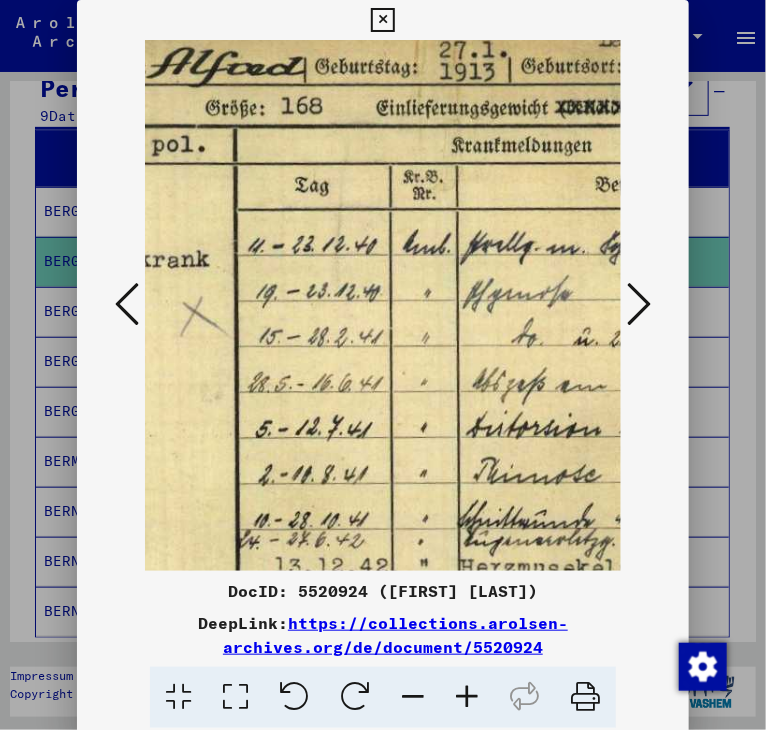 scroll, scrollTop: 40, scrollLeft: 487, axis: both 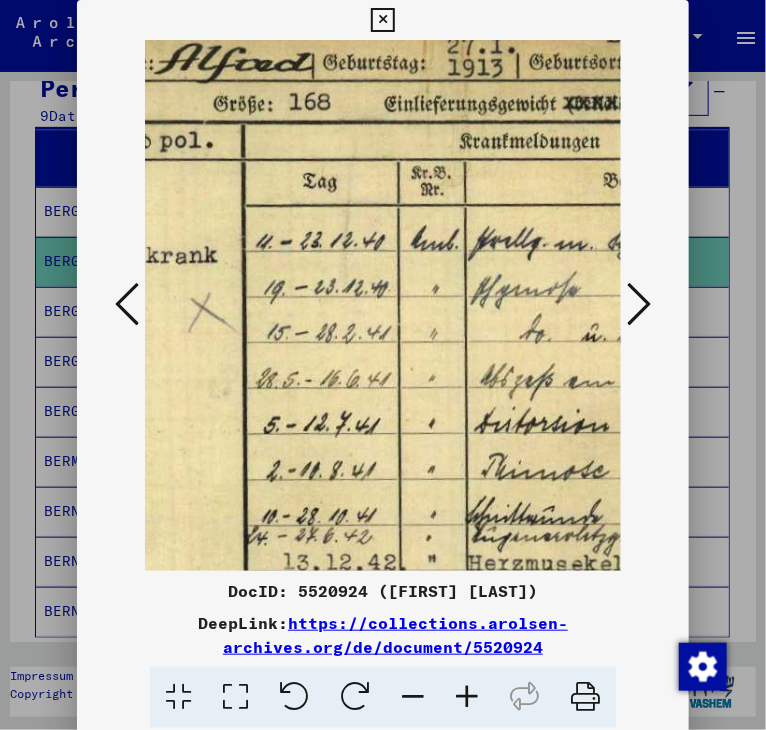 drag, startPoint x: 551, startPoint y: 237, endPoint x: 142, endPoint y: 254, distance: 409.35315 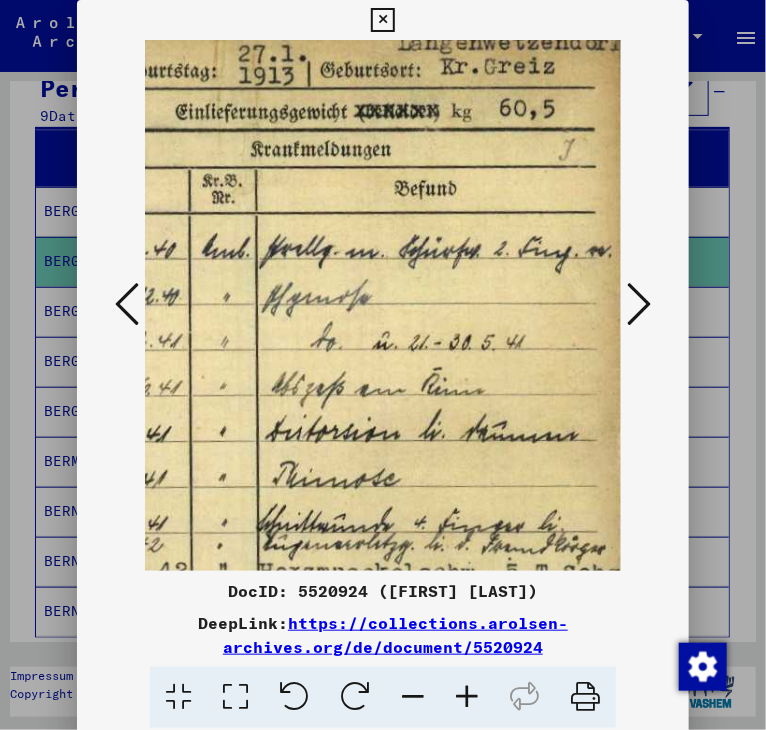 drag, startPoint x: 464, startPoint y: 392, endPoint x: 235, endPoint y: 400, distance: 229.1397 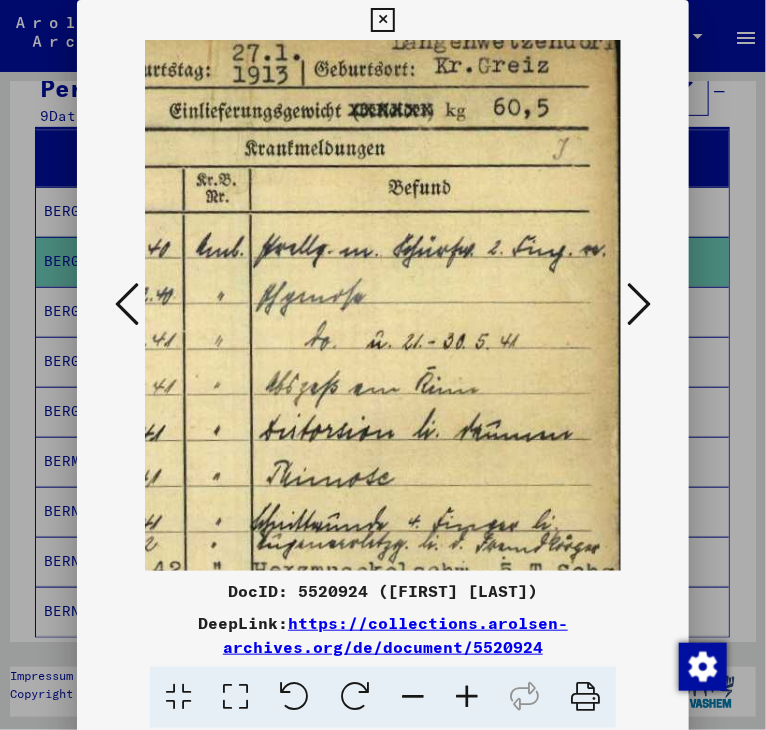 scroll, scrollTop: 31, scrollLeft: 702, axis: both 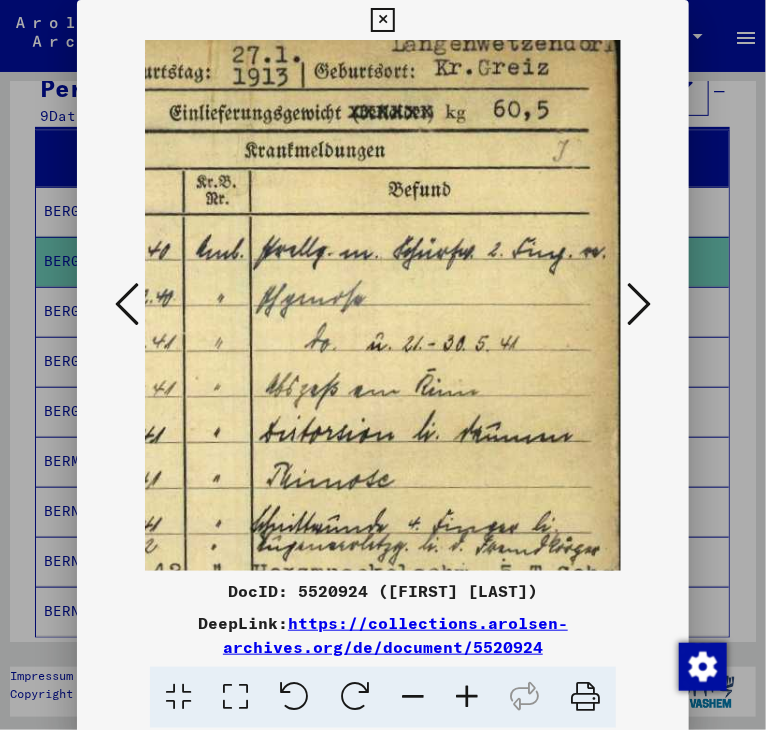 drag, startPoint x: 426, startPoint y: 299, endPoint x: 390, endPoint y: 300, distance: 36.013885 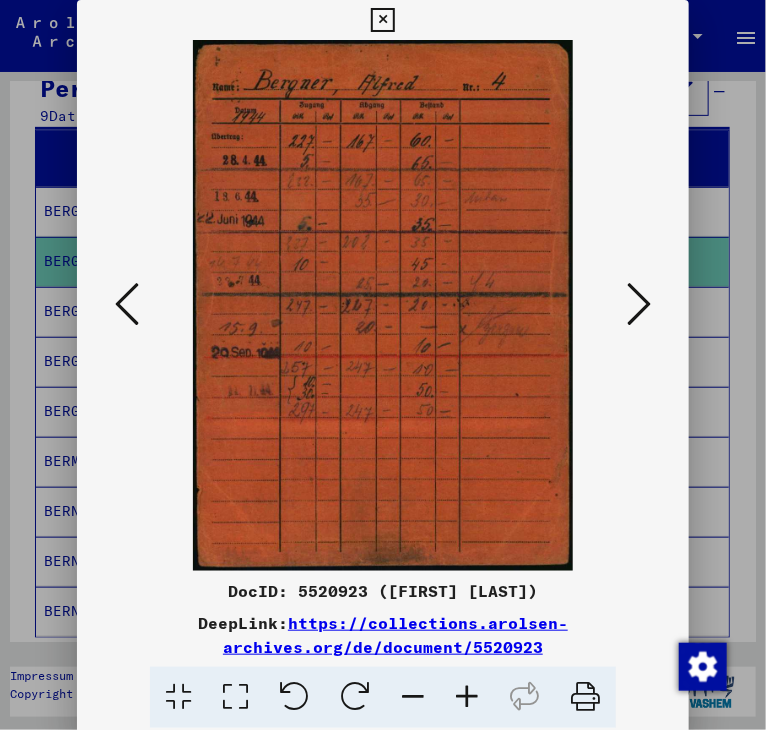 scroll, scrollTop: 0, scrollLeft: 0, axis: both 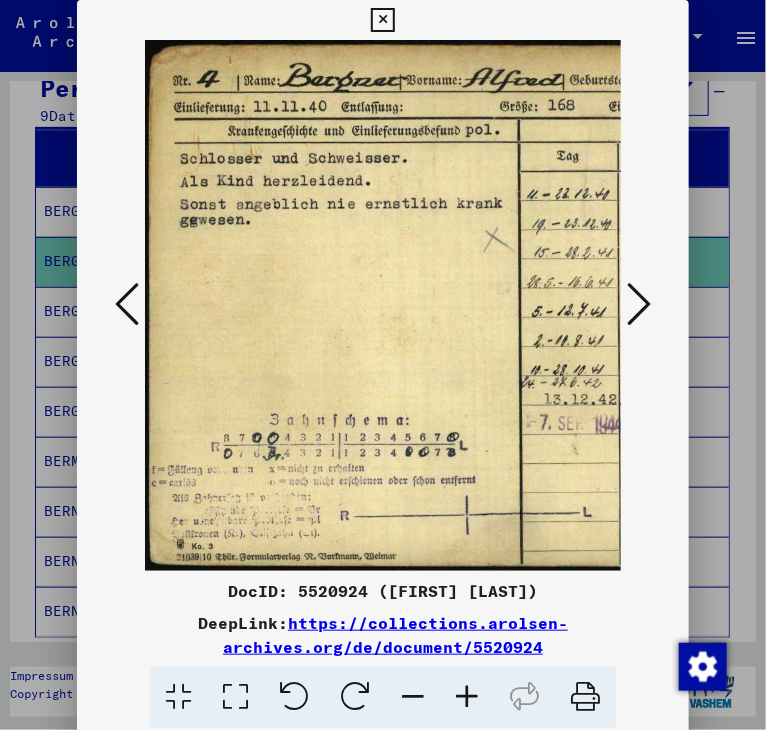 click at bounding box center [639, 304] 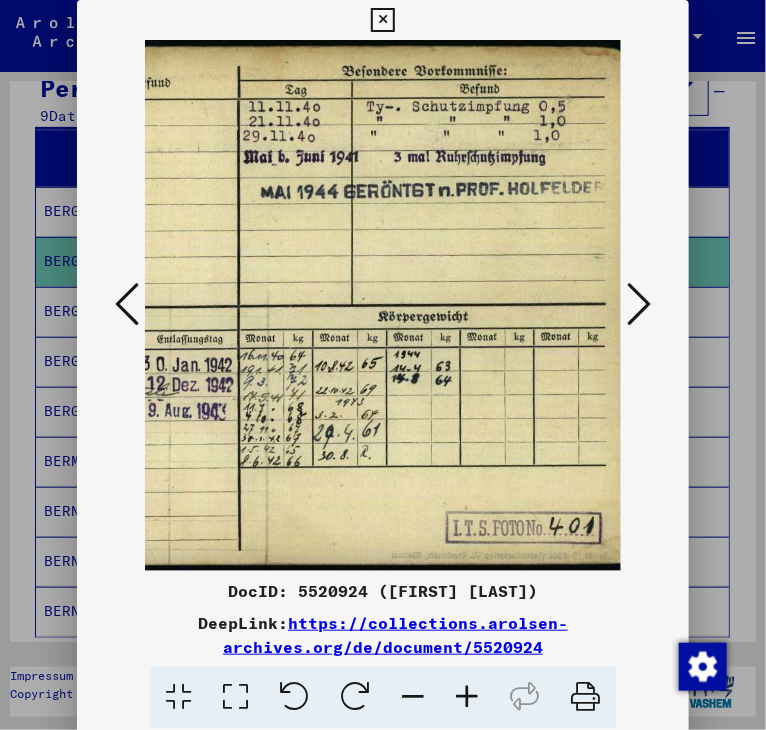 scroll, scrollTop: 0, scrollLeft: 264, axis: horizontal 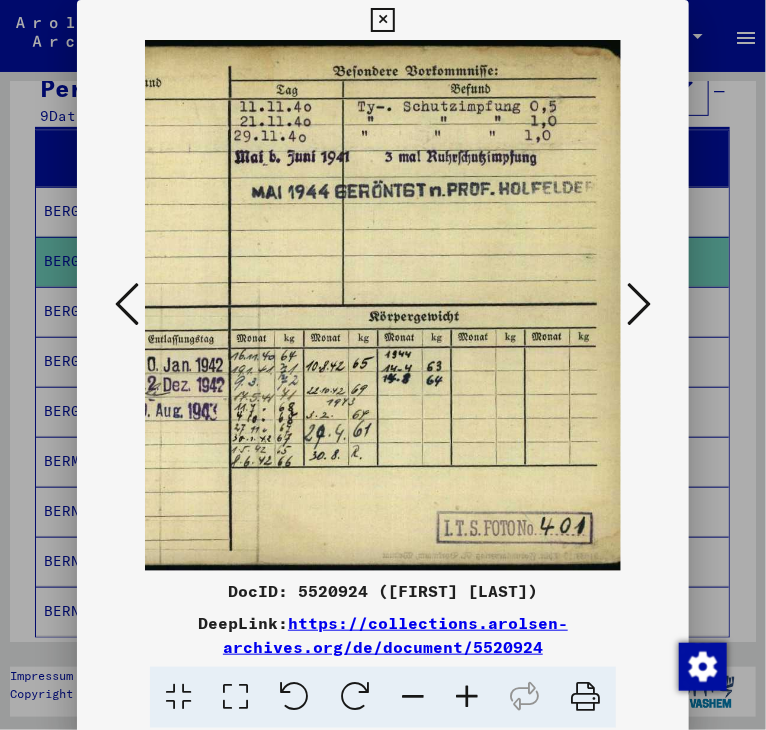 drag, startPoint x: 553, startPoint y: 338, endPoint x: 286, endPoint y: 270, distance: 275.52313 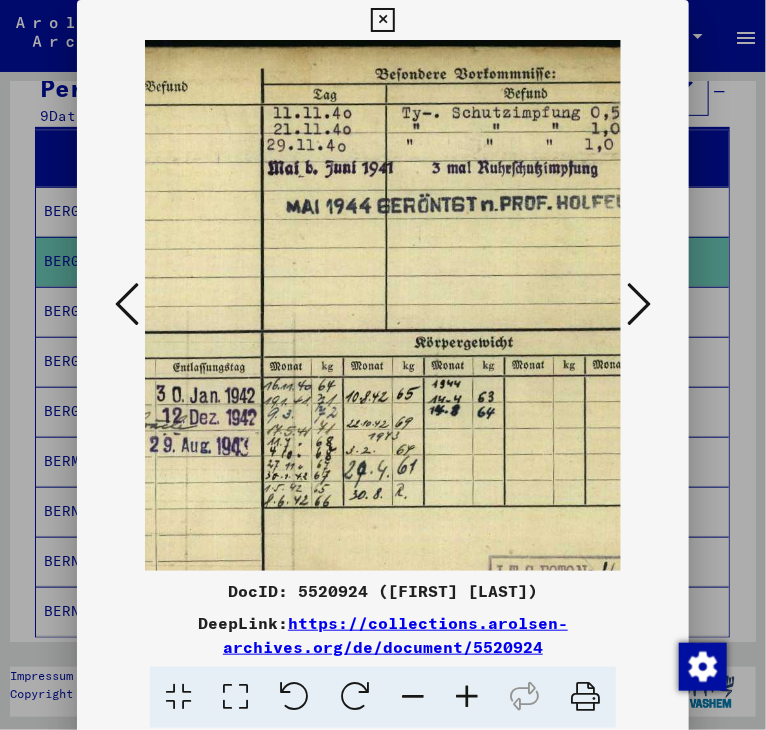 click at bounding box center [467, 697] 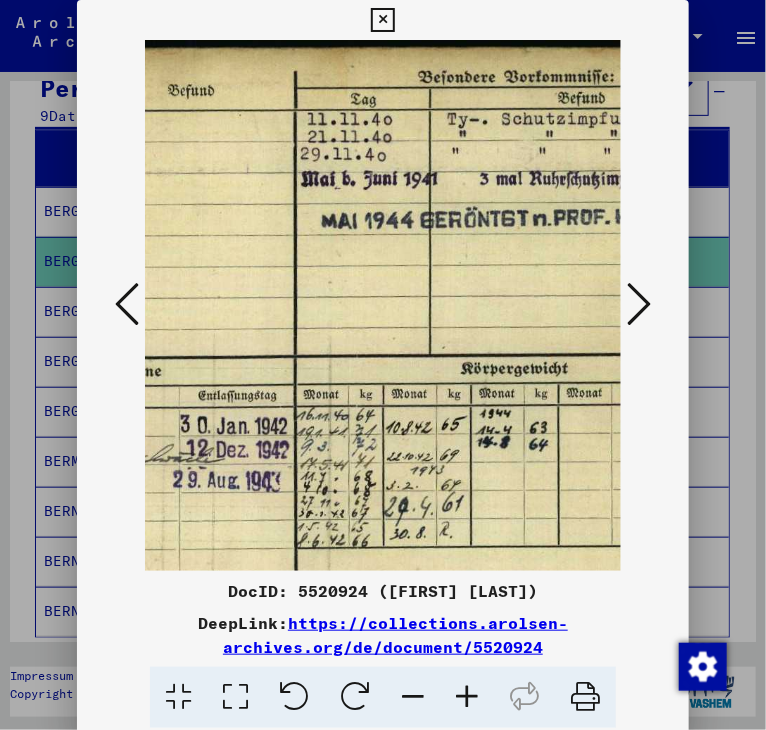 click at bounding box center (467, 697) 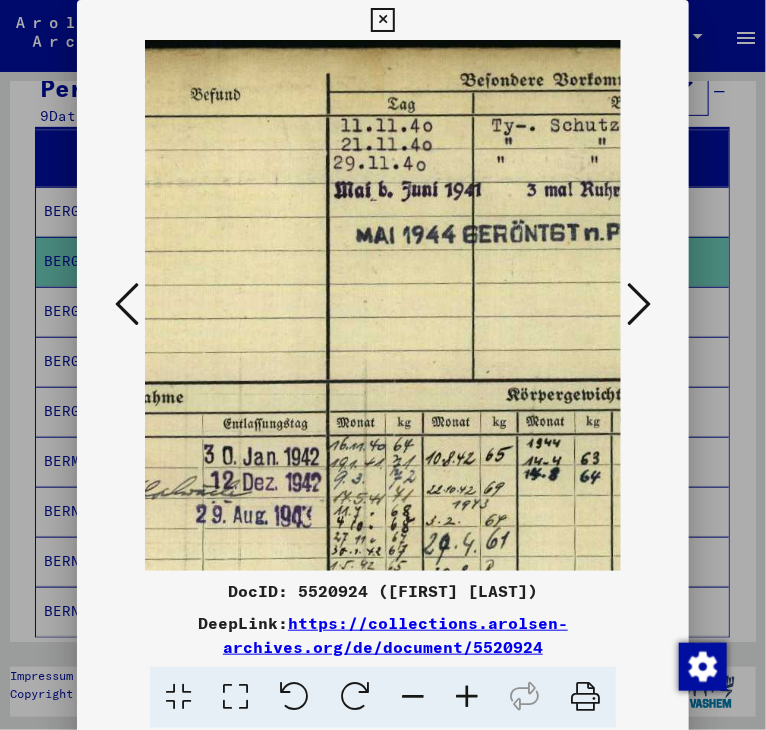 click at bounding box center [467, 697] 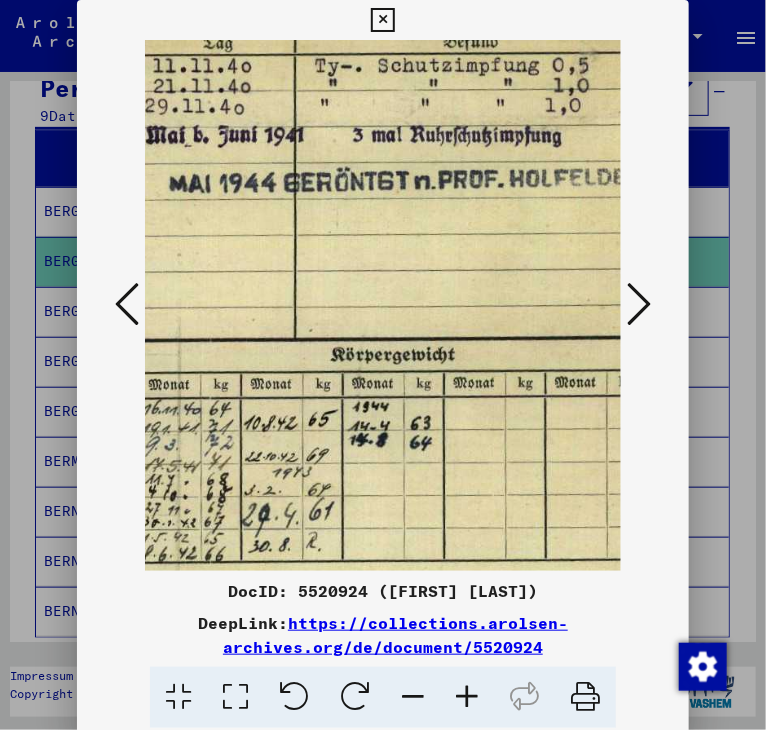drag, startPoint x: 518, startPoint y: 523, endPoint x: 286, endPoint y: 462, distance: 239.88539 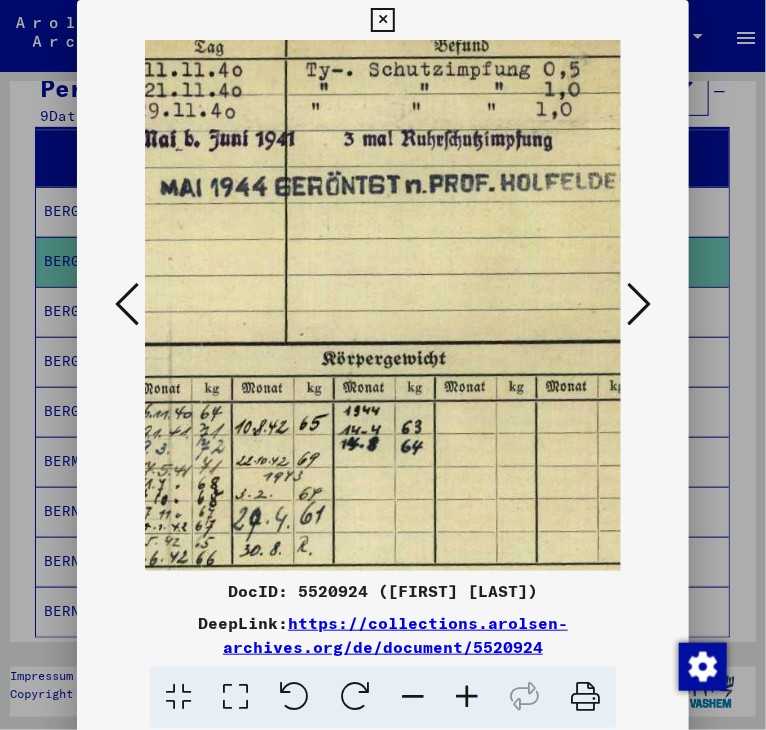 click at bounding box center [467, 697] 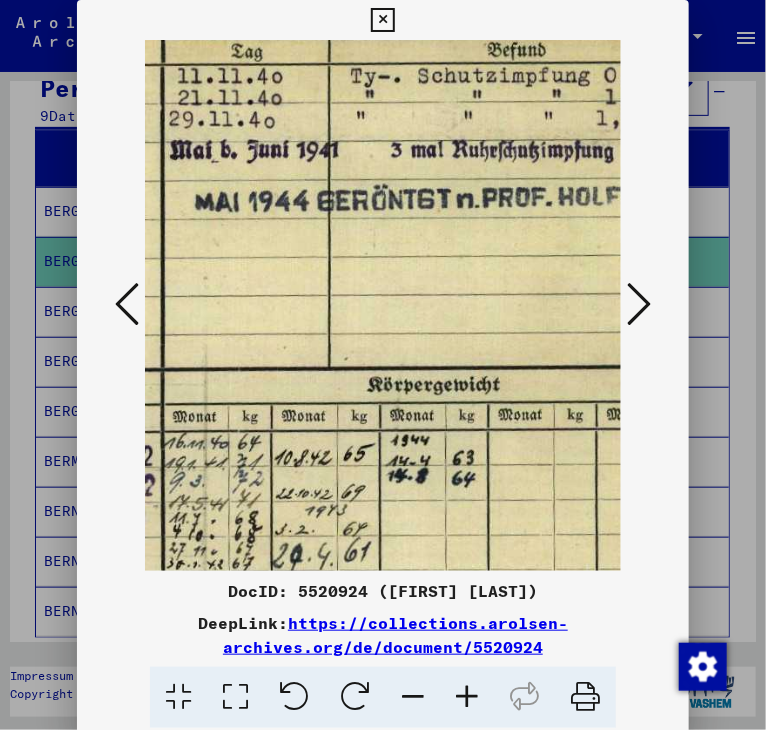 click at bounding box center [467, 697] 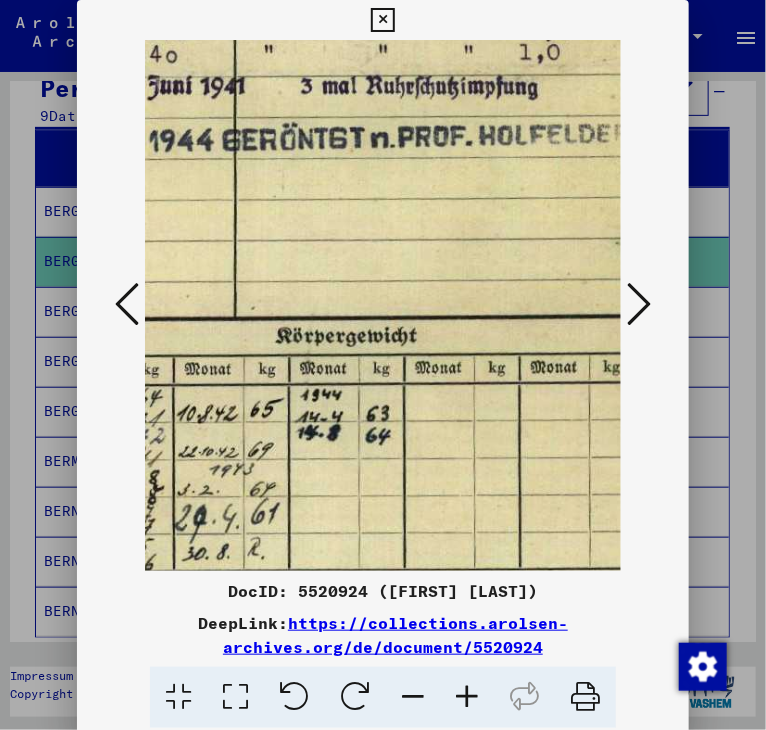 drag, startPoint x: 480, startPoint y: 507, endPoint x: 334, endPoint y: 438, distance: 161.48375 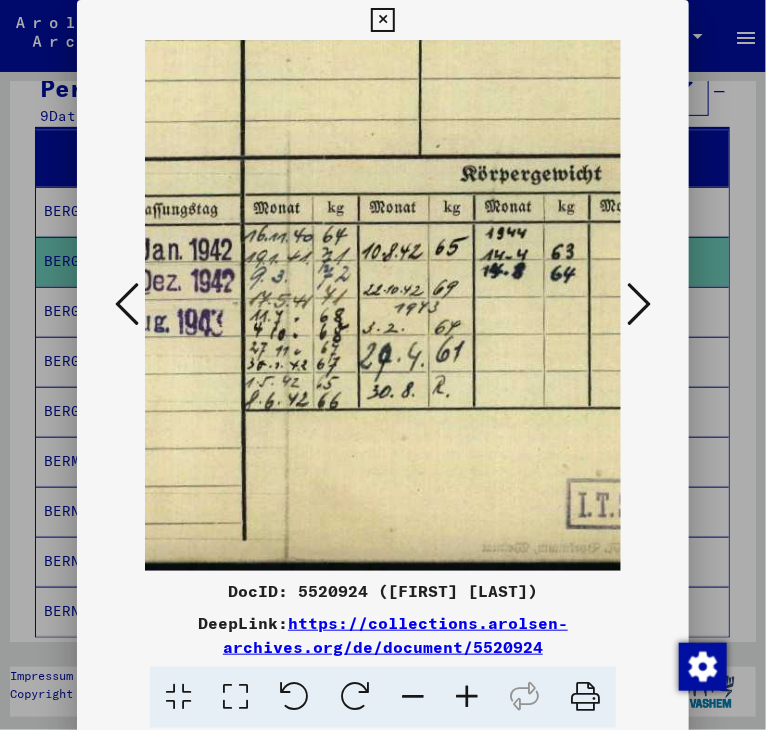 scroll, scrollTop: 298, scrollLeft: 448, axis: both 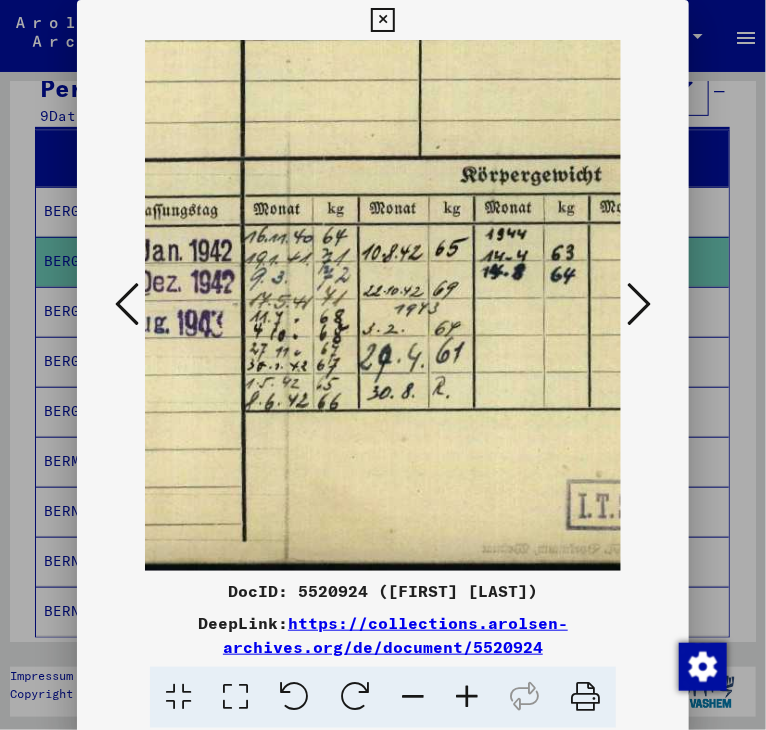 drag, startPoint x: 328, startPoint y: 470, endPoint x: 519, endPoint y: 273, distance: 274.39023 